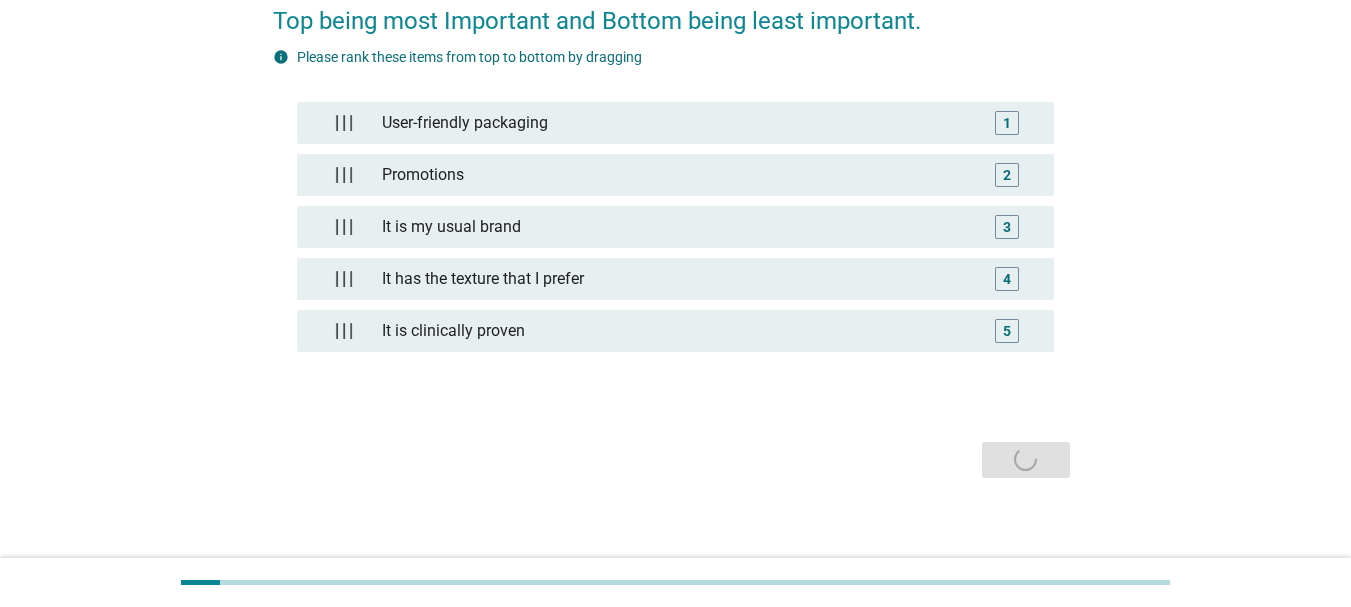 scroll, scrollTop: 296, scrollLeft: 0, axis: vertical 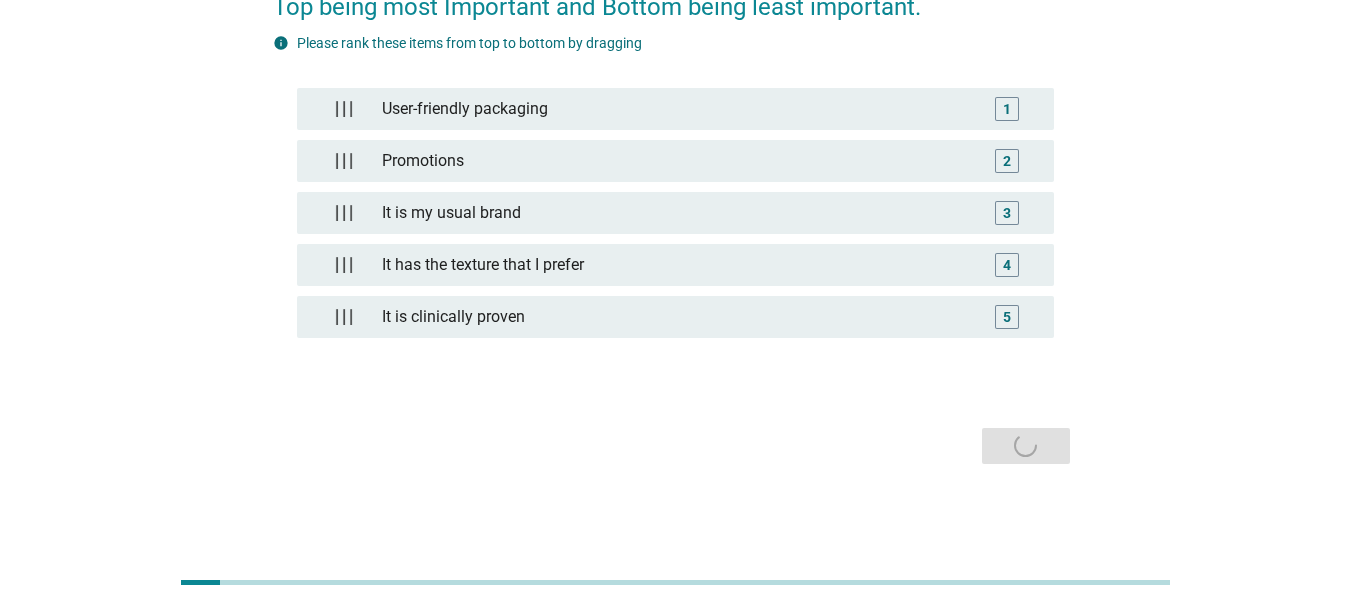 click on "Next" at bounding box center [675, 446] 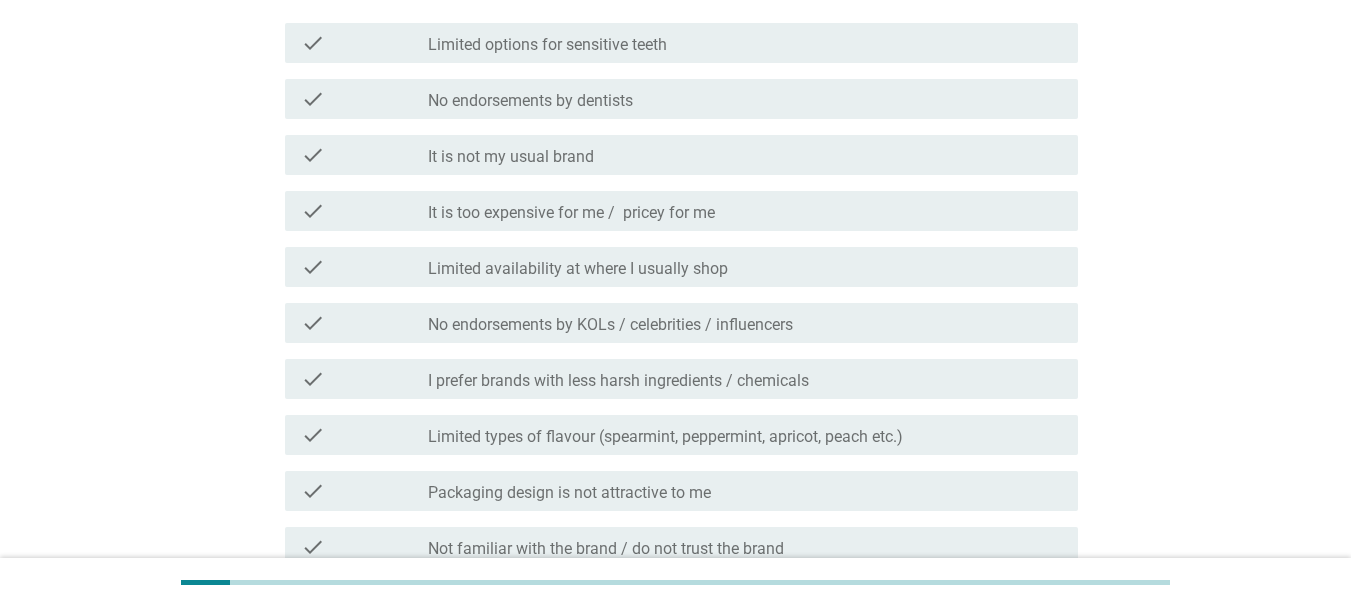 scroll, scrollTop: 400, scrollLeft: 0, axis: vertical 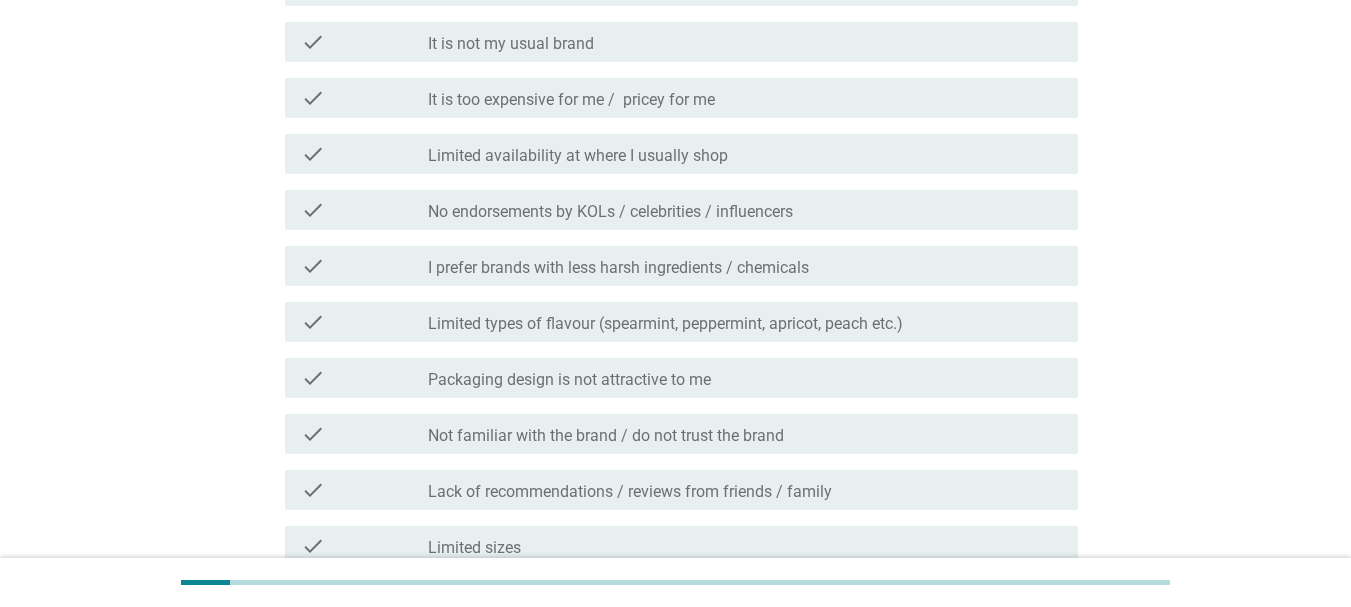 click on "It is too expensive for me /  pricey for me" at bounding box center (571, 100) 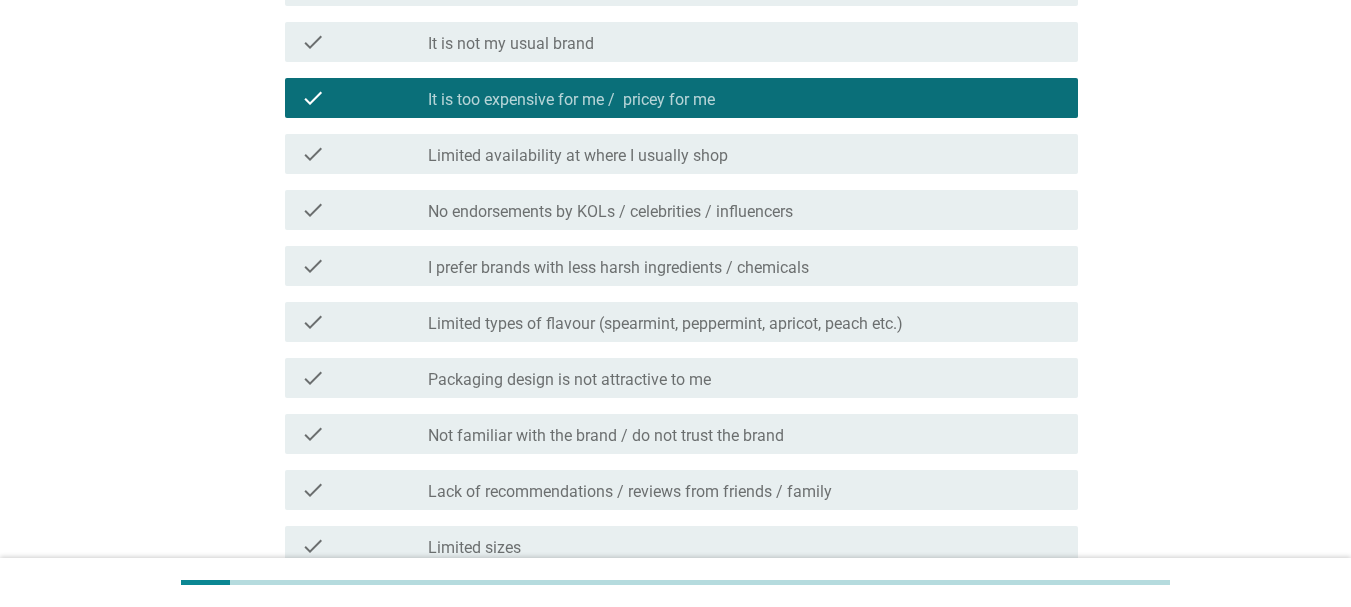 click on "It is too expensive for me /  pricey for me" at bounding box center (571, 100) 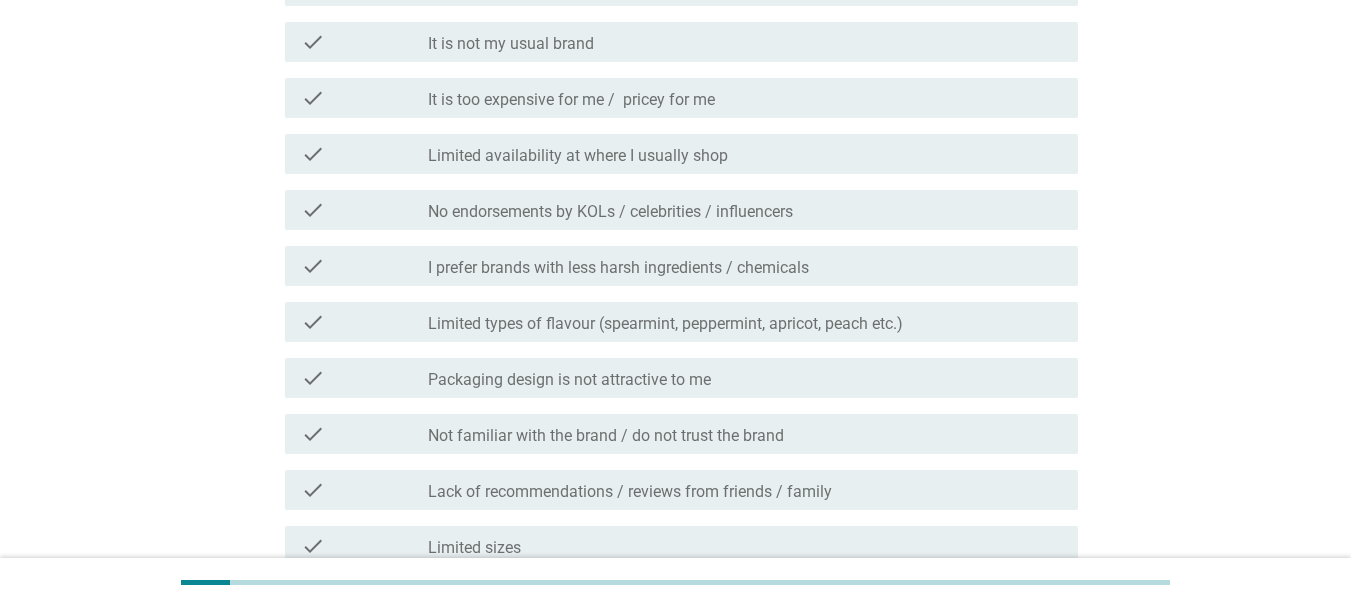 scroll, scrollTop: 600, scrollLeft: 0, axis: vertical 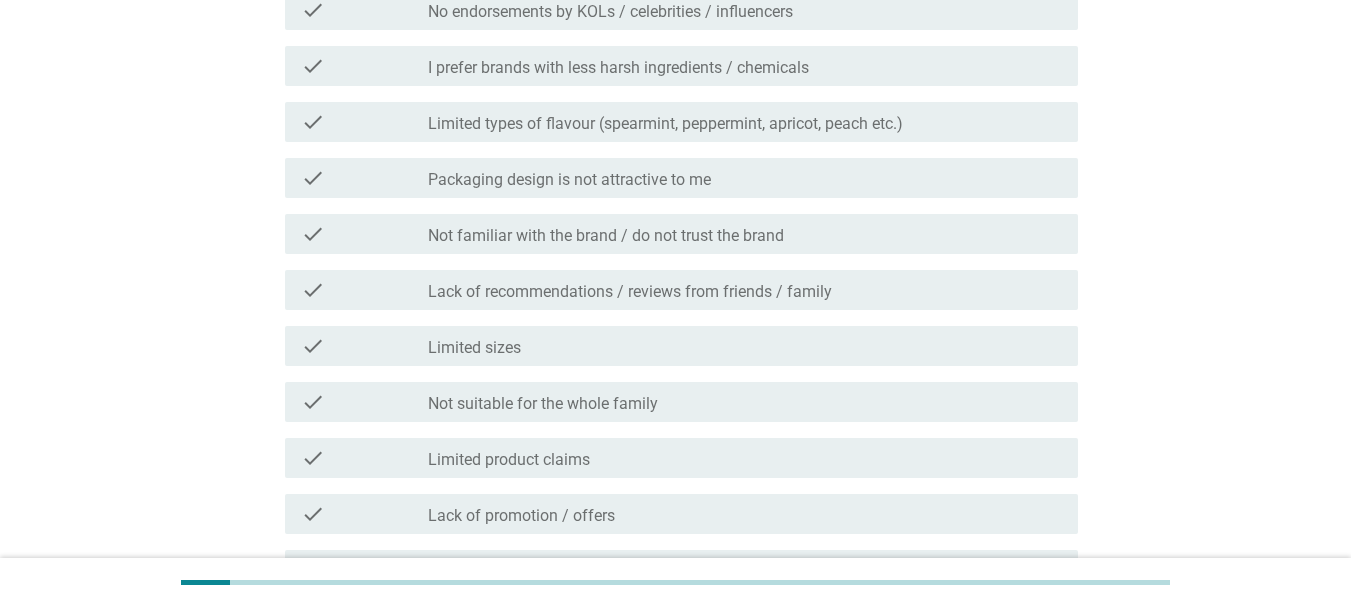 click on "check" at bounding box center [364, 178] 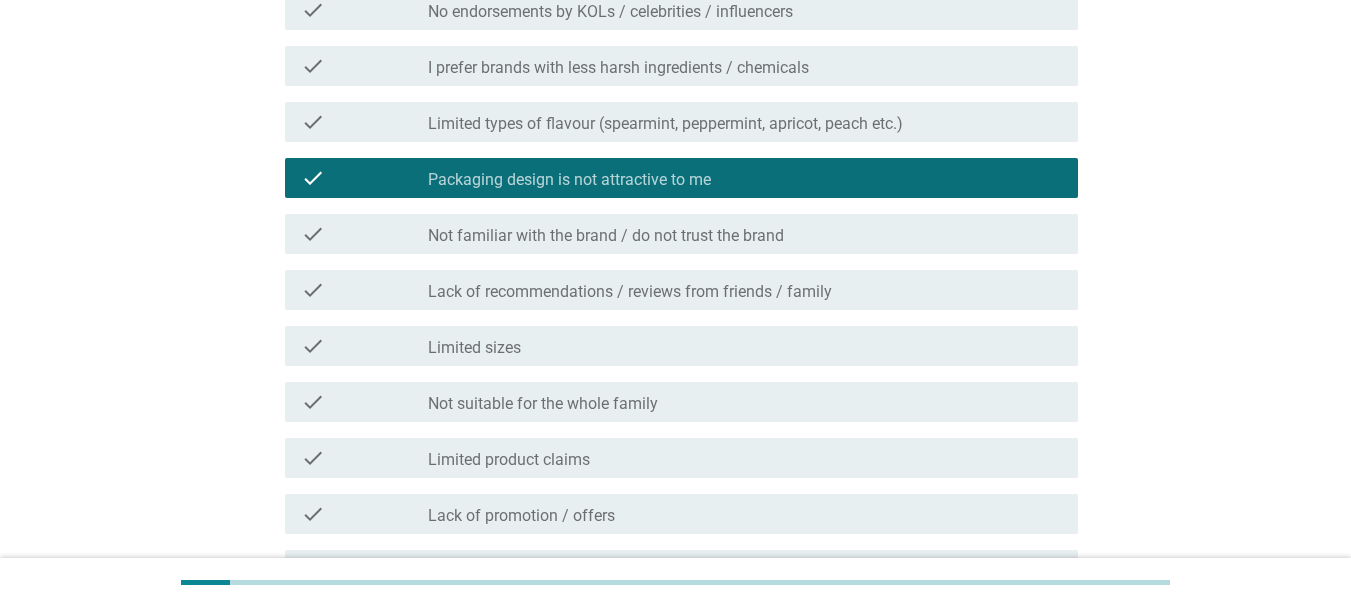 click on "check     check_box_outline_blank Not familiar with the brand / do not trust the brand" at bounding box center [675, 234] 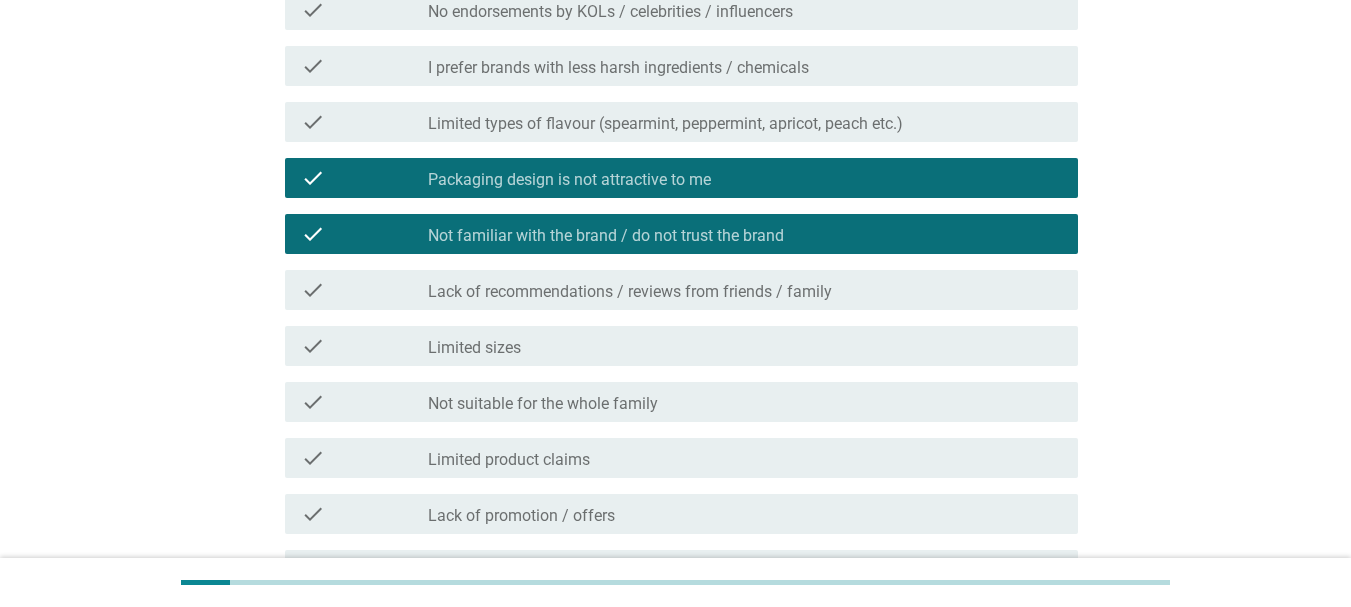 click on "Not suitable for the whole family" at bounding box center [543, 404] 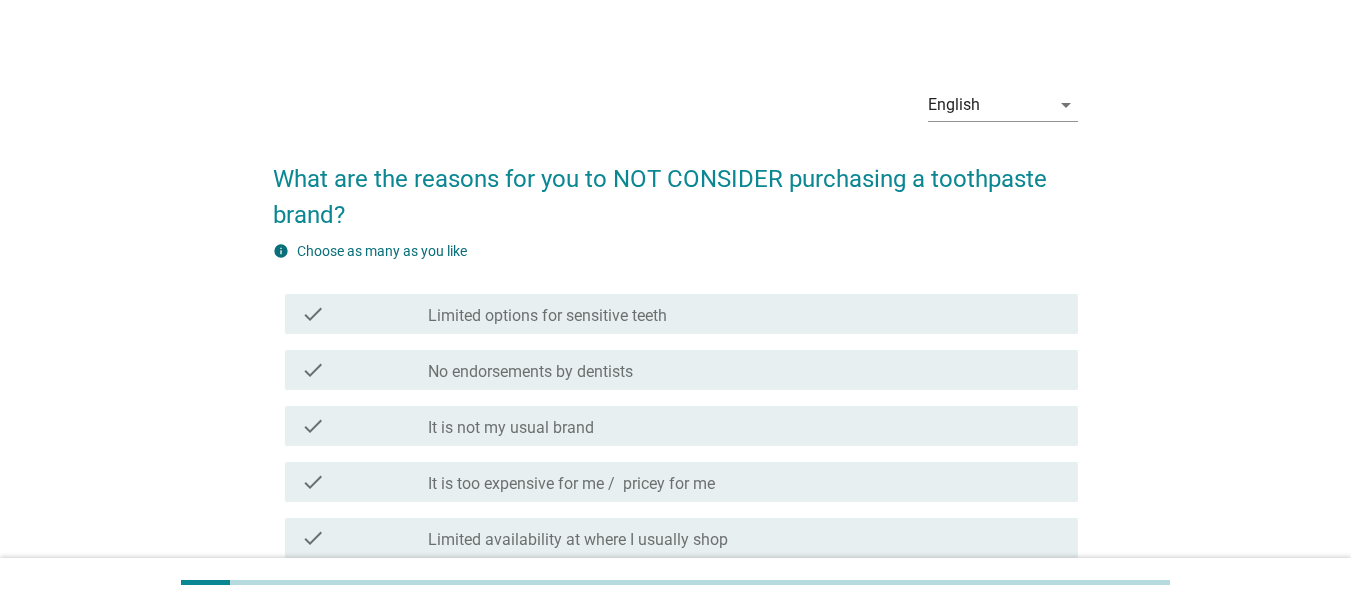 scroll, scrollTop: 300, scrollLeft: 0, axis: vertical 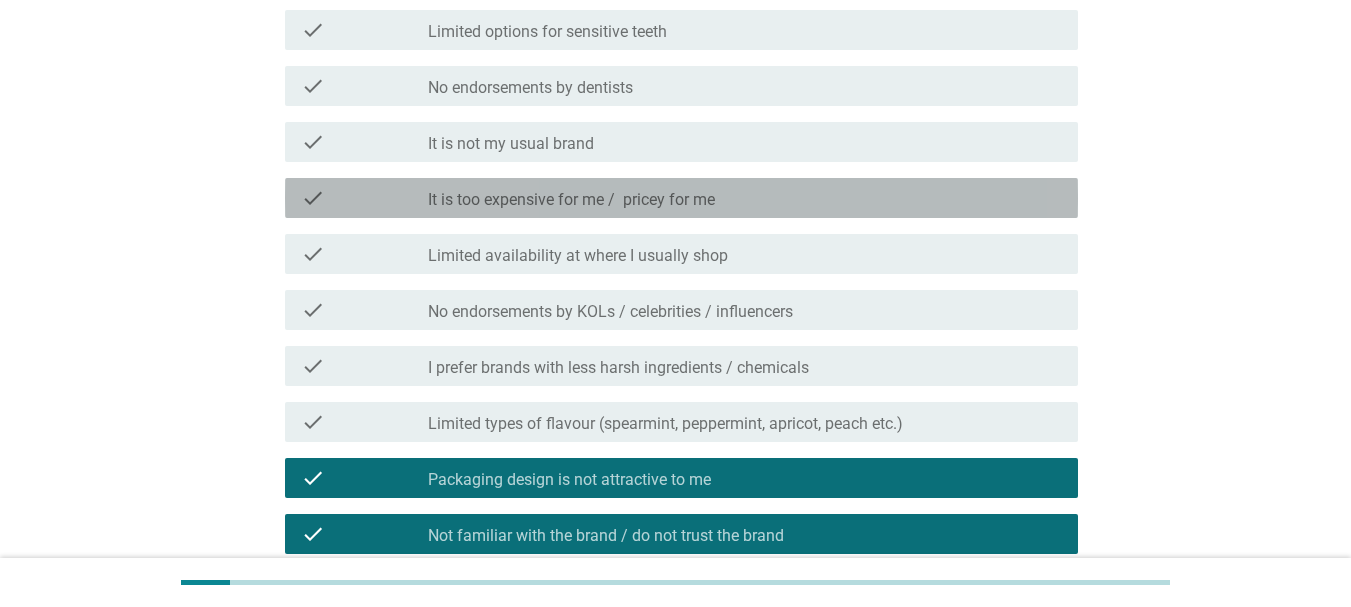 click on "It is too expensive for me /  pricey for me" at bounding box center (571, 200) 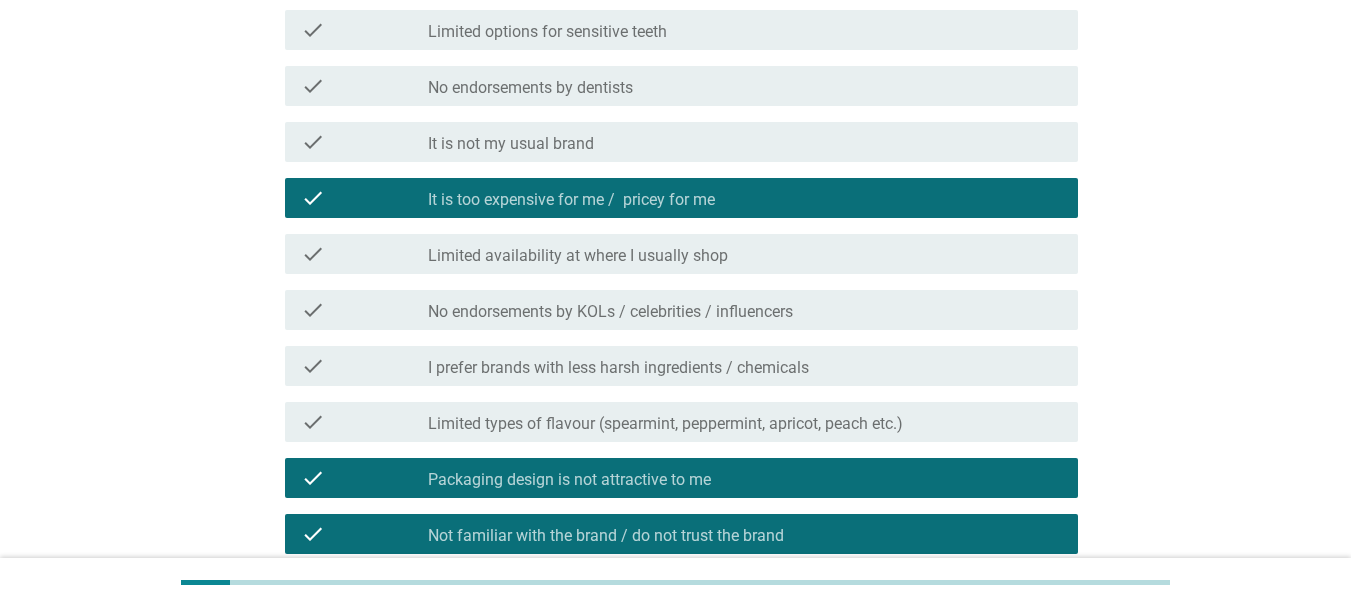 click on "check_box_outline_blank It is not my usual brand" at bounding box center (745, 142) 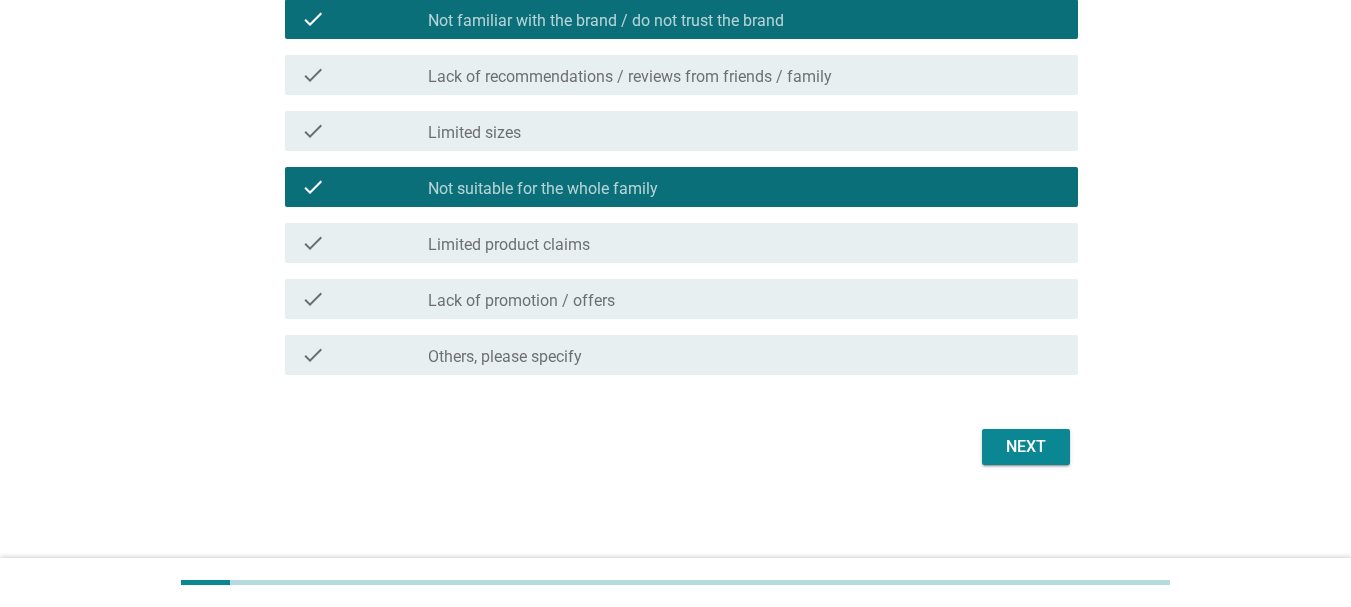 scroll, scrollTop: 816, scrollLeft: 0, axis: vertical 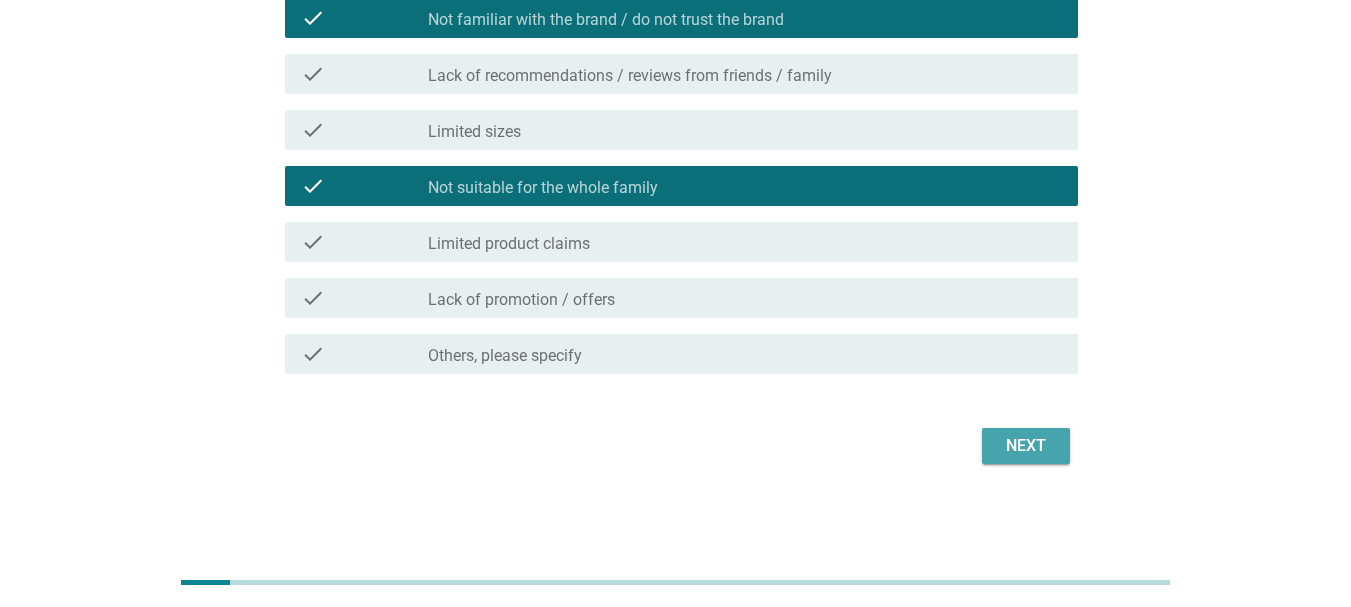 click on "Next" at bounding box center (1026, 446) 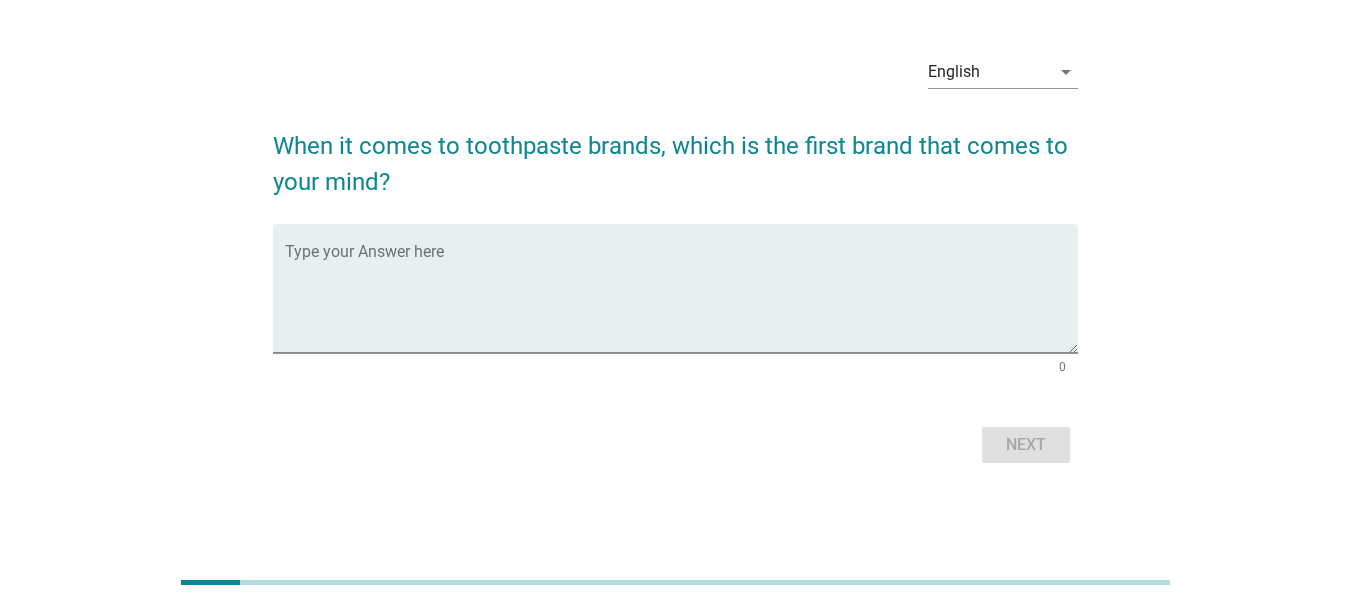 scroll, scrollTop: 0, scrollLeft: 0, axis: both 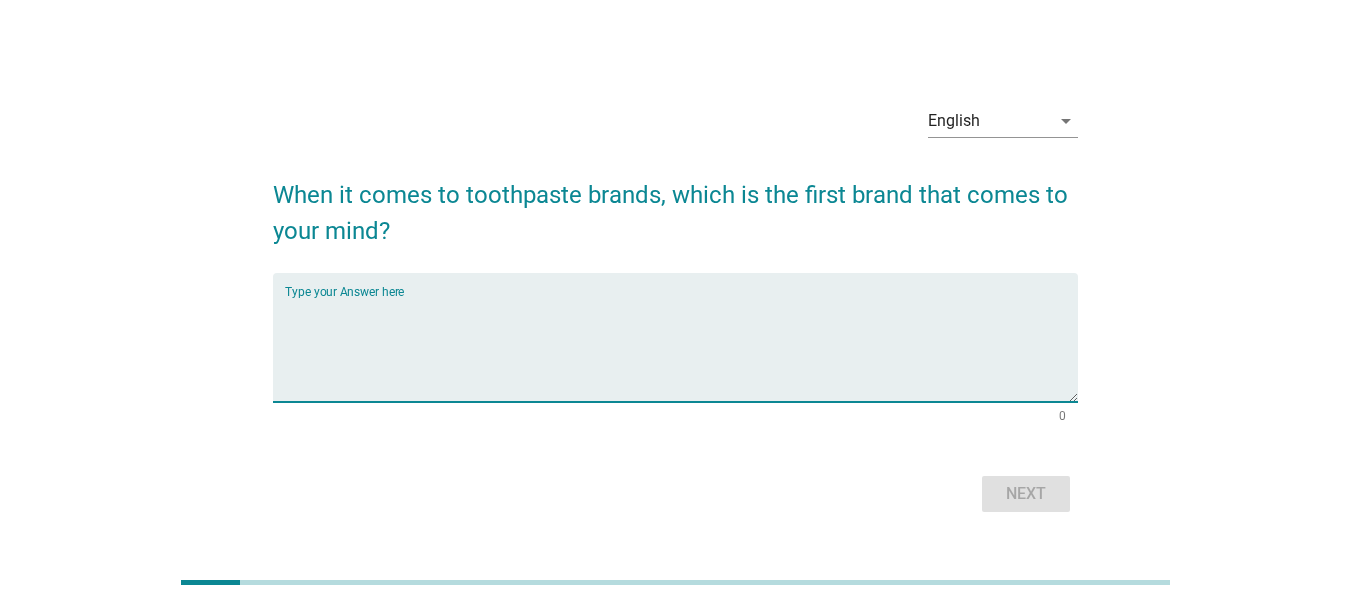 click at bounding box center [681, 349] 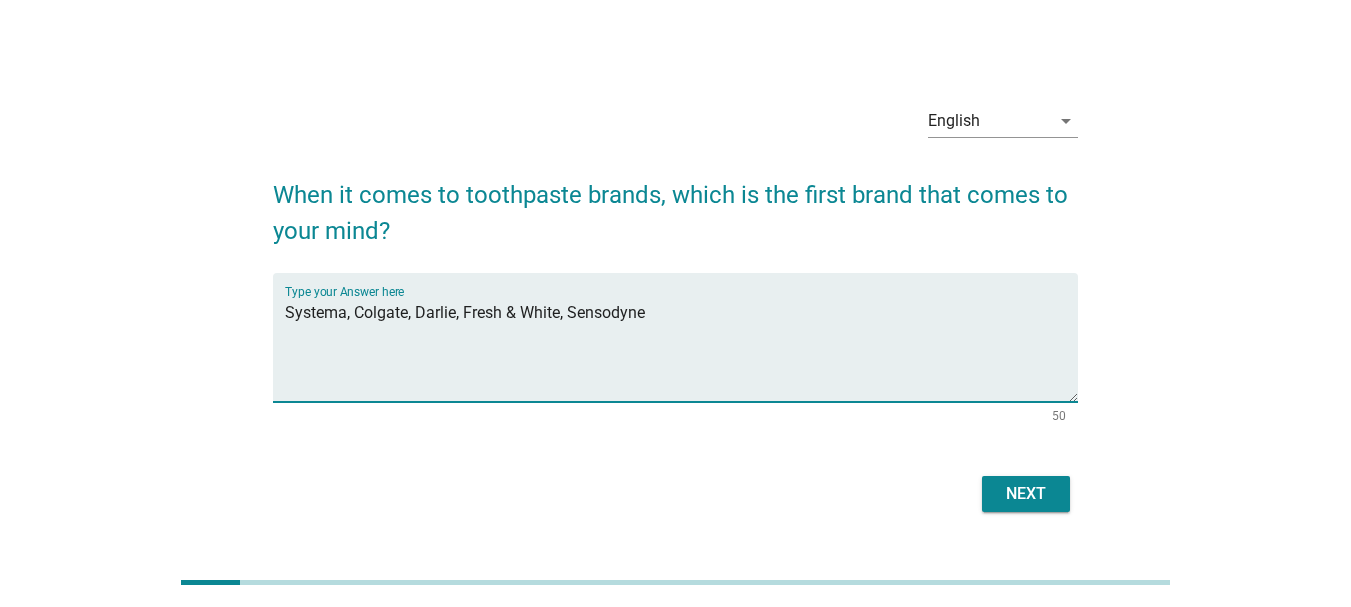 type on "Systema, Colgate, Darlie, Fresh & White, Sensodyne" 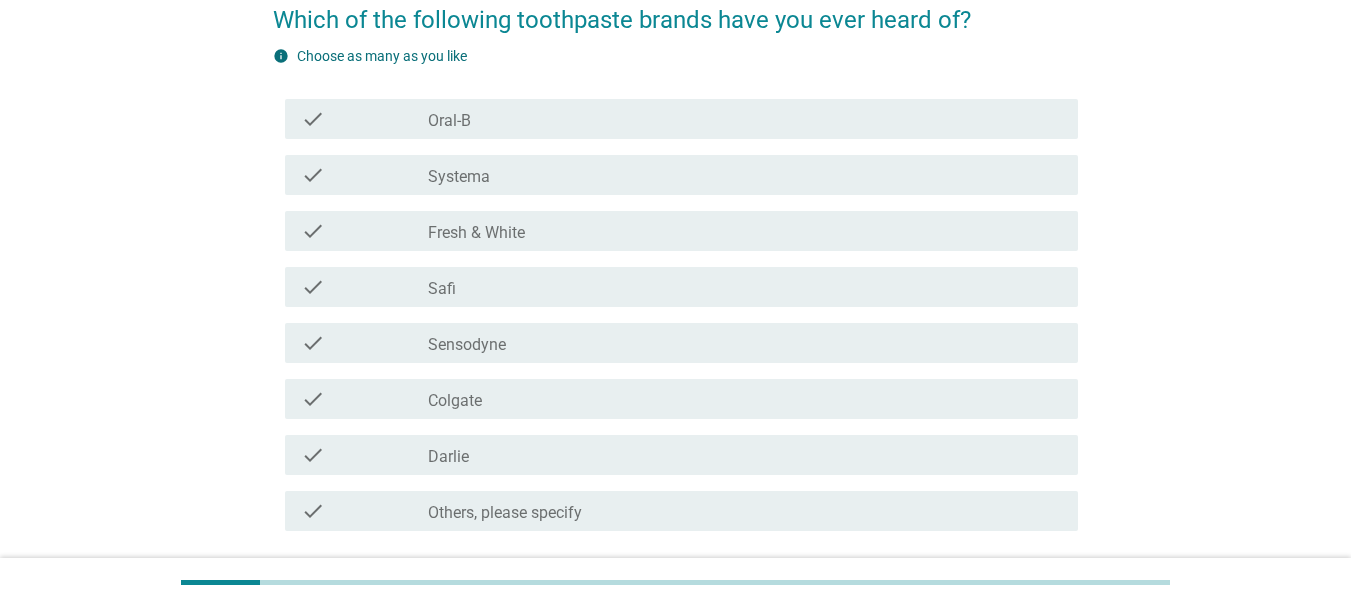 scroll, scrollTop: 132, scrollLeft: 0, axis: vertical 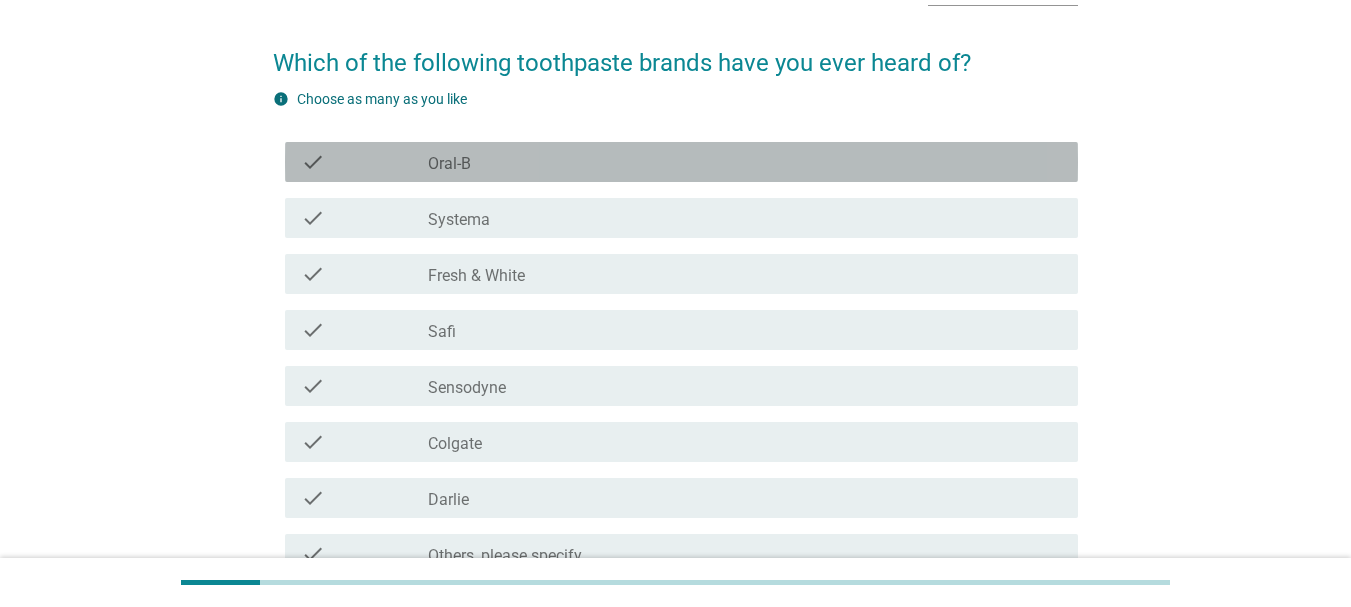 drag, startPoint x: 462, startPoint y: 162, endPoint x: 459, endPoint y: 205, distance: 43.104523 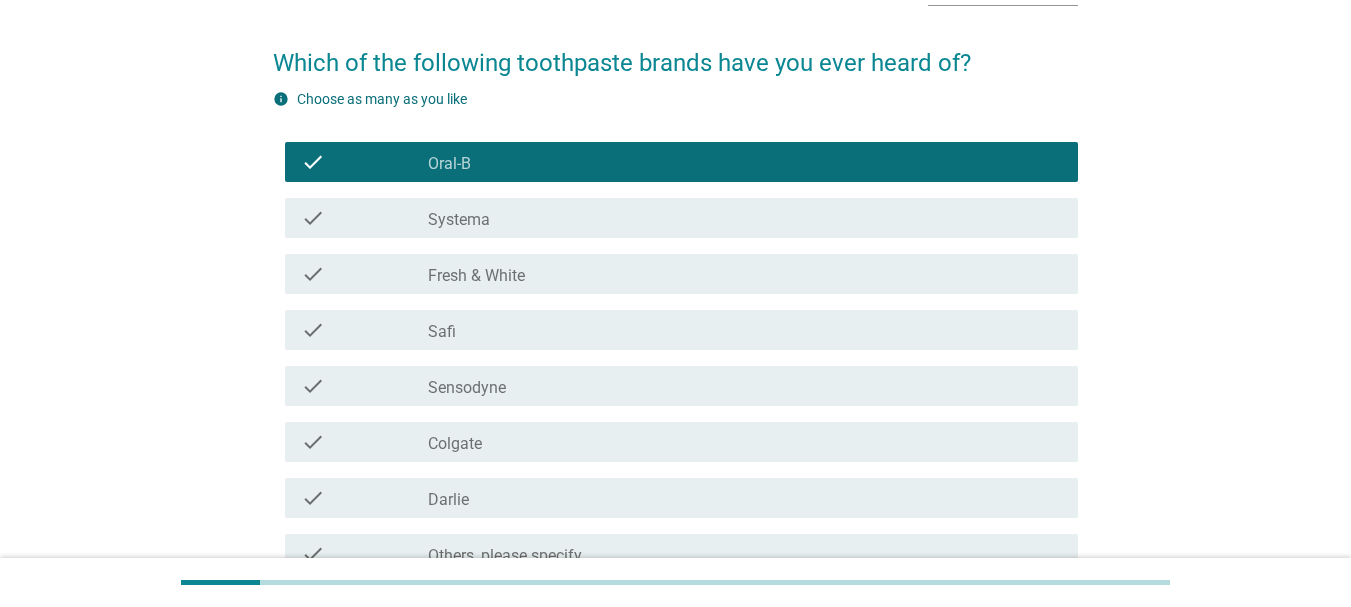 click on "Systema" at bounding box center [459, 220] 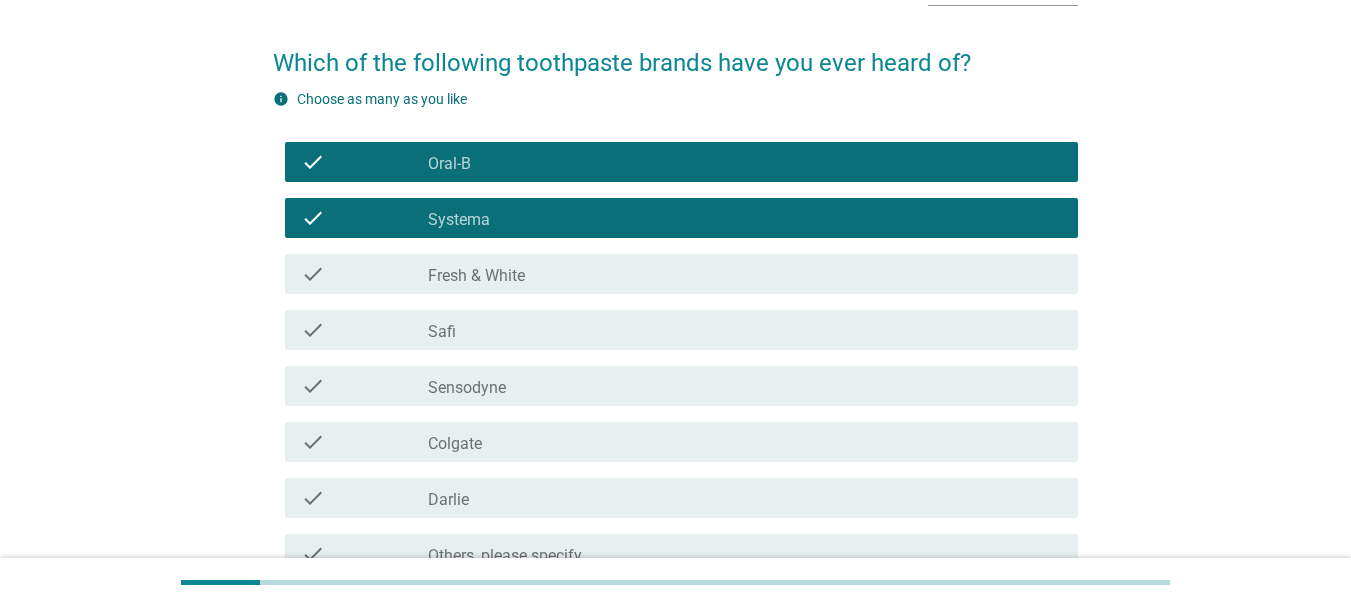 click on "check_box_outline_blank Fresh & White" at bounding box center (745, 274) 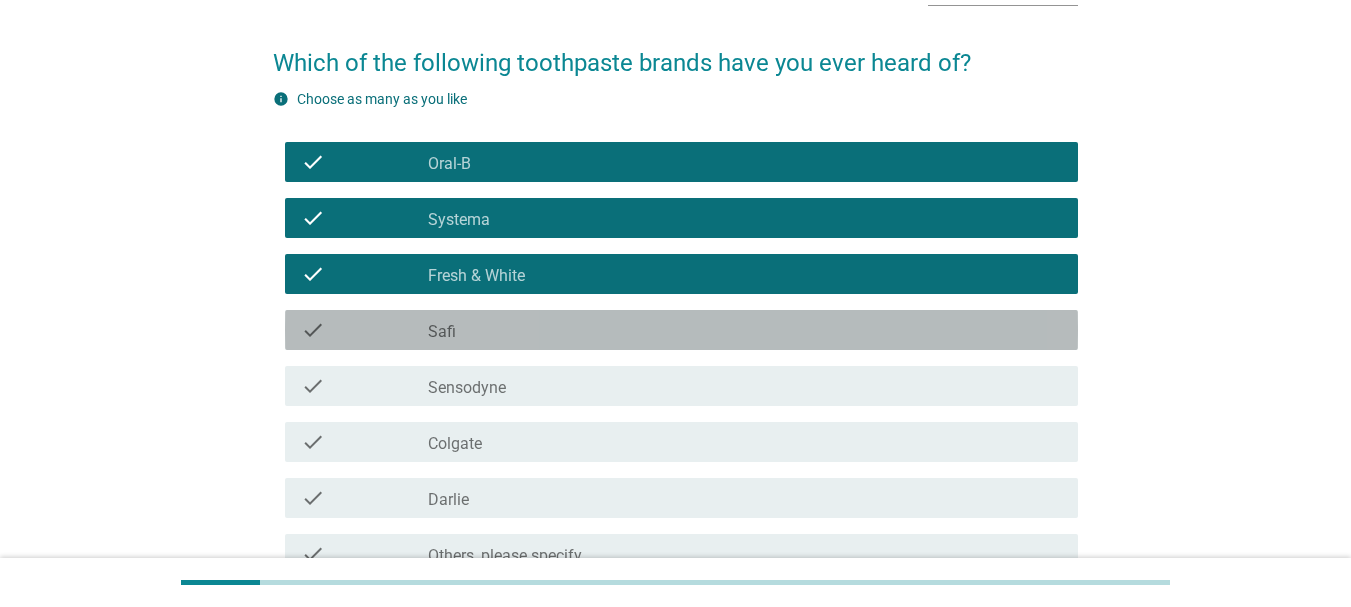 click on "check_box_outline_blank Safi" at bounding box center (745, 330) 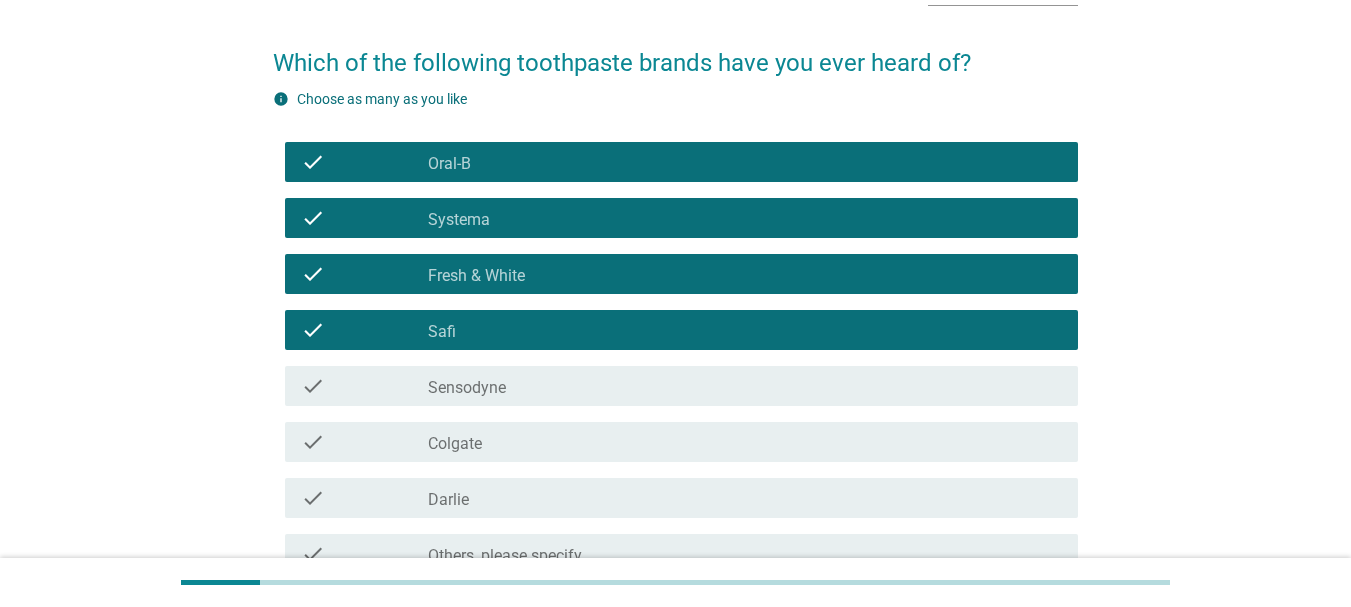 click on "Sensodyne" at bounding box center [467, 388] 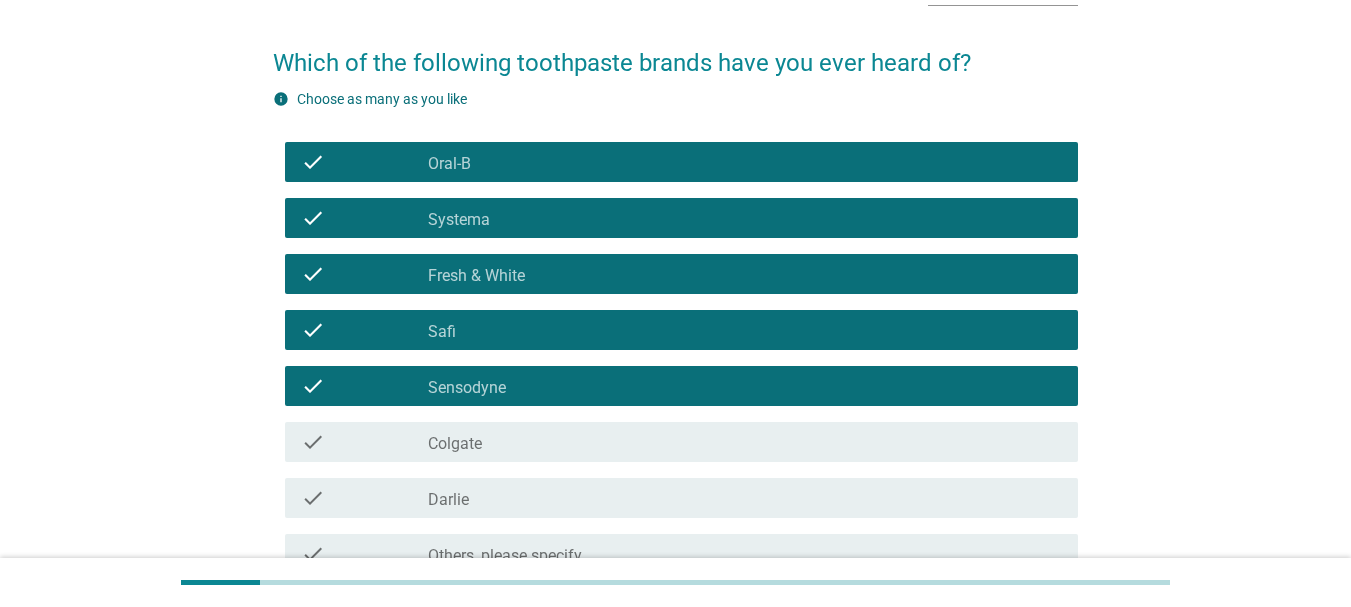 click on "check_box_outline_blank Colgate" at bounding box center (745, 442) 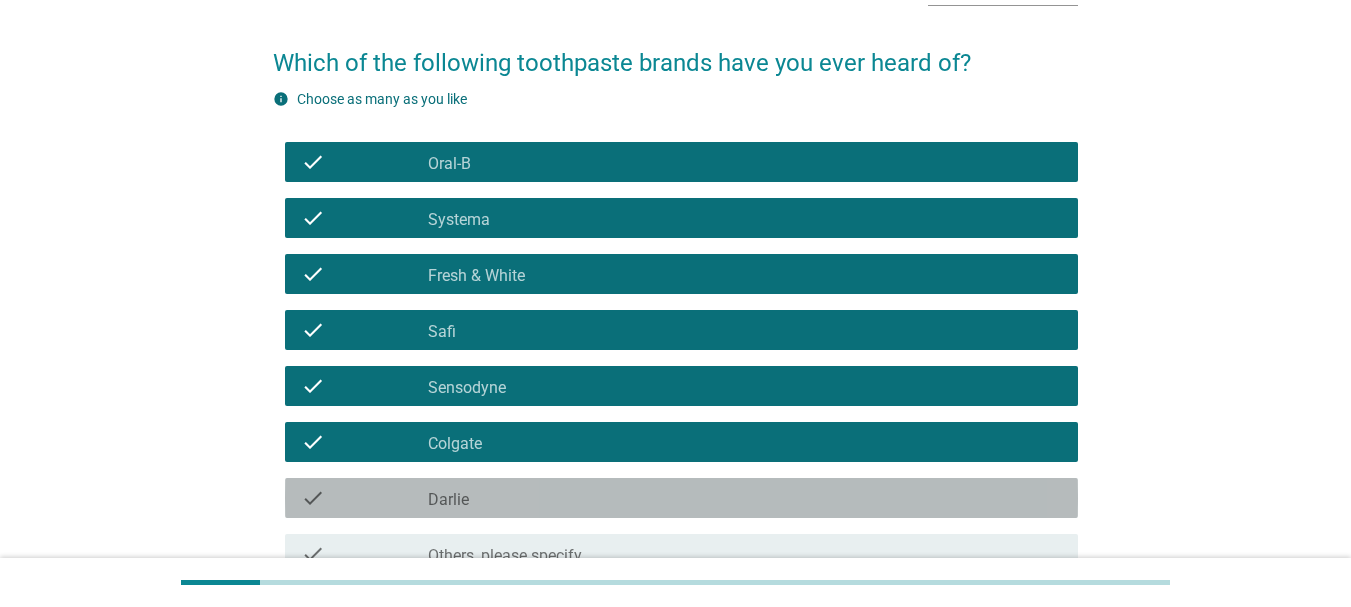click on "check_box_outline_blank Darlie" at bounding box center (745, 498) 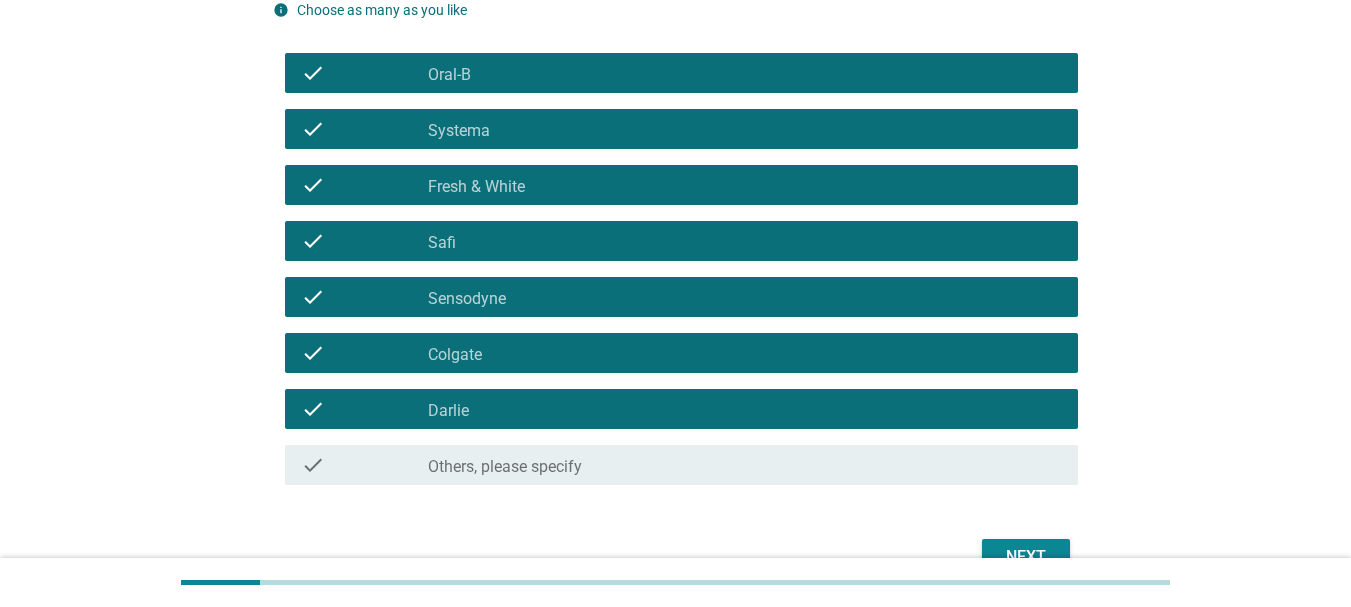 scroll, scrollTop: 332, scrollLeft: 0, axis: vertical 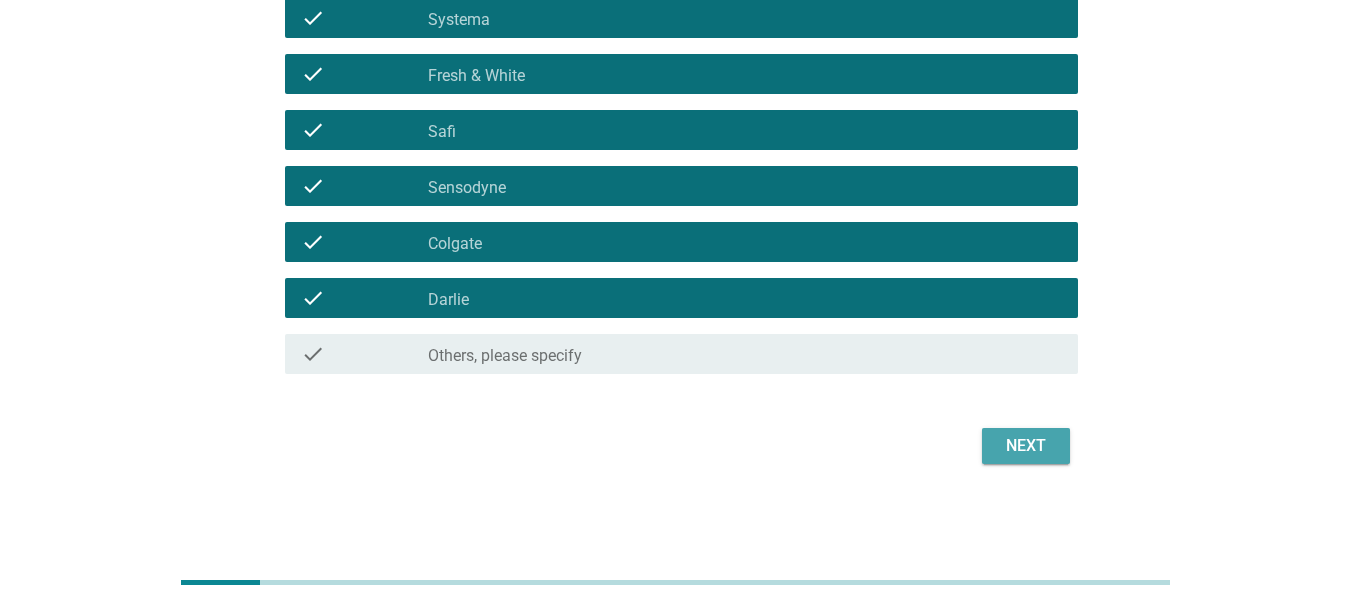 click on "Next" at bounding box center (1026, 446) 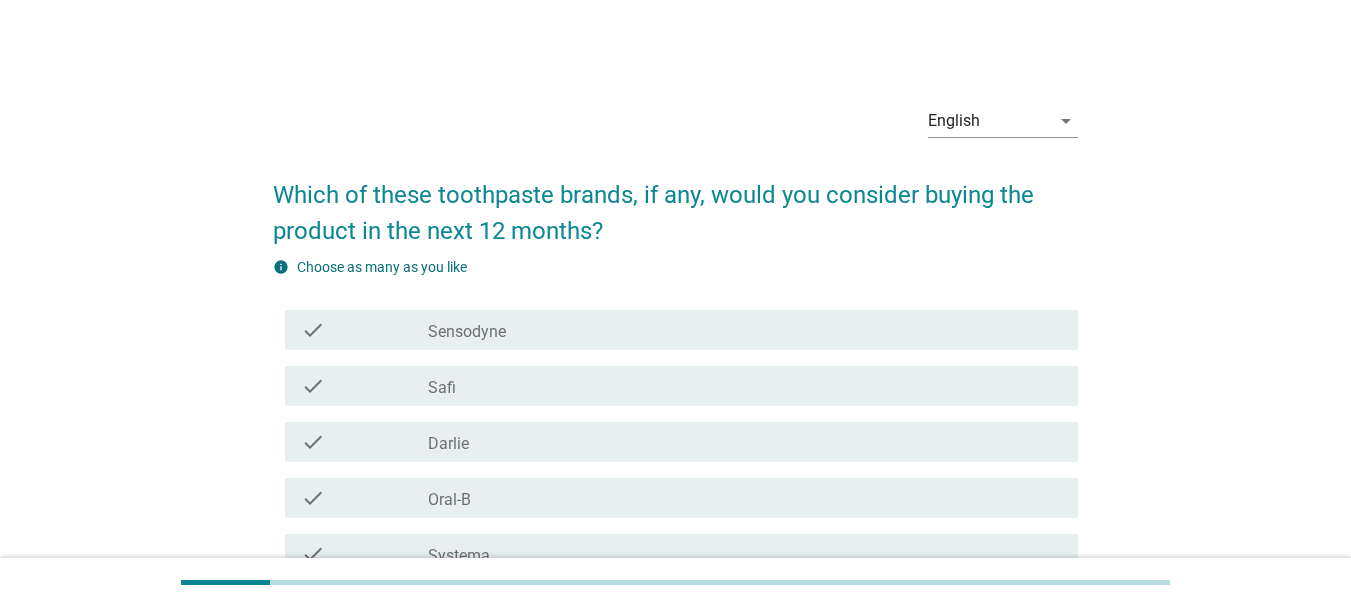 scroll, scrollTop: 200, scrollLeft: 0, axis: vertical 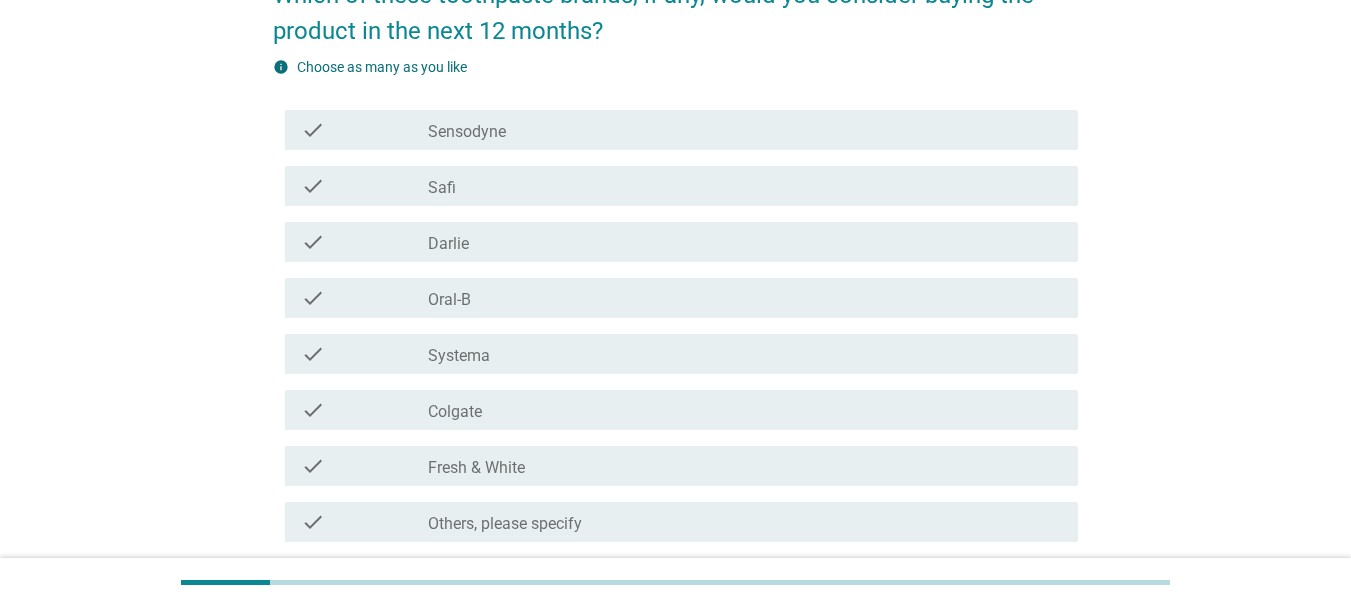 click on "Systema" at bounding box center (459, 356) 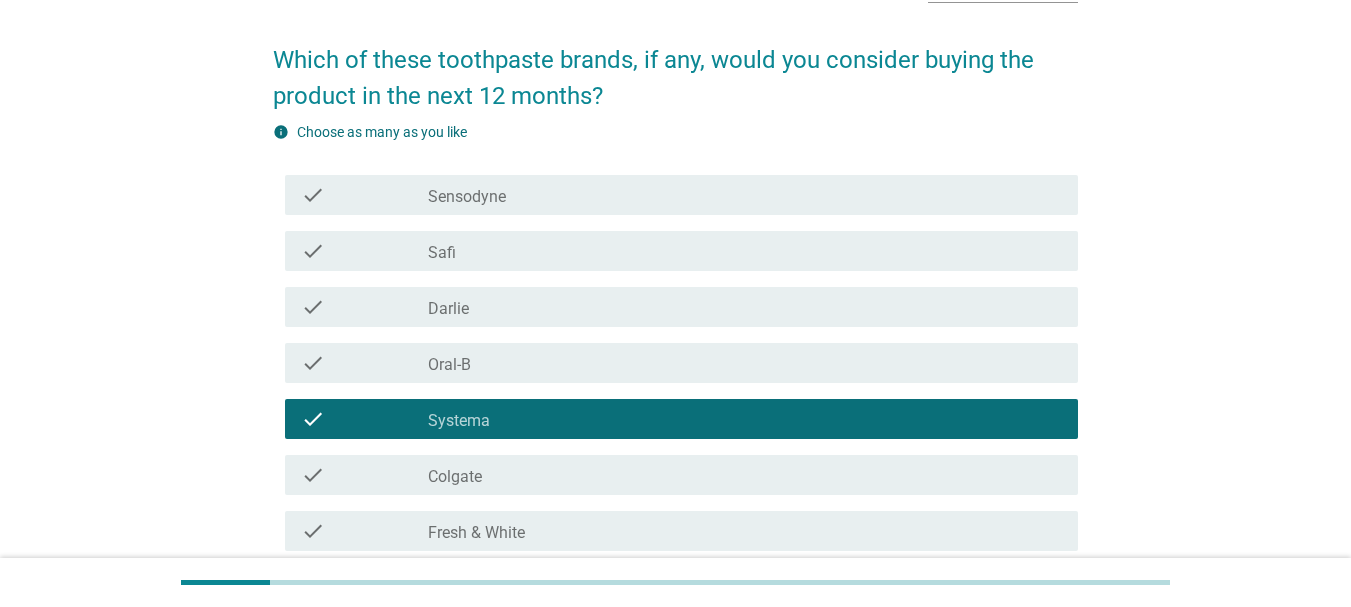 scroll, scrollTop: 100, scrollLeft: 0, axis: vertical 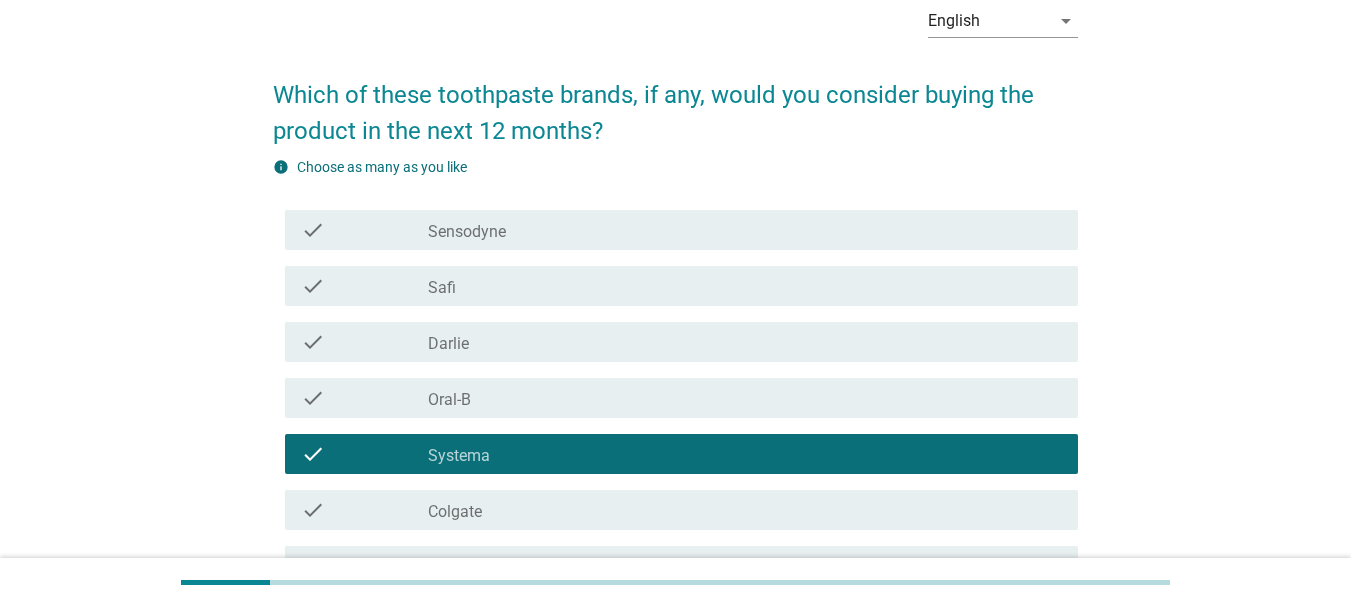 click on "Sensodyne" at bounding box center [467, 232] 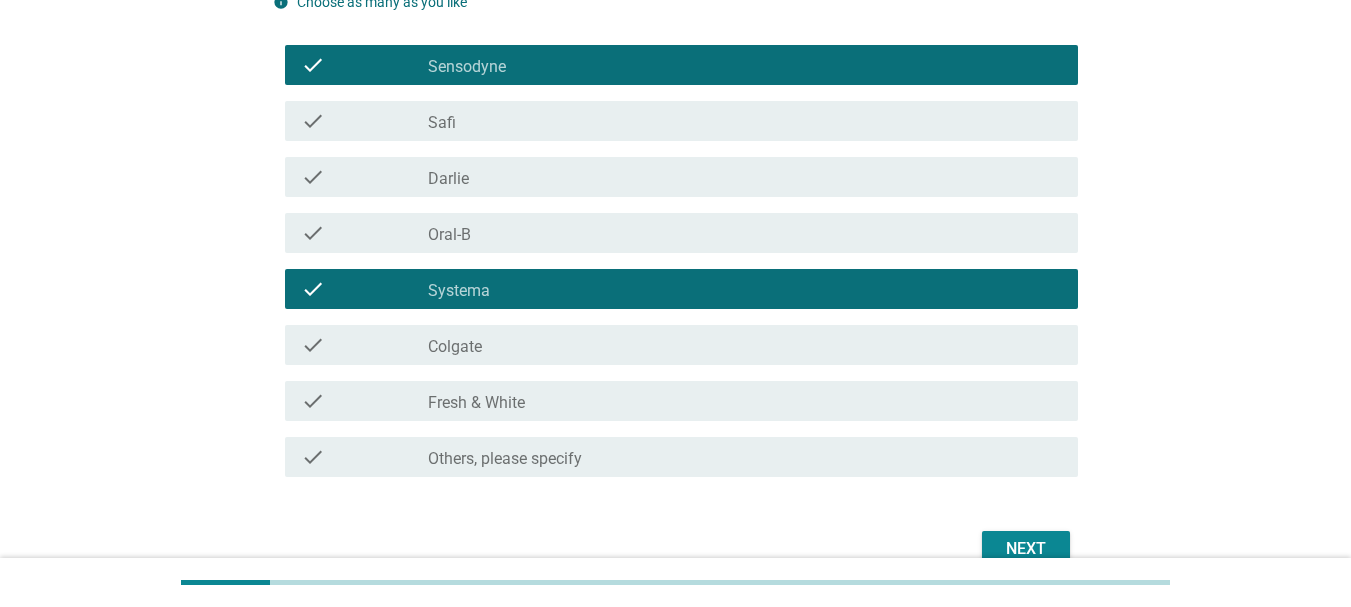 scroll, scrollTop: 300, scrollLeft: 0, axis: vertical 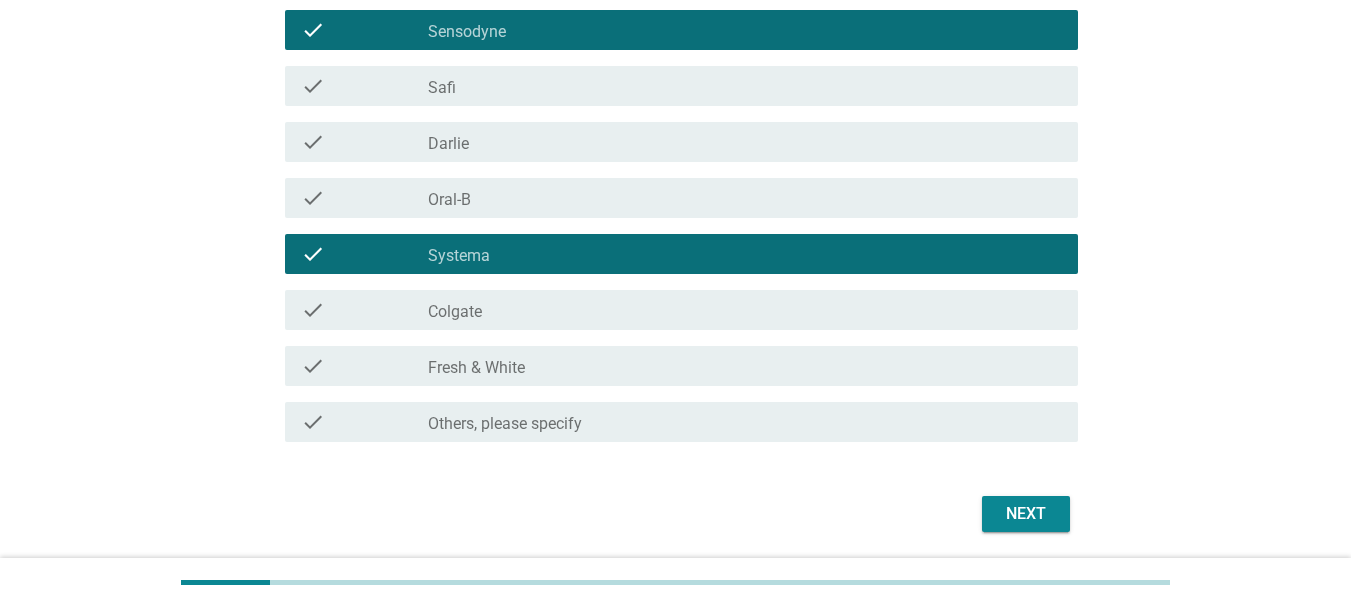 click on "Fresh & White" at bounding box center [476, 368] 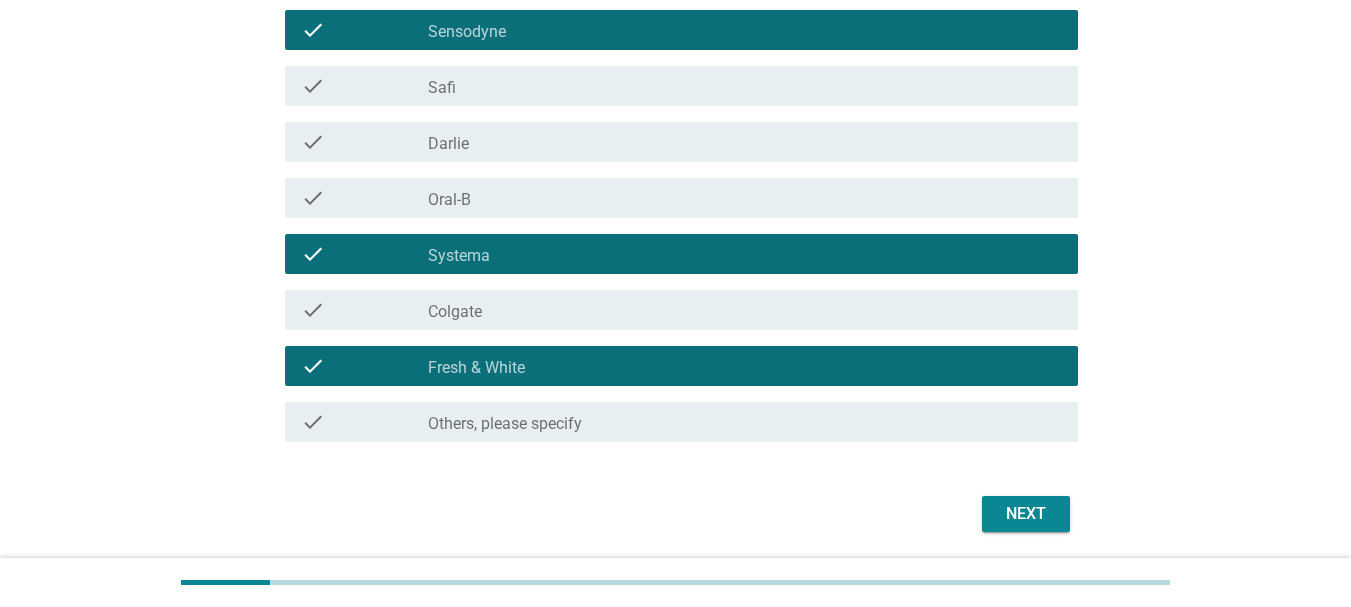 click on "check_box_outline_blank Colgate" at bounding box center (745, 310) 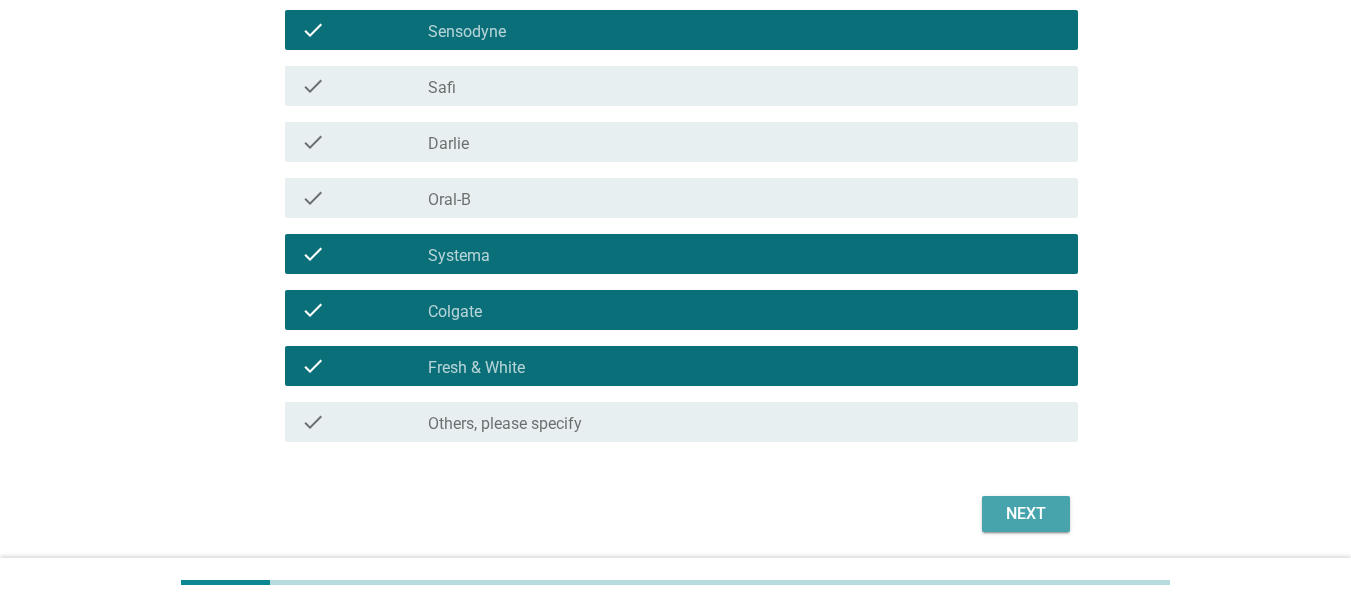 click on "Next" at bounding box center [1026, 514] 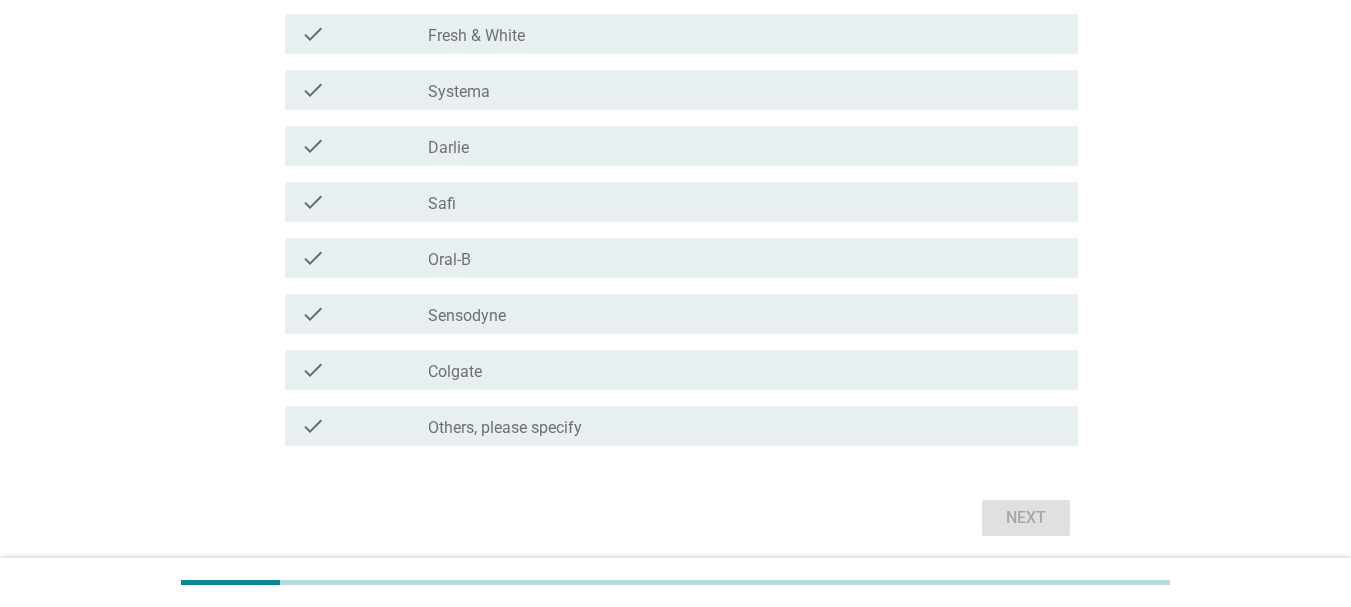 scroll, scrollTop: 300, scrollLeft: 0, axis: vertical 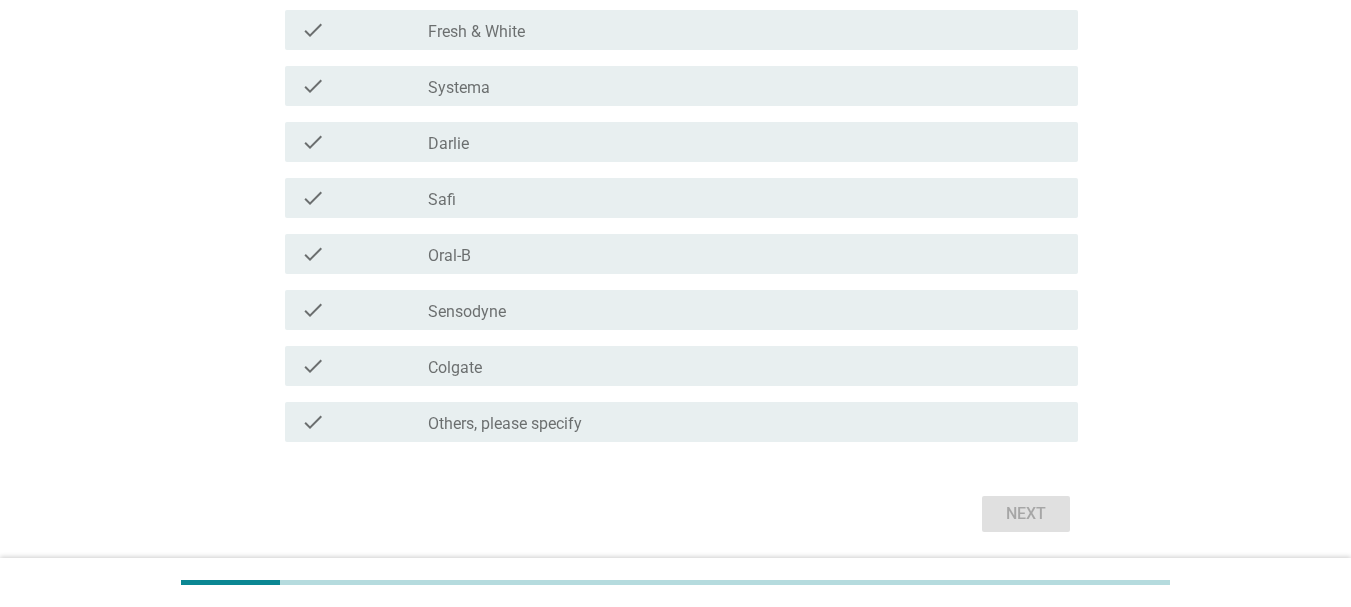 click on "Systema" at bounding box center (459, 88) 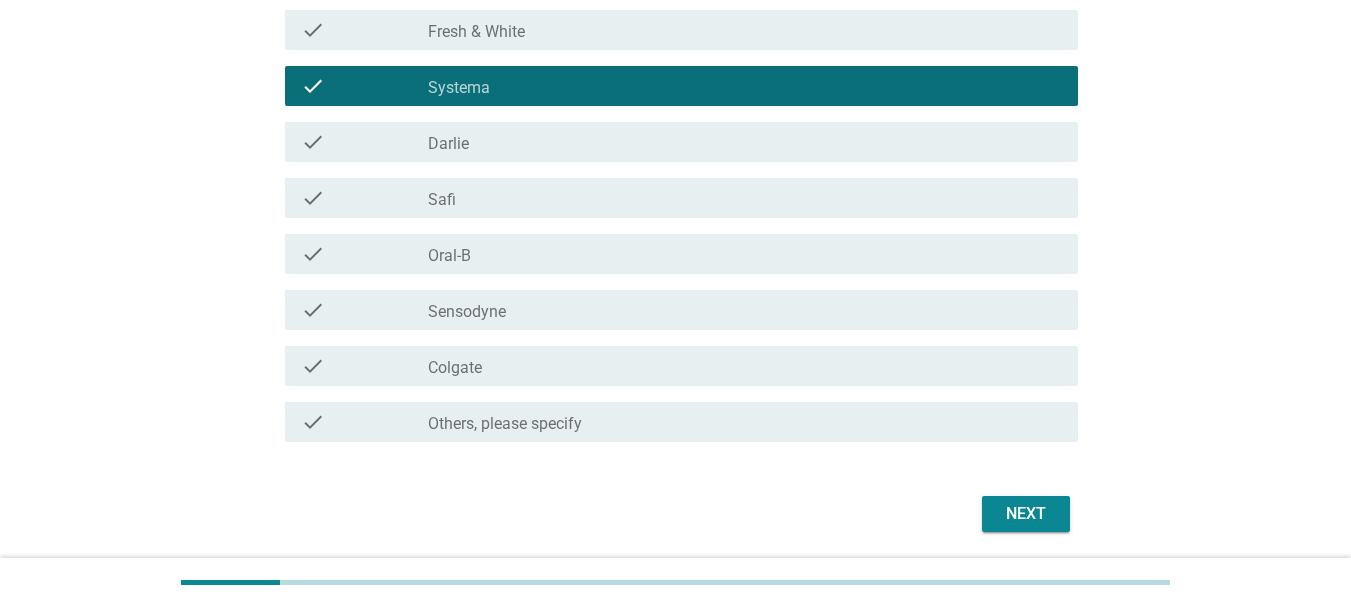 click on "check     check_box Fresh & White" at bounding box center (681, 30) 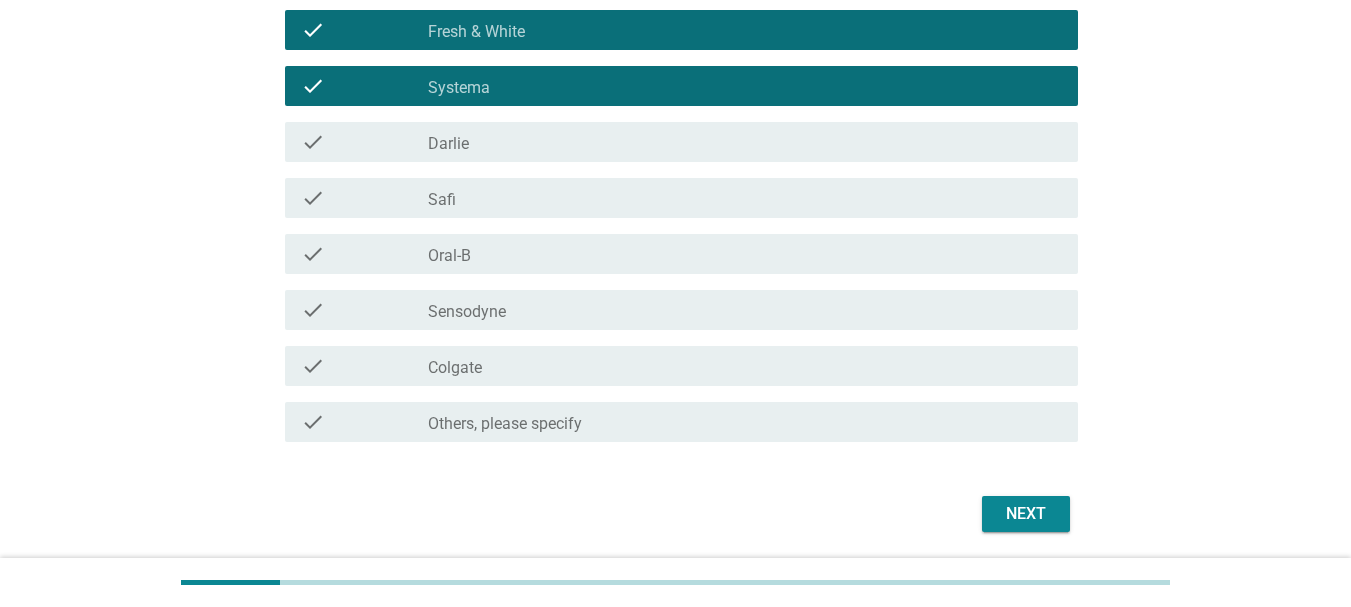 click on "check_box Sensodyne" at bounding box center [745, 310] 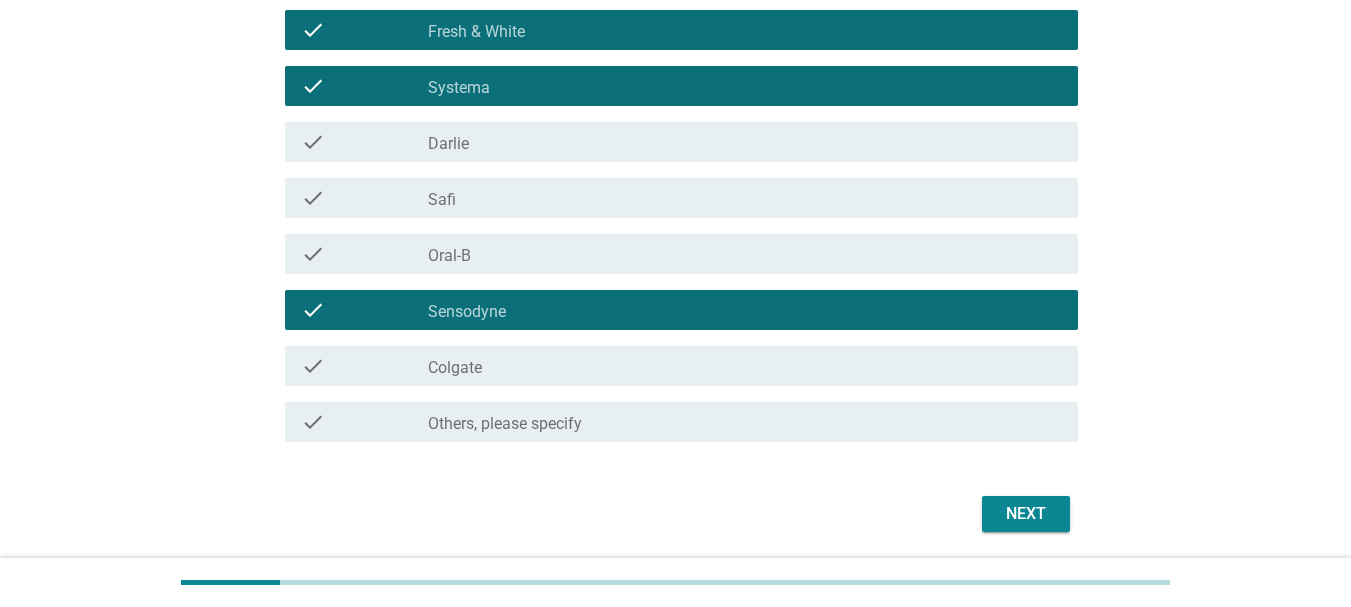 click on "check_box Sensodyne" at bounding box center [745, 310] 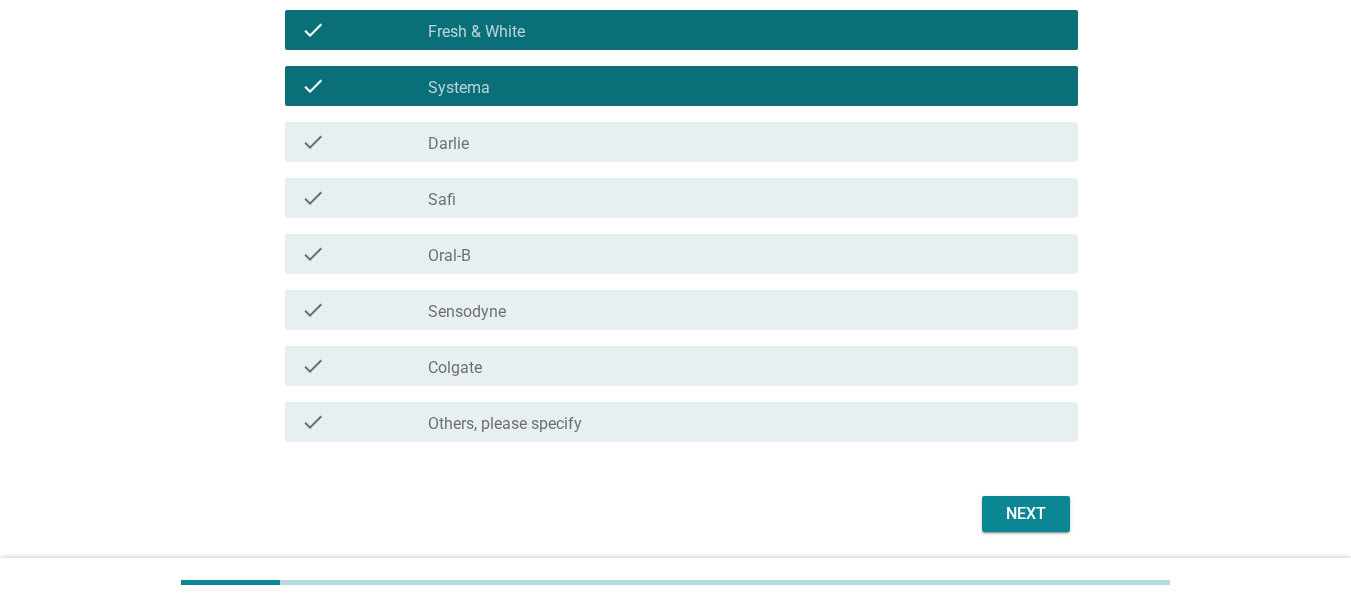click on "check_box Colgate" at bounding box center [745, 366] 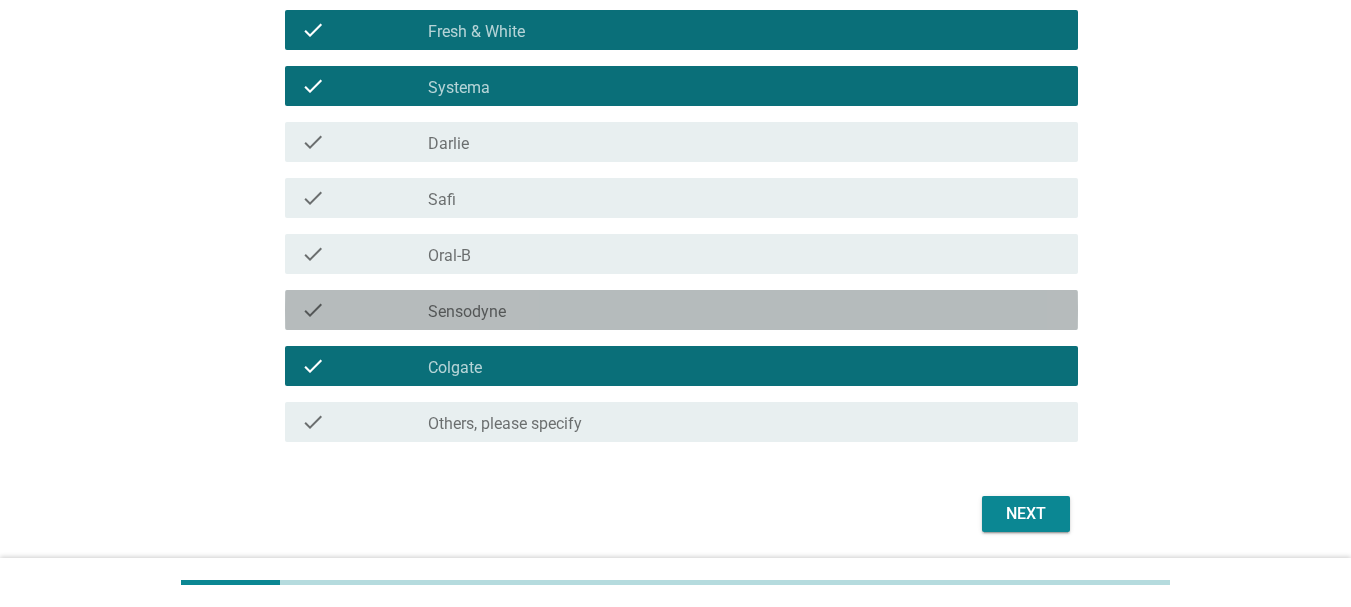 click on "check_box Sensodyne" at bounding box center (745, 310) 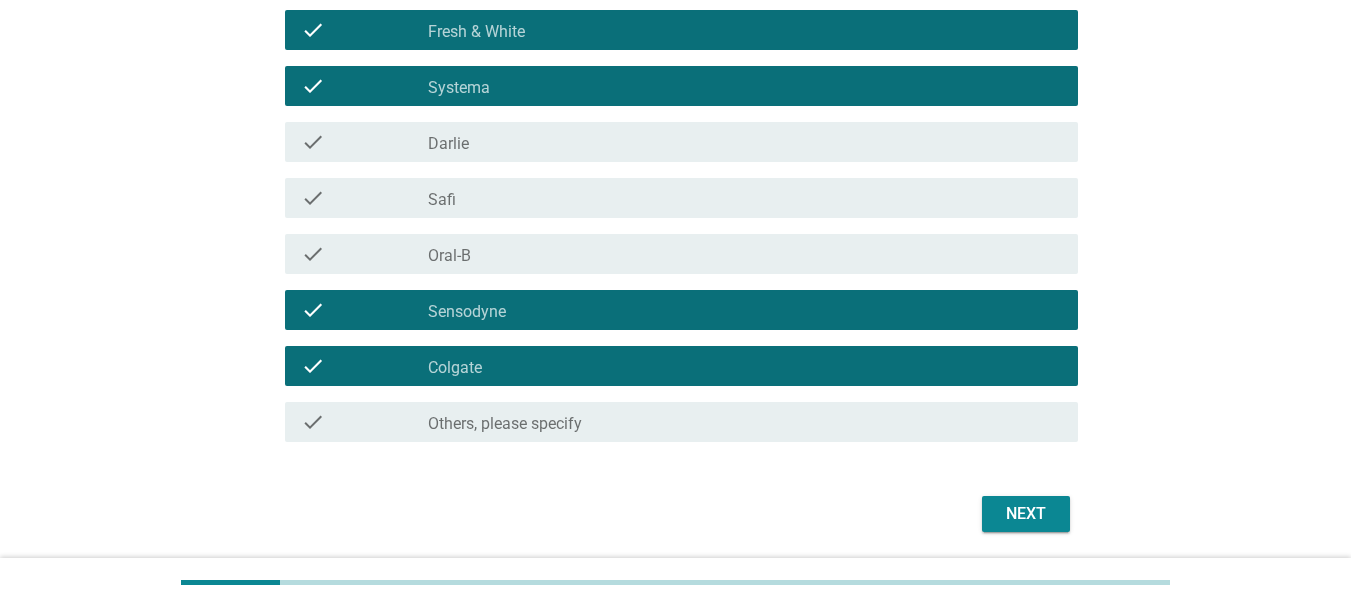 click on "Next" at bounding box center [1026, 514] 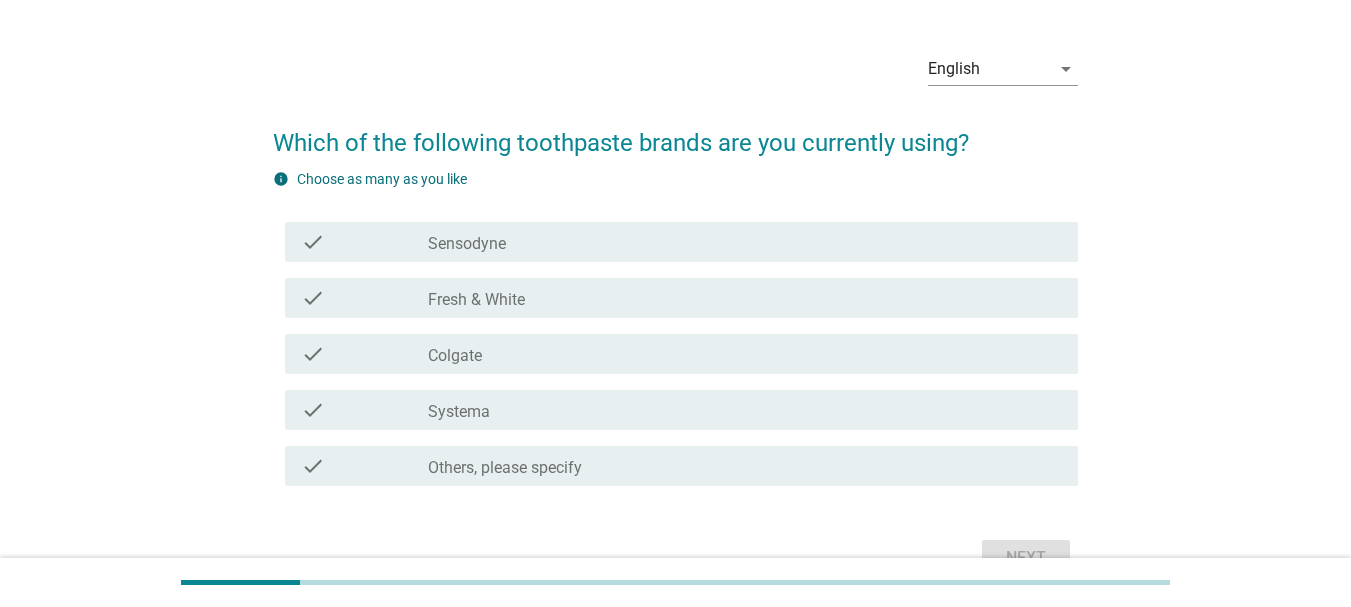 scroll, scrollTop: 100, scrollLeft: 0, axis: vertical 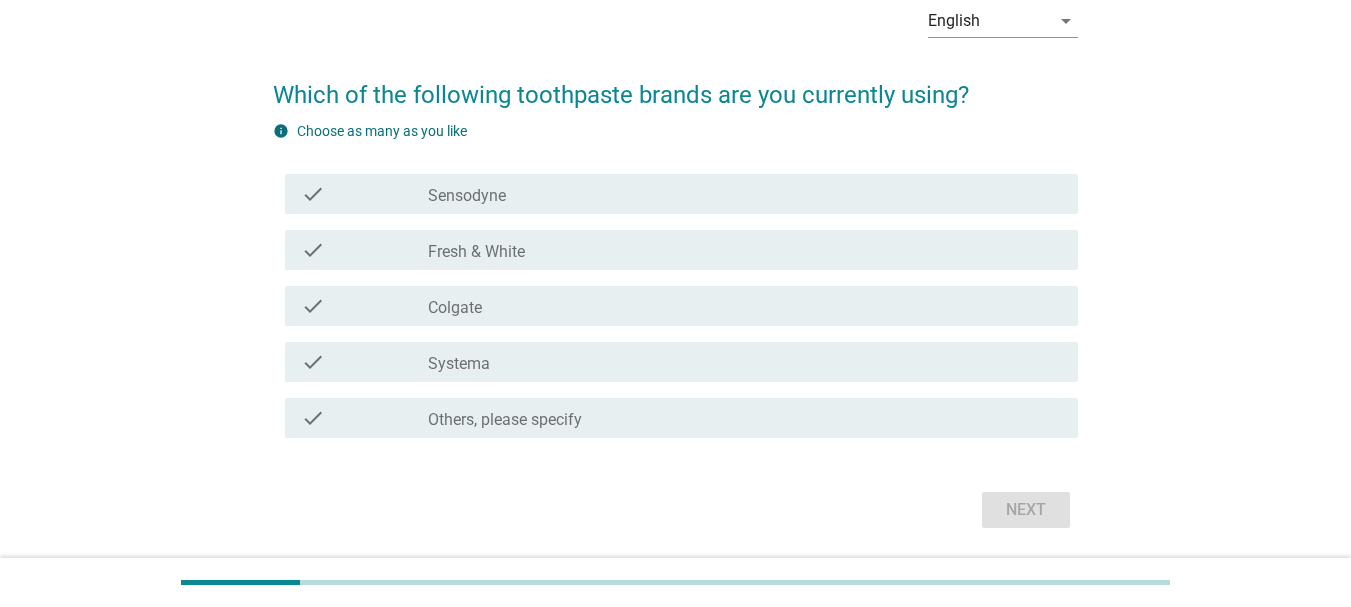 click on "check_box Systema" at bounding box center [745, 362] 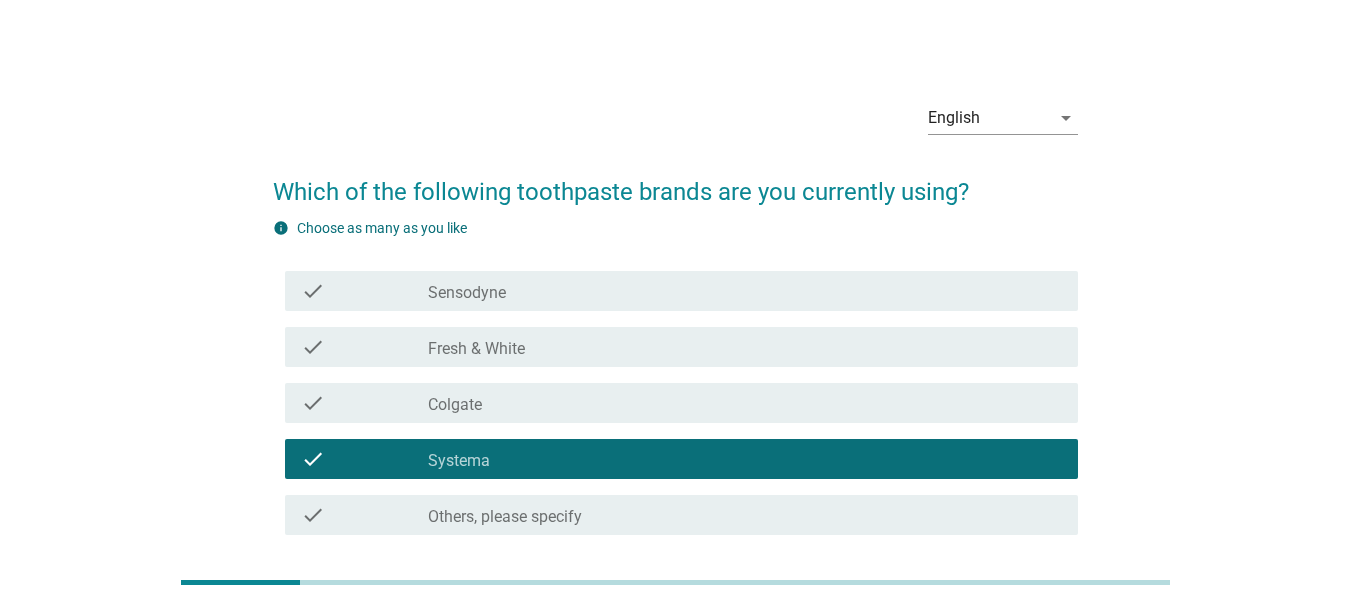 scroll, scrollTop: 0, scrollLeft: 0, axis: both 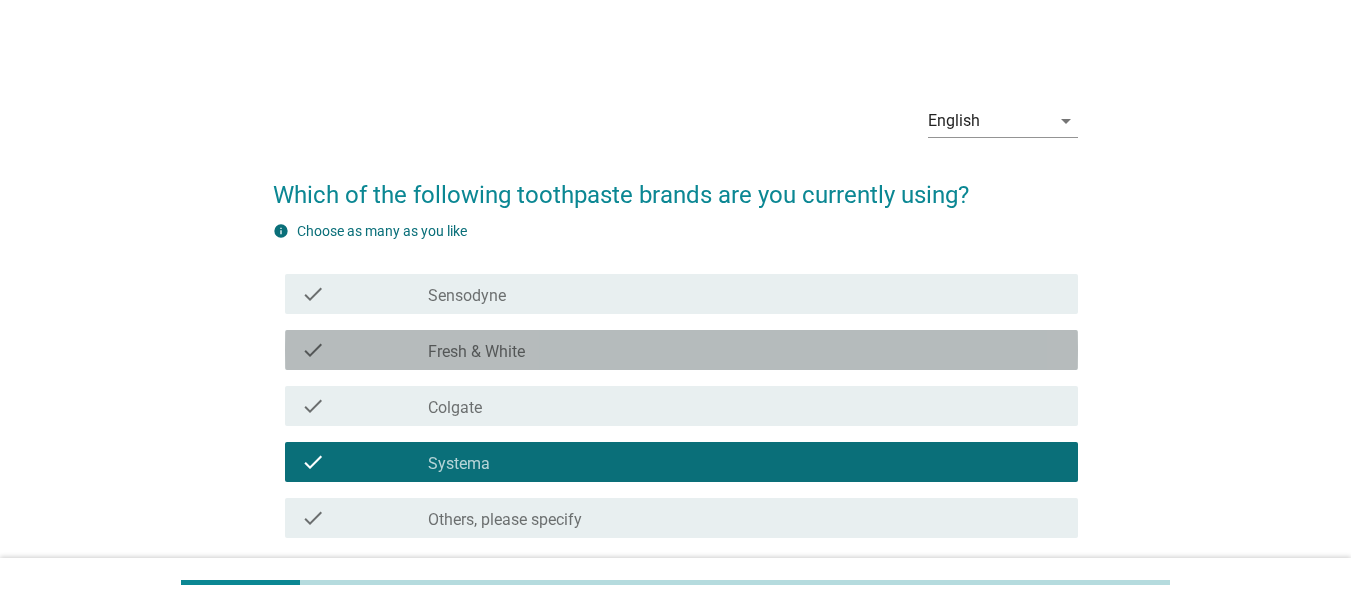 click on "check_box Fresh & White" at bounding box center (745, 350) 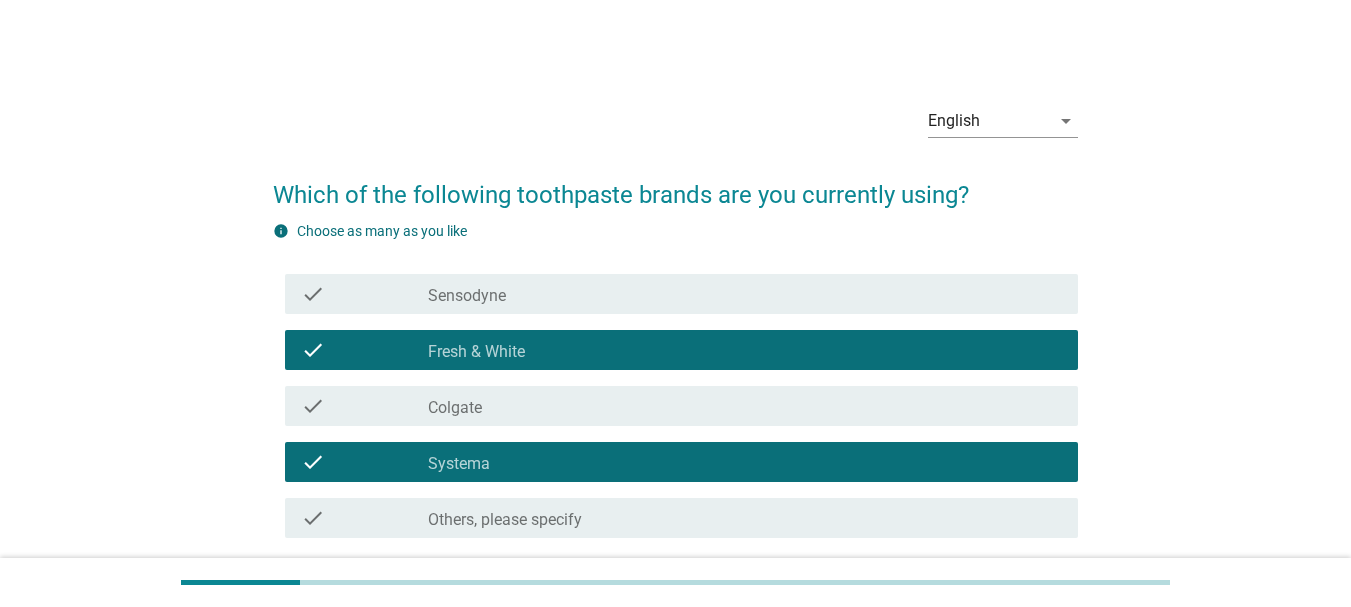 scroll, scrollTop: 100, scrollLeft: 0, axis: vertical 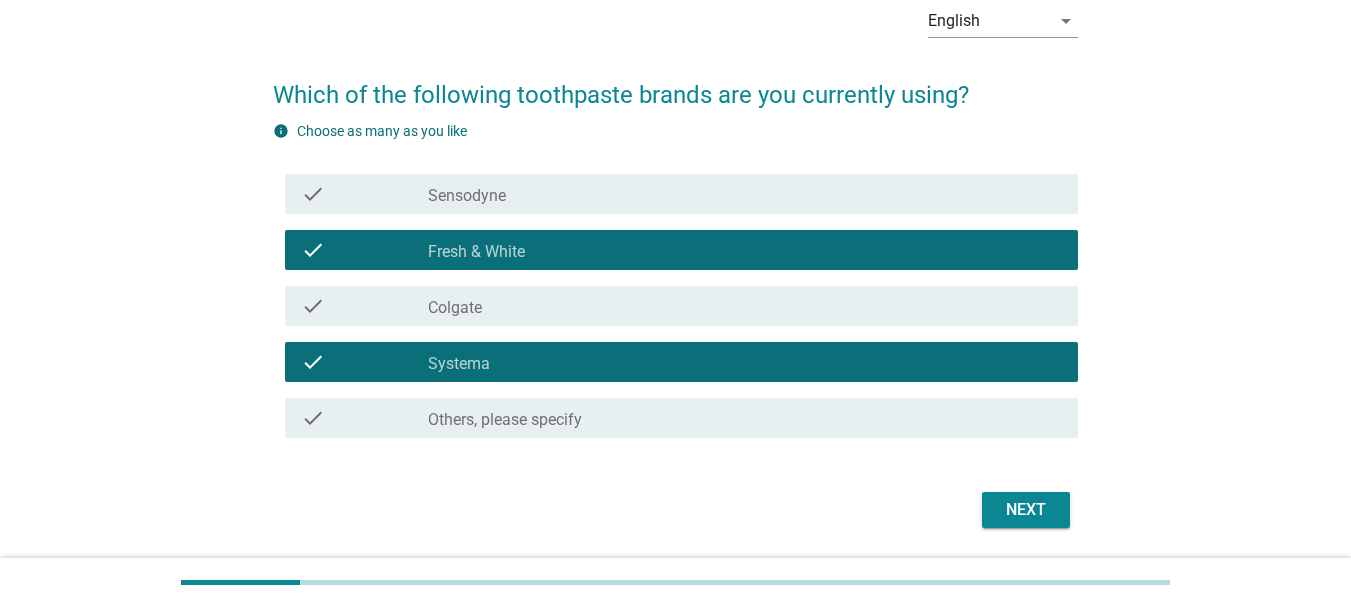 click on "check_box Colgate" at bounding box center [745, 306] 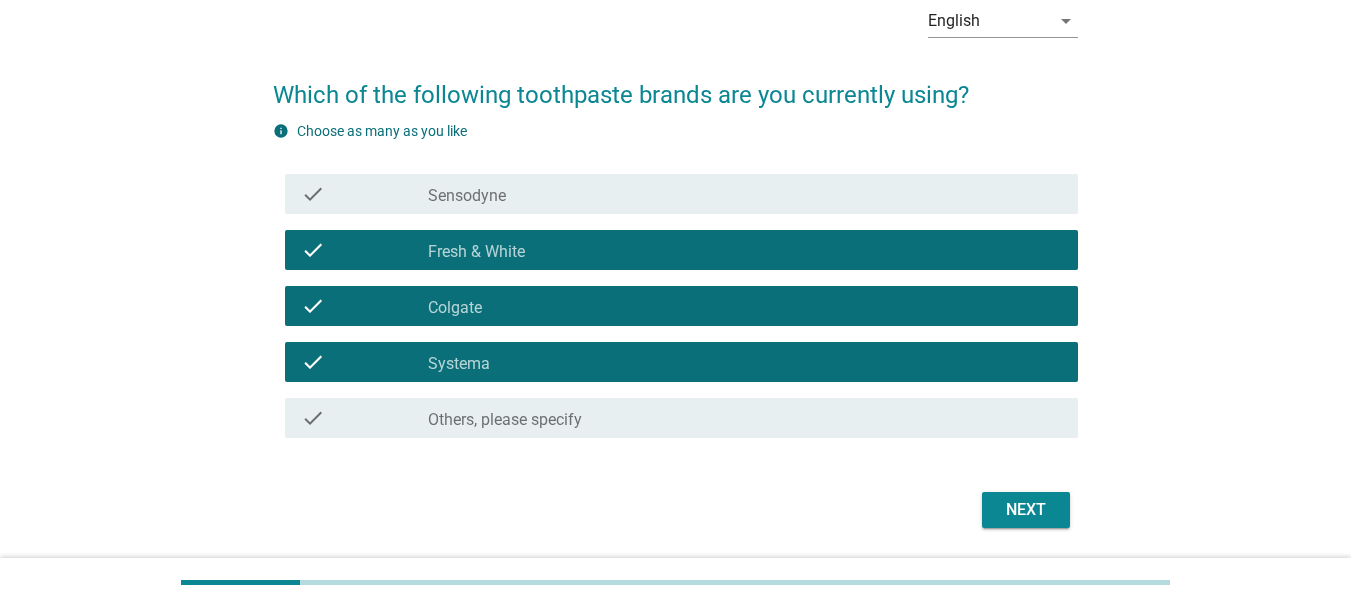click on "Next" at bounding box center [1026, 510] 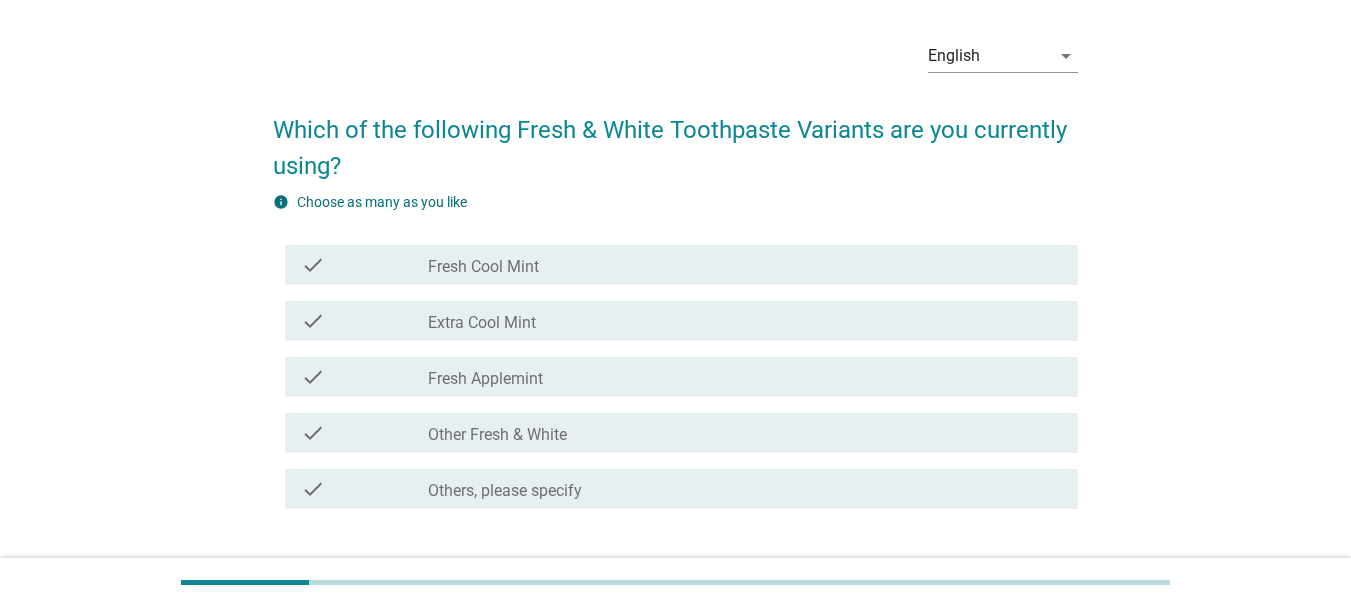 scroll, scrollTop: 100, scrollLeft: 0, axis: vertical 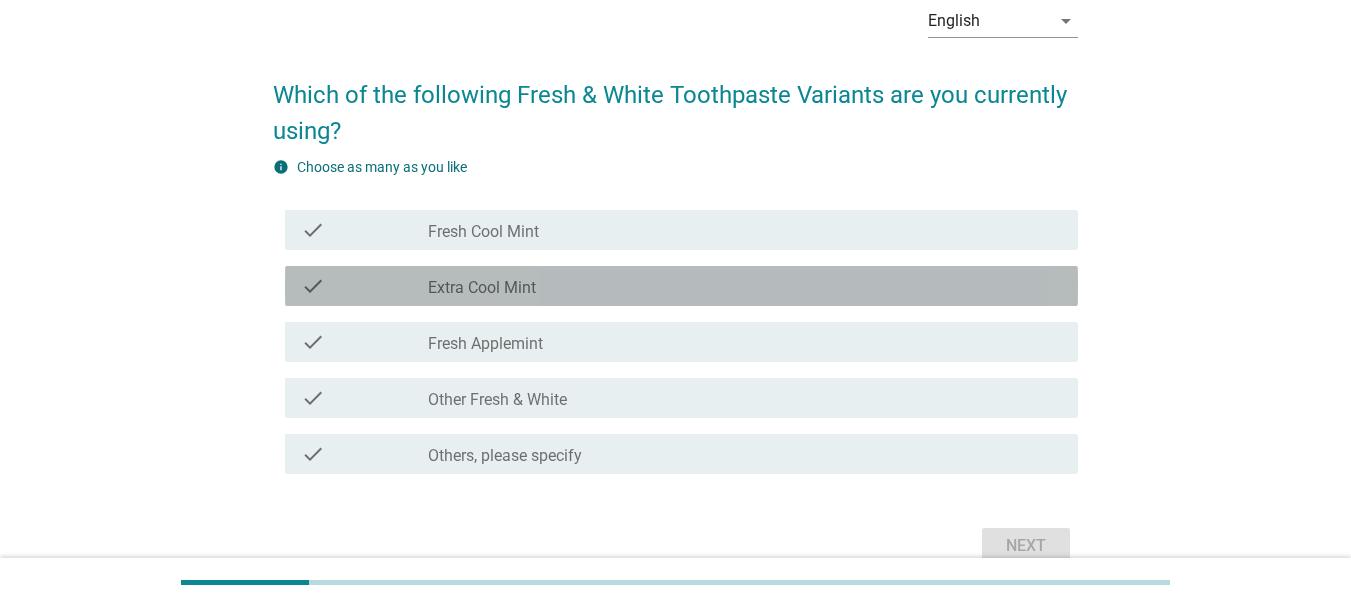 click on "Extra Cool Mint" at bounding box center [482, 288] 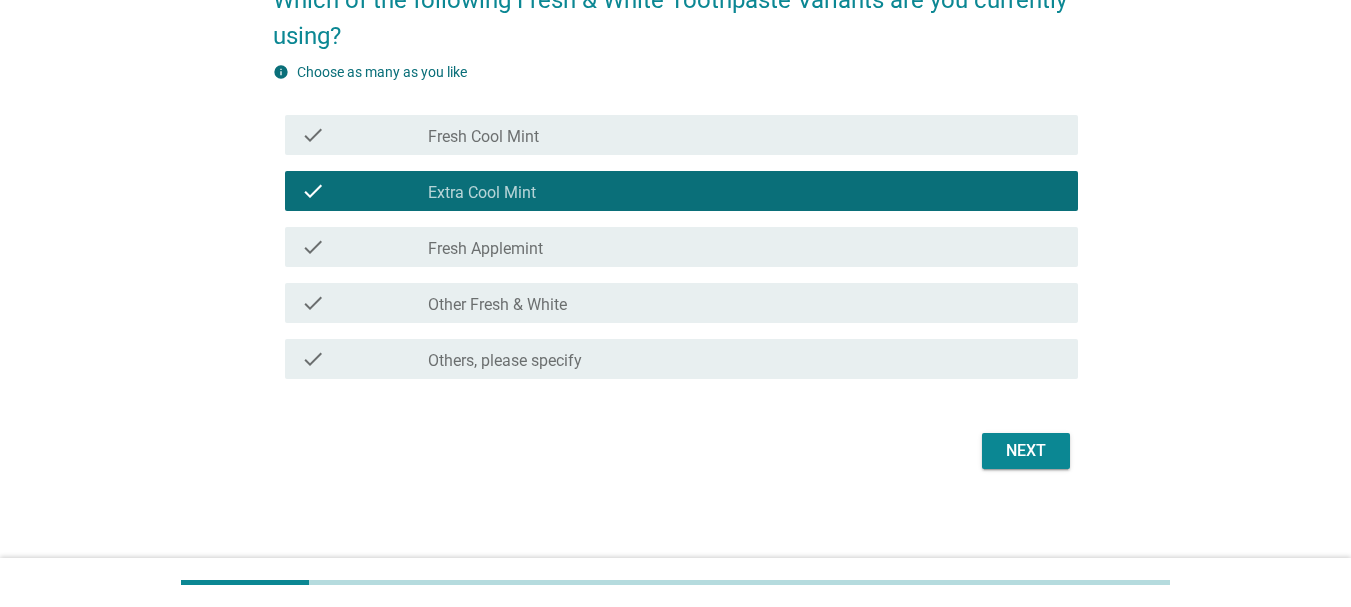 scroll, scrollTop: 200, scrollLeft: 0, axis: vertical 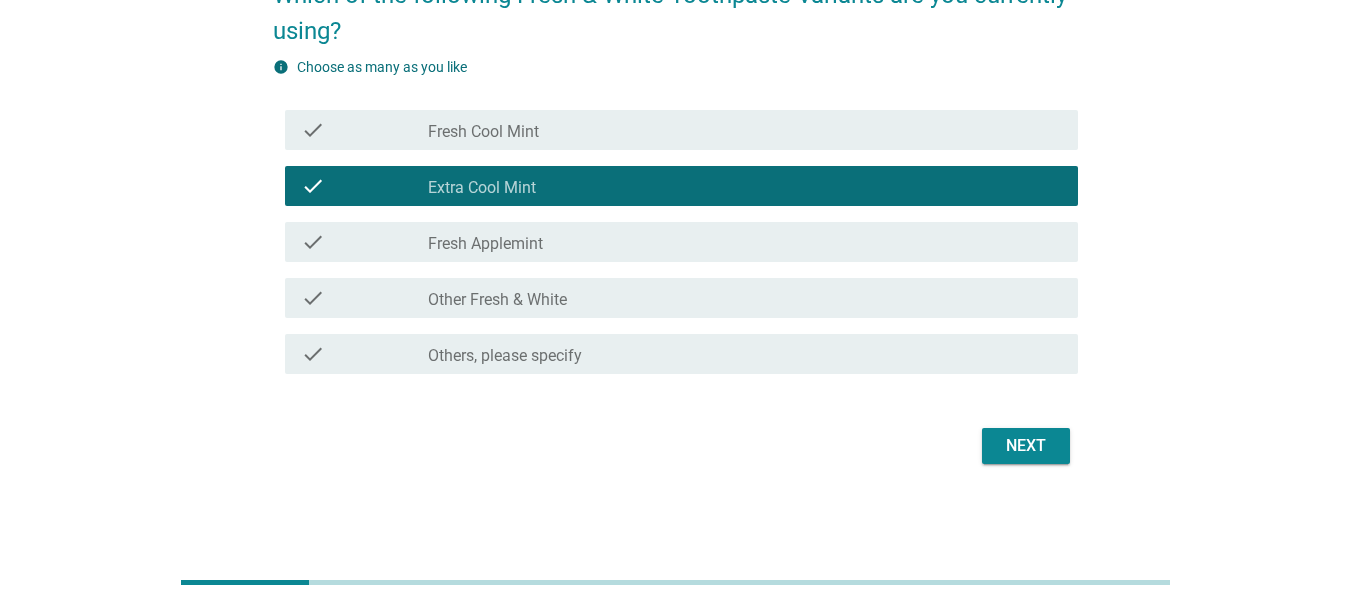 click on "Next" at bounding box center (1026, 446) 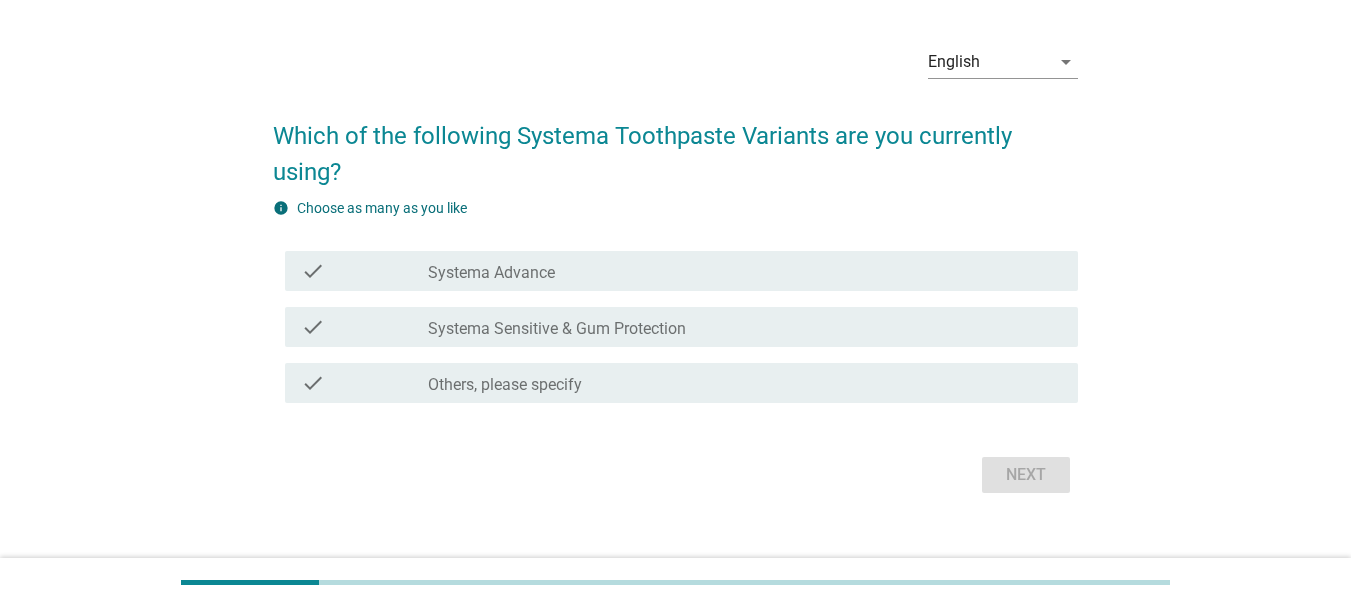scroll, scrollTop: 88, scrollLeft: 0, axis: vertical 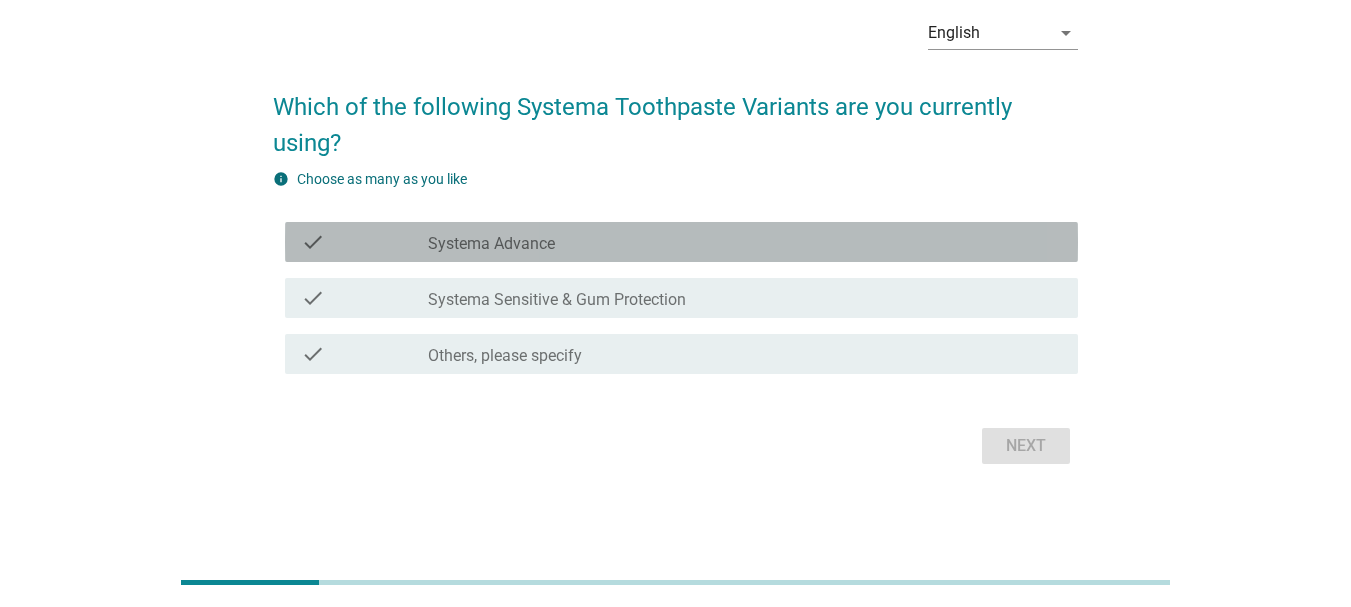 click on "Systema Advance" at bounding box center (491, 244) 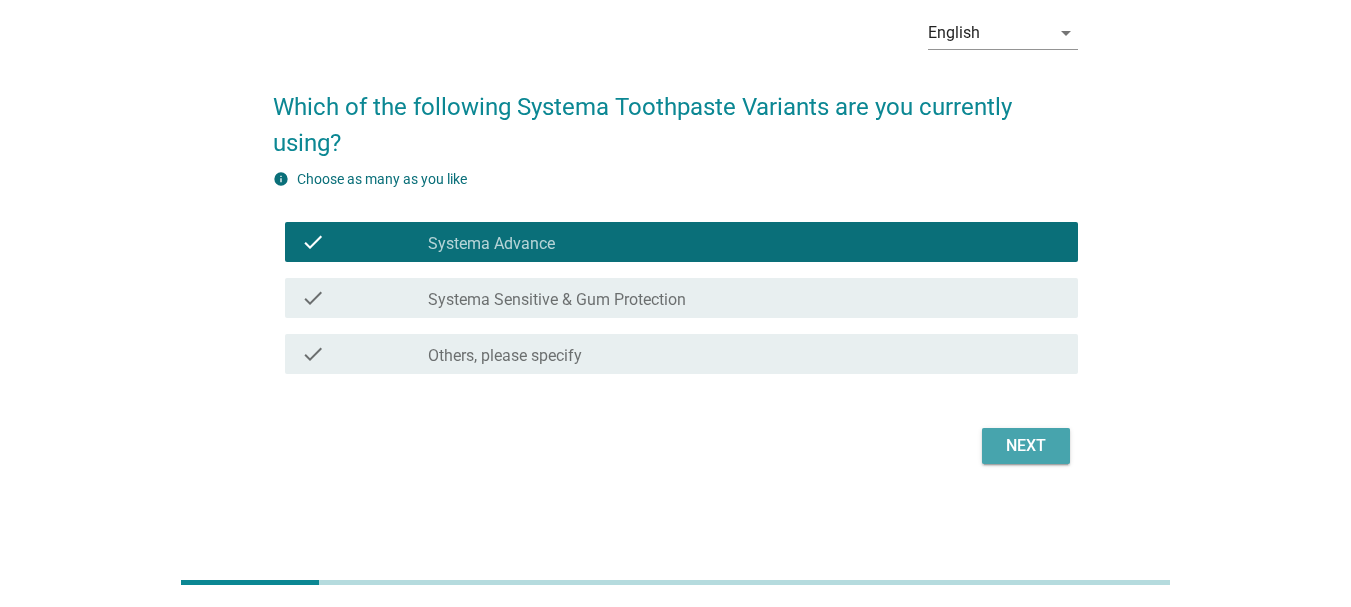 click on "Next" at bounding box center (1026, 446) 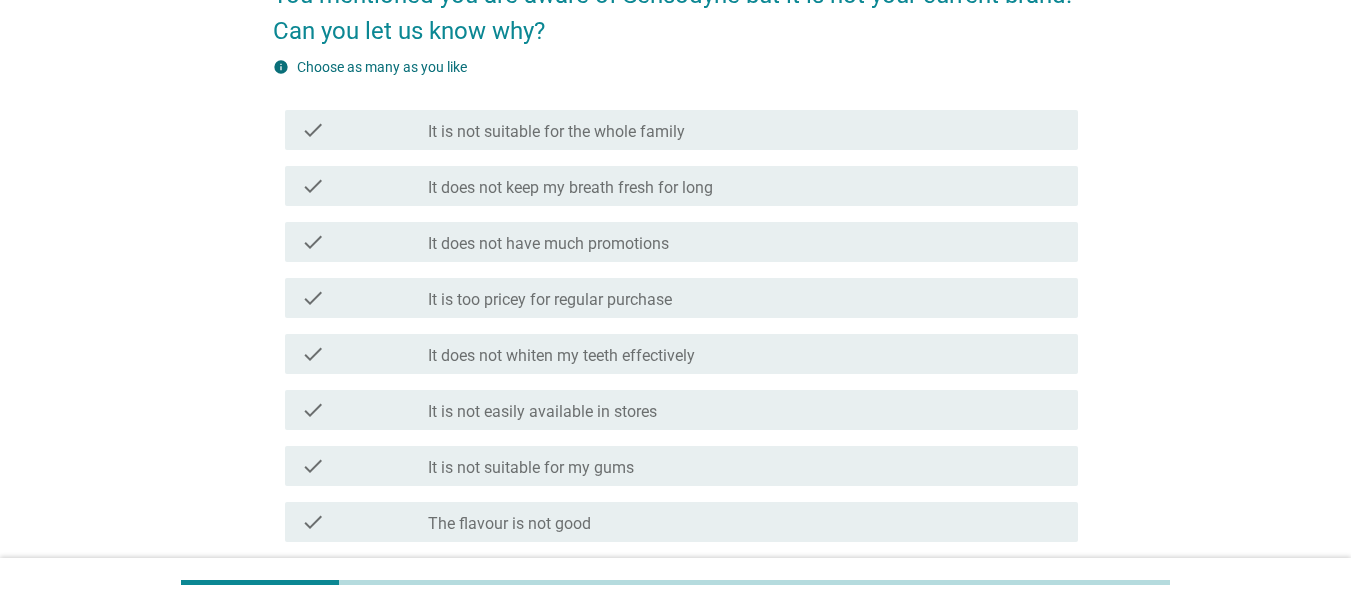 scroll, scrollTop: 100, scrollLeft: 0, axis: vertical 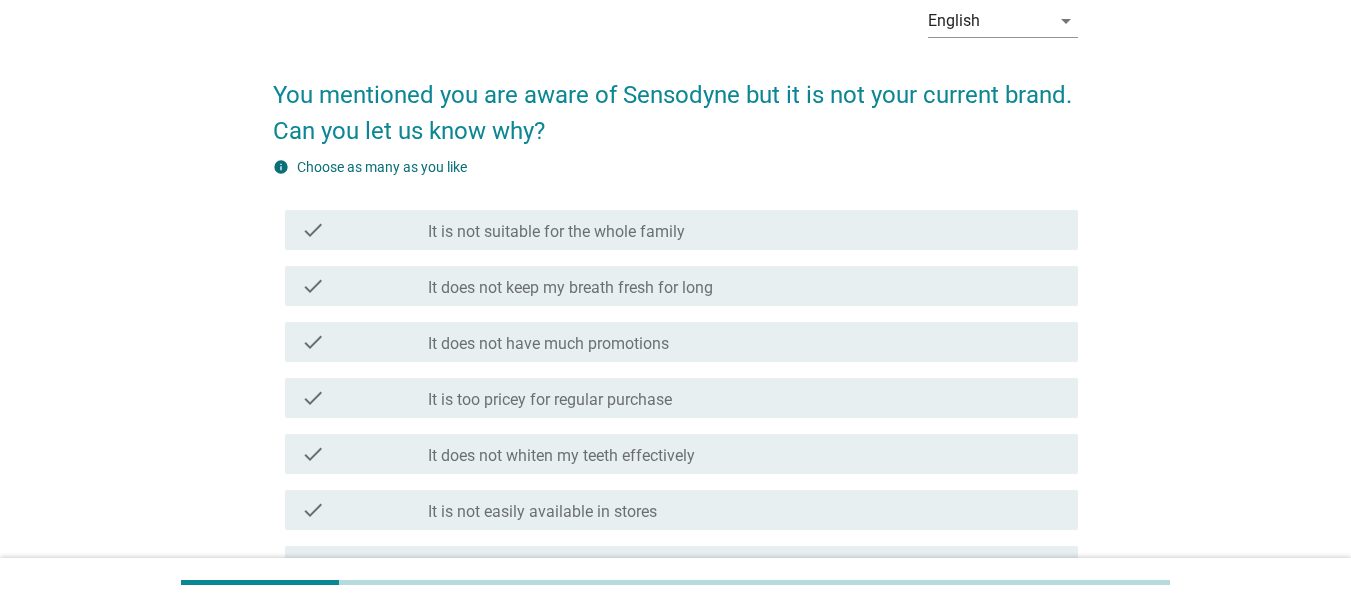 click on "It is not suitable for the whole family" at bounding box center (556, 232) 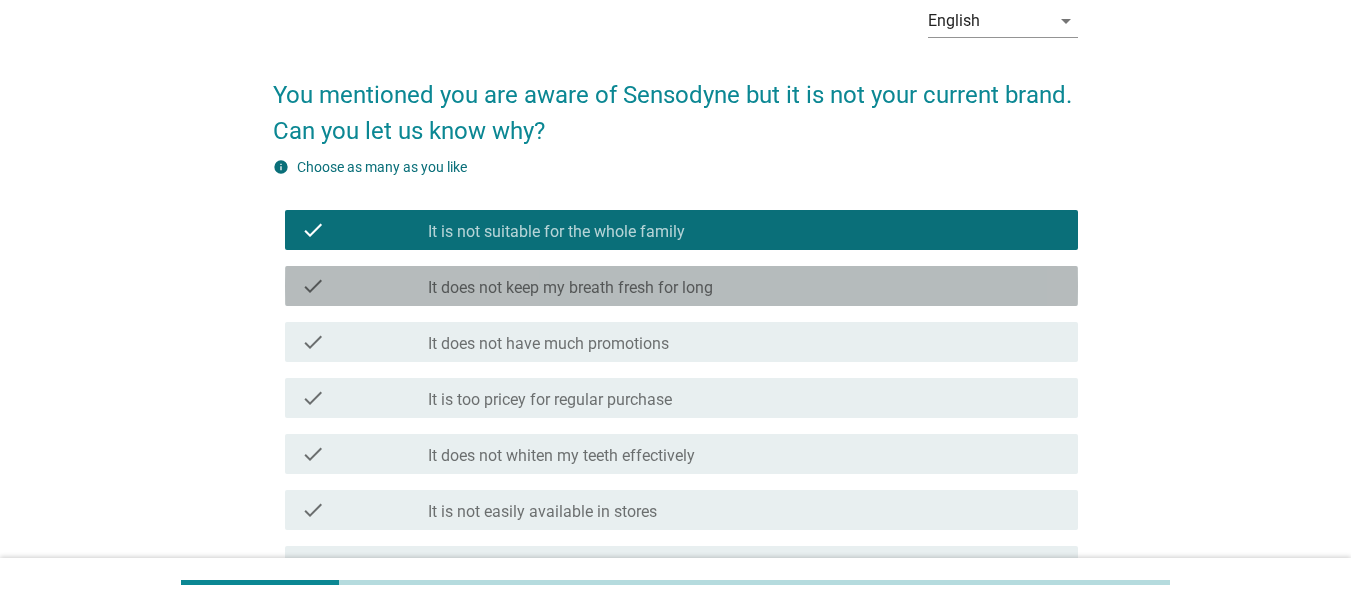 click on "It does not keep my breath fresh for long" at bounding box center (570, 288) 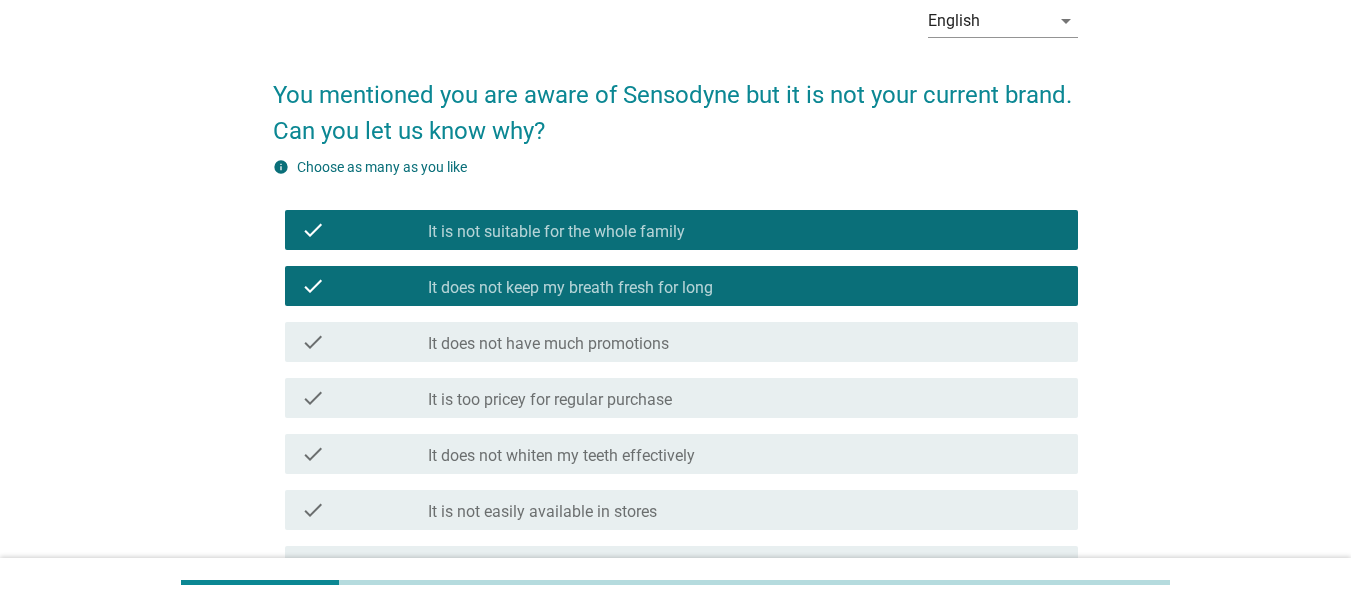 click on "check     check_box_outline_blank It does not have much promotions" at bounding box center [681, 342] 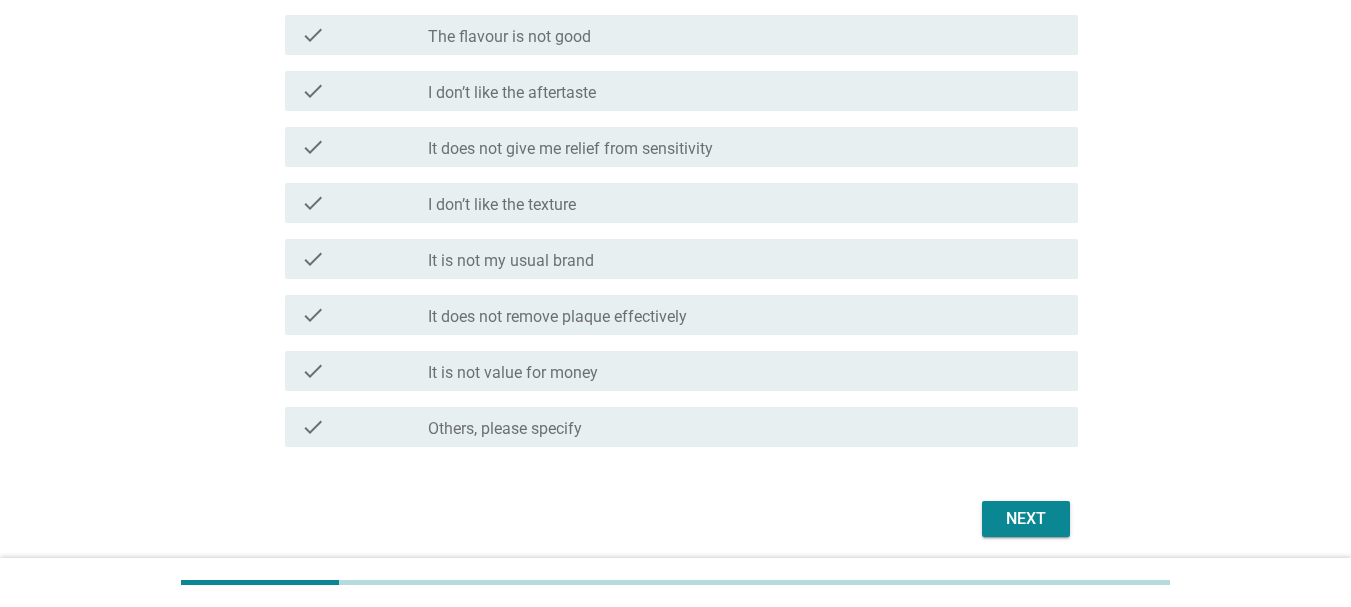 scroll, scrollTop: 760, scrollLeft: 0, axis: vertical 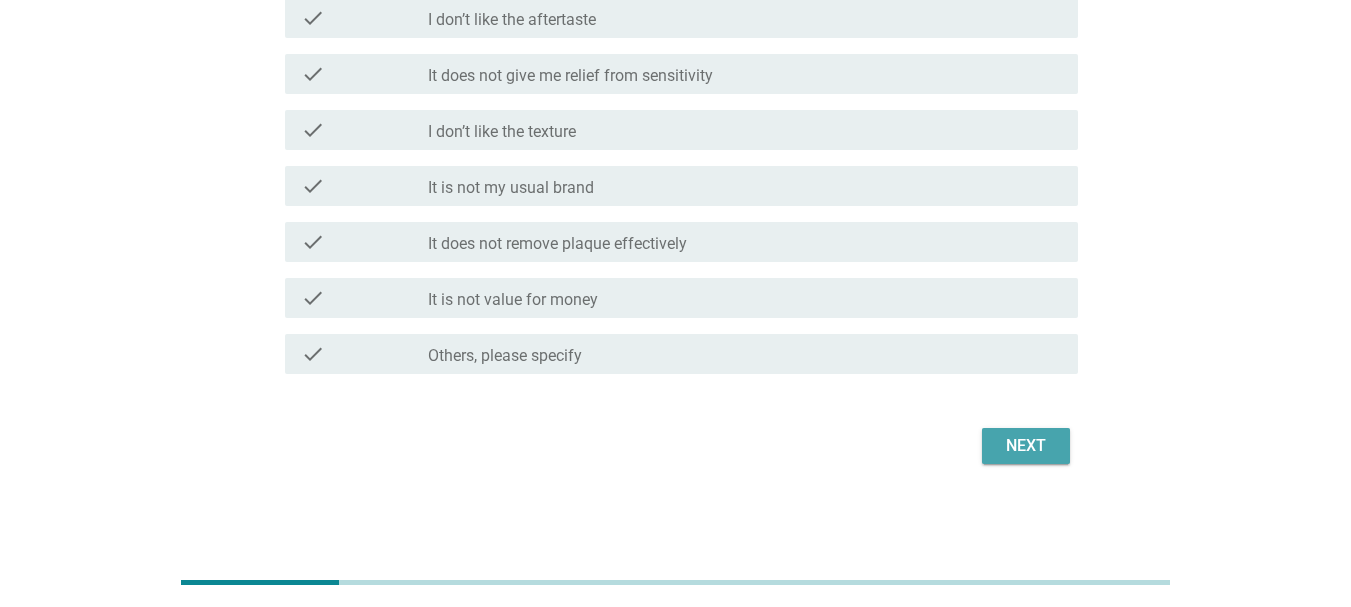 click on "Next" at bounding box center [1026, 446] 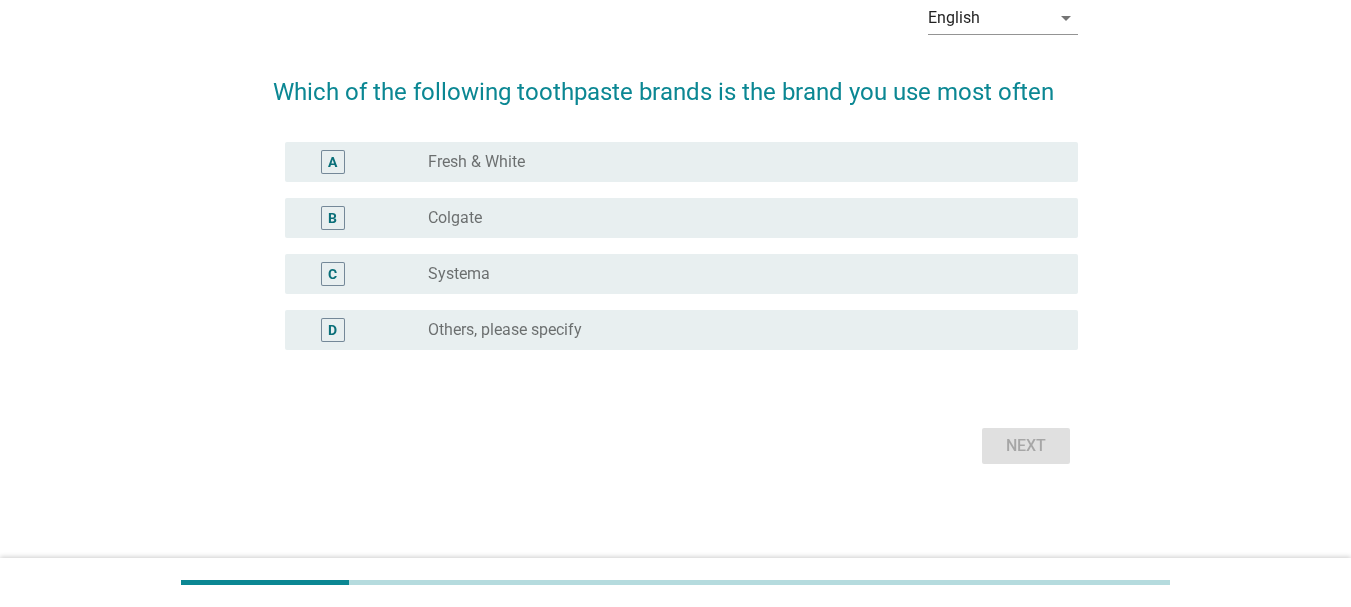 scroll, scrollTop: 0, scrollLeft: 0, axis: both 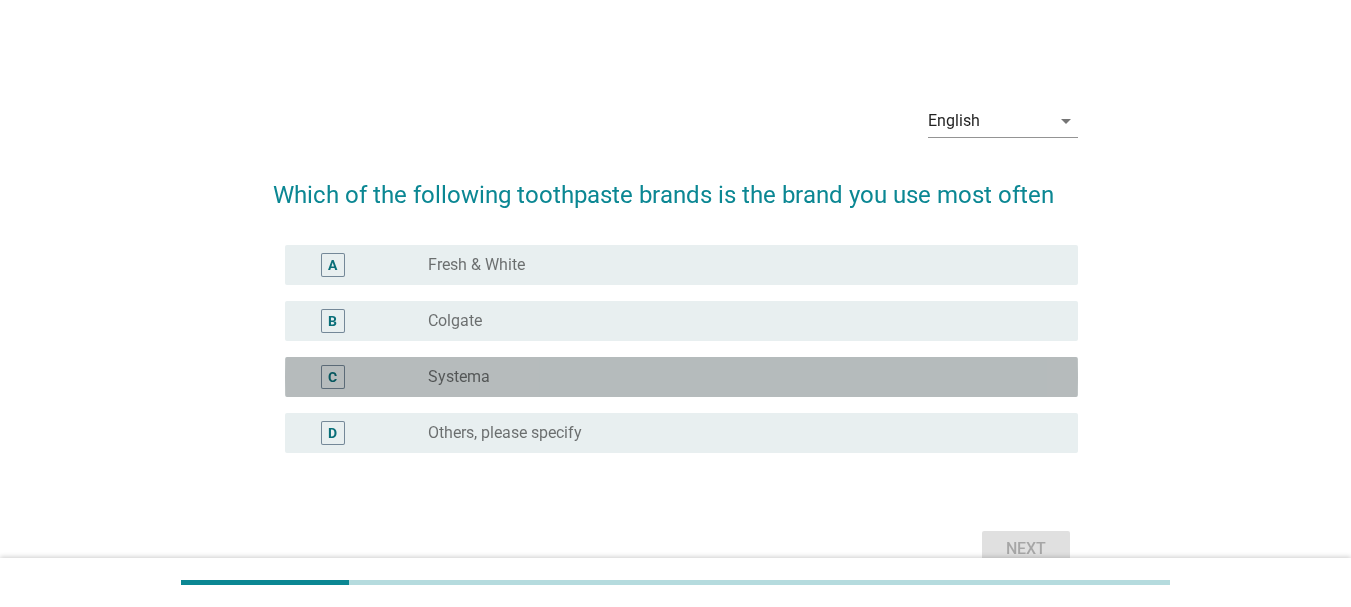 click on "radio_button_unchecked Systema" at bounding box center (737, 377) 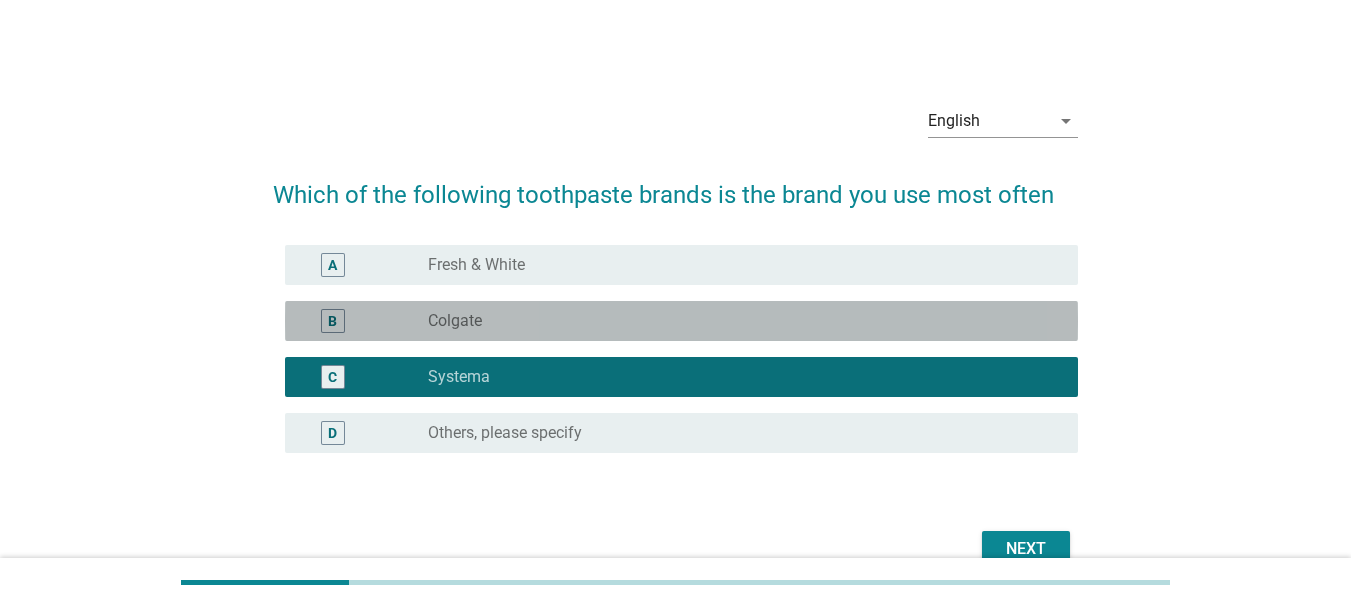 click on "radio_button_unchecked Colgate" at bounding box center [737, 321] 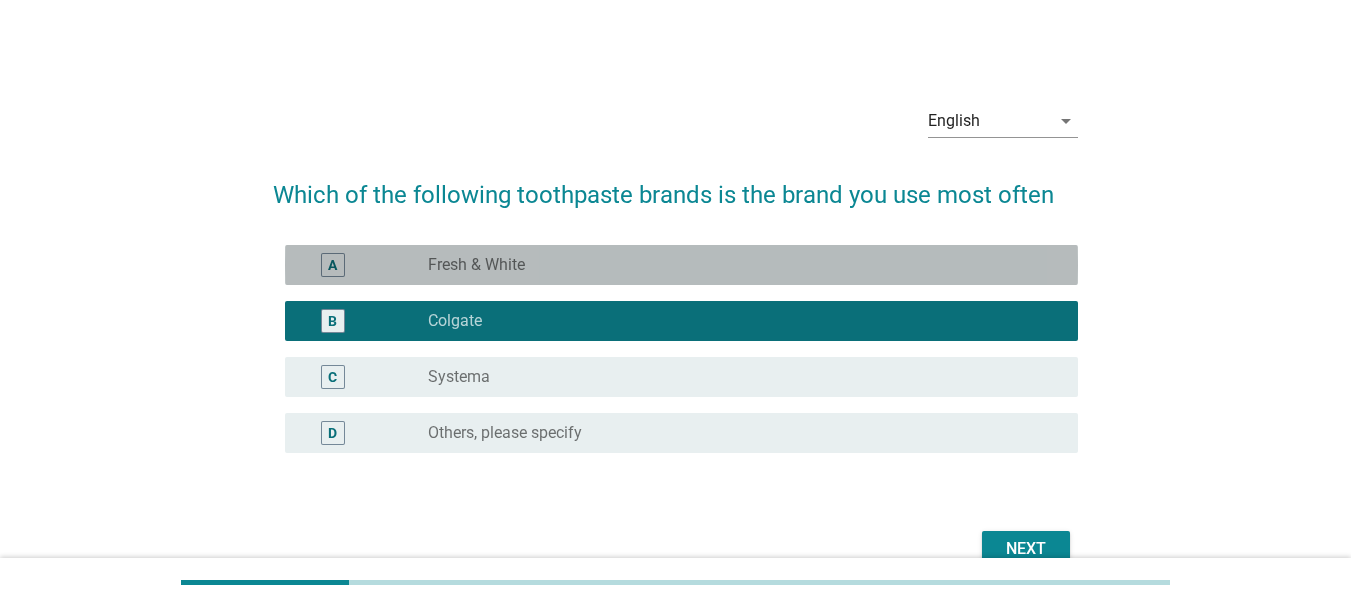 click on "radio_button_unchecked Fresh & White" at bounding box center [737, 265] 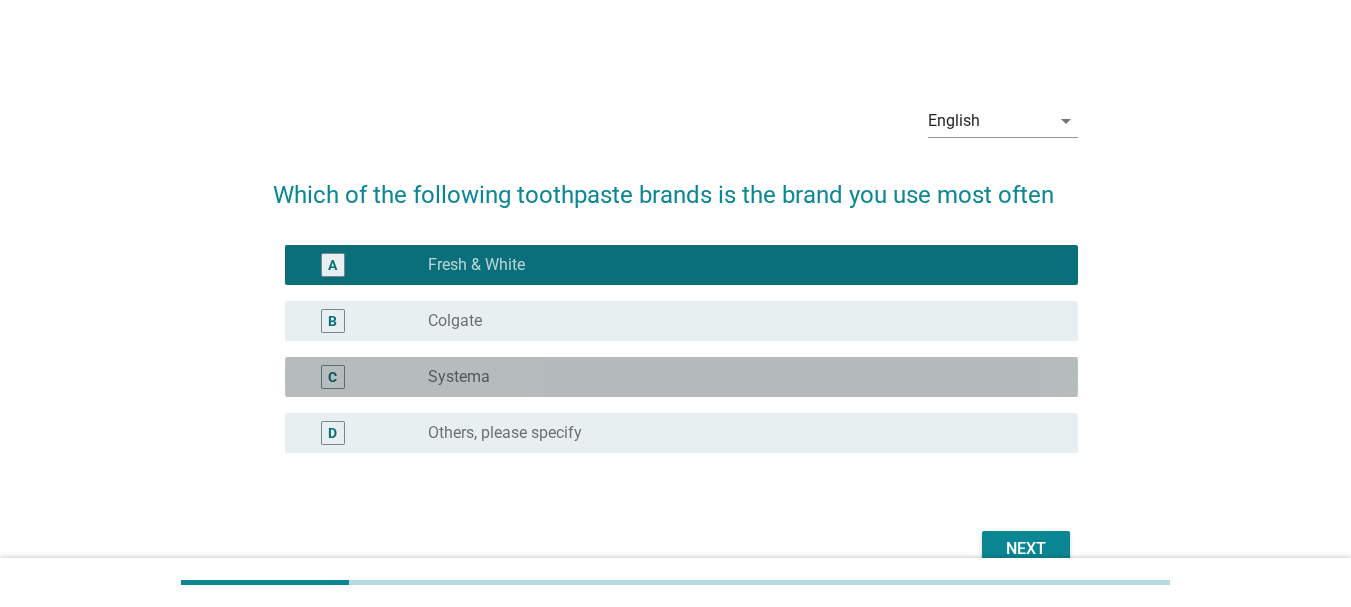 click on "radio_button_unchecked Systema" at bounding box center [737, 377] 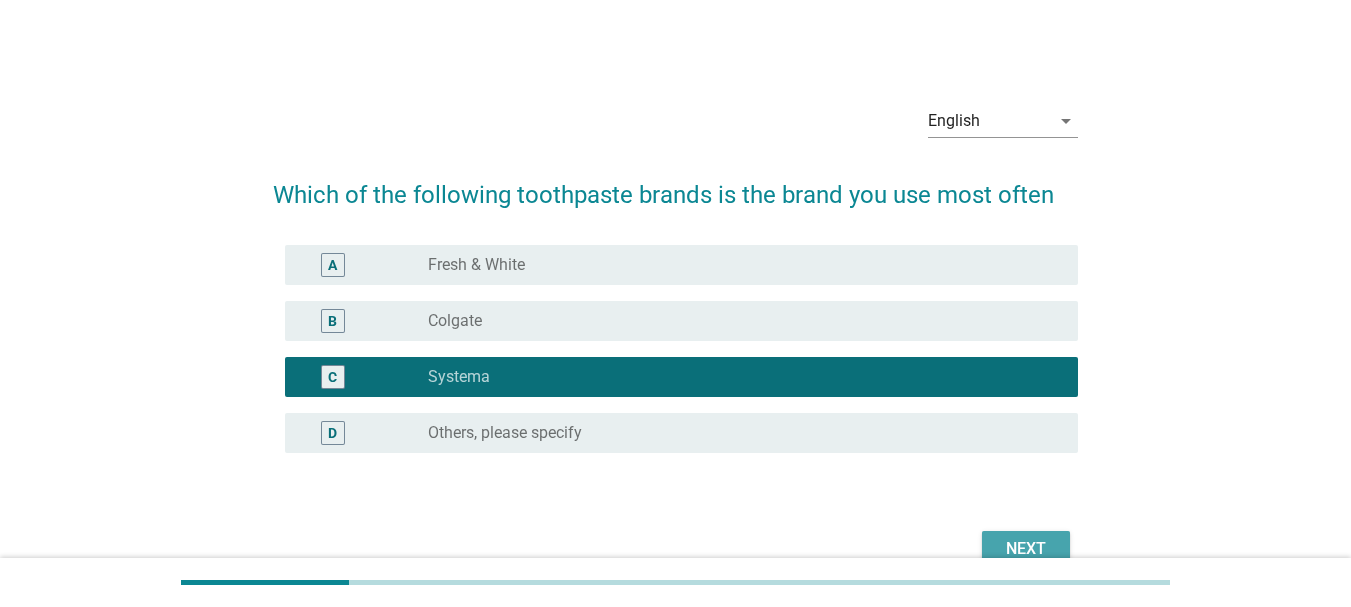 click on "Next" at bounding box center [1026, 549] 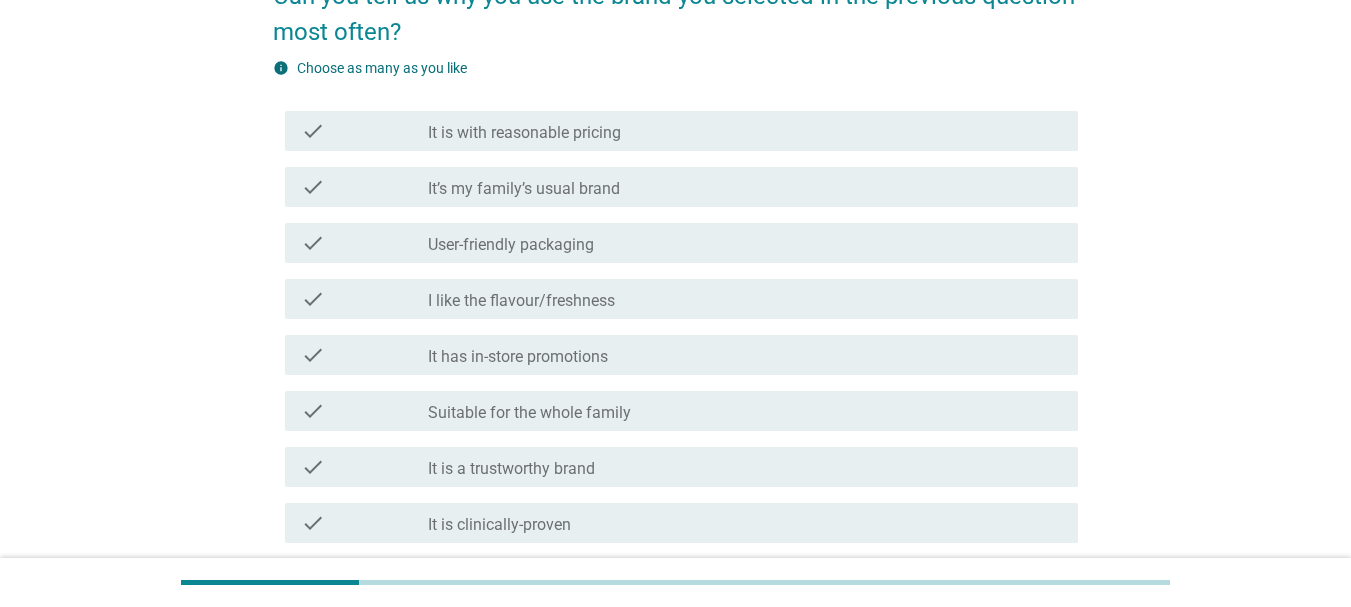 scroll, scrollTop: 100, scrollLeft: 0, axis: vertical 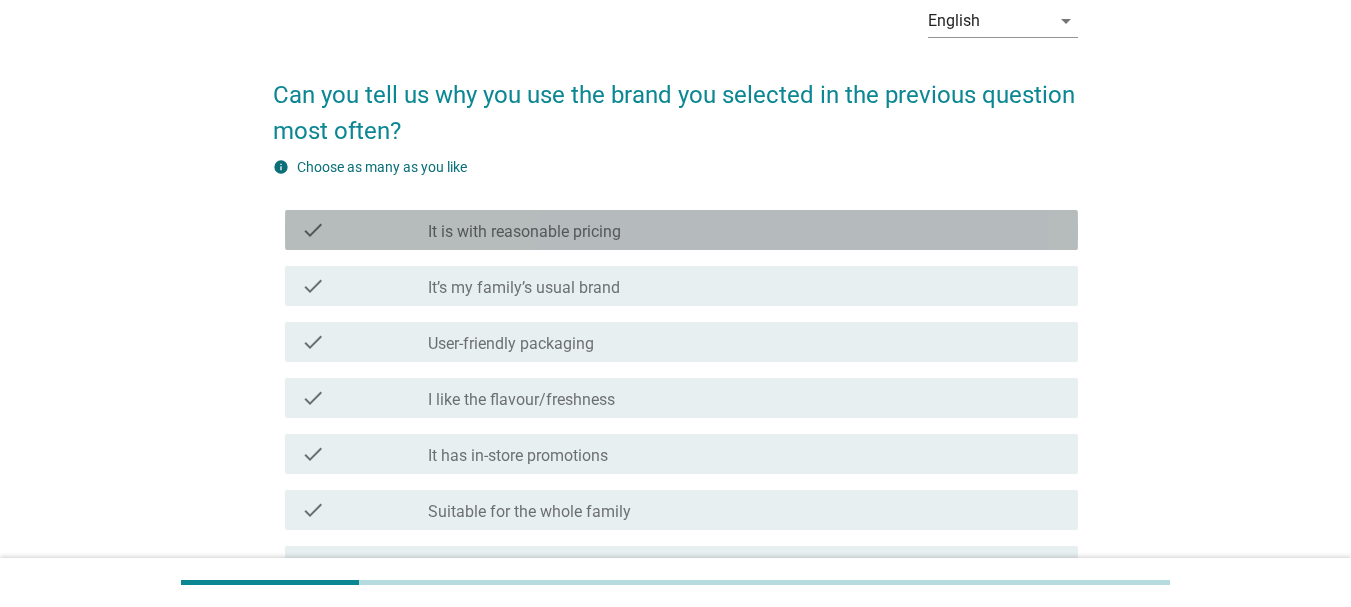 click on "It is with reasonable pricing" at bounding box center (524, 232) 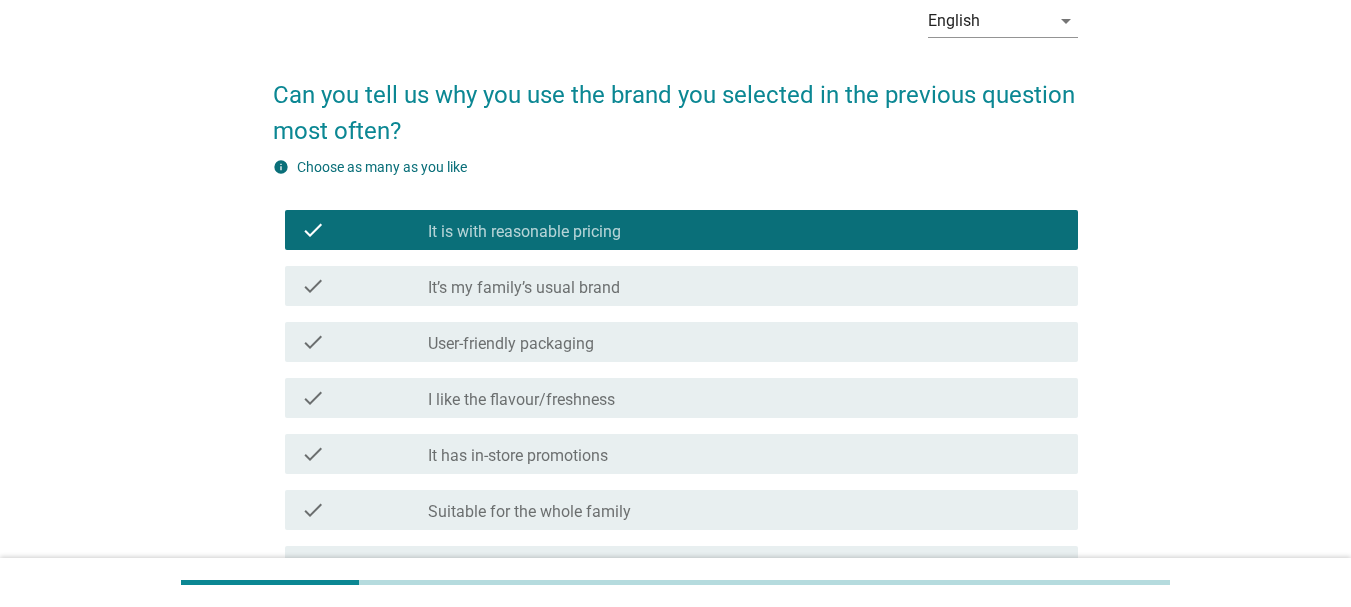 click on "I like the flavour/freshness" at bounding box center [521, 400] 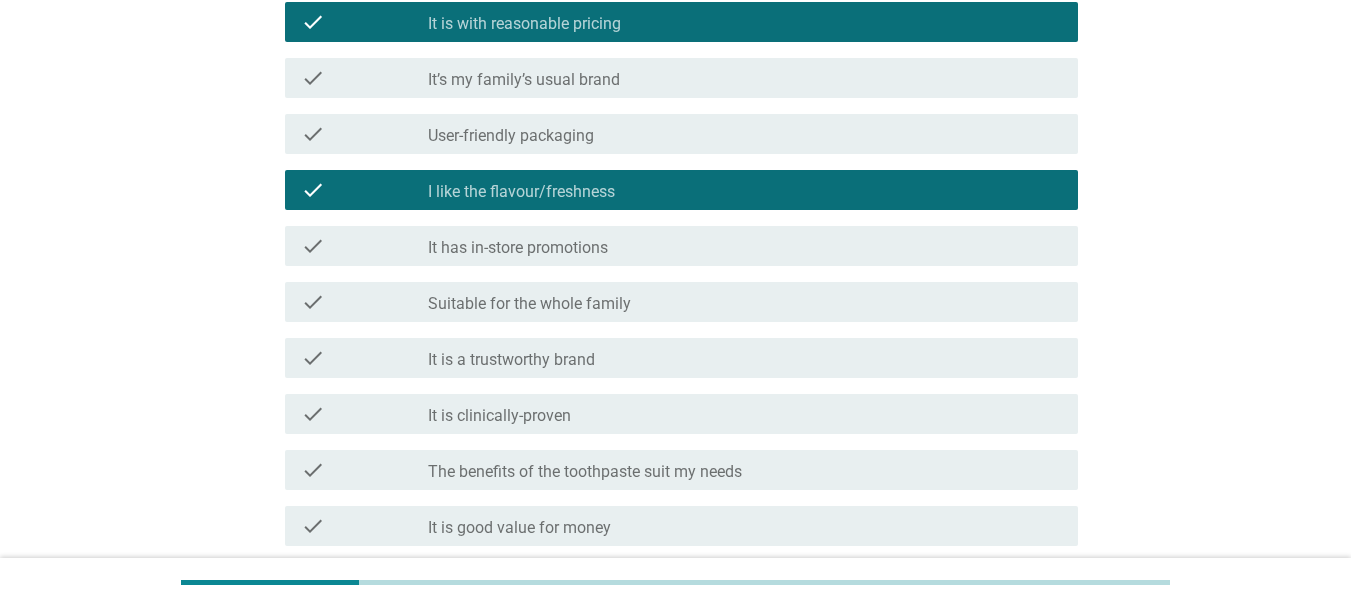scroll, scrollTop: 500, scrollLeft: 0, axis: vertical 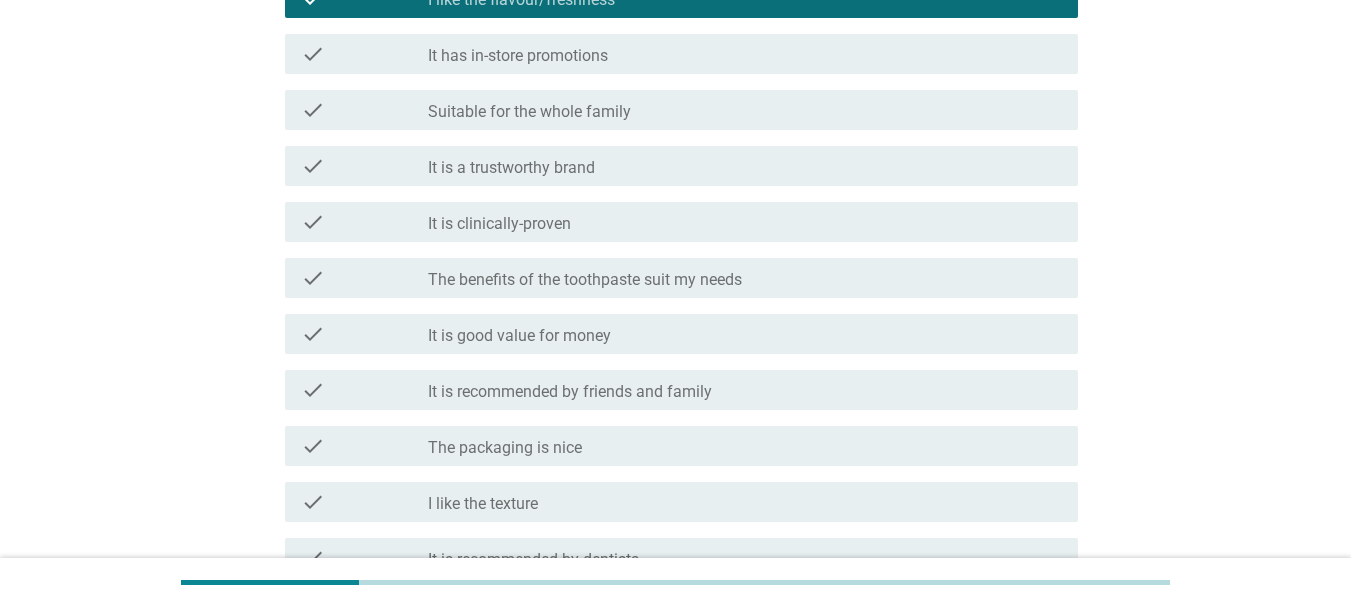 click on "The benefits of the toothpaste suit my needs" at bounding box center [585, 280] 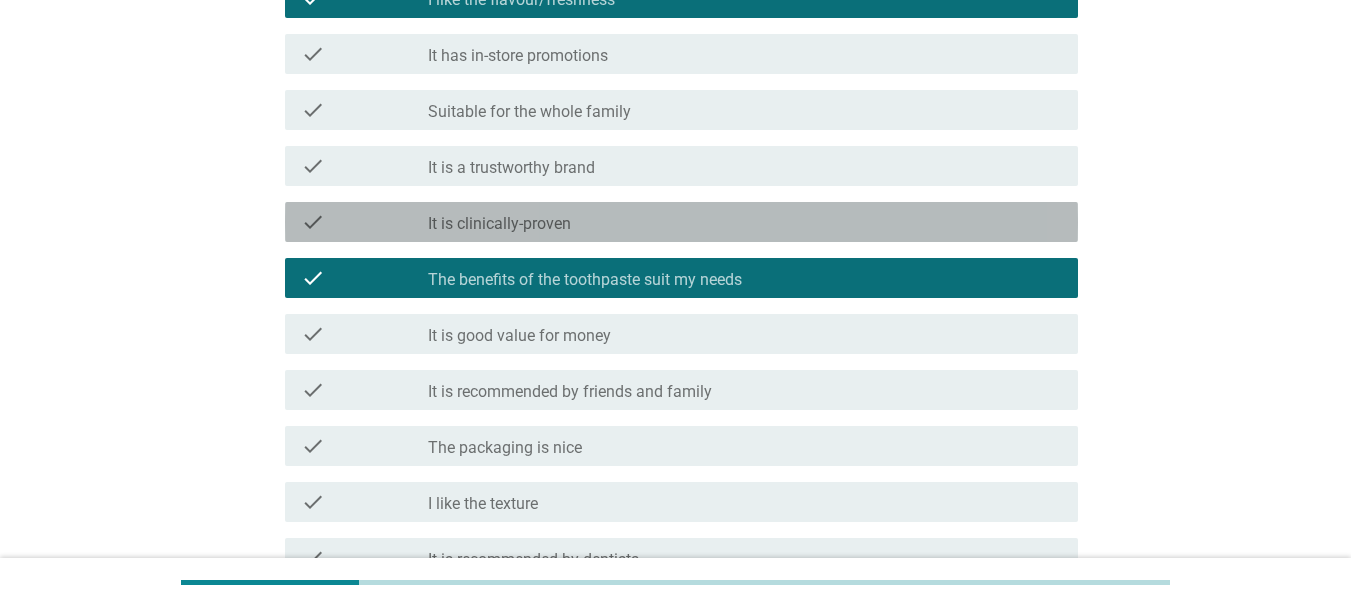 click on "It is clinically-proven" at bounding box center (499, 224) 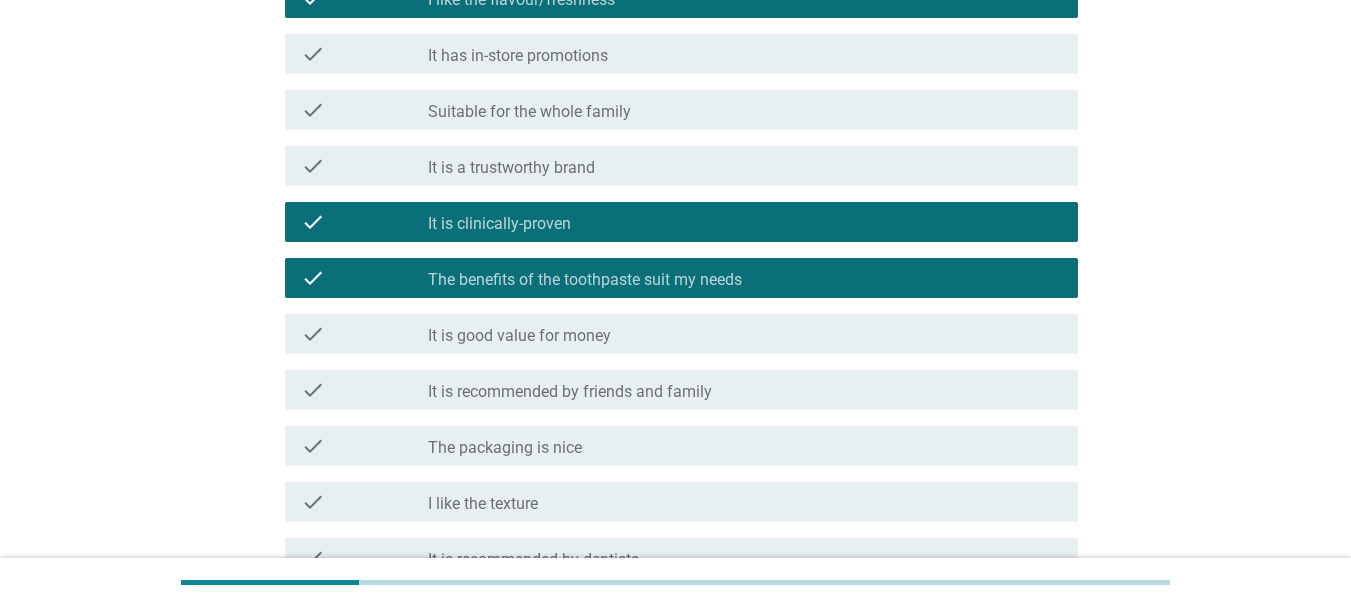 click on "It is good value for money" at bounding box center (519, 336) 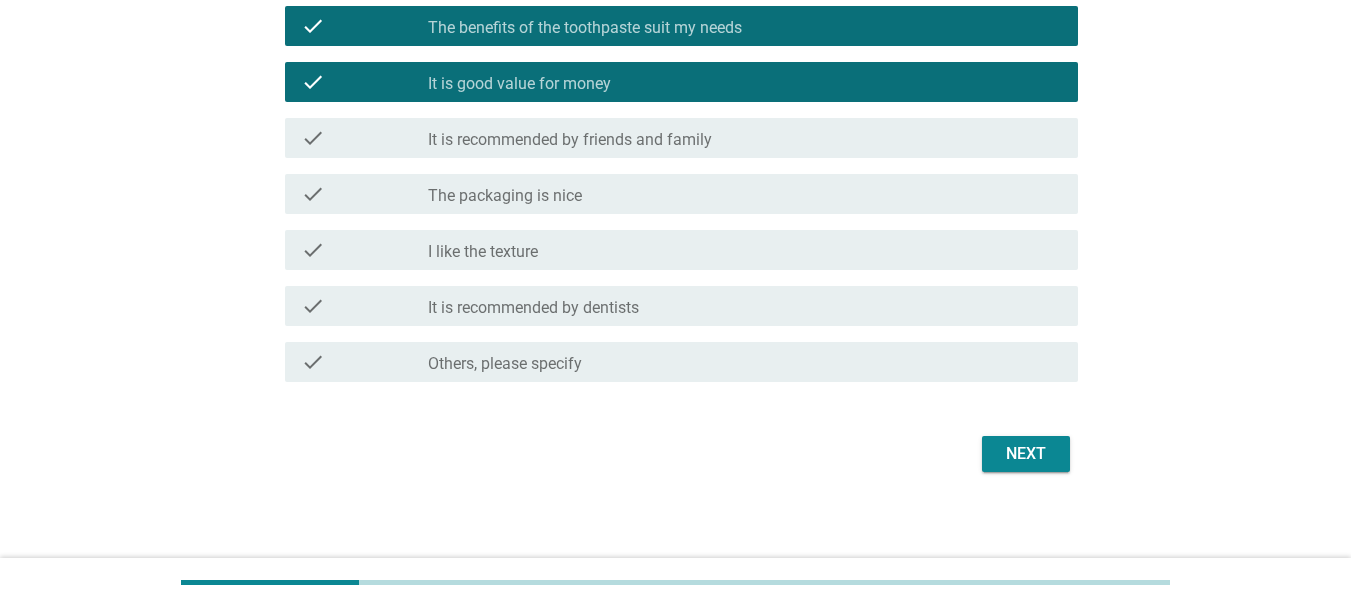 scroll, scrollTop: 760, scrollLeft: 0, axis: vertical 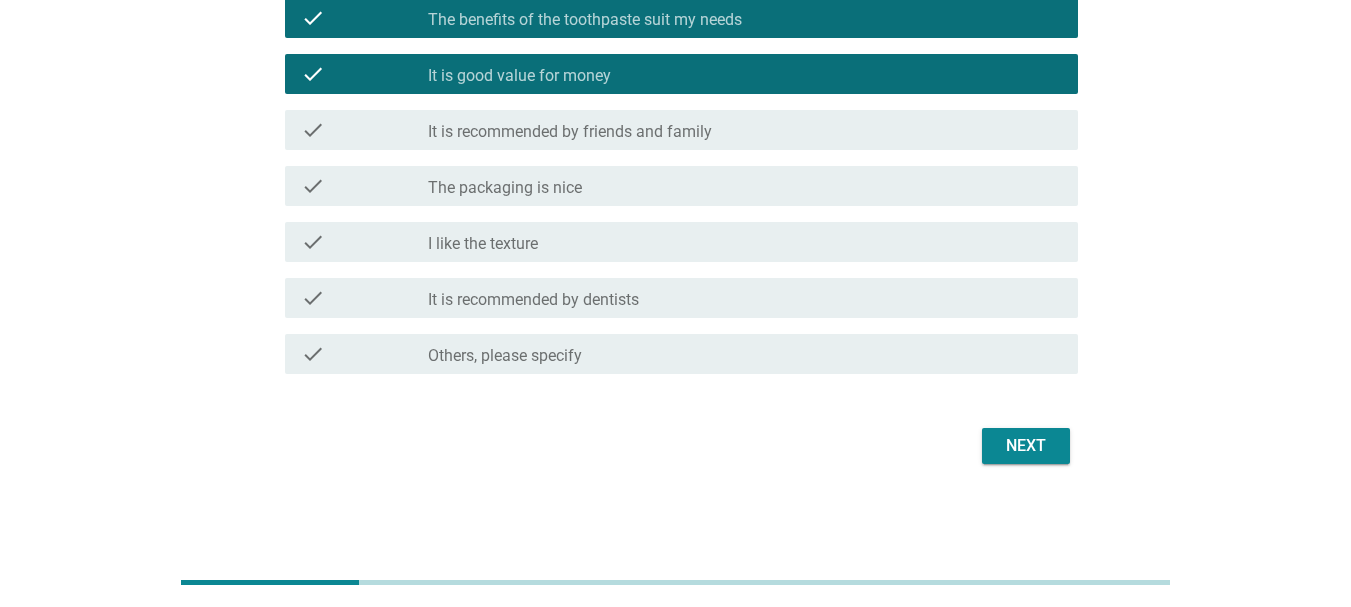 click on "The packaging is nice" at bounding box center (505, 188) 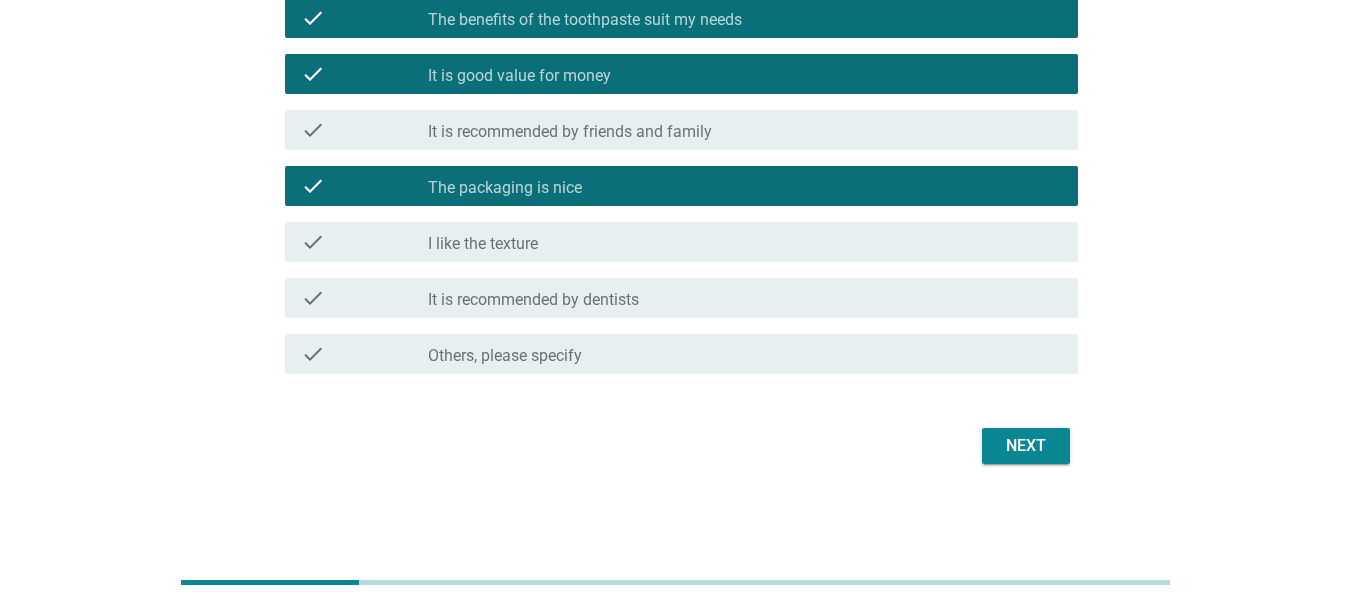 click on "Next" at bounding box center (1026, 446) 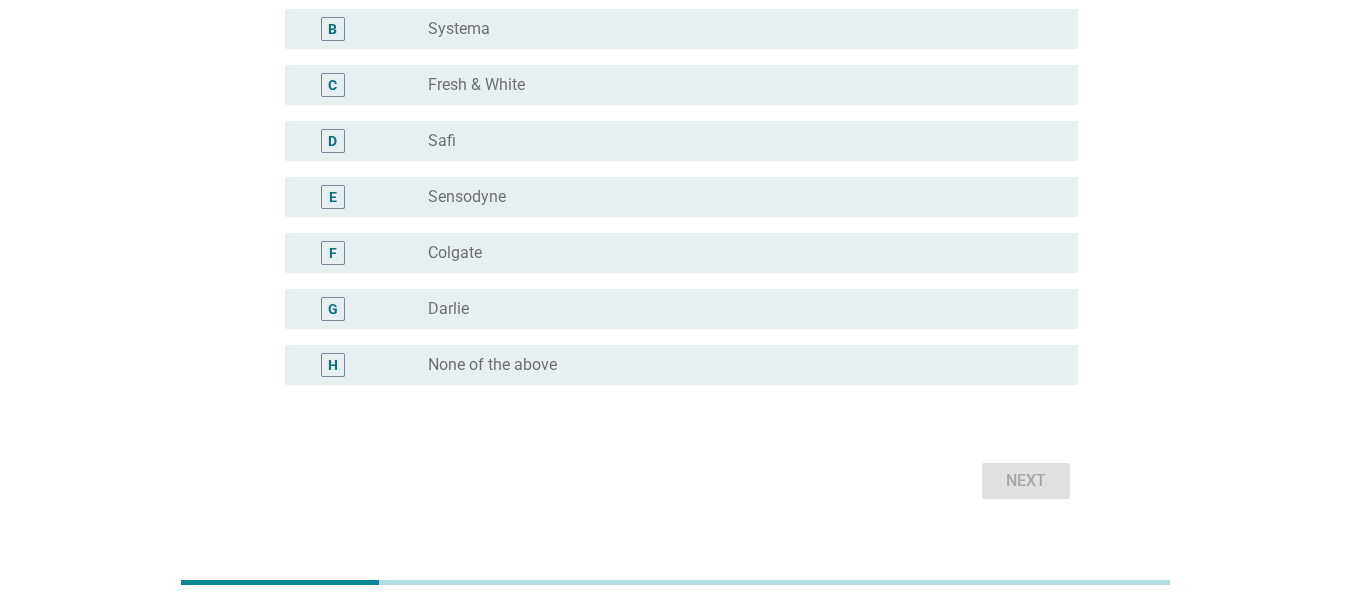 scroll, scrollTop: 300, scrollLeft: 0, axis: vertical 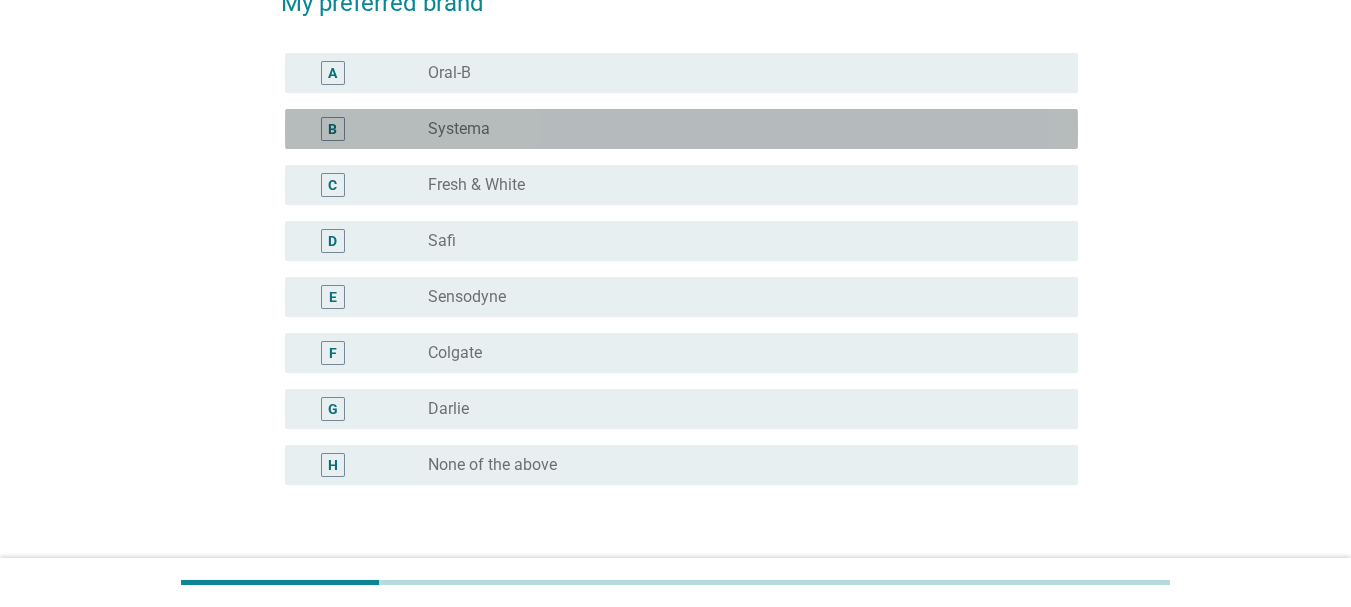 click on "Systema" at bounding box center [459, 129] 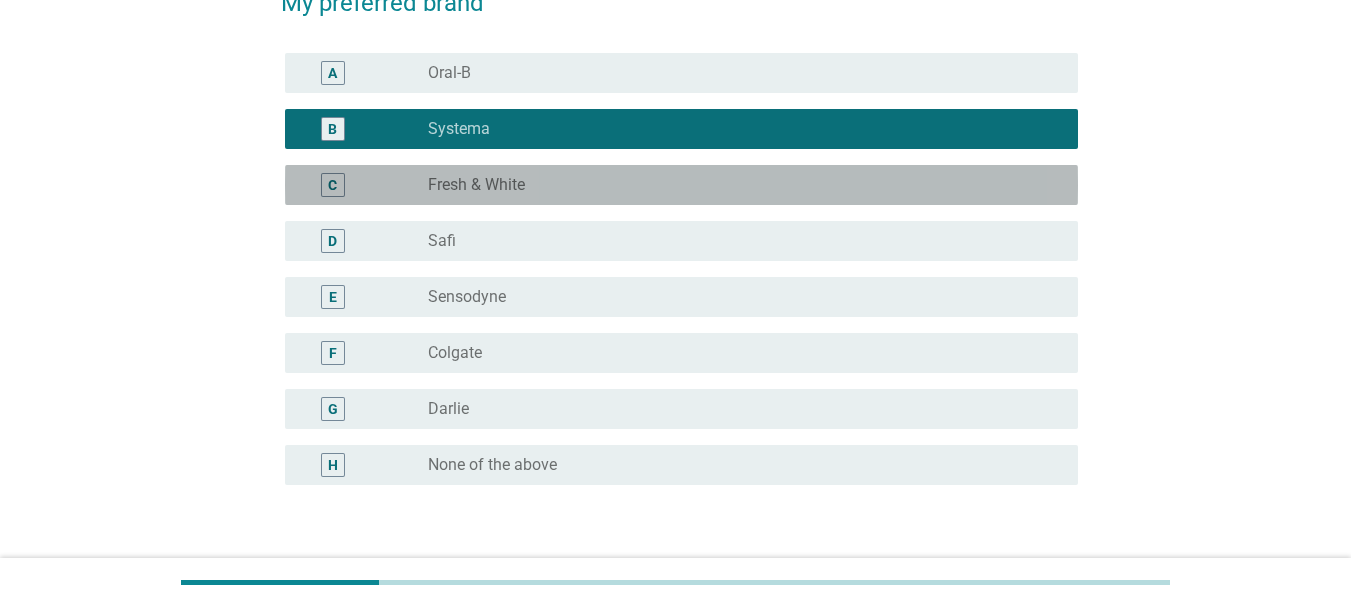 click on "radio_button_unchecked Fresh & White" at bounding box center [745, 185] 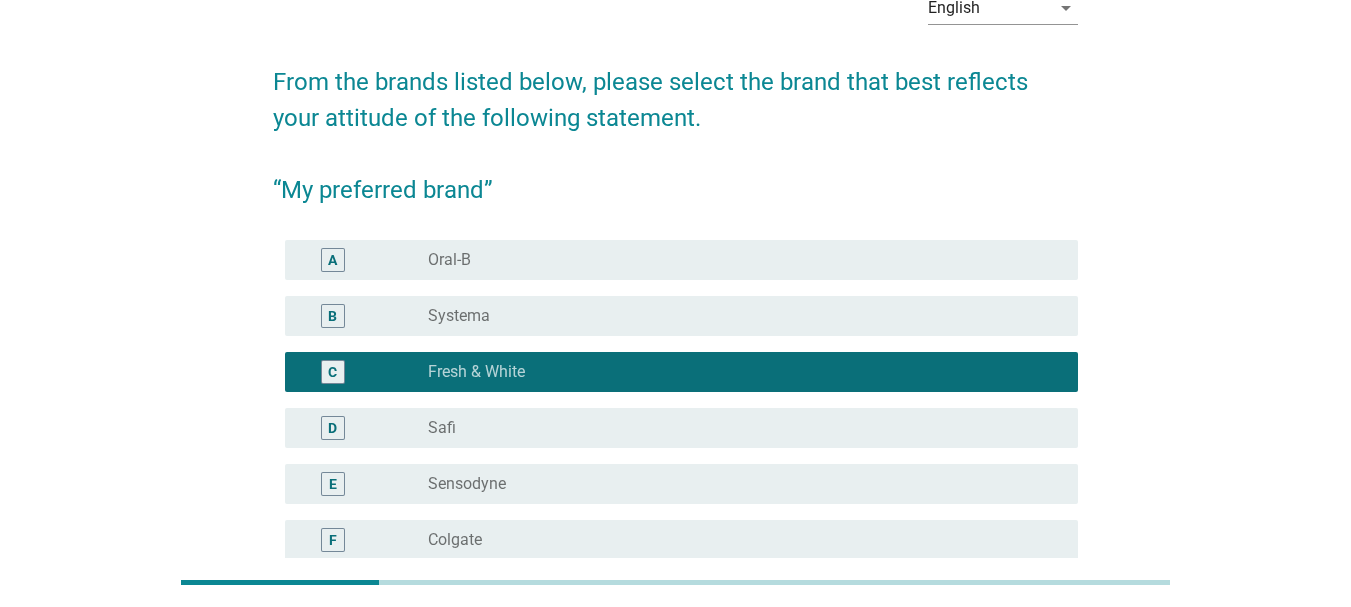scroll, scrollTop: 35, scrollLeft: 0, axis: vertical 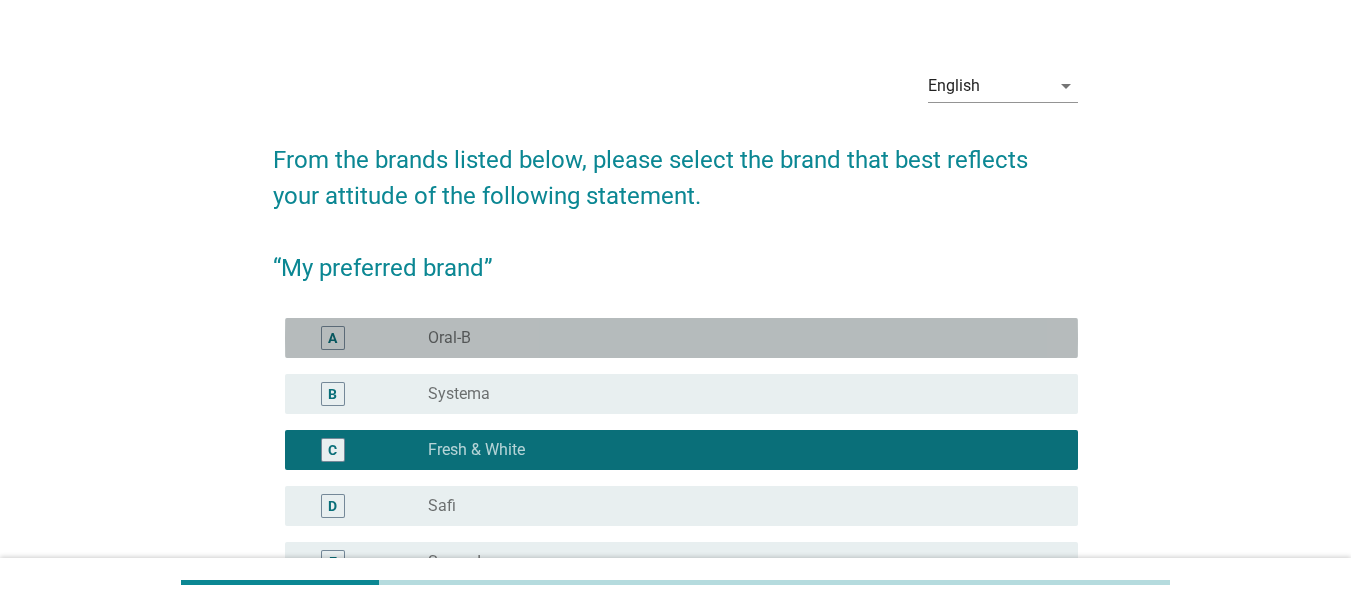 click on "radio_button_unchecked Oral-B" at bounding box center (737, 338) 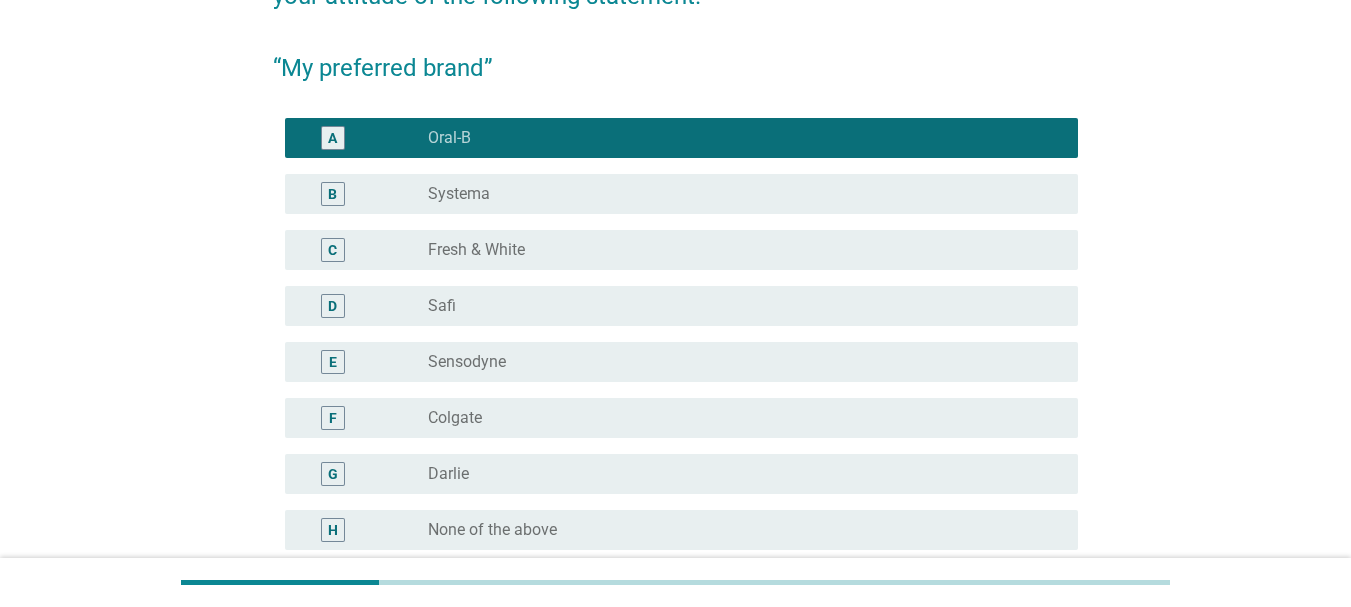 click on "radio_button_unchecked Systema" at bounding box center [737, 194] 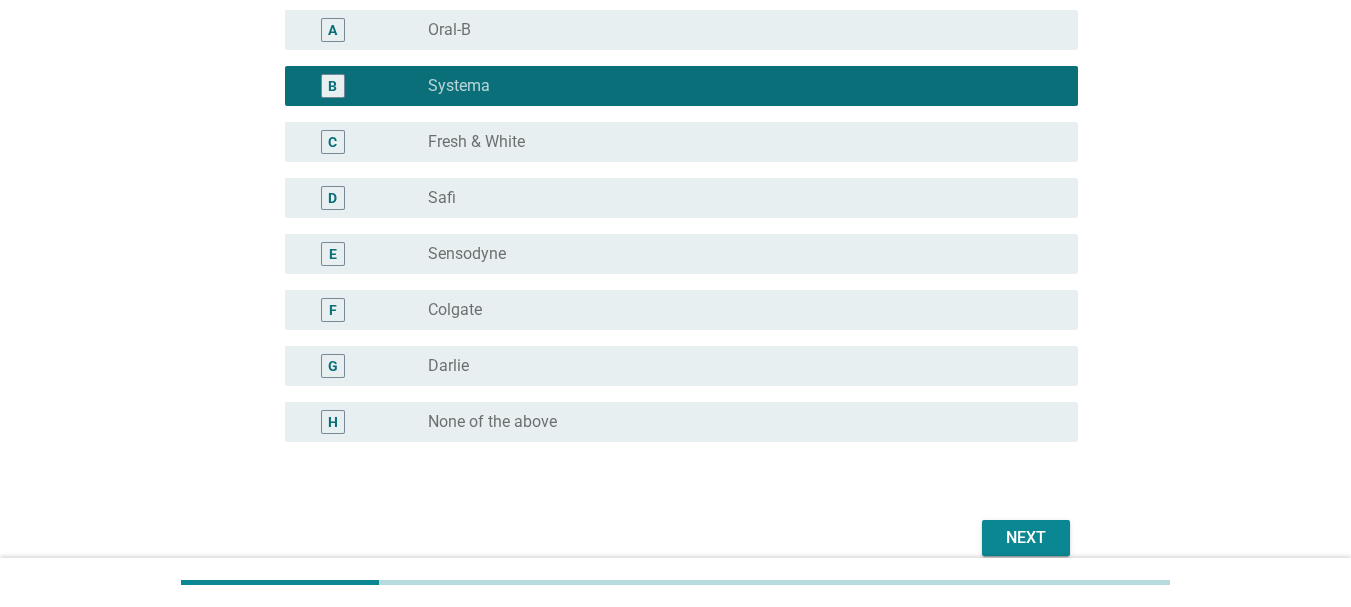 scroll, scrollTop: 435, scrollLeft: 0, axis: vertical 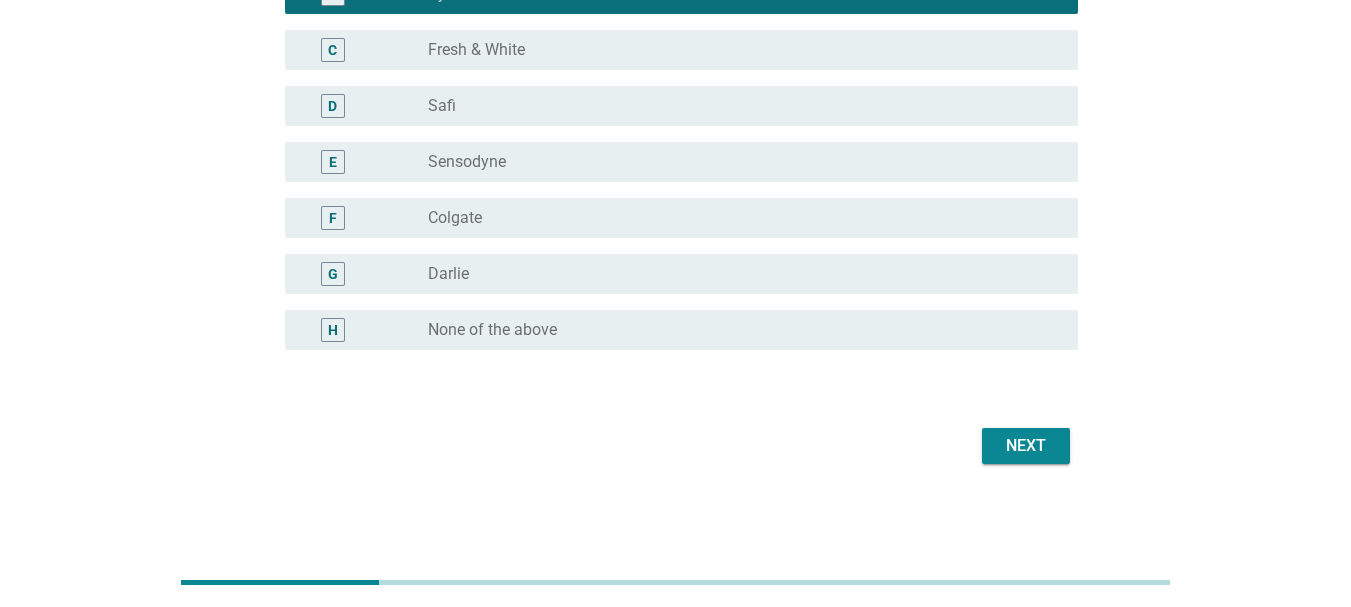 click on "Next" at bounding box center [675, 446] 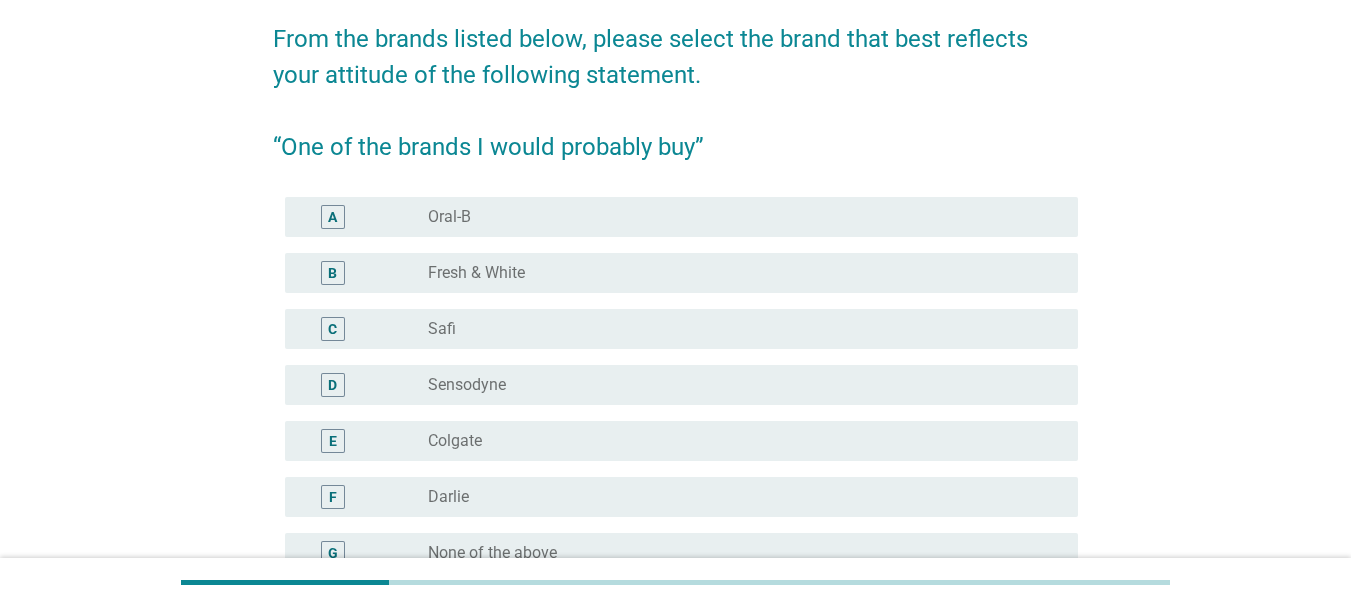 scroll, scrollTop: 200, scrollLeft: 0, axis: vertical 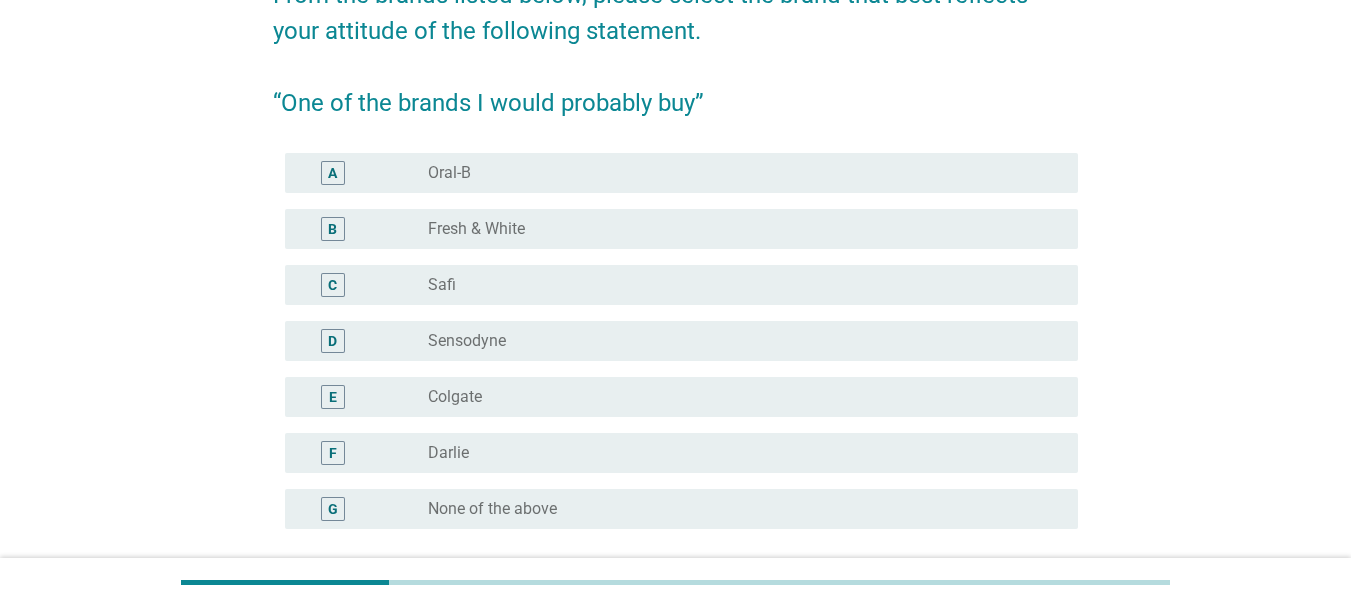 click on "Sensodyne" at bounding box center (467, 341) 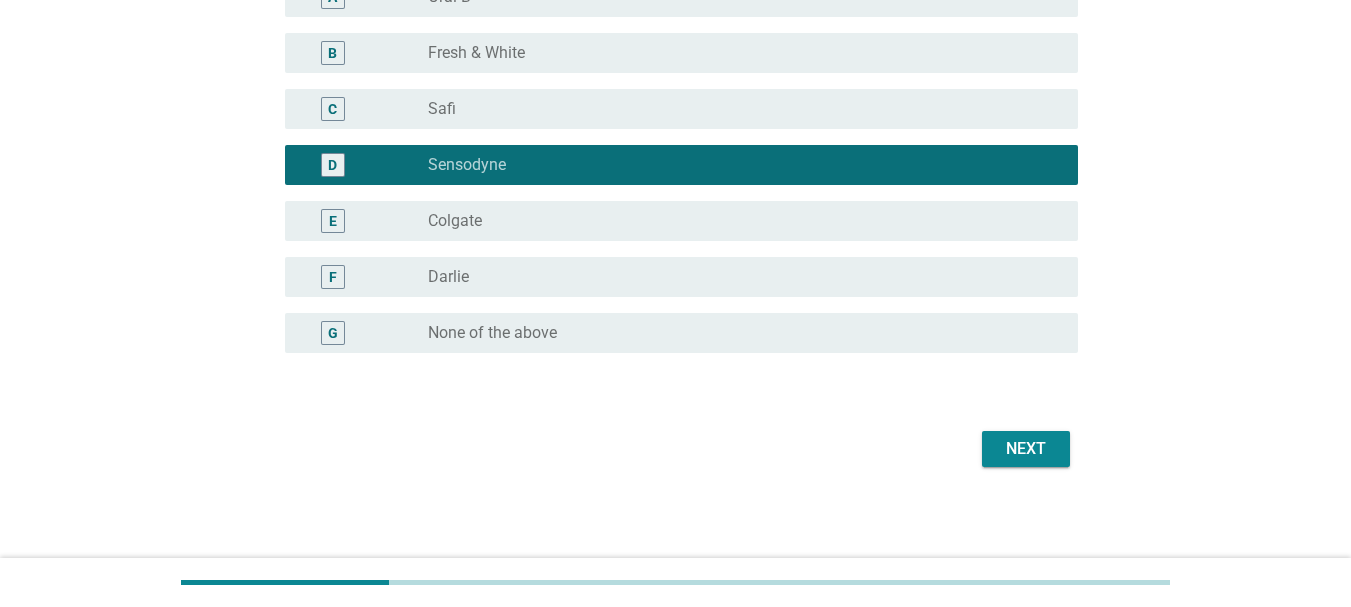 scroll, scrollTop: 379, scrollLeft: 0, axis: vertical 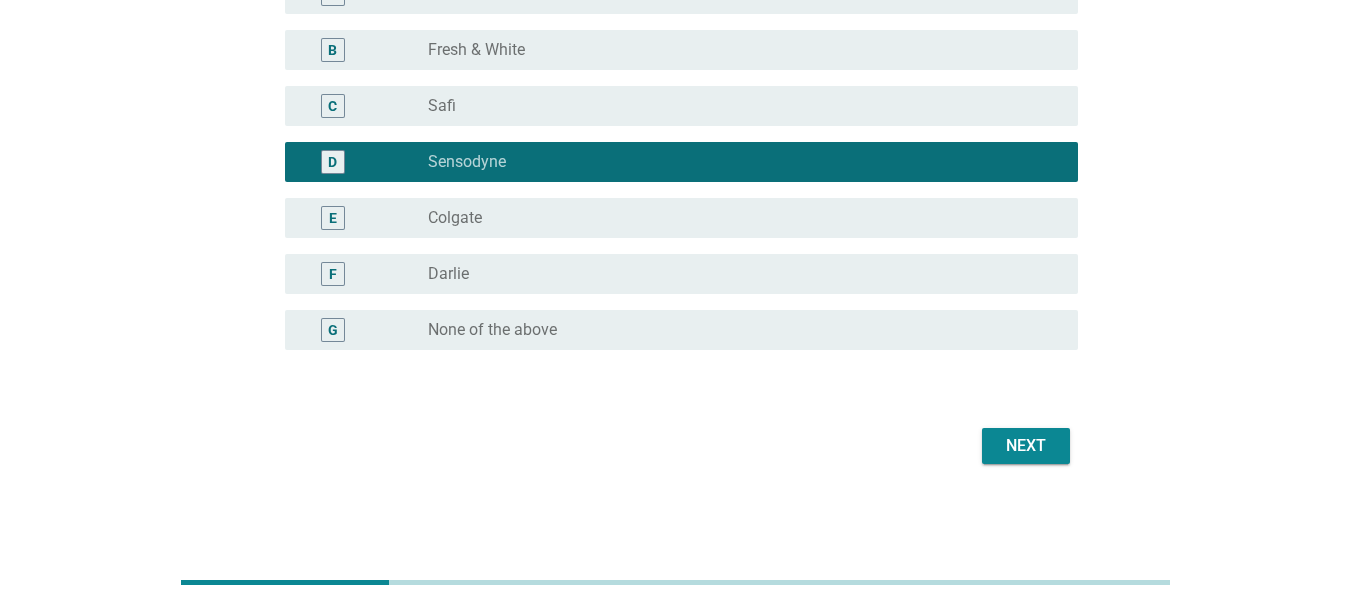 click on "Next" at bounding box center [1026, 446] 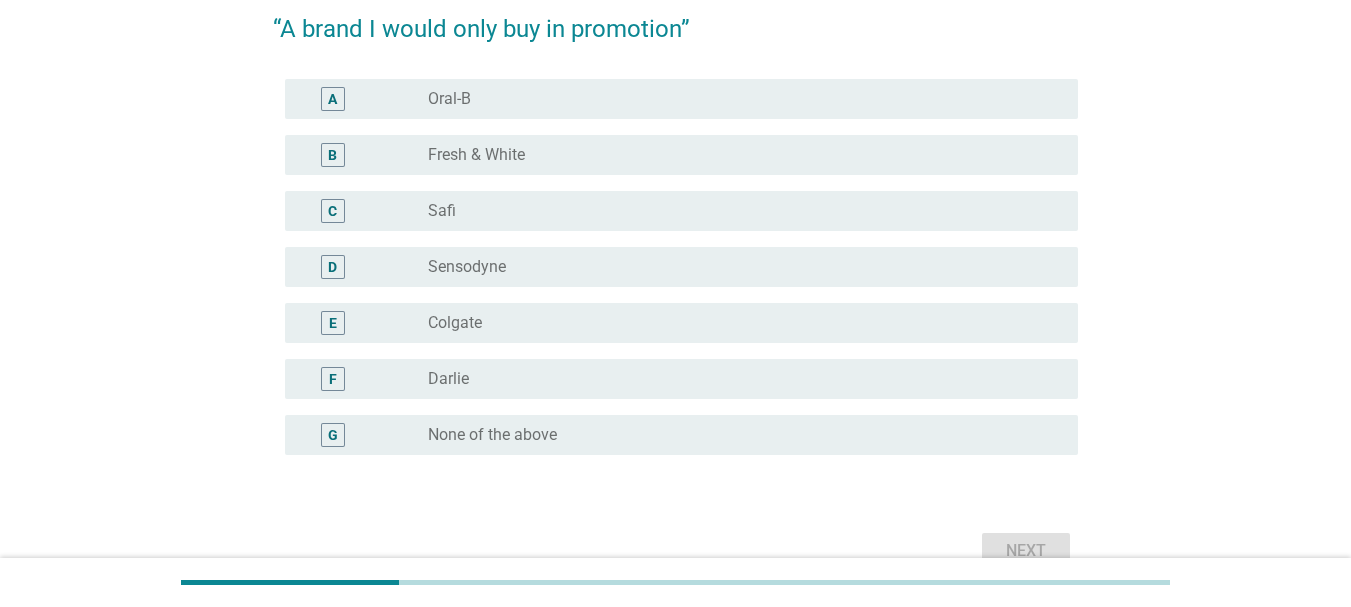 scroll, scrollTop: 300, scrollLeft: 0, axis: vertical 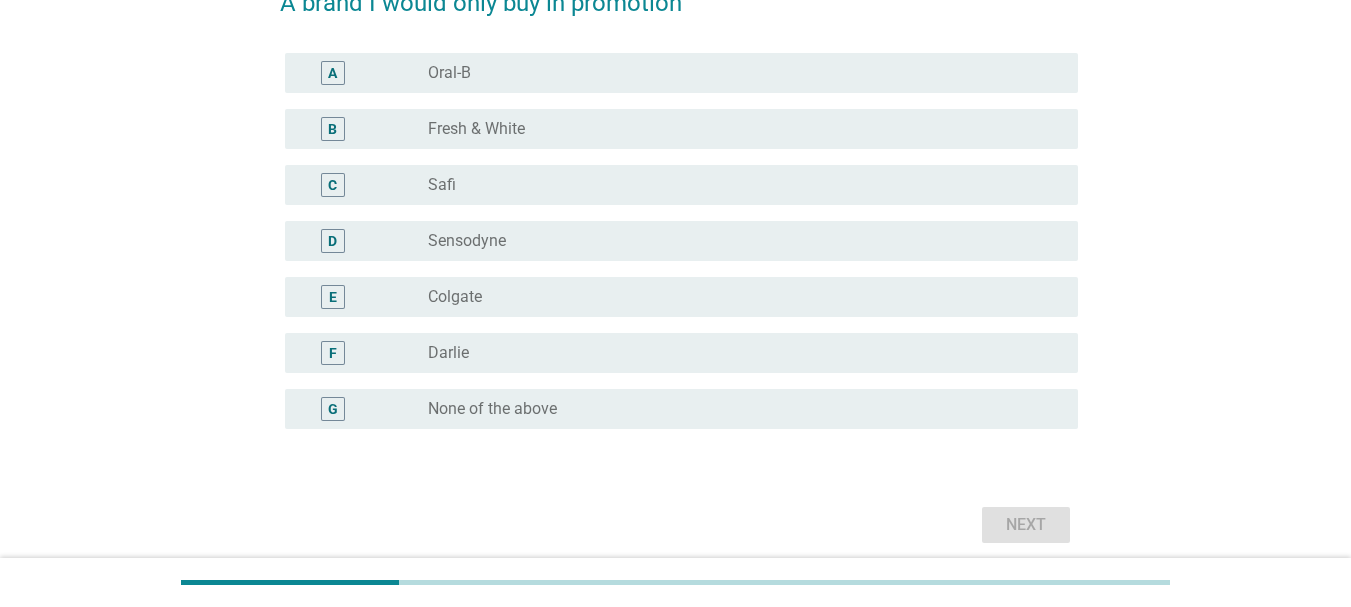 click on "radio_button_unchecked Colgate" at bounding box center (737, 297) 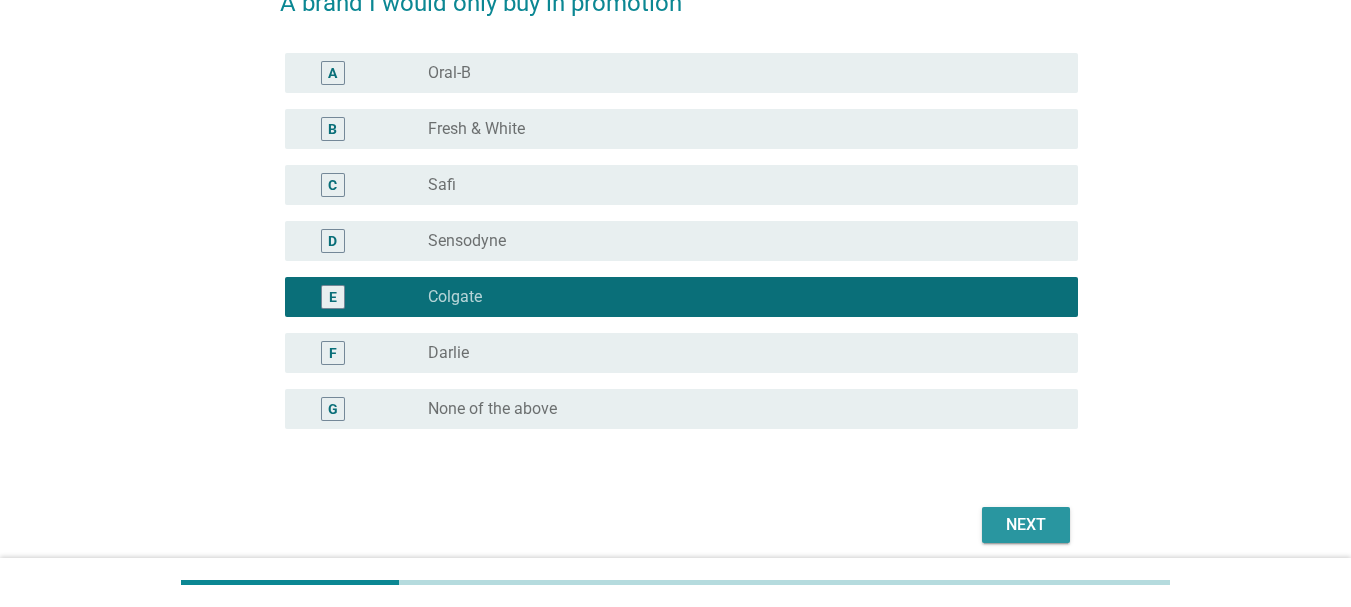 click on "Next" at bounding box center (1026, 525) 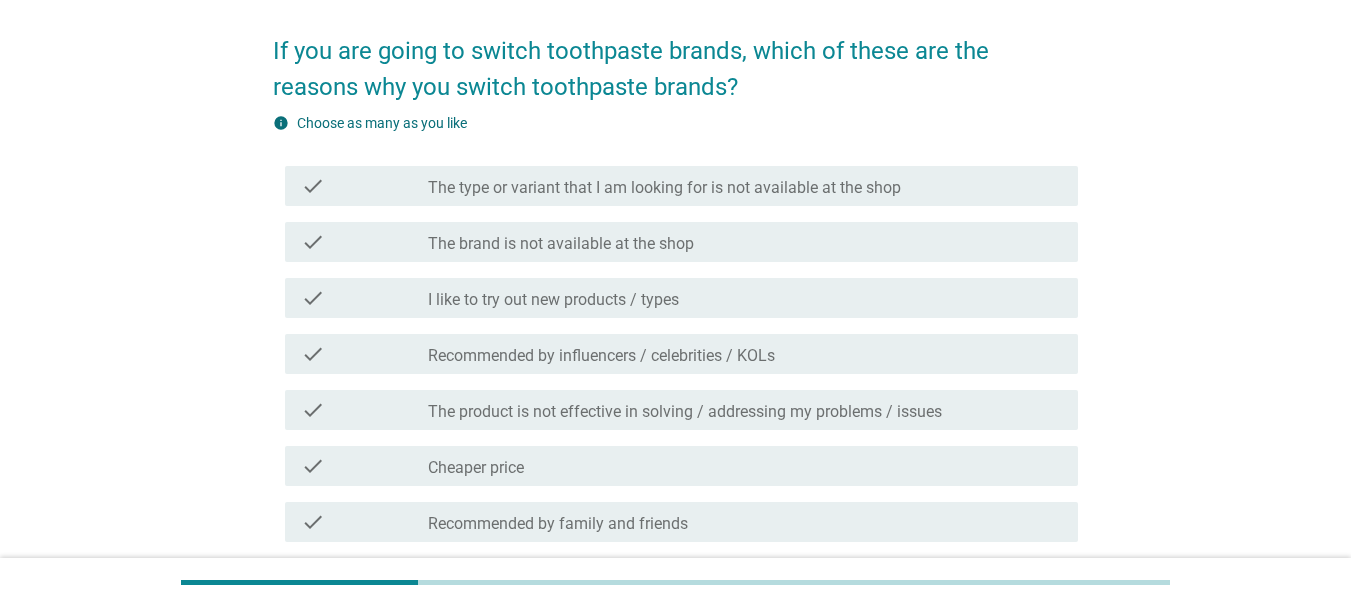 scroll, scrollTop: 100, scrollLeft: 0, axis: vertical 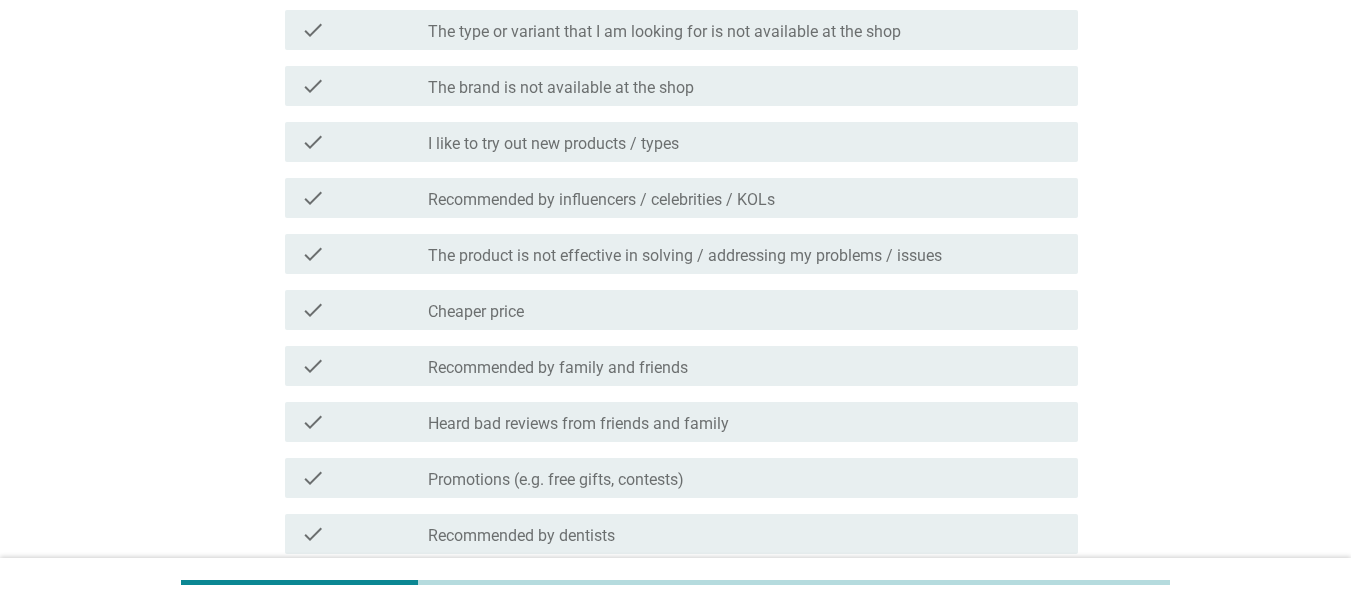 click on "The product is not effective in solving / addressing my problems / issues" at bounding box center [685, 256] 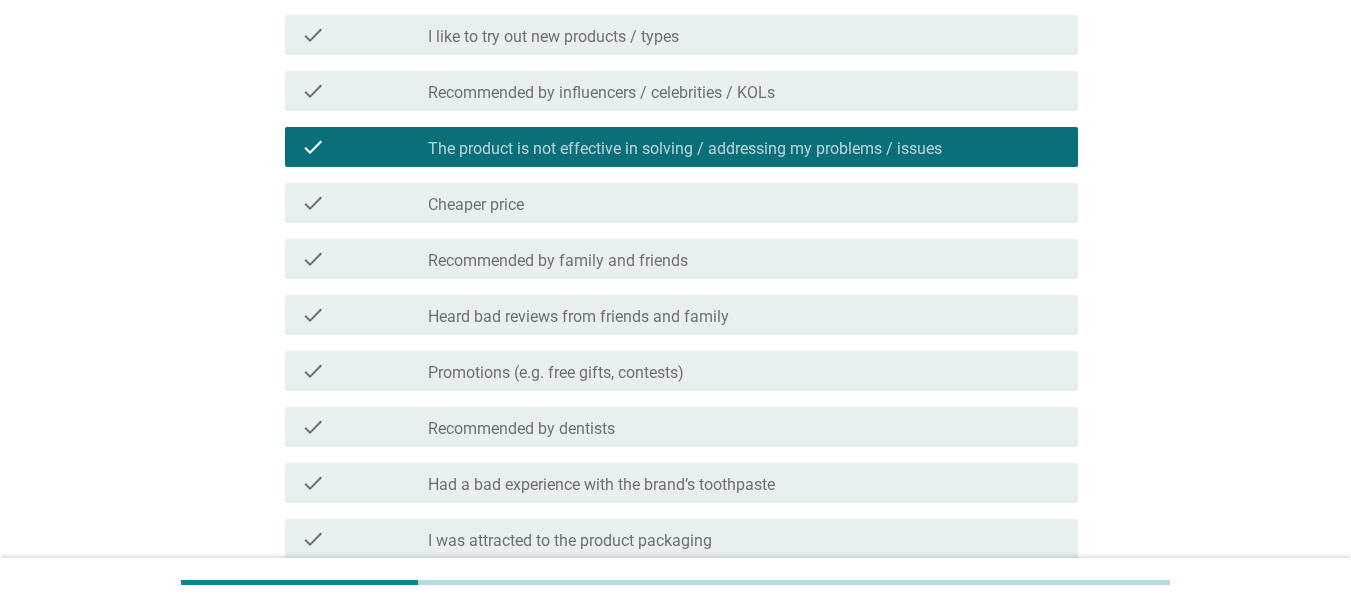 scroll, scrollTop: 500, scrollLeft: 0, axis: vertical 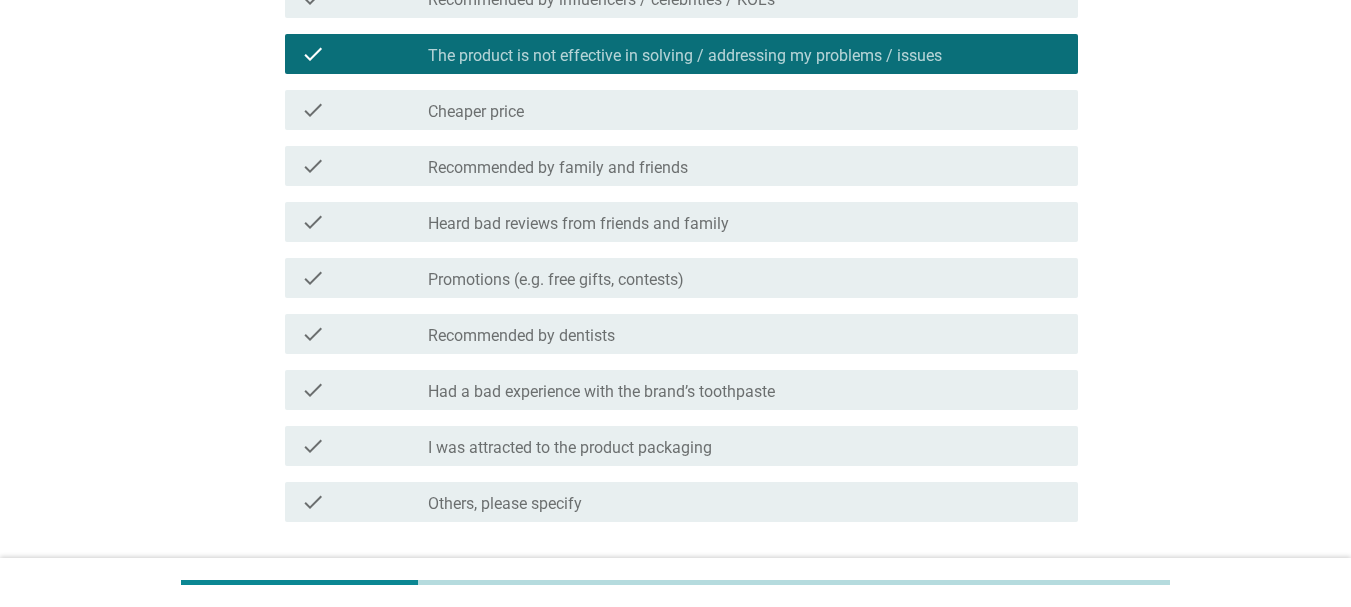click on "check     check_box_outline_blank Cheaper price" at bounding box center (681, 110) 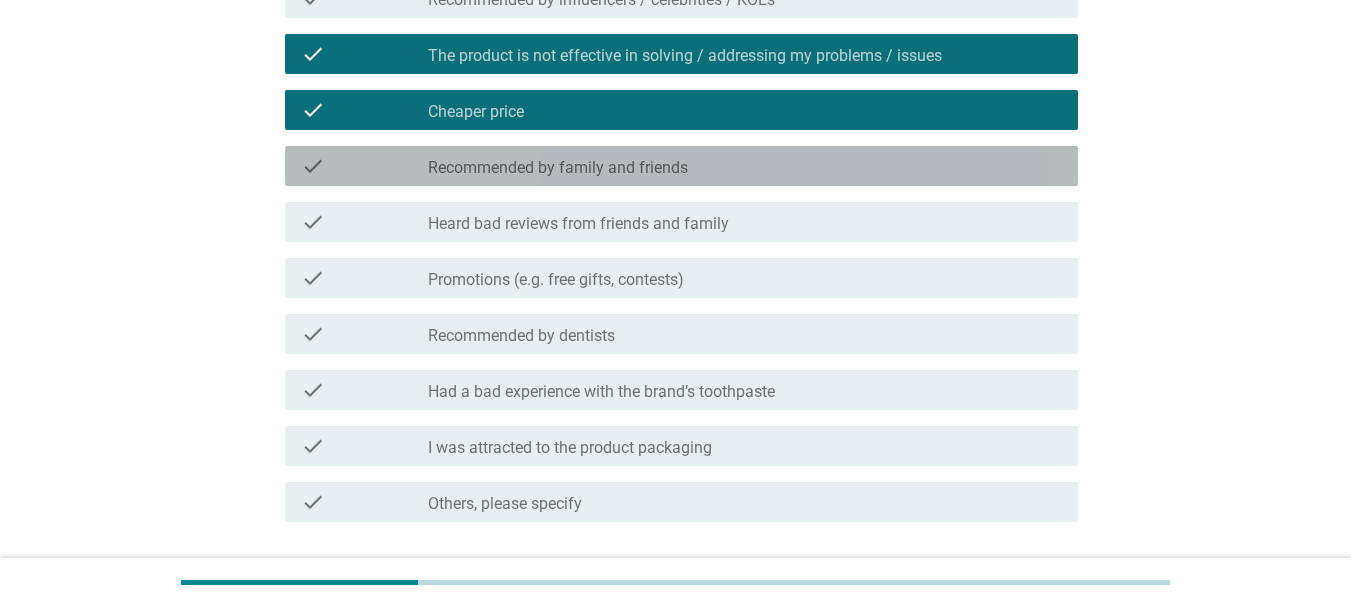 click on "check_box_outline_blank Recommended by family and friends" at bounding box center (745, 166) 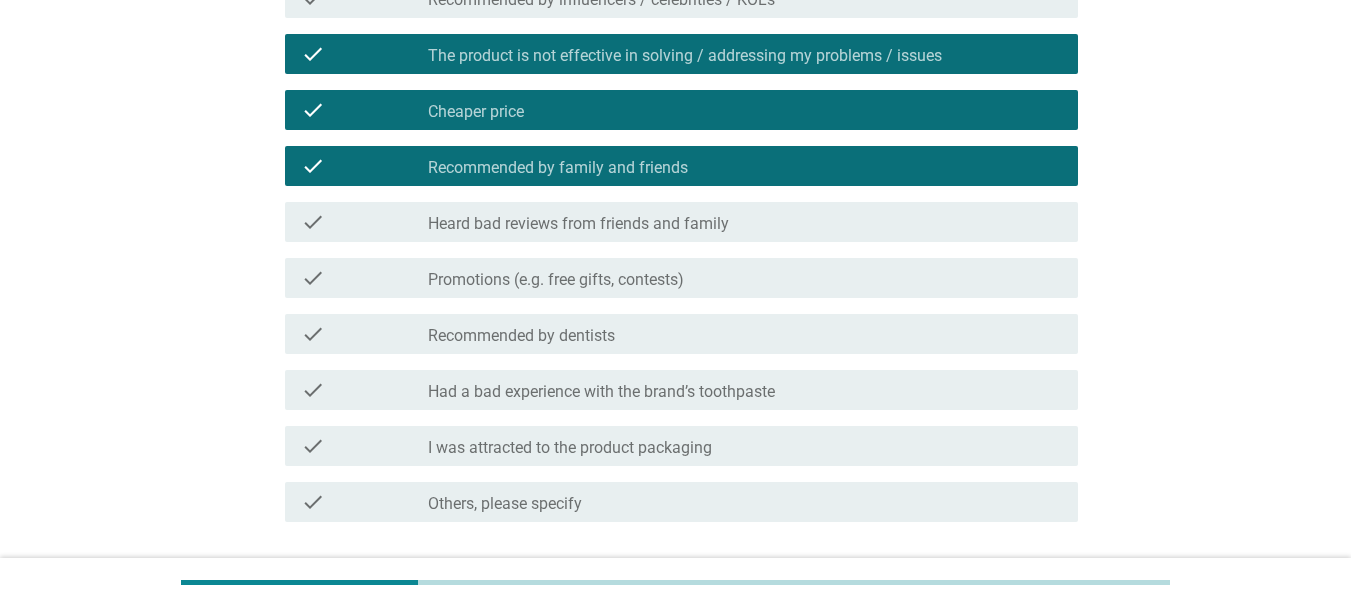 click on "check     check_box_outline_blank Heard bad reviews from friends and family" at bounding box center [681, 222] 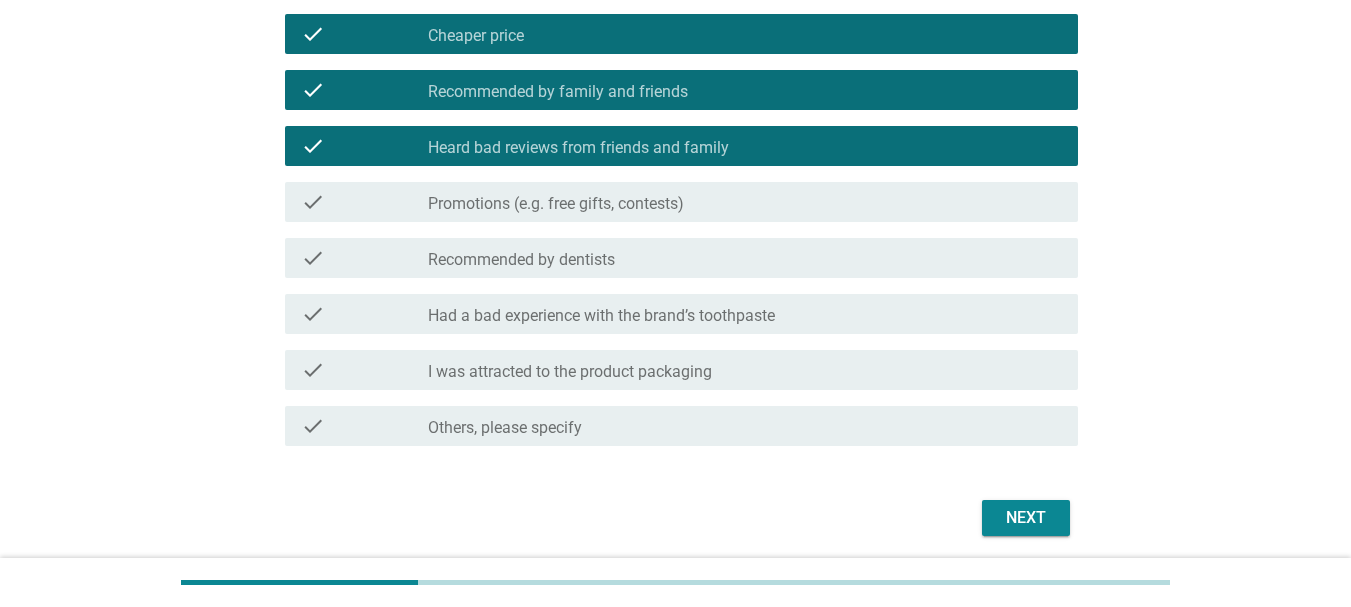 scroll, scrollTop: 648, scrollLeft: 0, axis: vertical 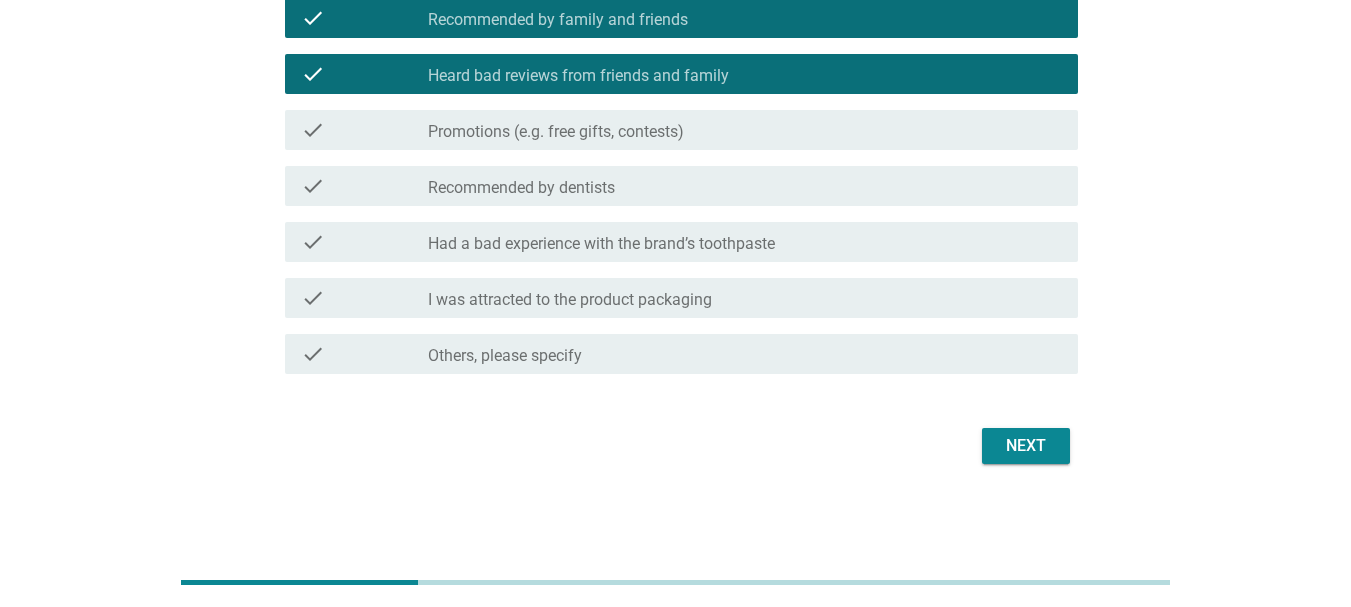 click on "Next" at bounding box center (1026, 446) 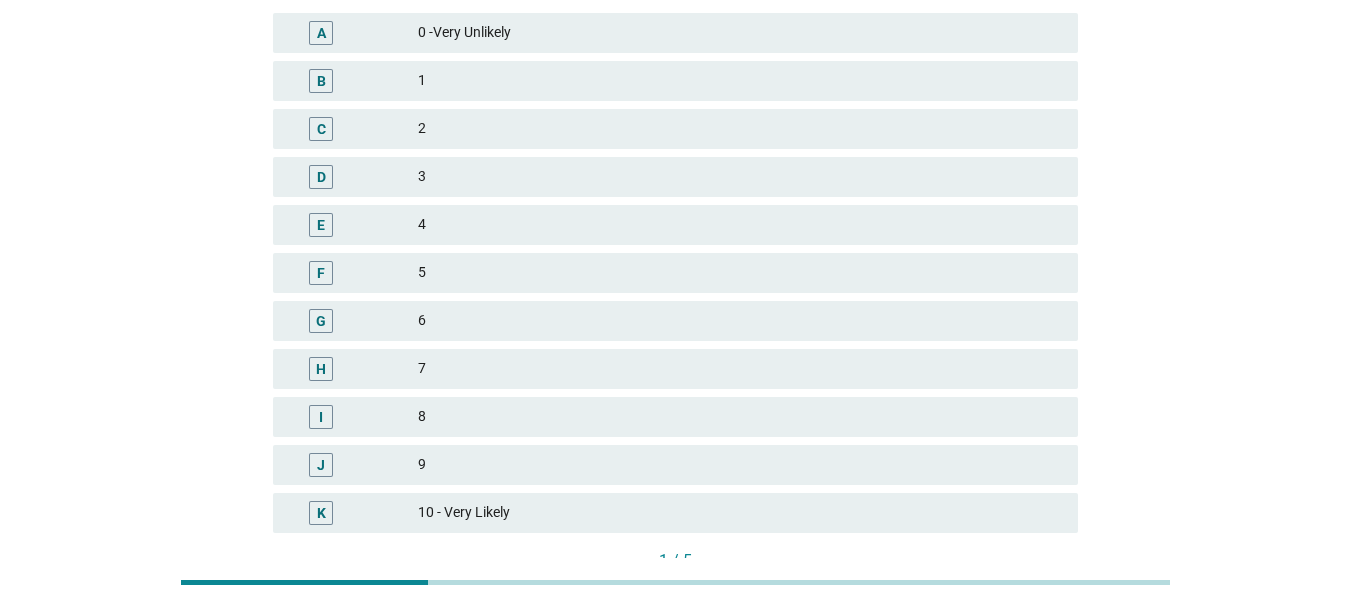 scroll, scrollTop: 290, scrollLeft: 0, axis: vertical 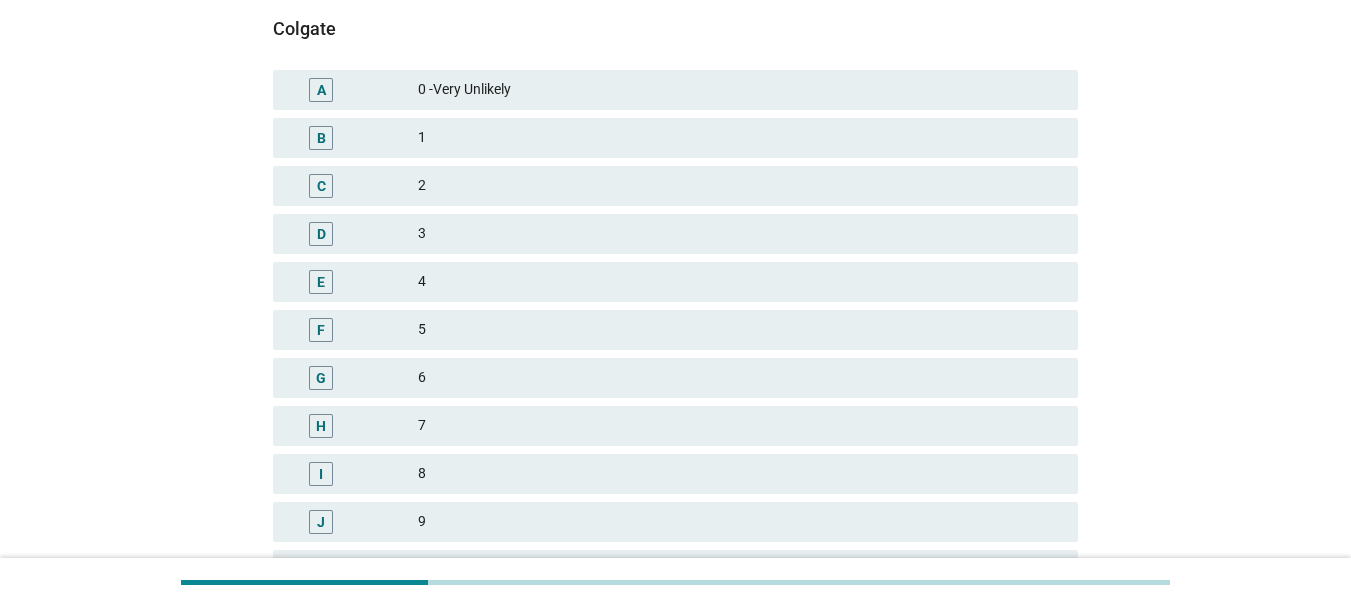 click on "F" at bounding box center (353, 330) 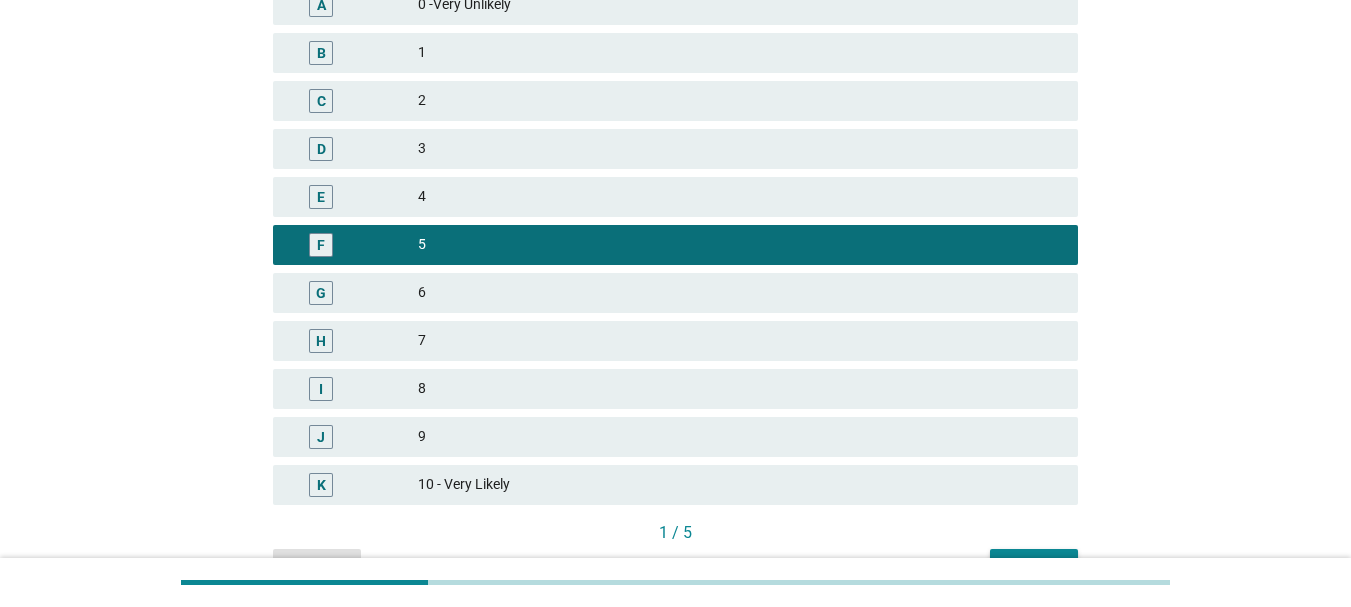 scroll, scrollTop: 490, scrollLeft: 0, axis: vertical 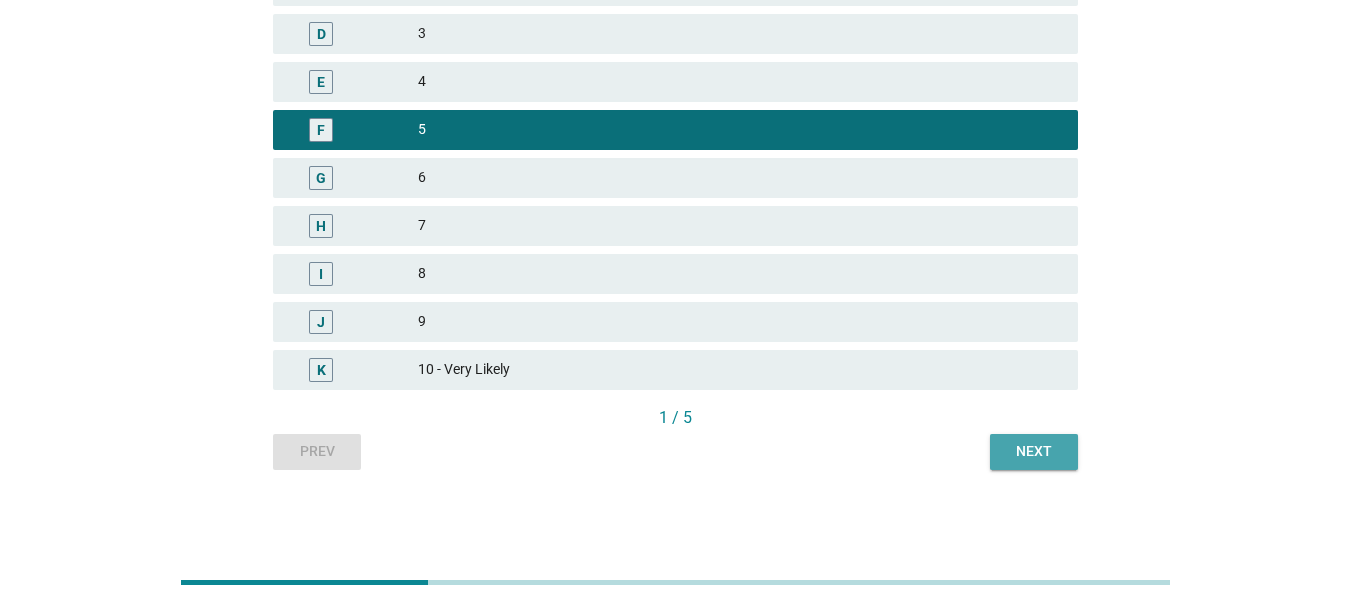 click on "Next" at bounding box center (1034, 451) 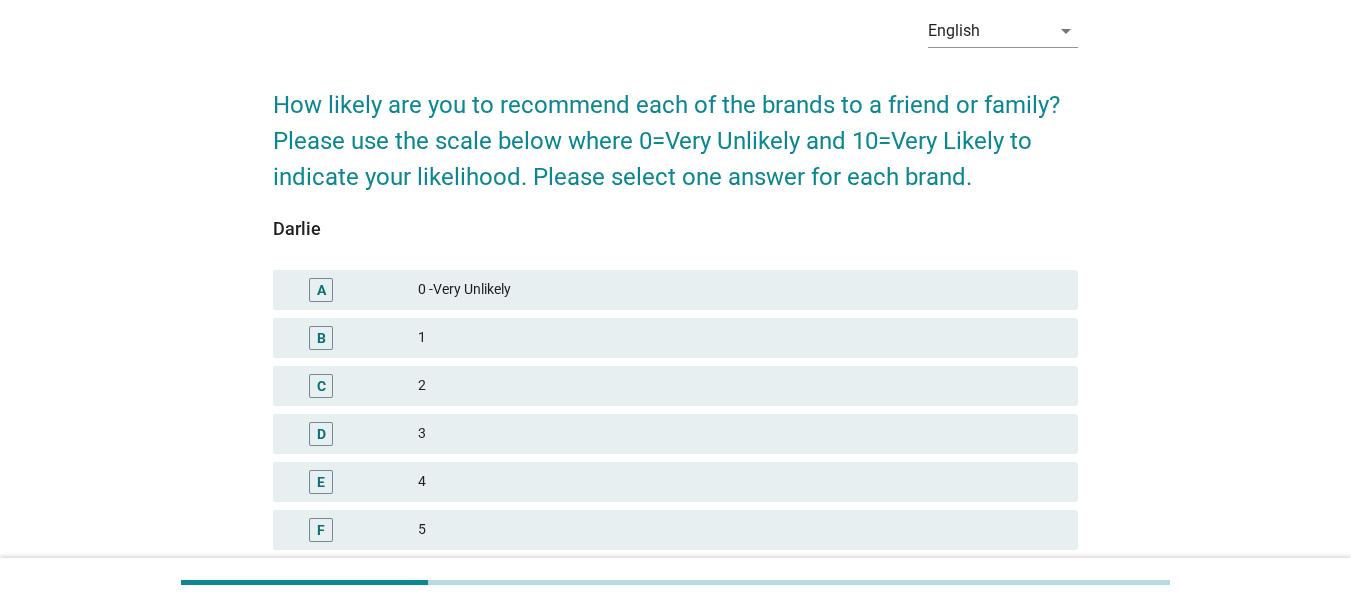 scroll, scrollTop: 390, scrollLeft: 0, axis: vertical 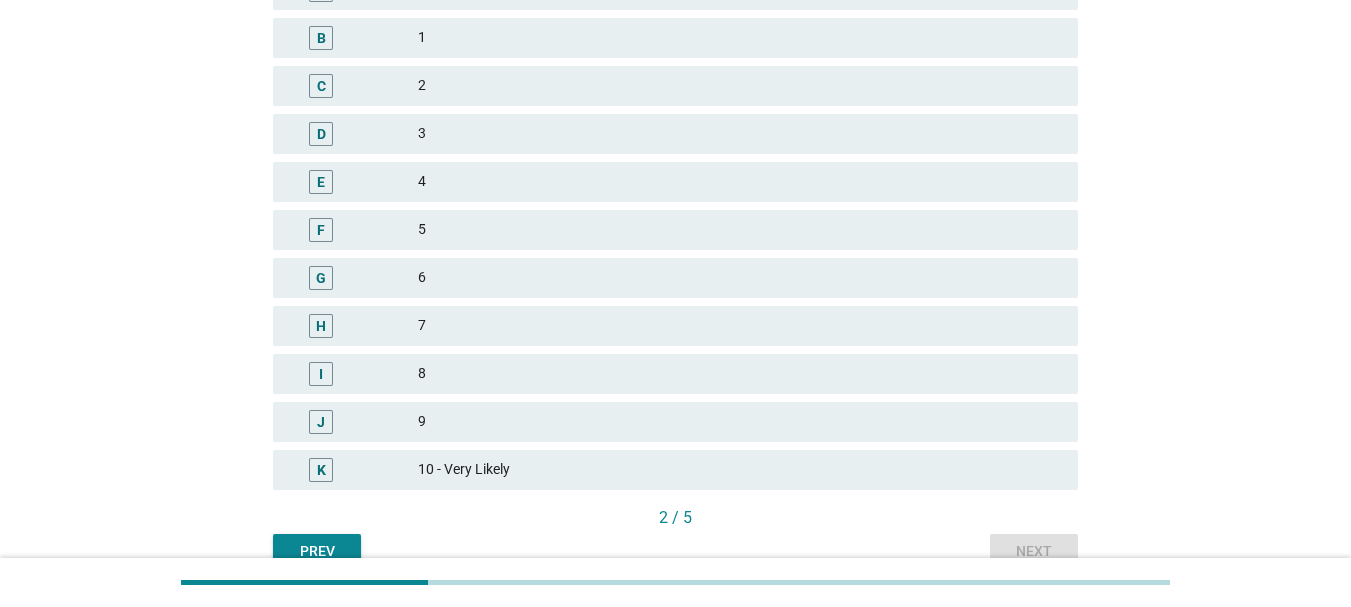 click on "6" at bounding box center (740, 278) 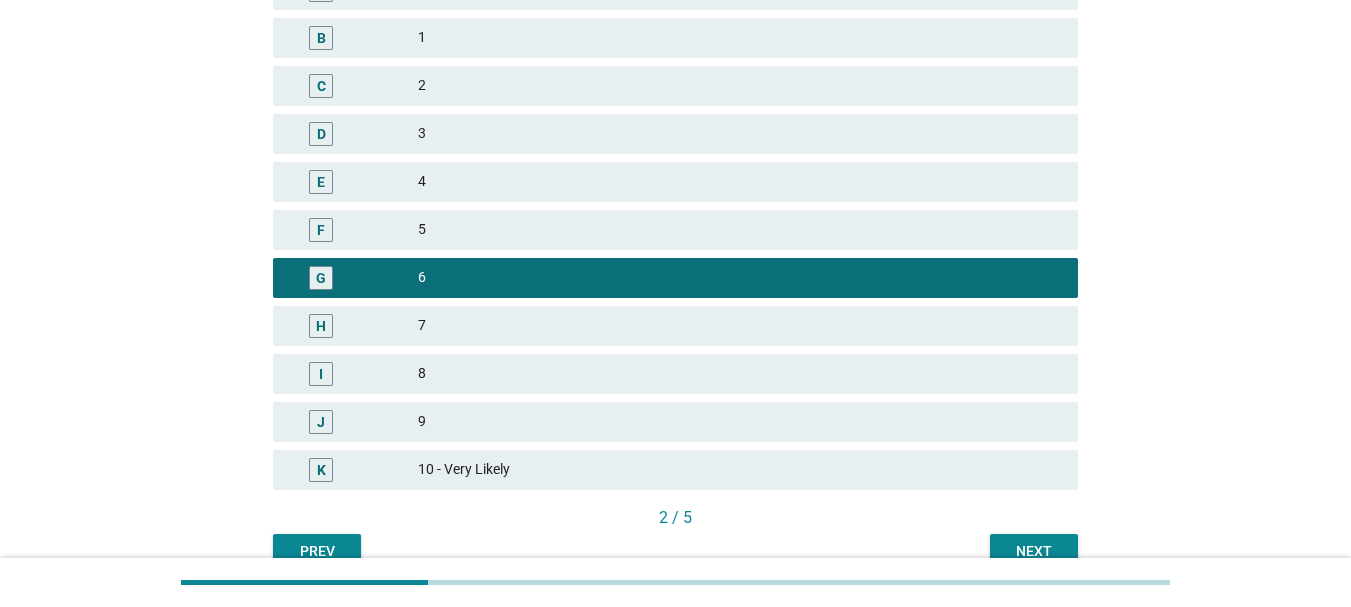 click on "Next" at bounding box center [1034, 551] 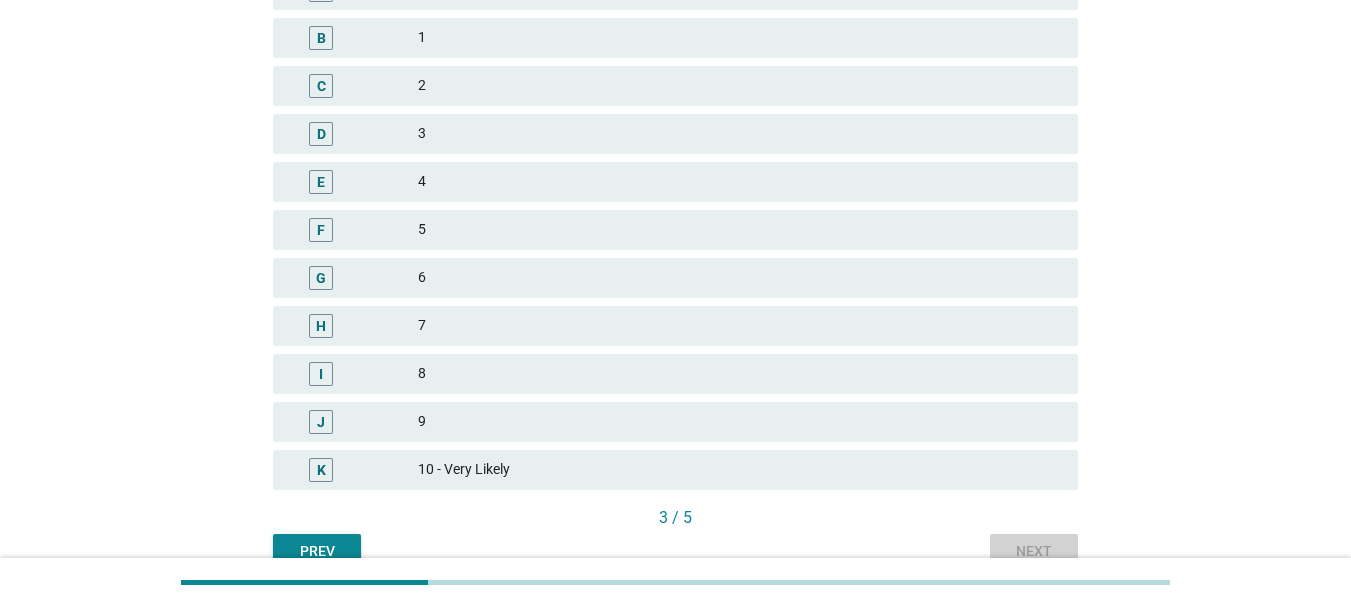 scroll, scrollTop: 0, scrollLeft: 0, axis: both 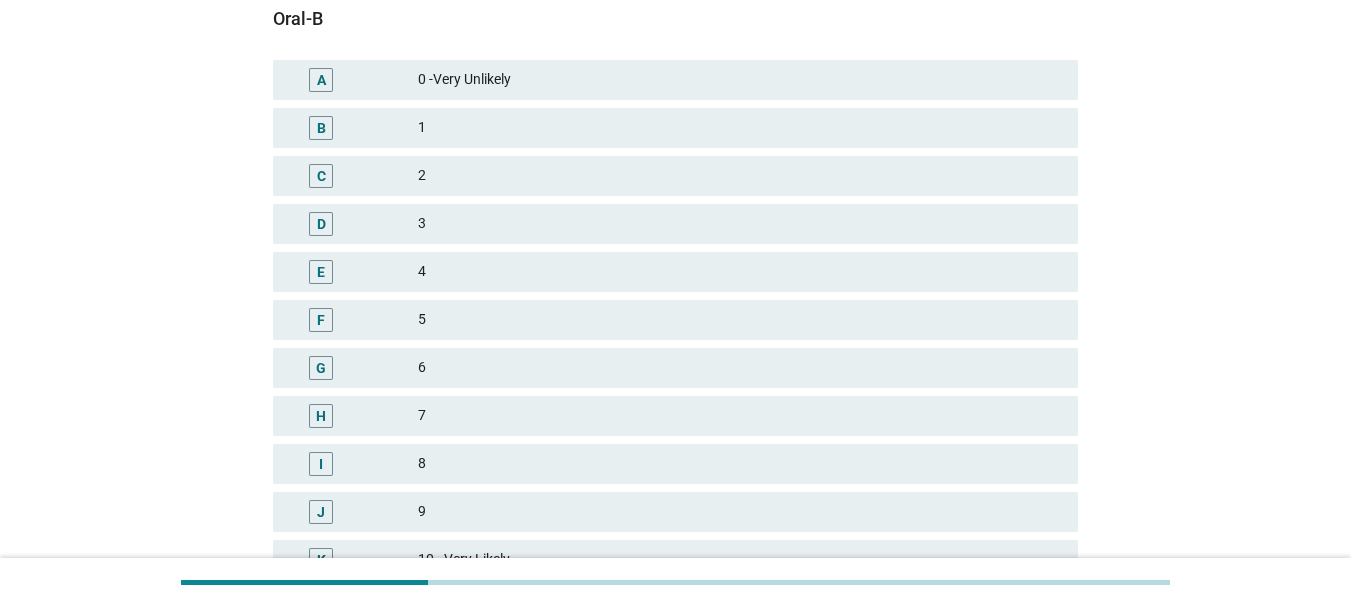 click on "4" at bounding box center [740, 272] 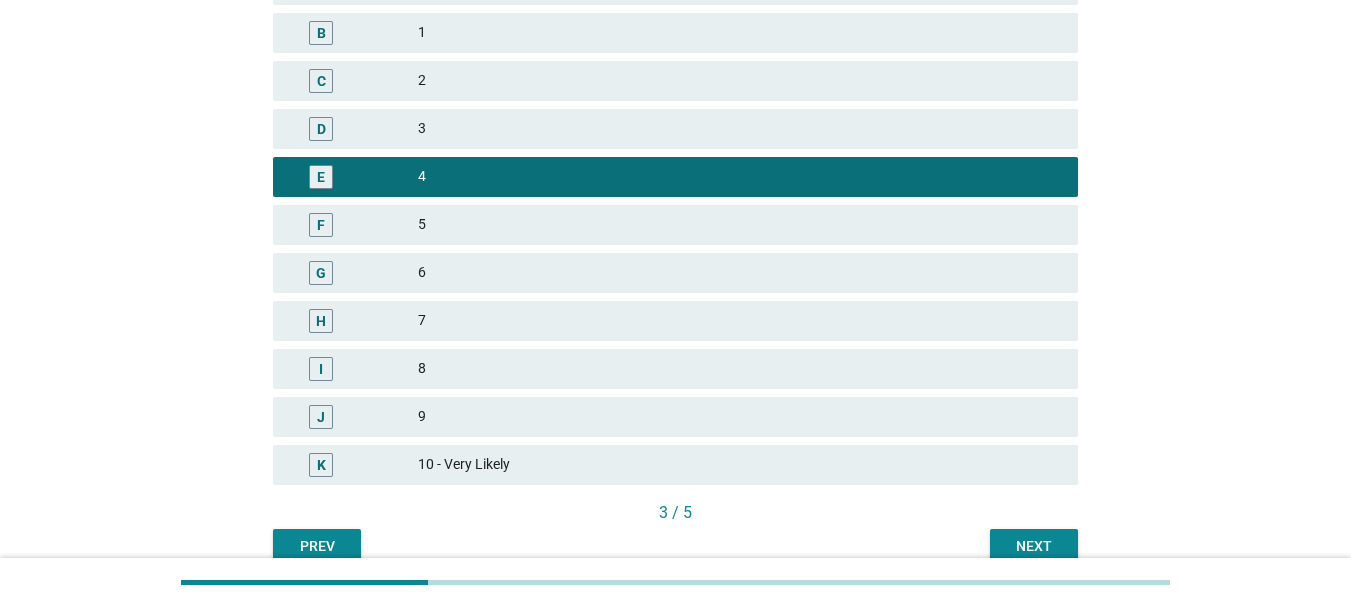 scroll, scrollTop: 490, scrollLeft: 0, axis: vertical 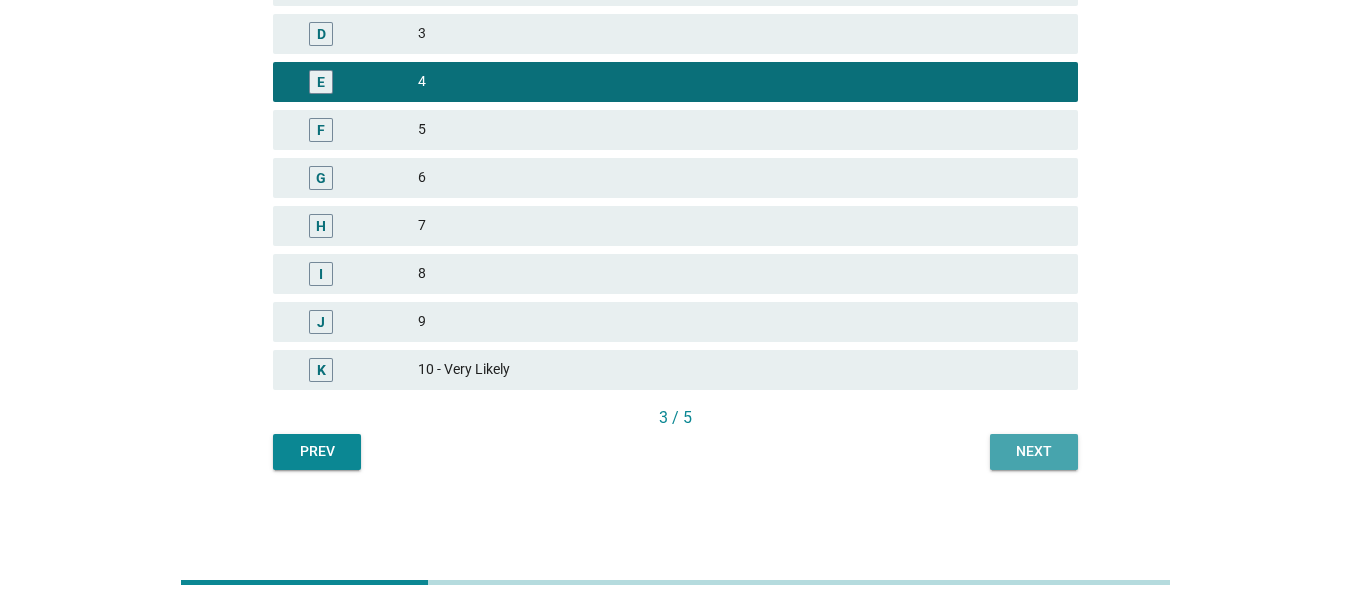 click on "Next" at bounding box center [1034, 451] 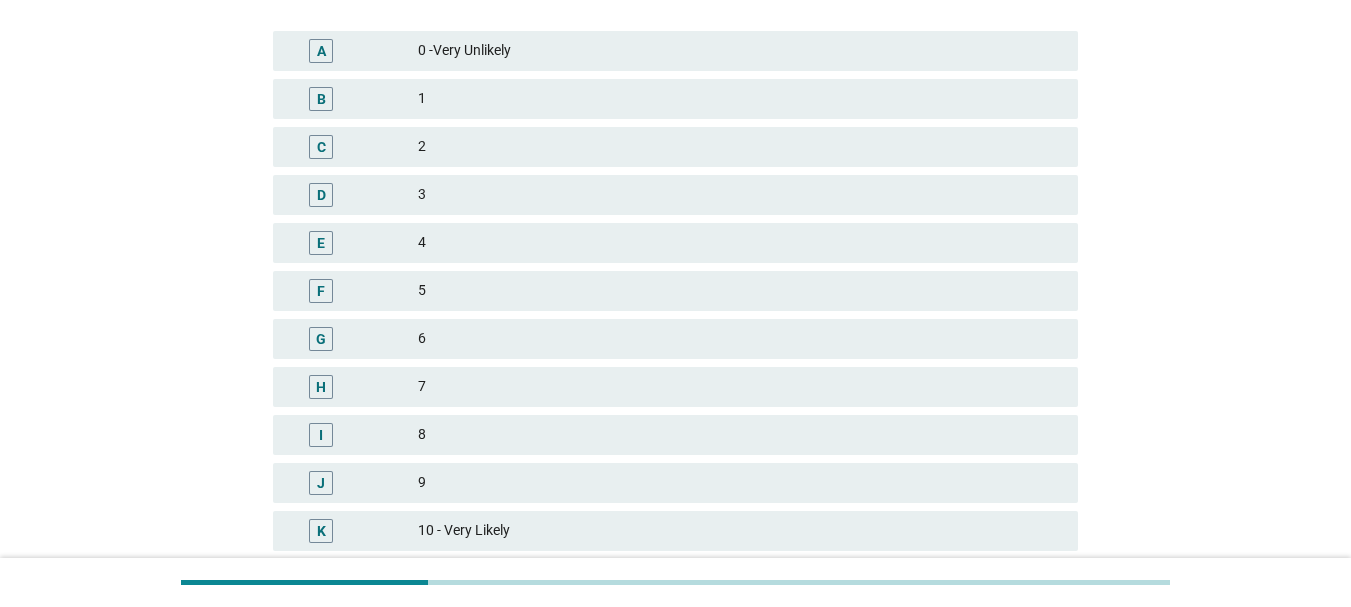 scroll, scrollTop: 400, scrollLeft: 0, axis: vertical 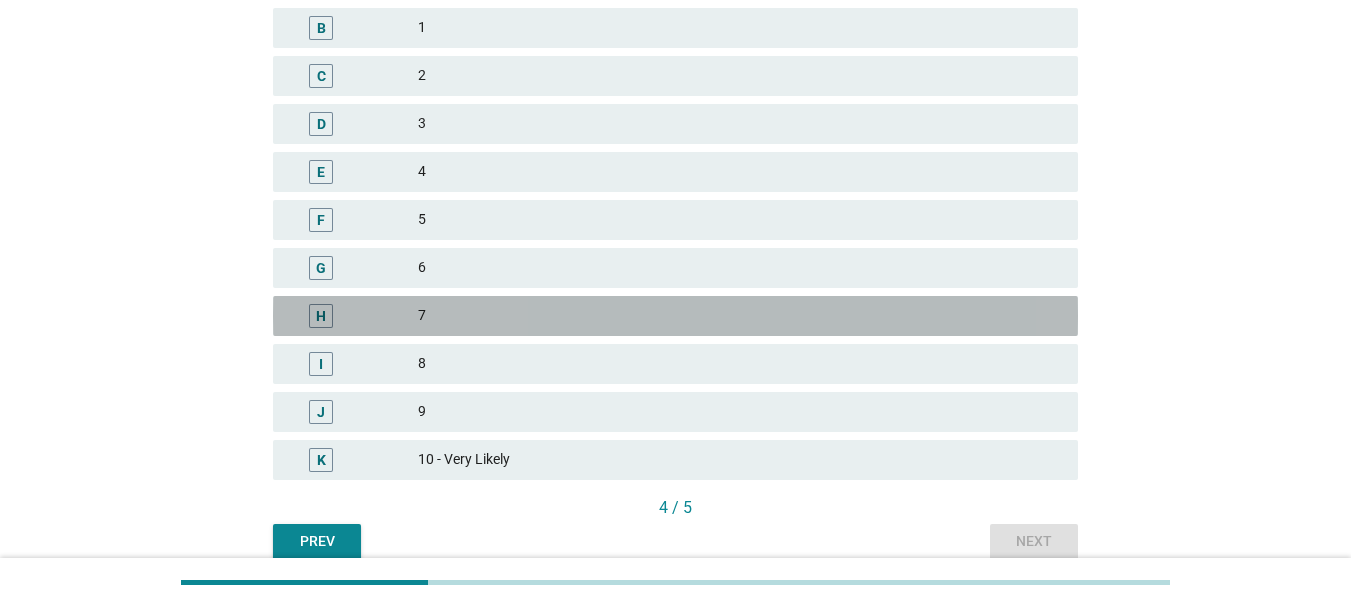 drag, startPoint x: 460, startPoint y: 309, endPoint x: 556, endPoint y: 345, distance: 102.528046 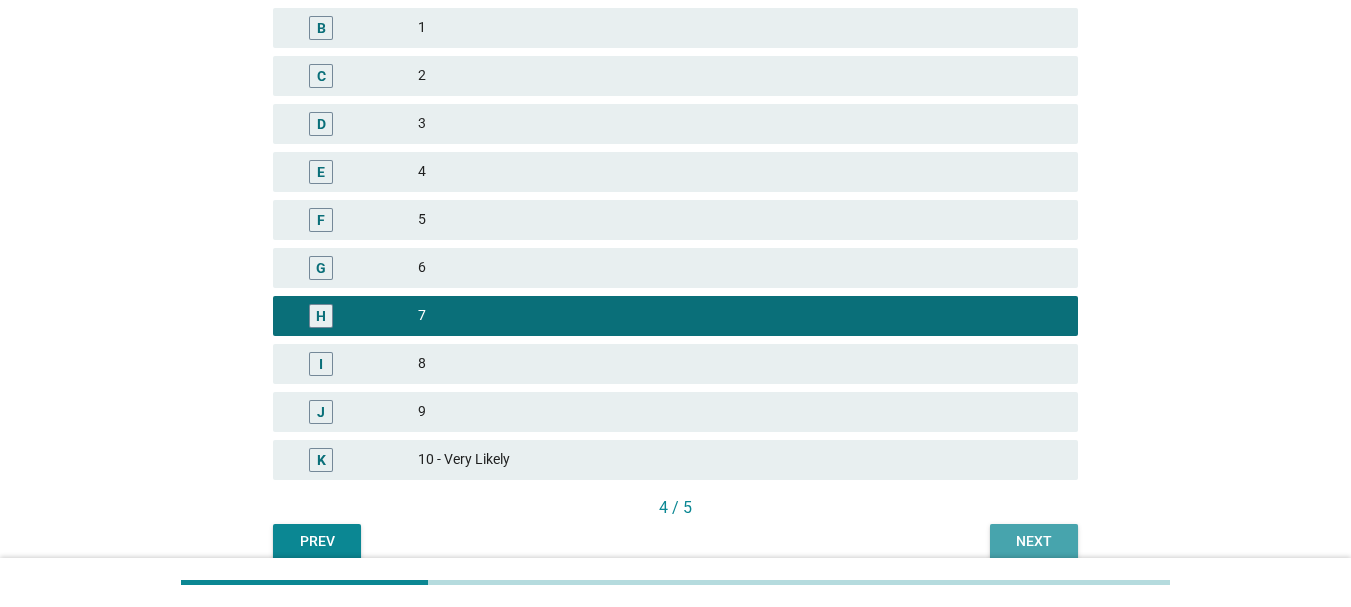 click on "Next" at bounding box center (1034, 542) 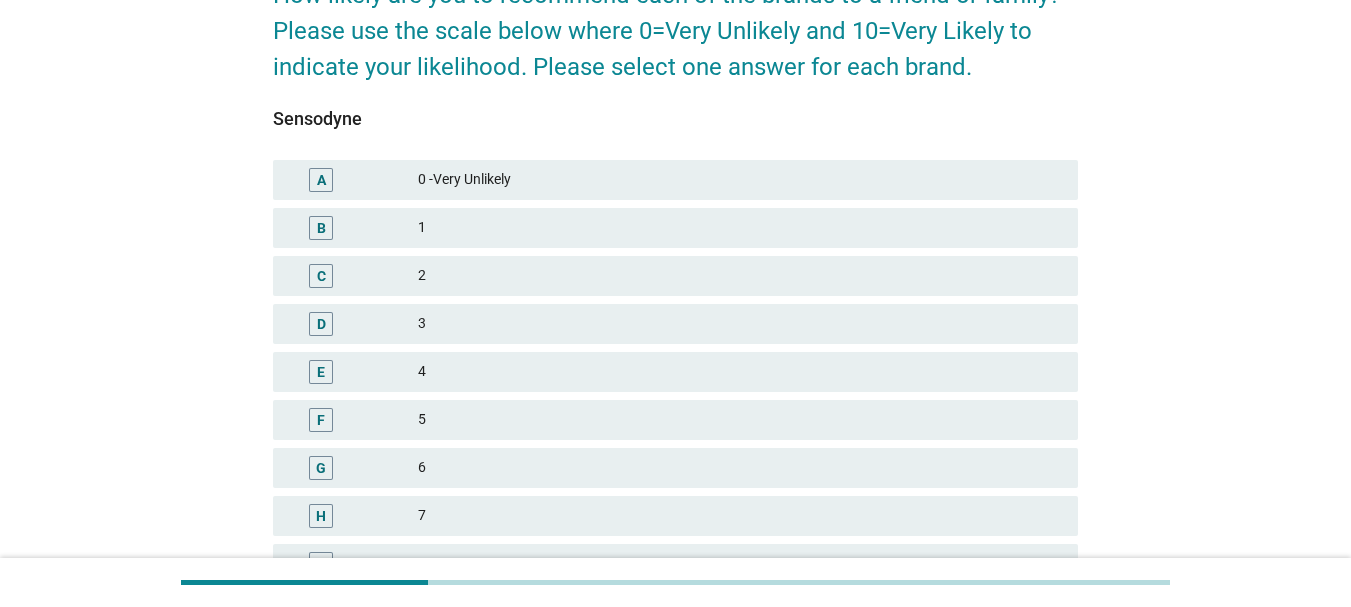 click on "4" at bounding box center [740, 372] 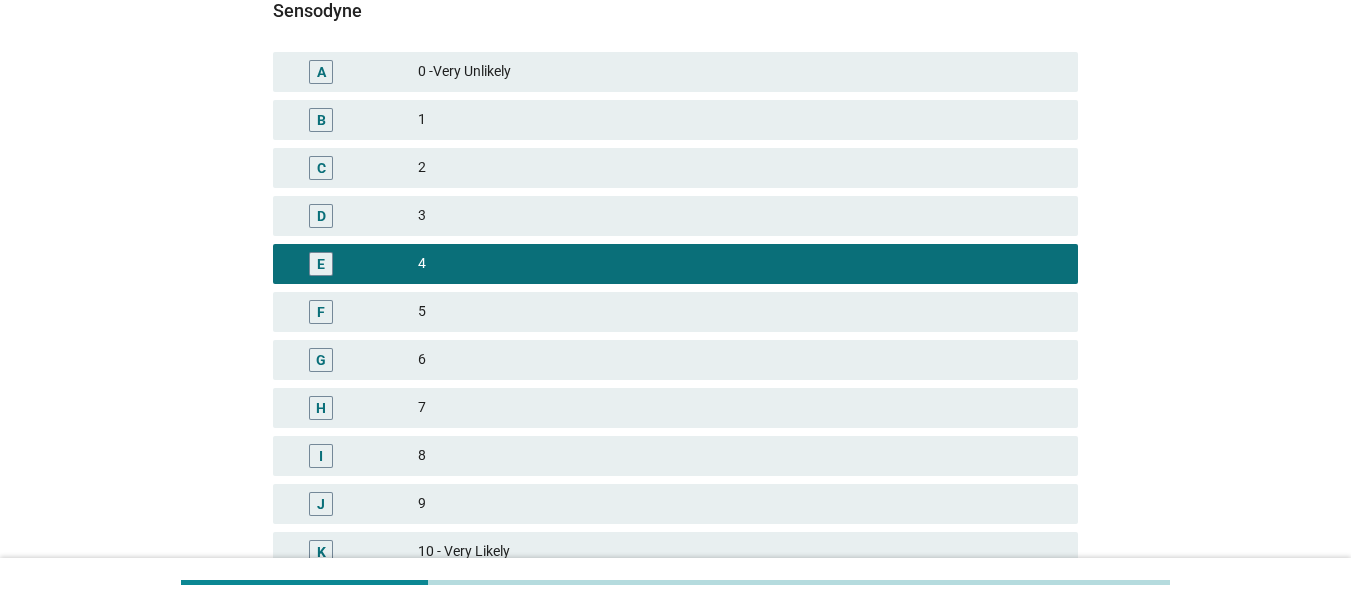scroll, scrollTop: 490, scrollLeft: 0, axis: vertical 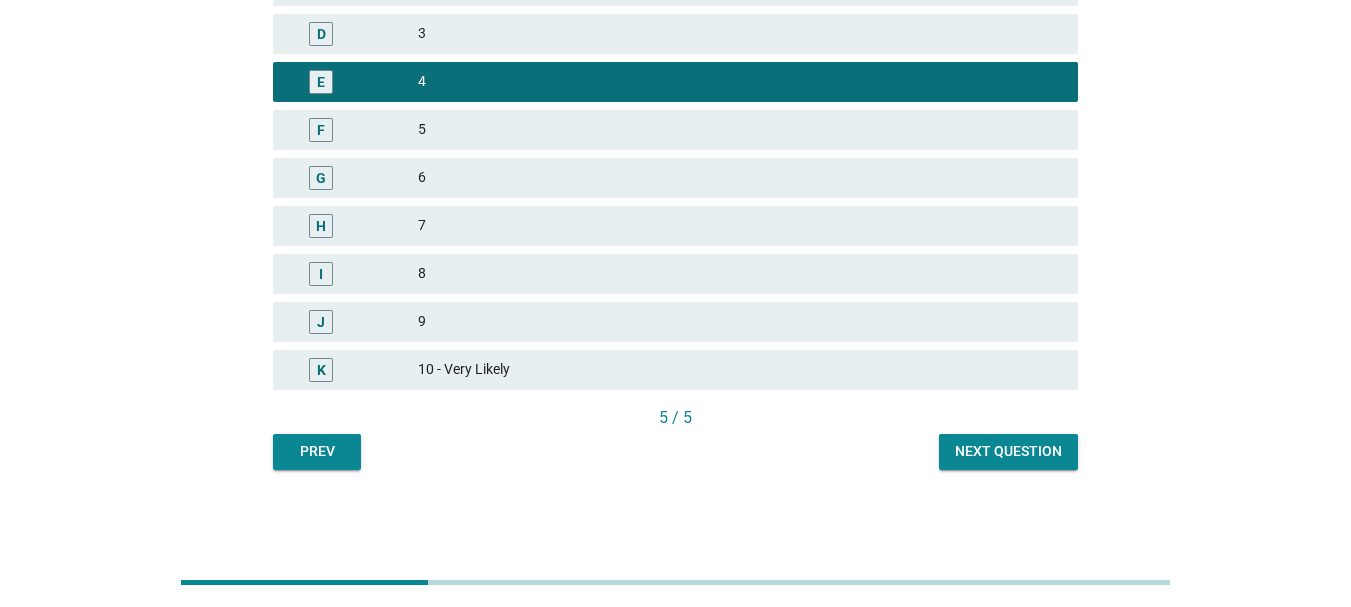 click on "Next question" at bounding box center (1008, 452) 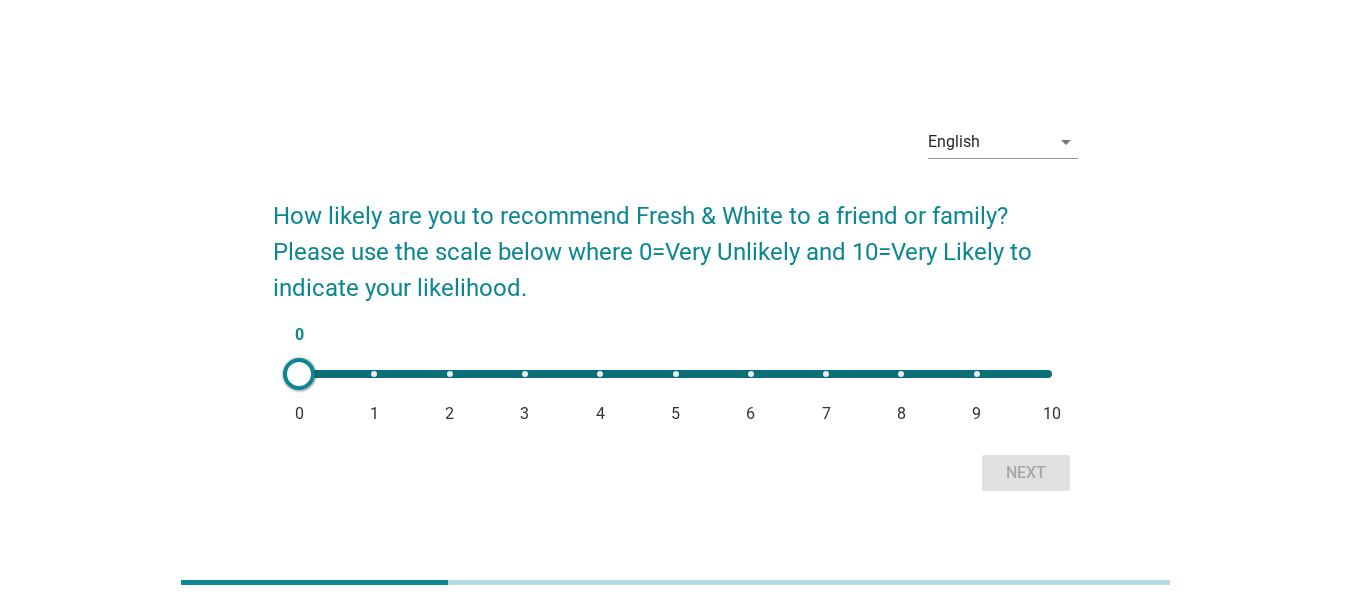 scroll, scrollTop: 49, scrollLeft: 0, axis: vertical 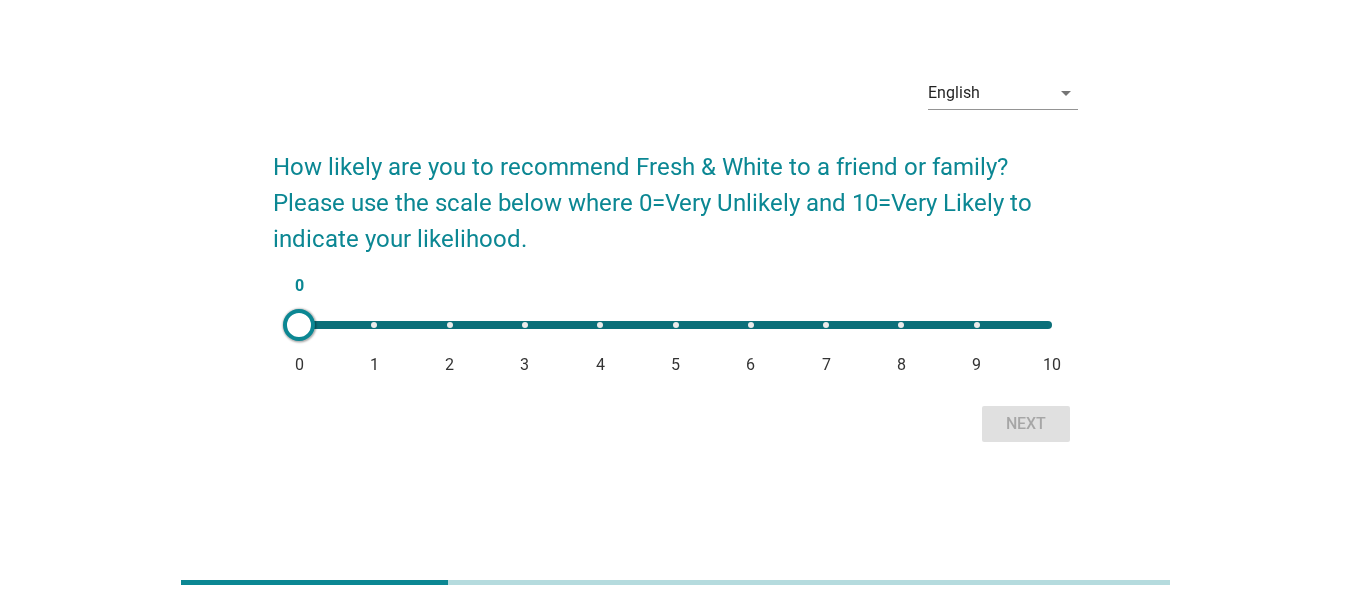 click on "0
0
1
2
3
4
5
6
7
8
9
10" at bounding box center [675, 332] 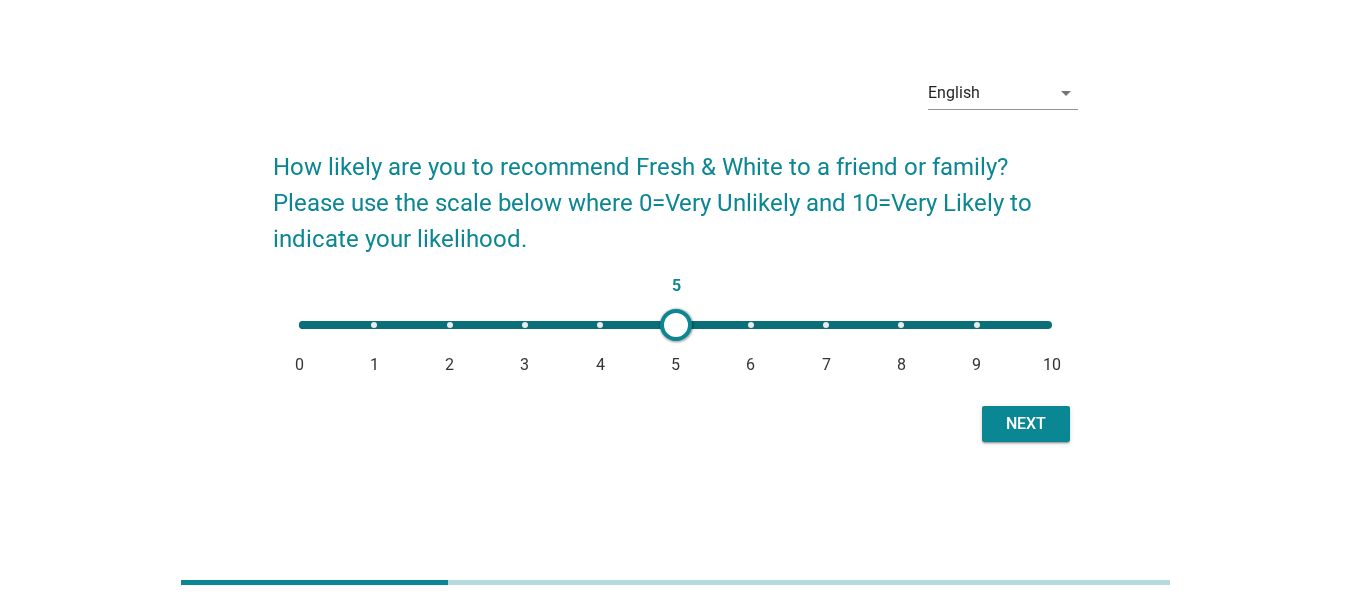 click on "5
0
1
2
3
4
5
6
7
8
9
10" at bounding box center (675, 325) 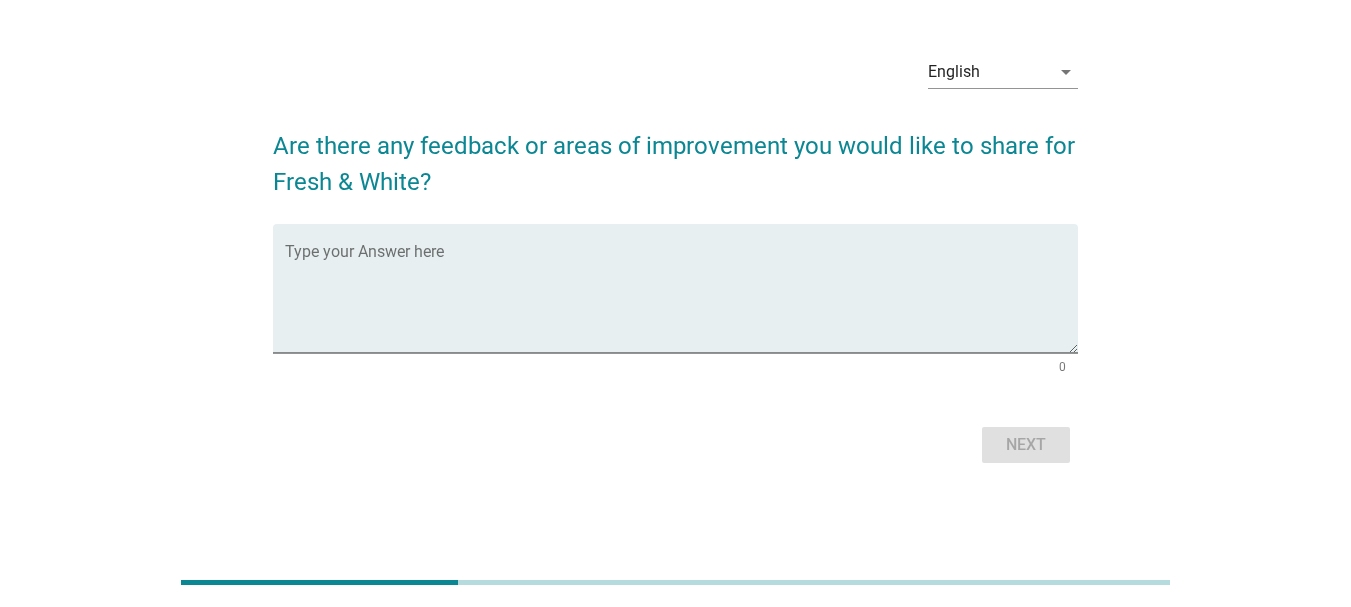 scroll, scrollTop: 0, scrollLeft: 0, axis: both 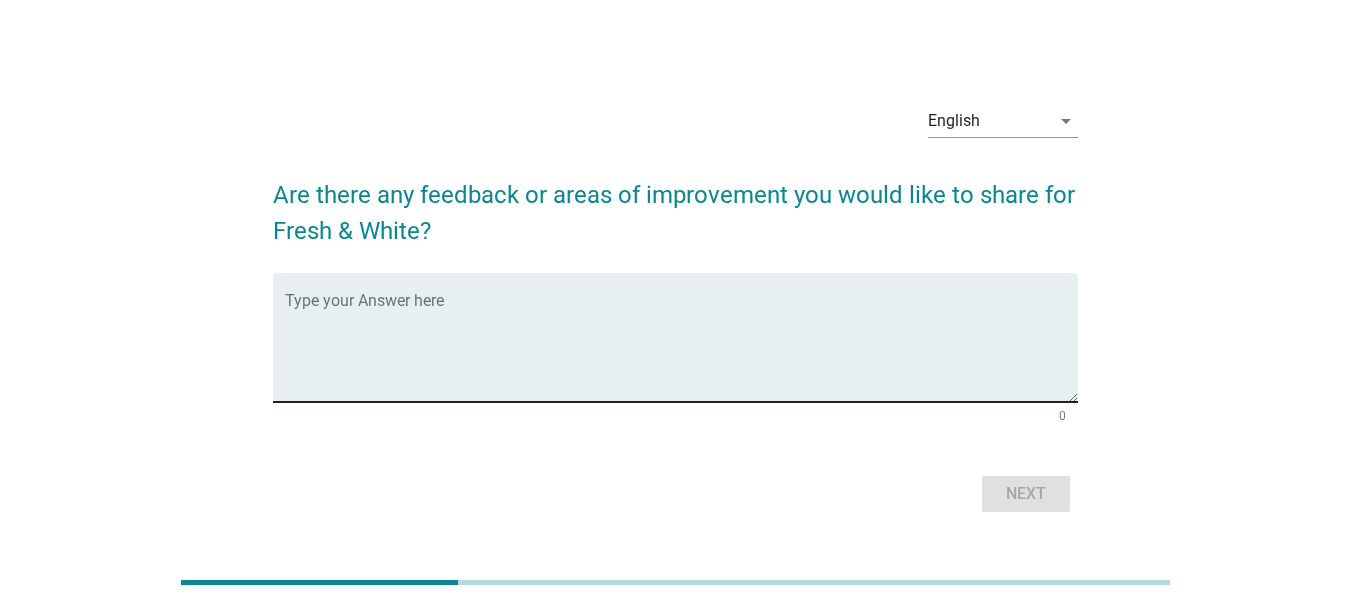 click at bounding box center [681, 349] 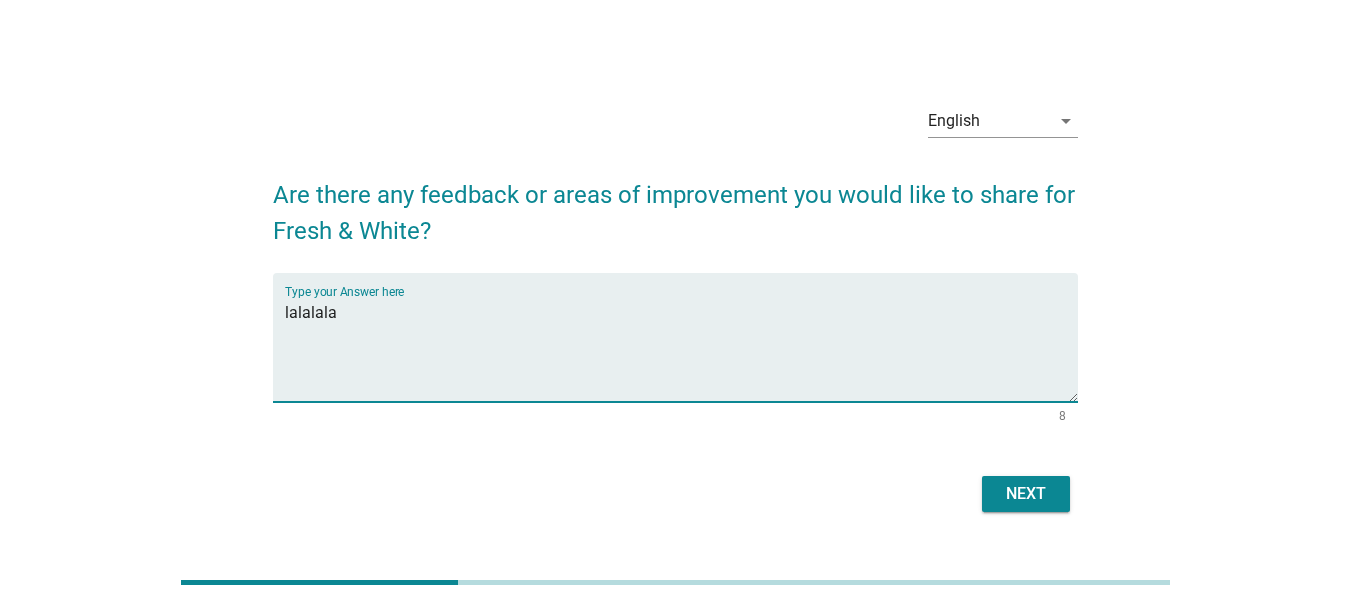 type on "lalalala" 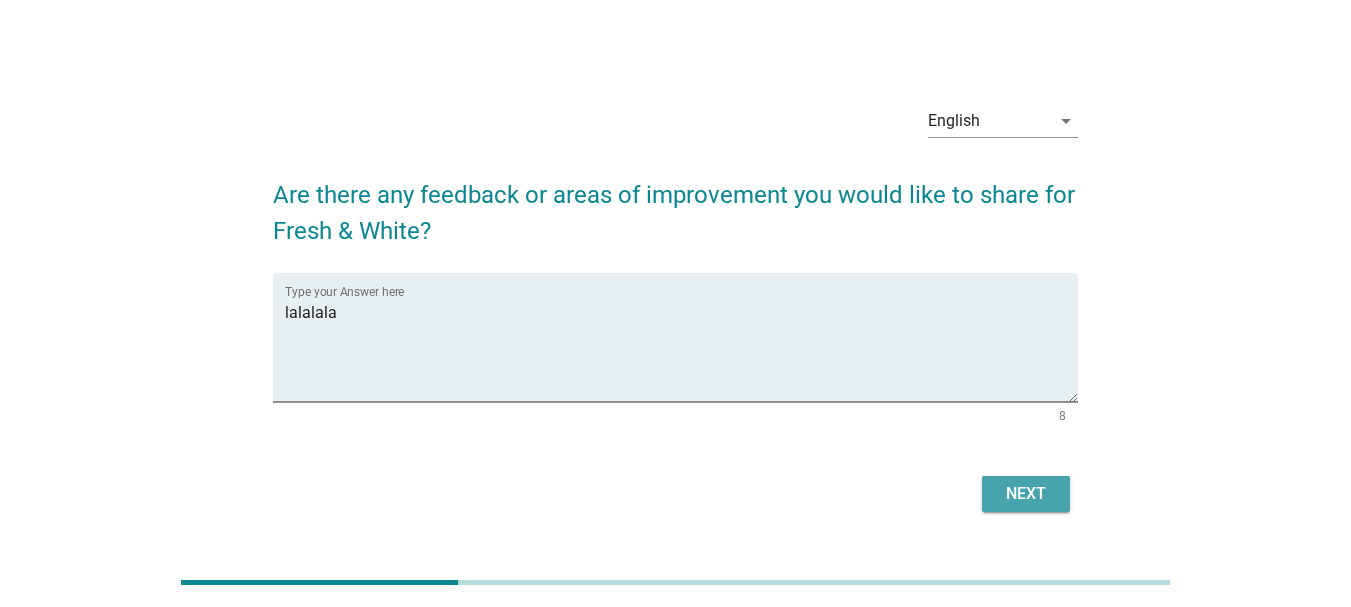 click on "Next" at bounding box center (1026, 494) 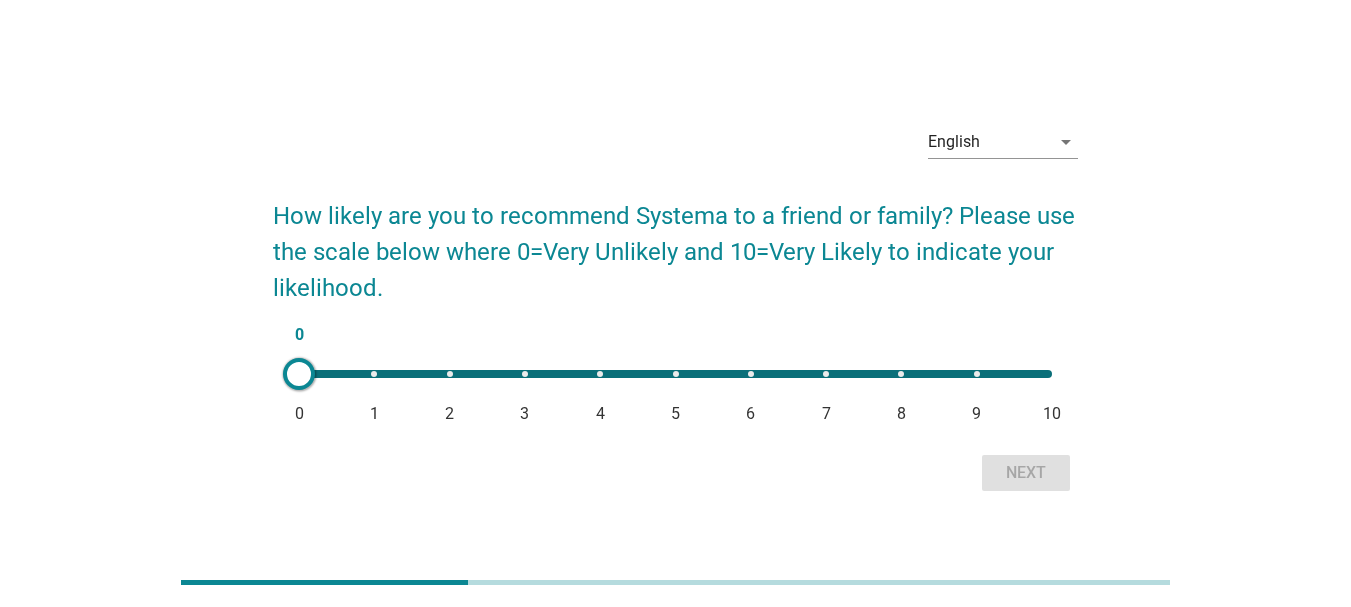 click on "0
0
1
2
3
4
5
6
7
8
9
10" at bounding box center [675, 374] 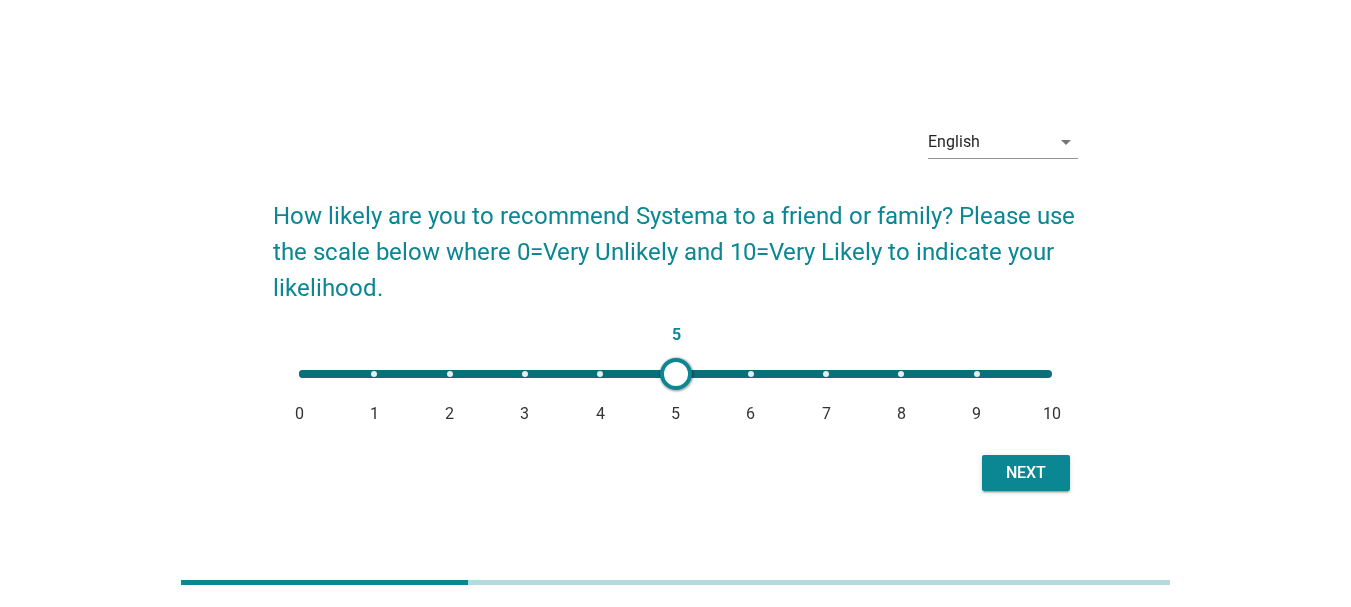 click on "5
0
1
2
3
4
5
6
7
8
9
10" at bounding box center (675, 374) 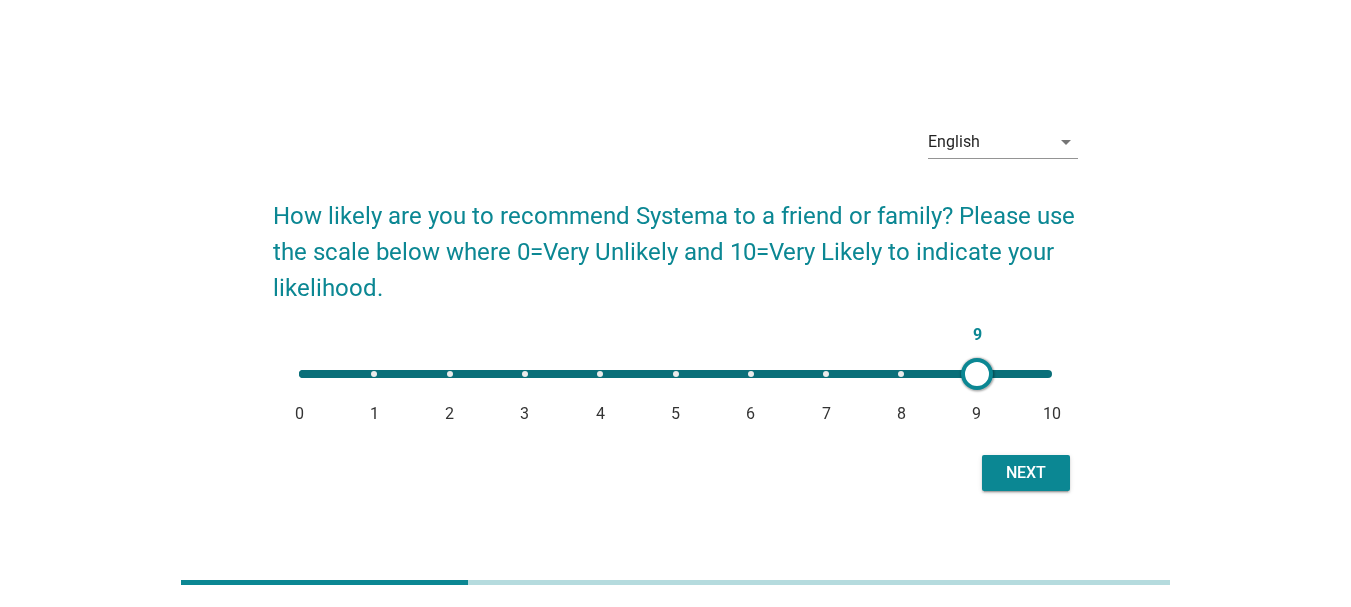 click on "Next" at bounding box center (1026, 473) 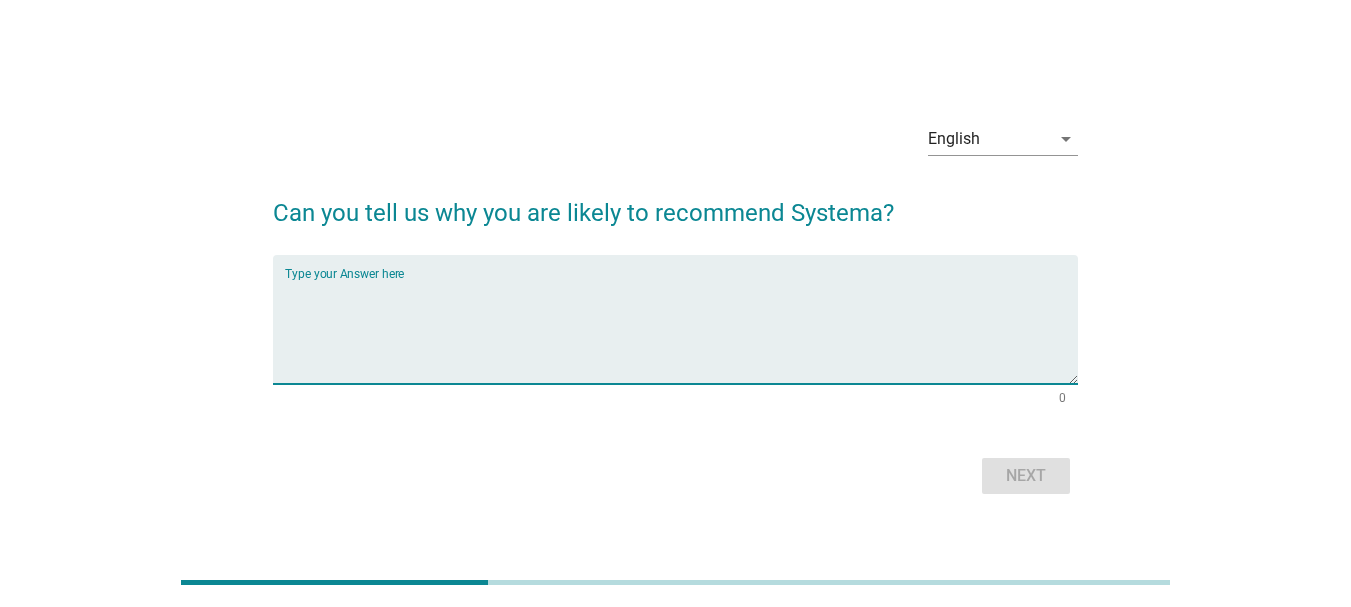 click at bounding box center [681, 331] 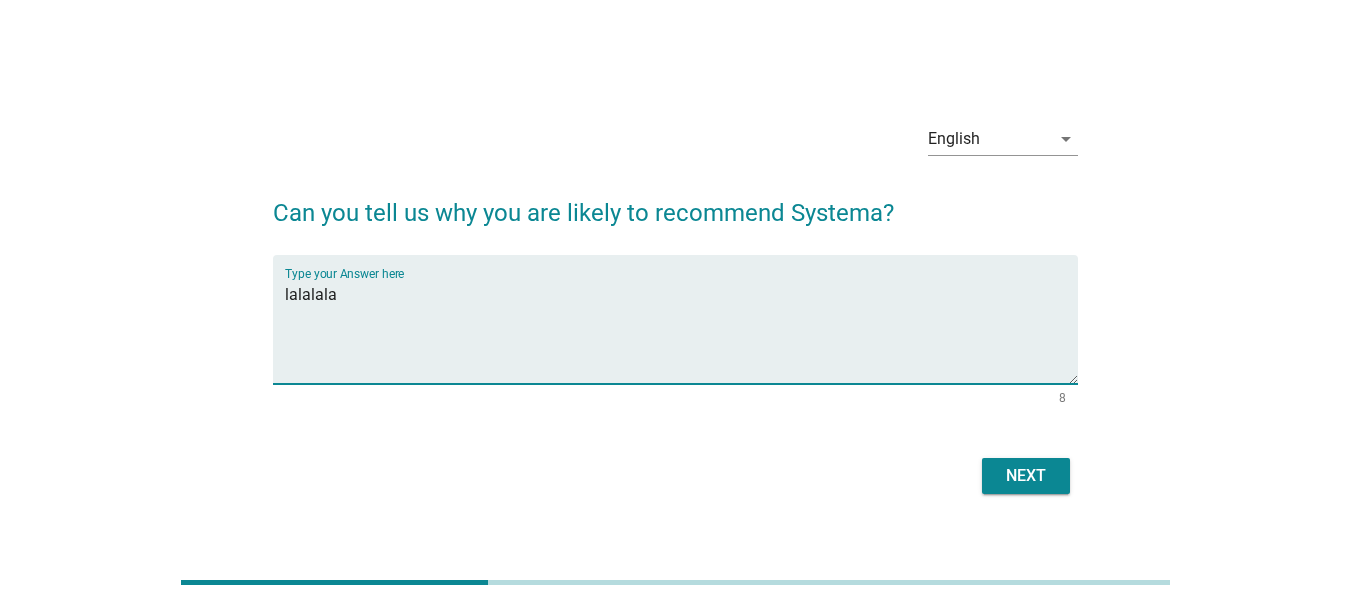 type on "lalalala" 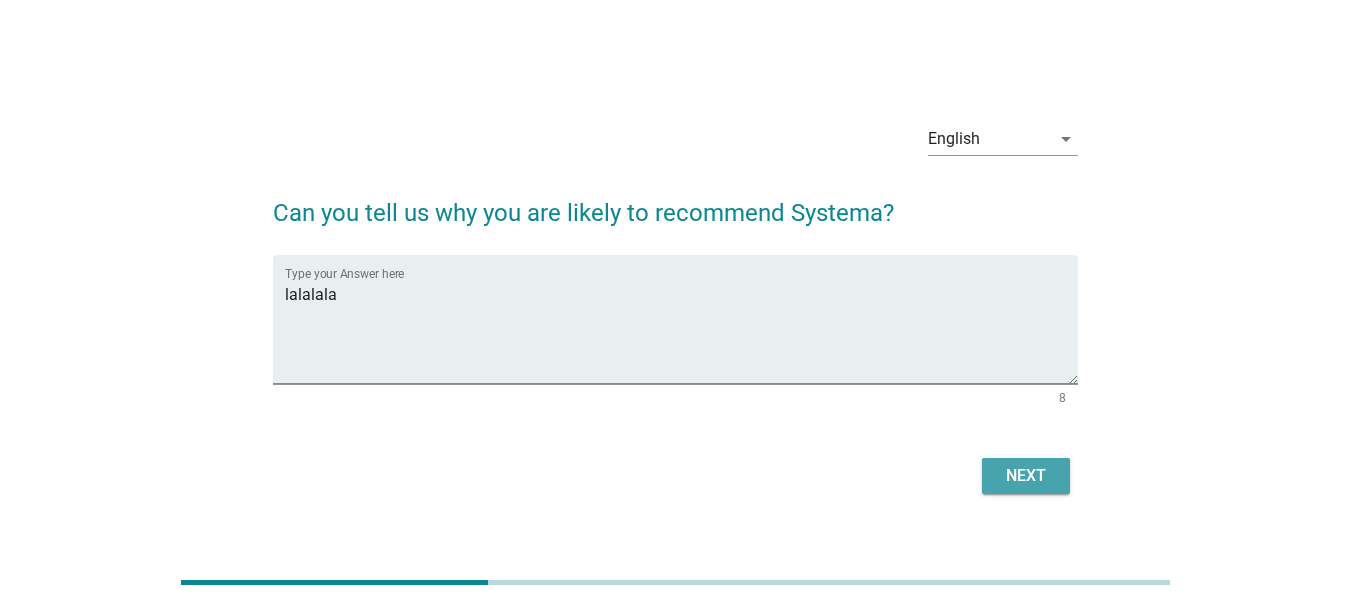 click on "Next" at bounding box center [1026, 476] 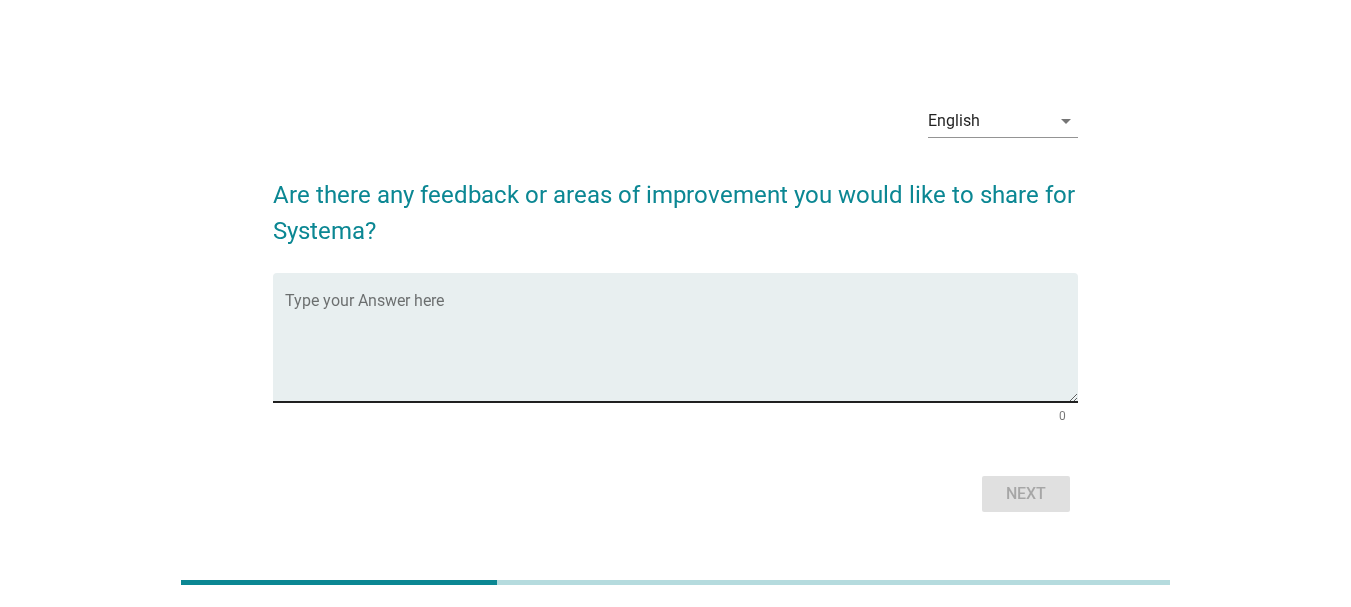 click at bounding box center (681, 349) 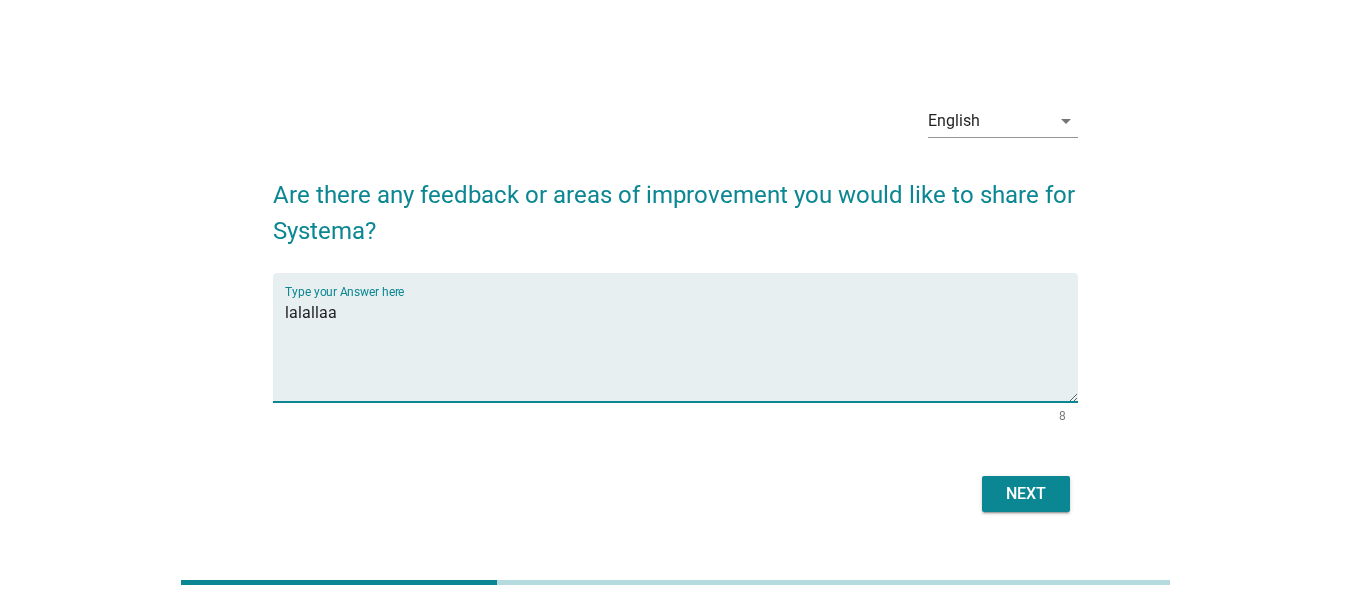 type on "lalallaa" 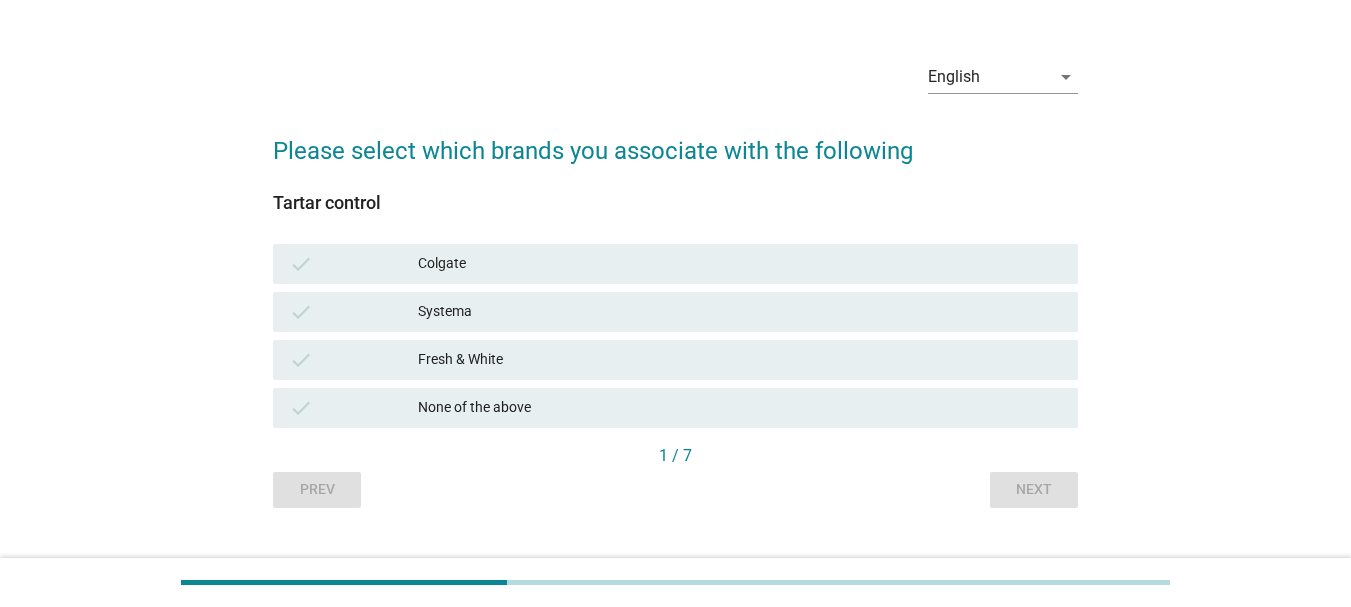 scroll, scrollTop: 82, scrollLeft: 0, axis: vertical 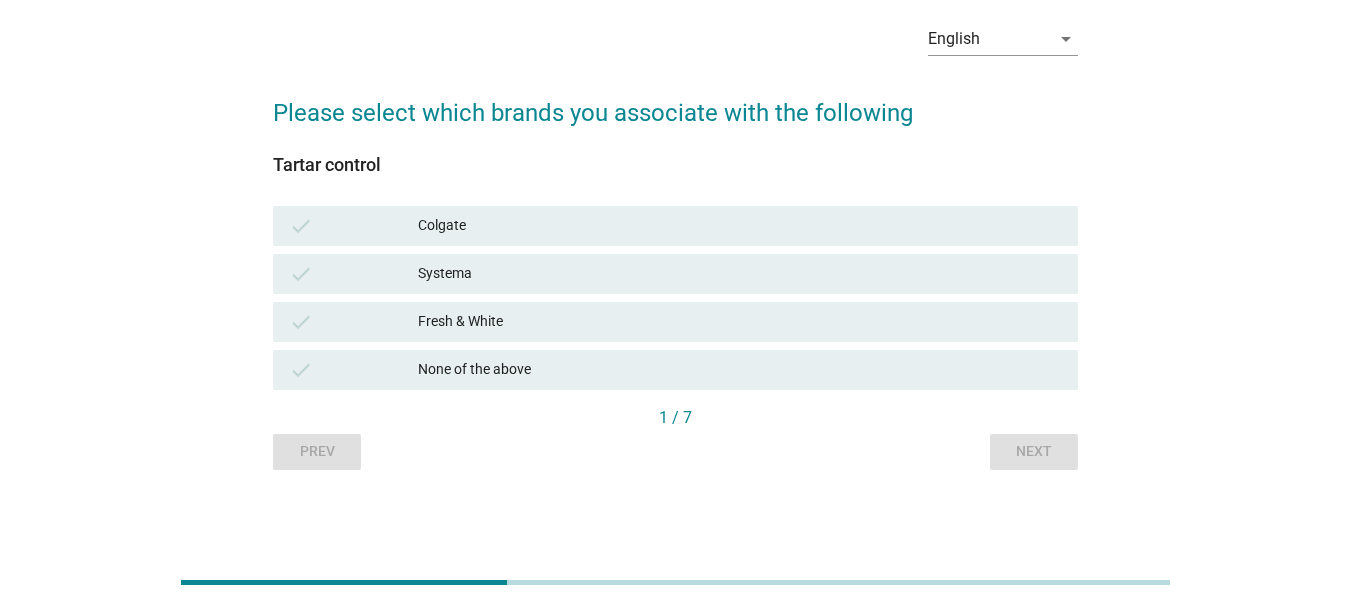 click on "Colgate" at bounding box center [740, 226] 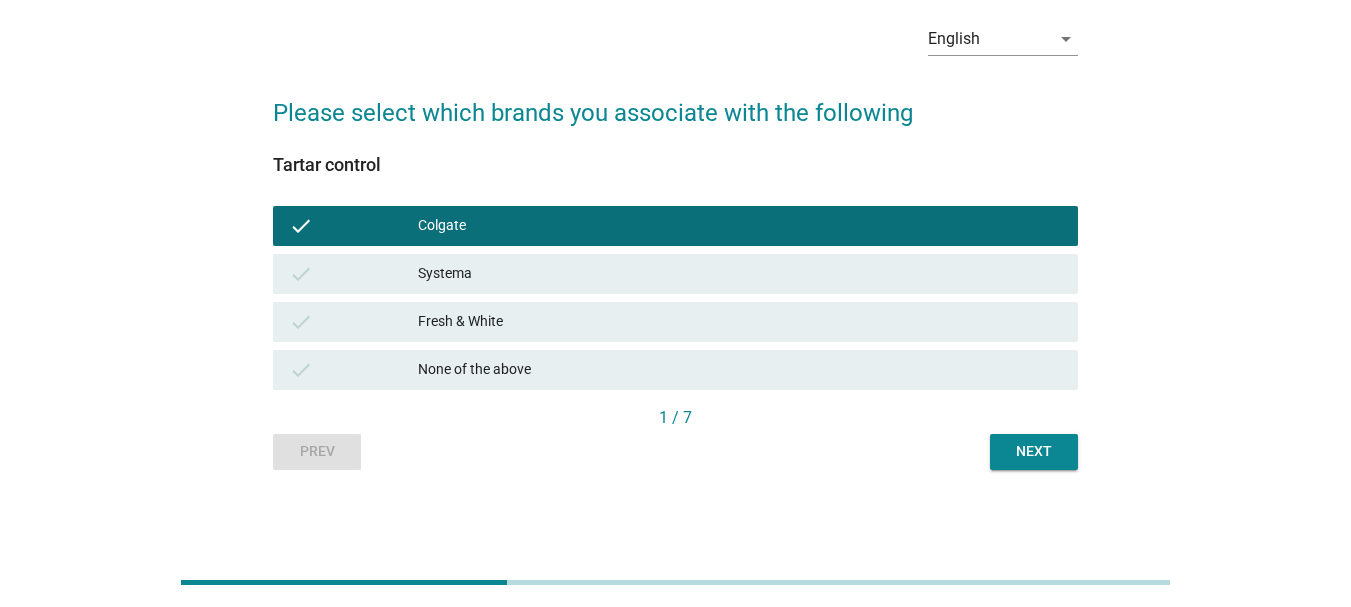 click on "Next" at bounding box center (1034, 451) 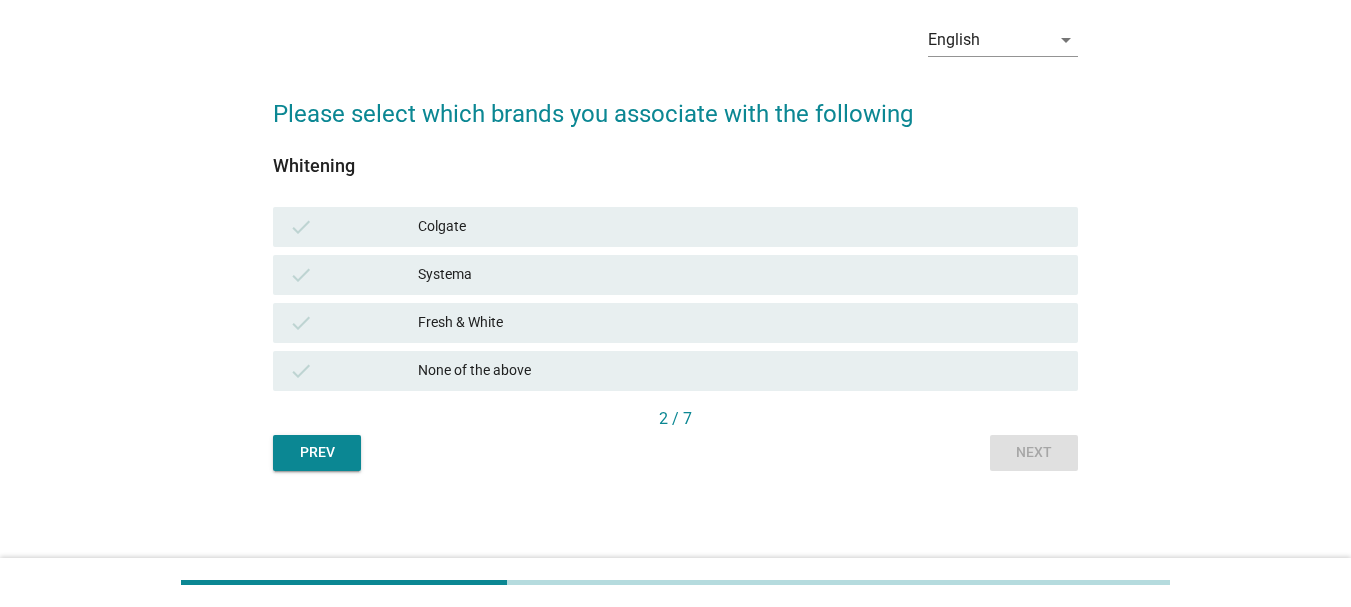 scroll, scrollTop: 82, scrollLeft: 0, axis: vertical 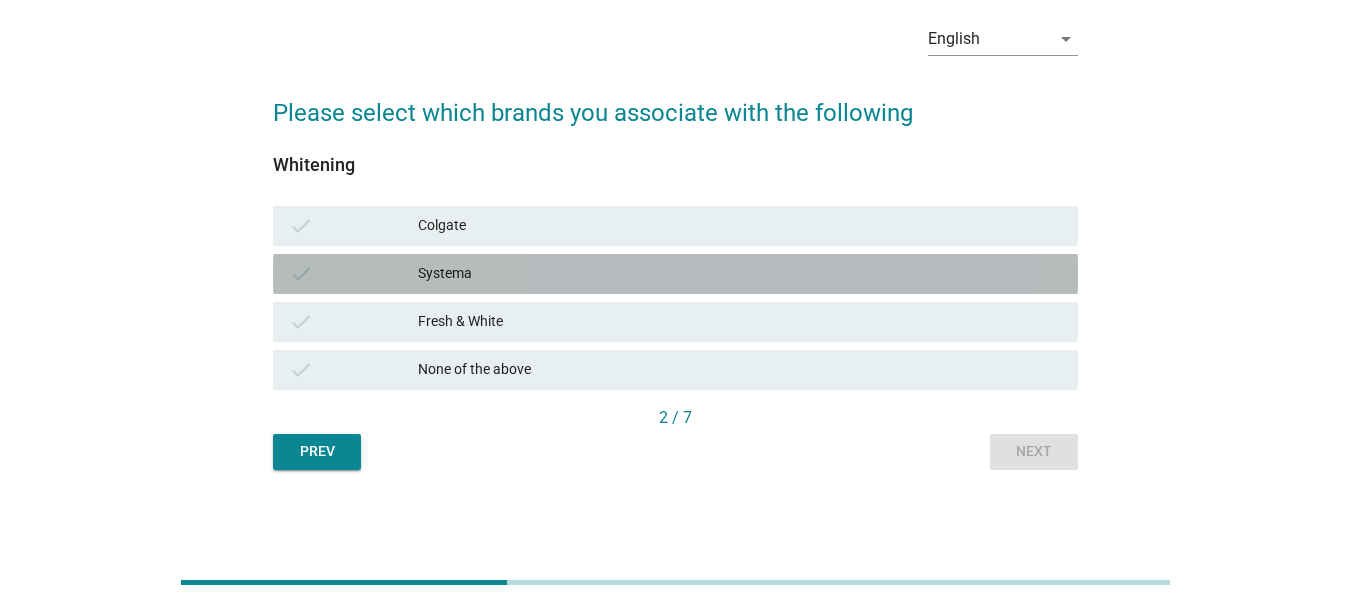 click on "Systema" at bounding box center (740, 274) 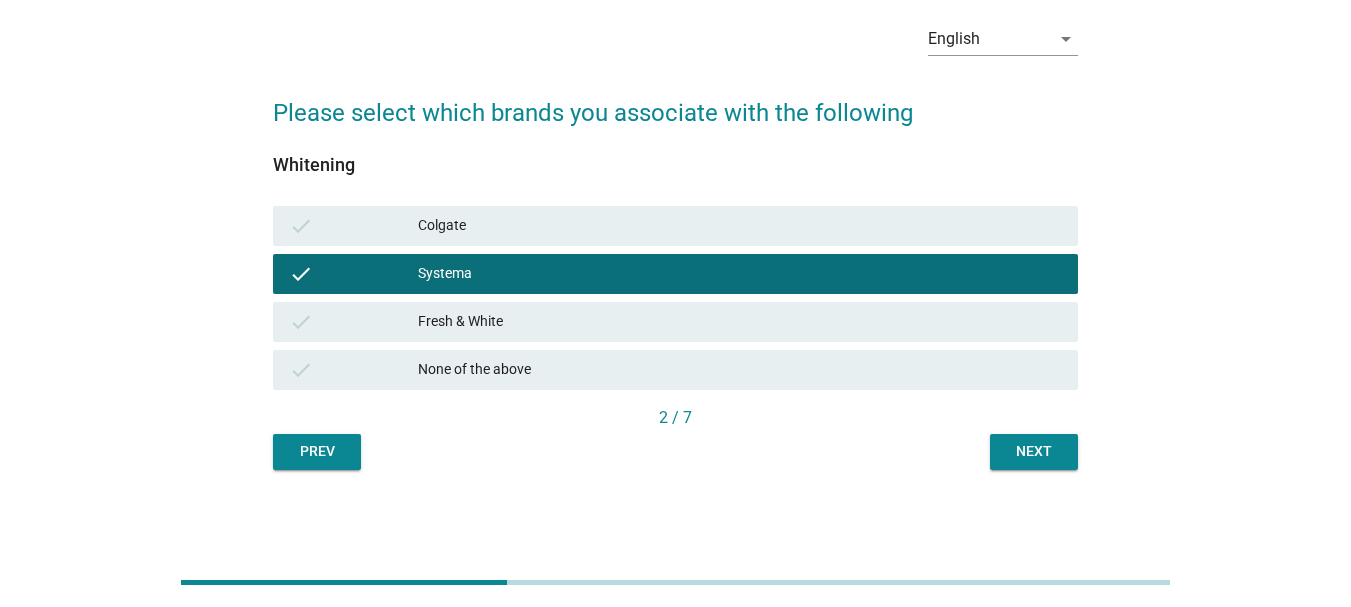click on "Systema" at bounding box center (740, 274) 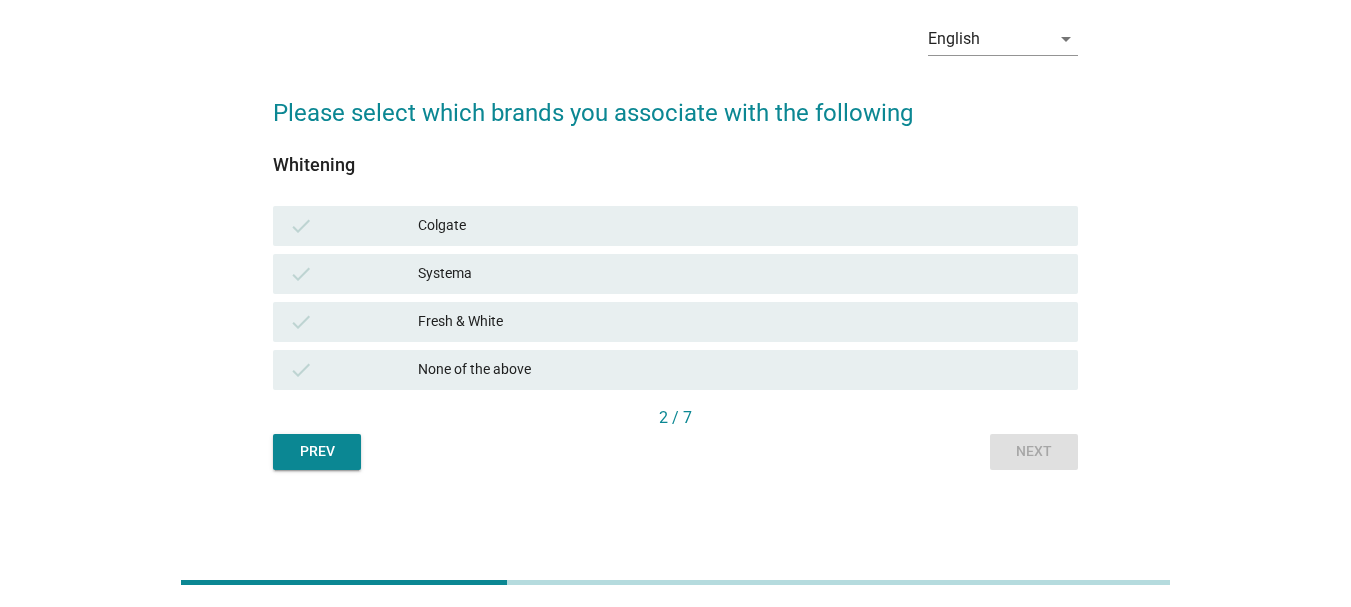 drag, startPoint x: 479, startPoint y: 306, endPoint x: 507, endPoint y: 317, distance: 30.083218 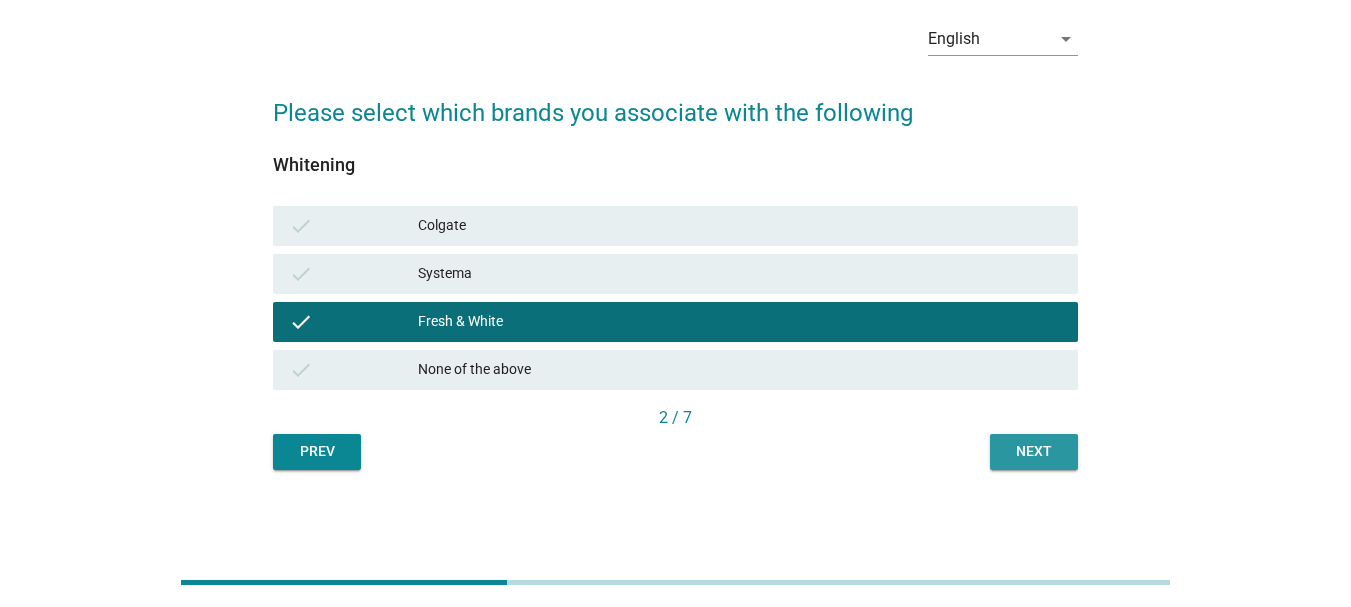 click on "Next" at bounding box center (1034, 451) 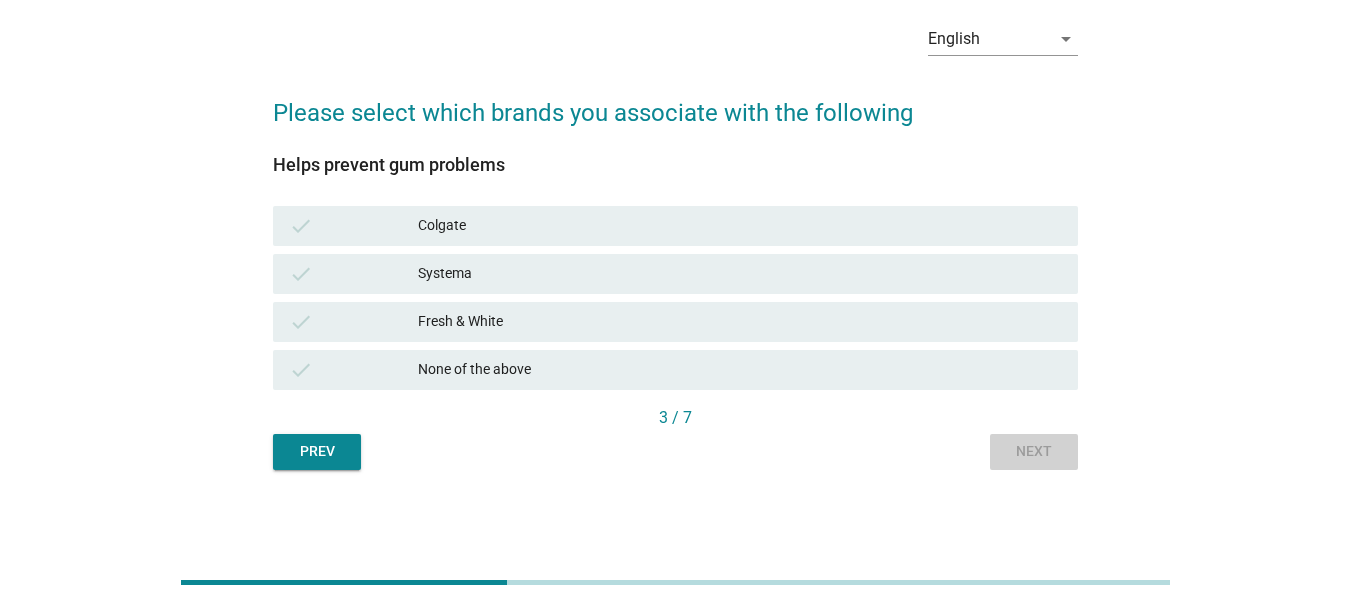 scroll, scrollTop: 0, scrollLeft: 0, axis: both 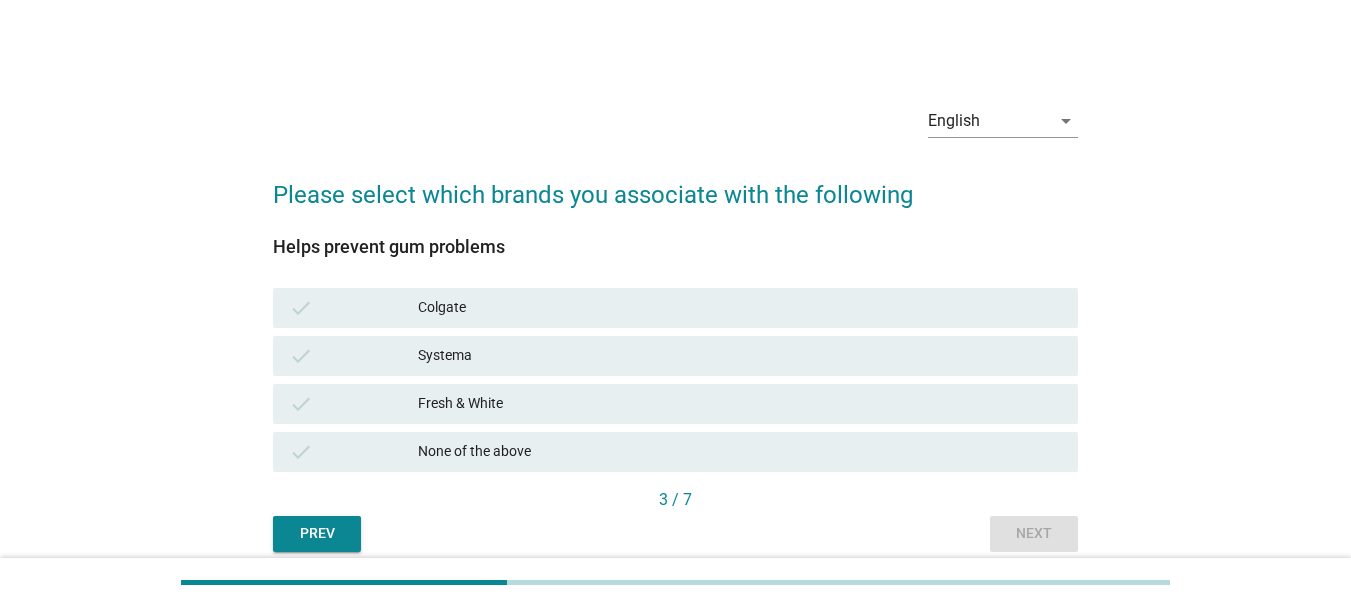 click on "Systema" at bounding box center [740, 356] 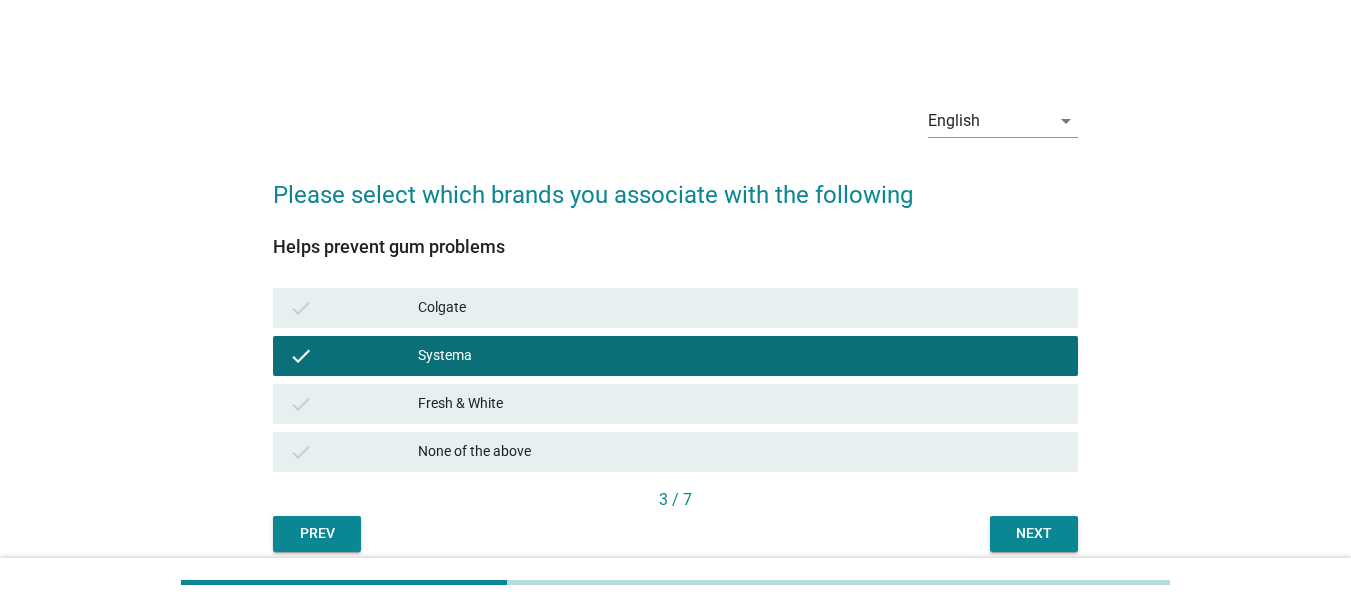 click on "Next" at bounding box center [1034, 533] 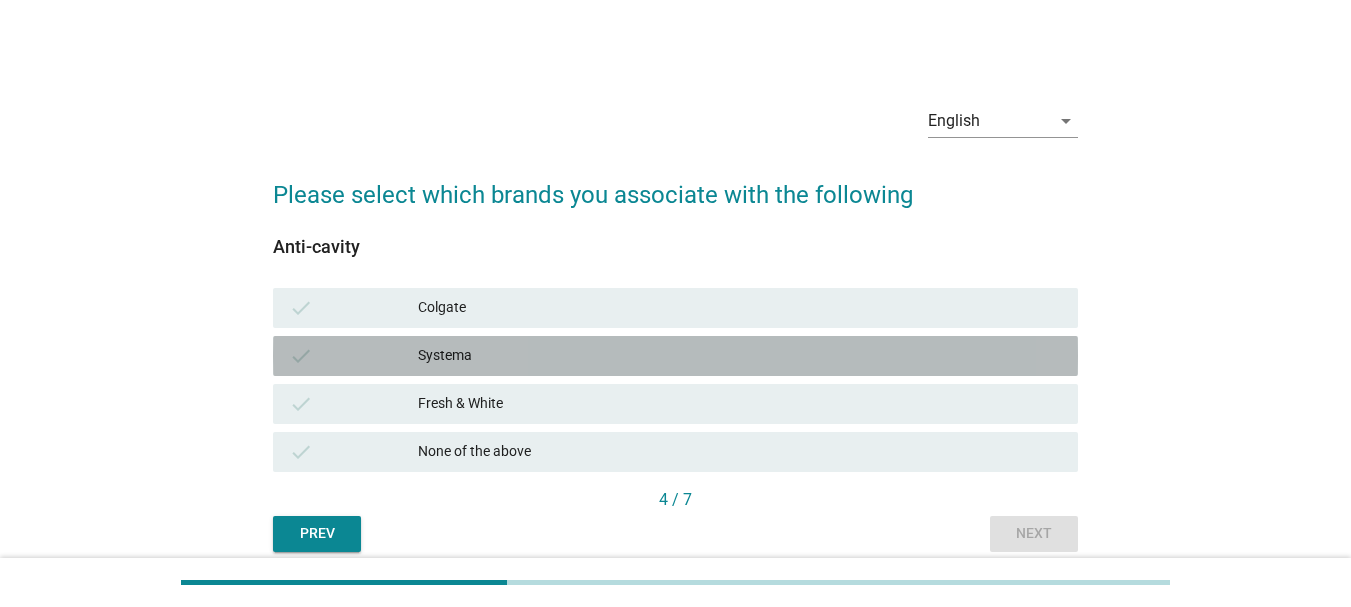 click on "Systema" at bounding box center [740, 356] 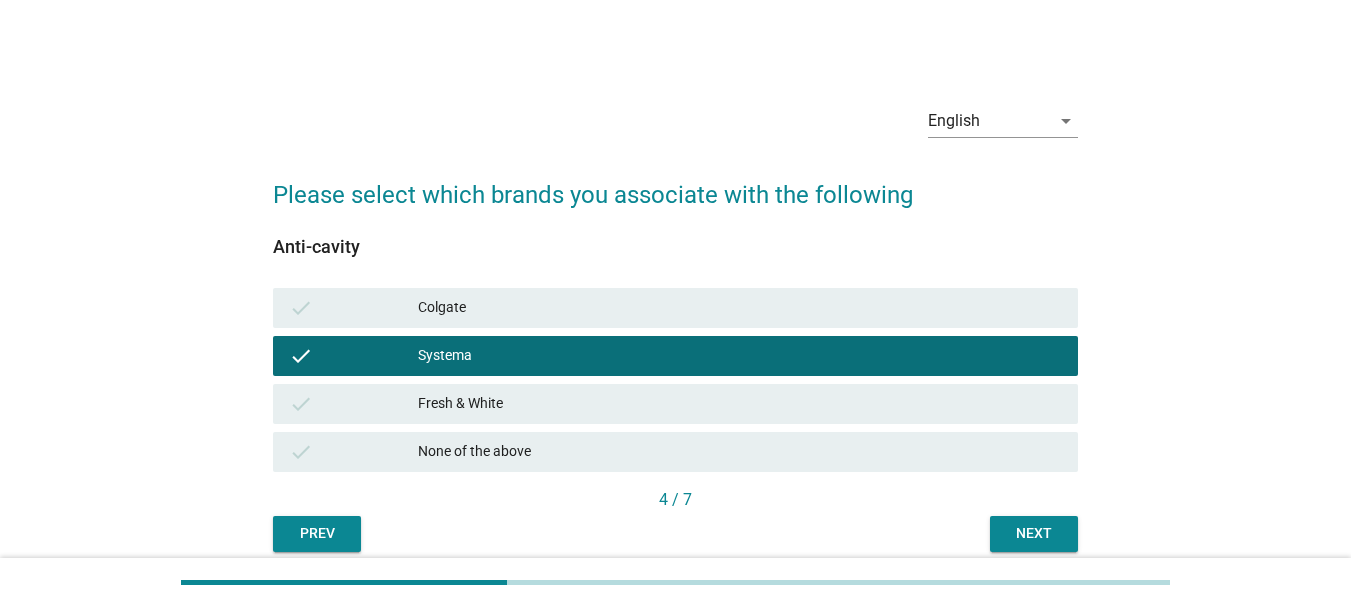 click on "Next" at bounding box center (1034, 533) 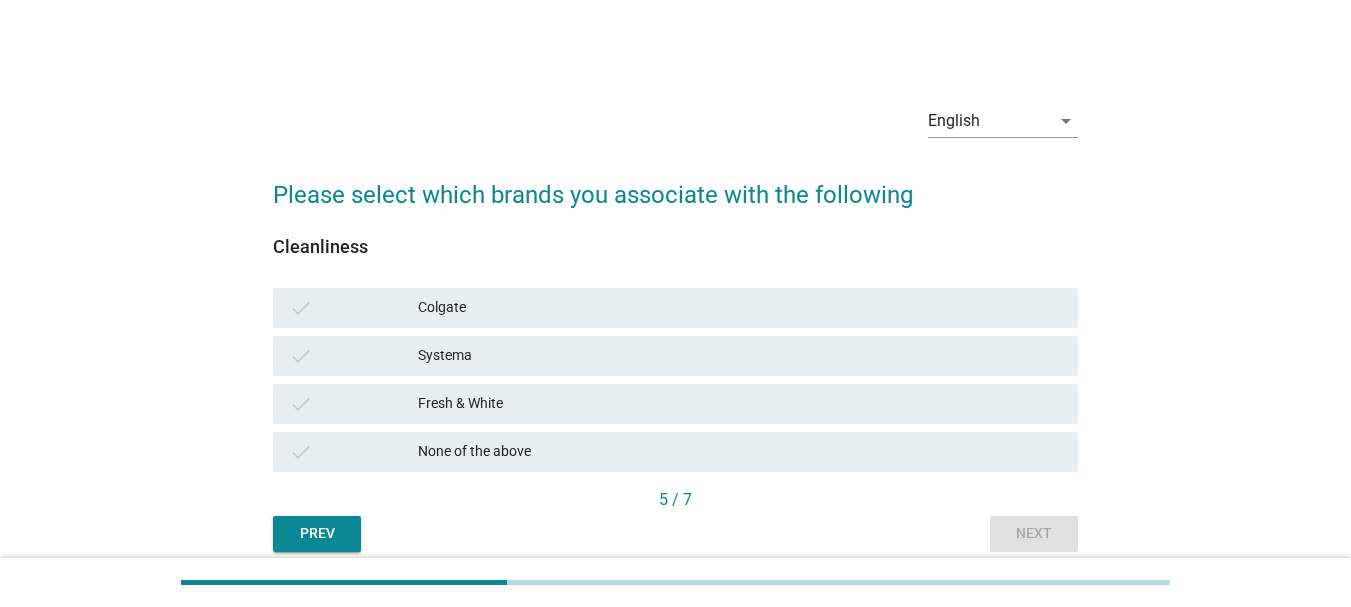 click on "check   Systema" at bounding box center [675, 356] 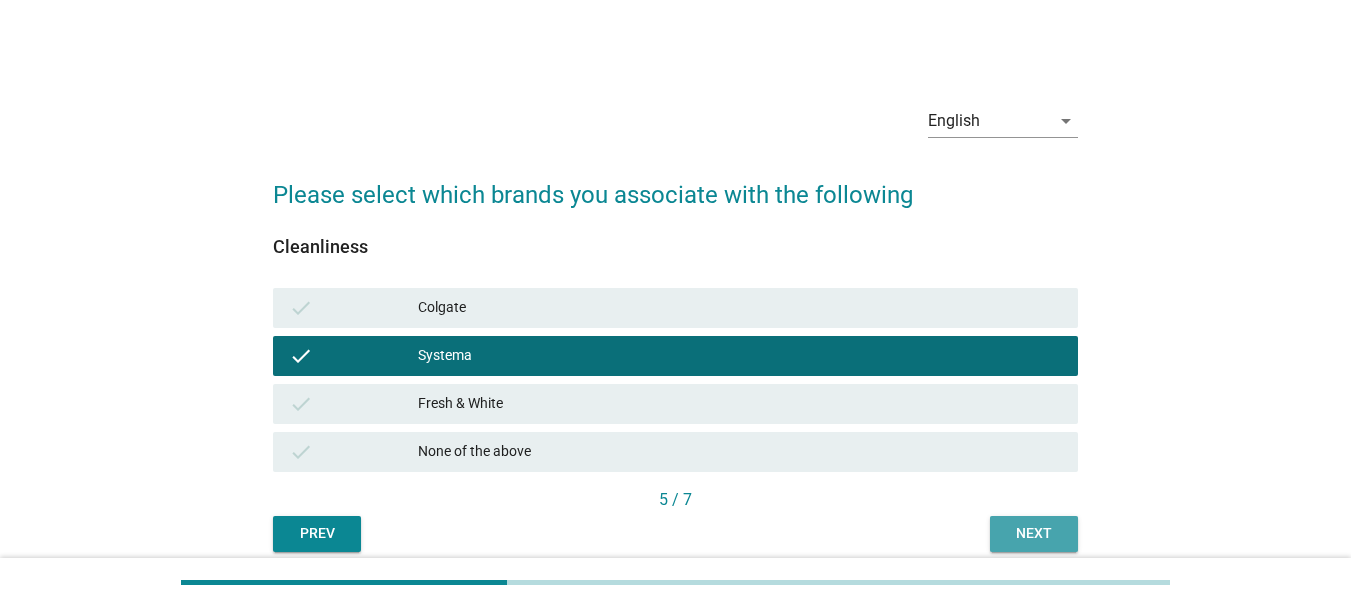 click on "Next" at bounding box center (1034, 534) 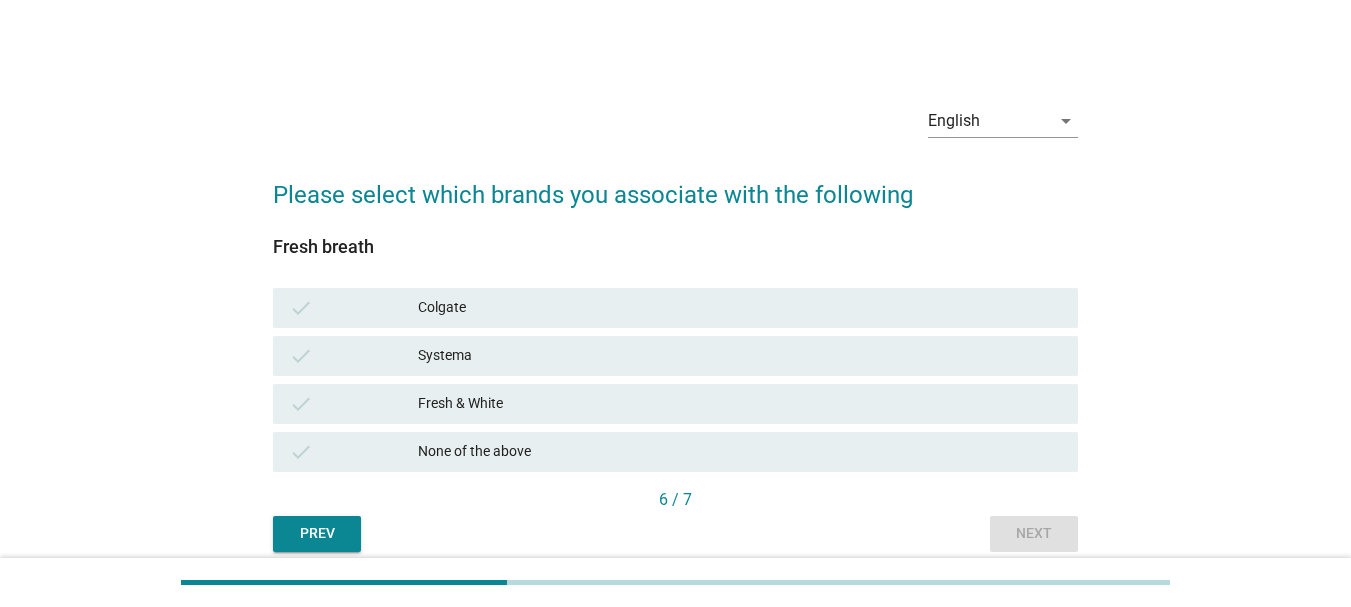 click on "Colgate" at bounding box center [740, 308] 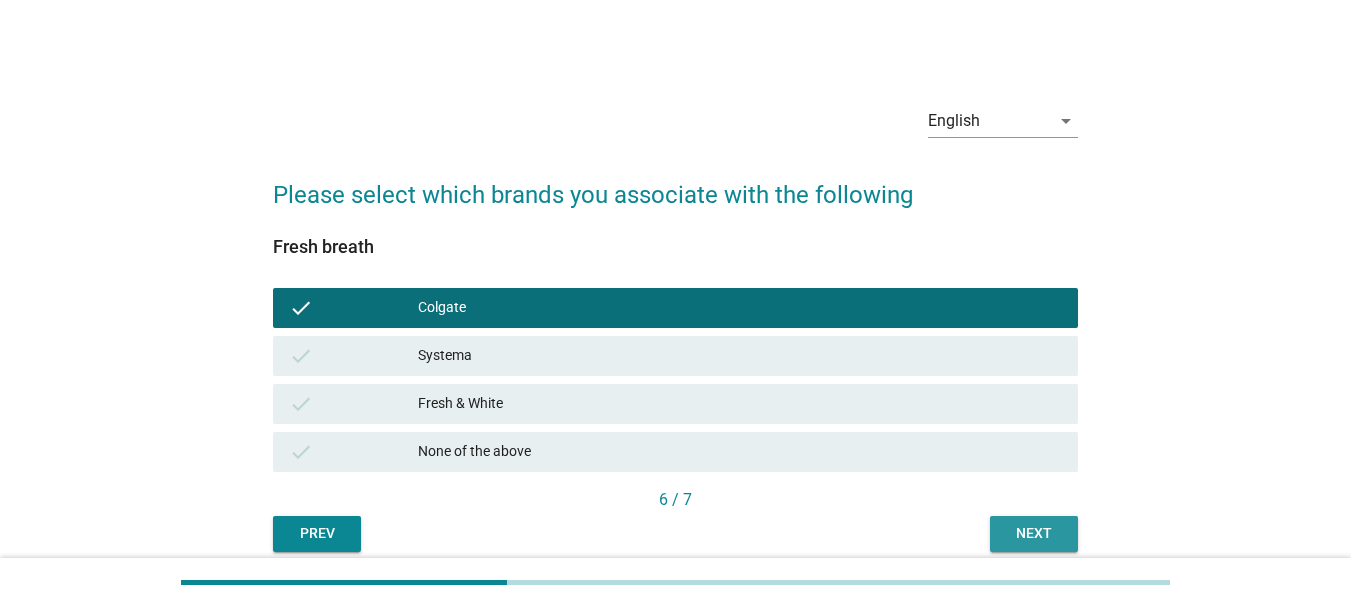click on "Next" at bounding box center (1034, 533) 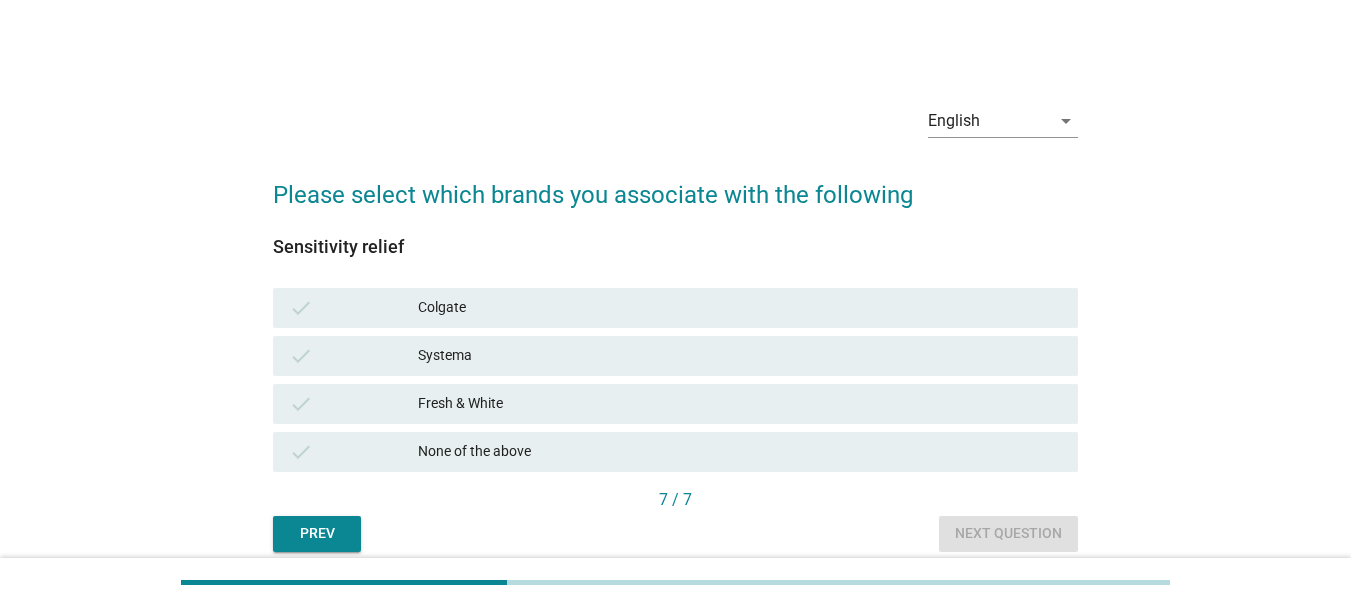 click on "Fresh & White" at bounding box center (740, 404) 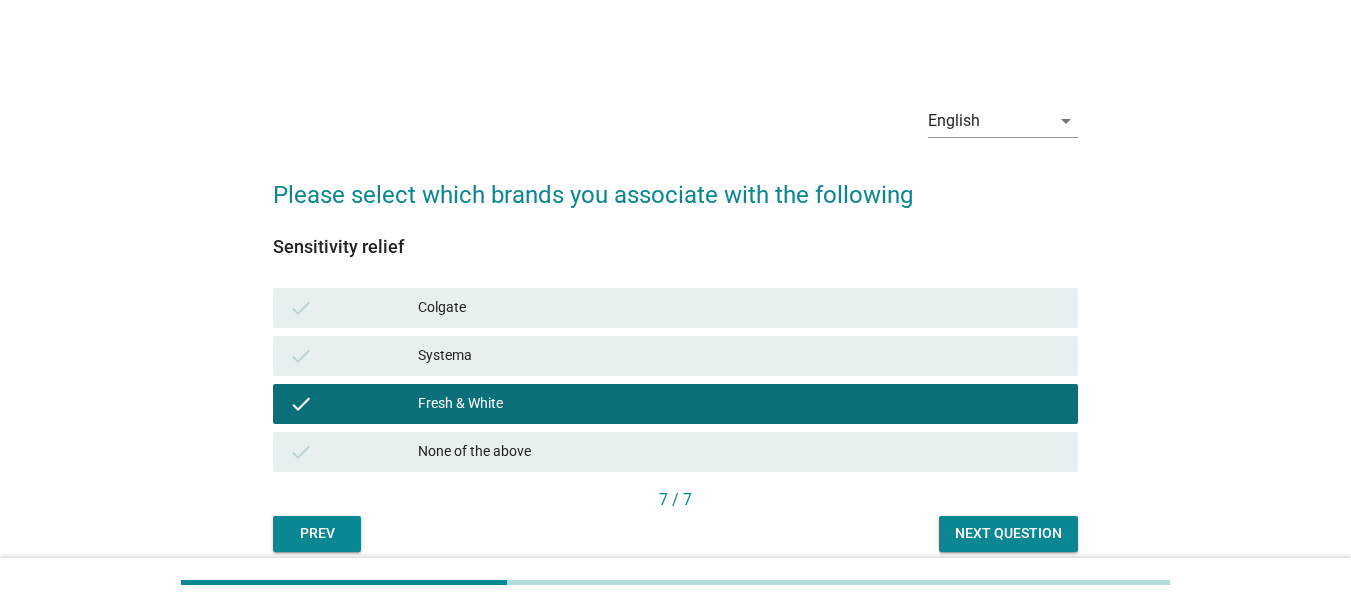 click on "Systema" at bounding box center [740, 356] 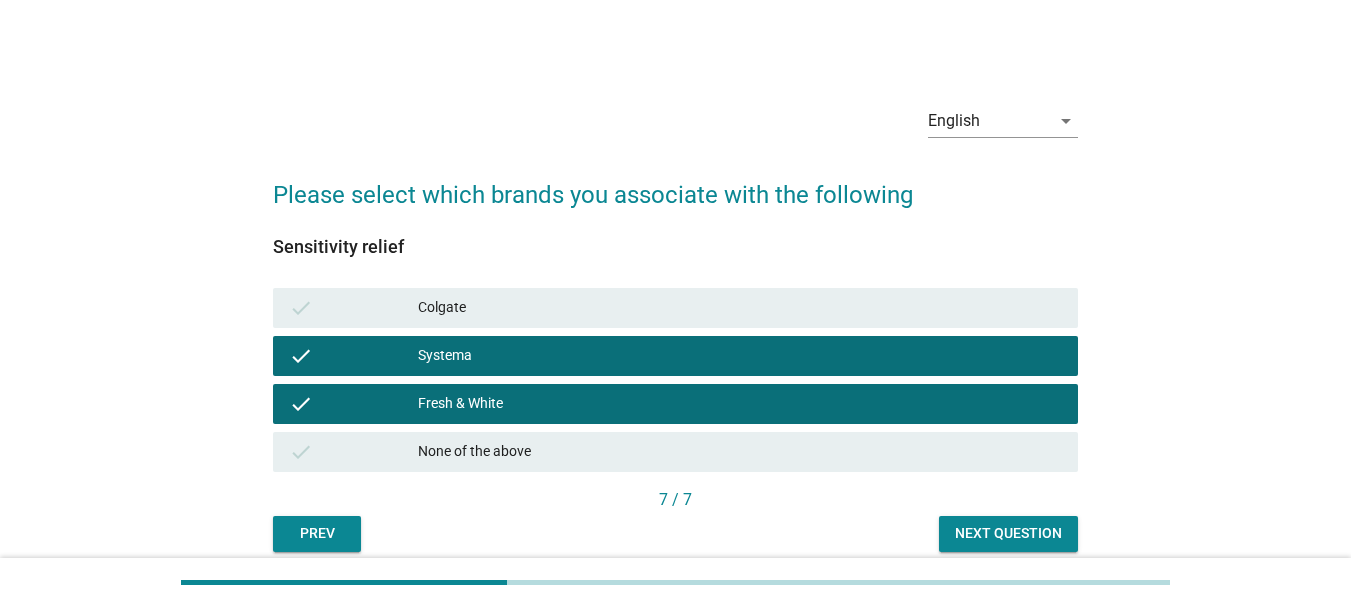 click on "Next question" at bounding box center [1008, 533] 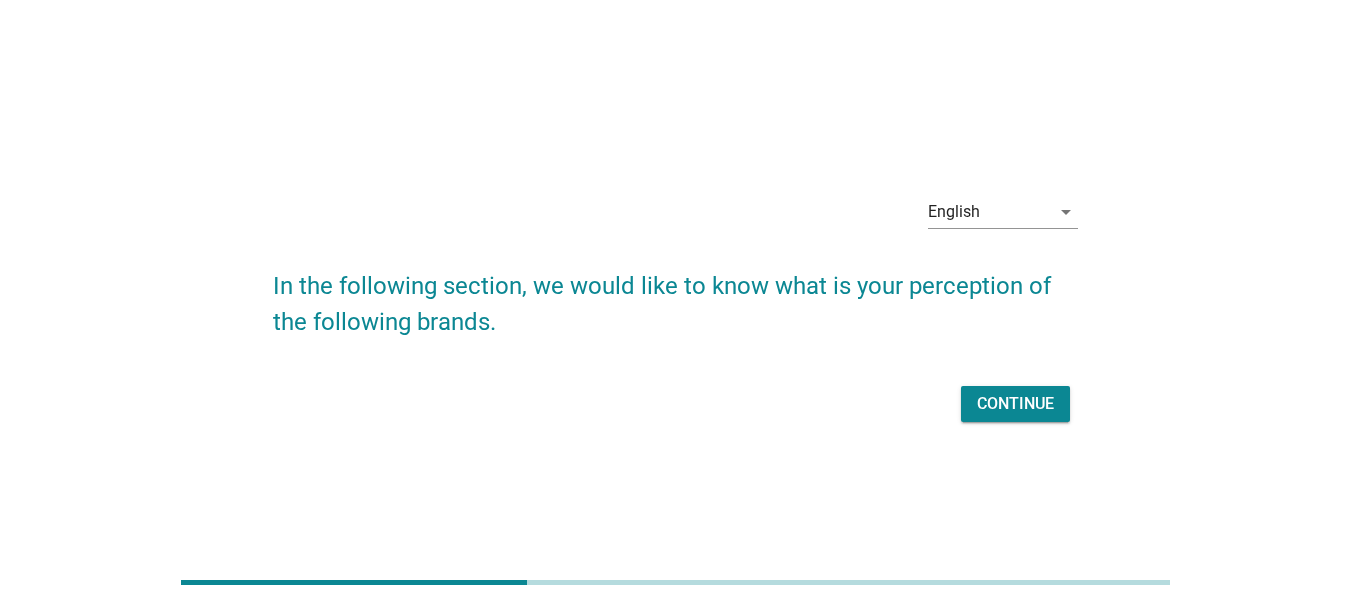 scroll, scrollTop: 49, scrollLeft: 0, axis: vertical 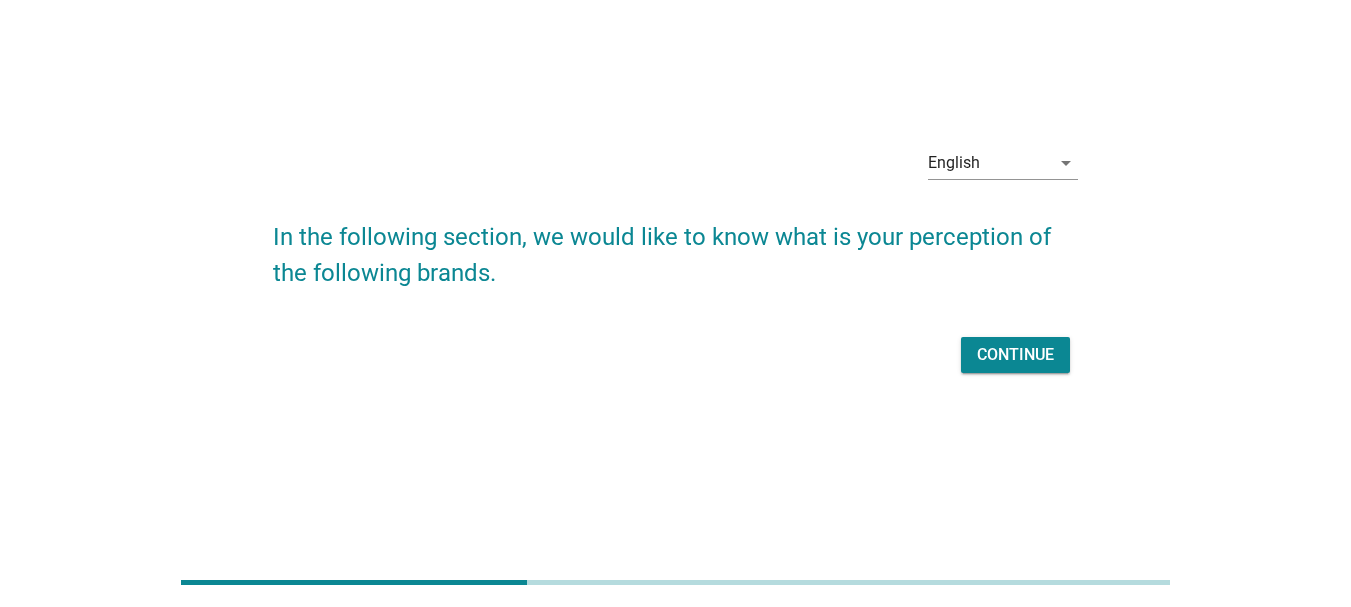 click on "Continue" at bounding box center (675, 355) 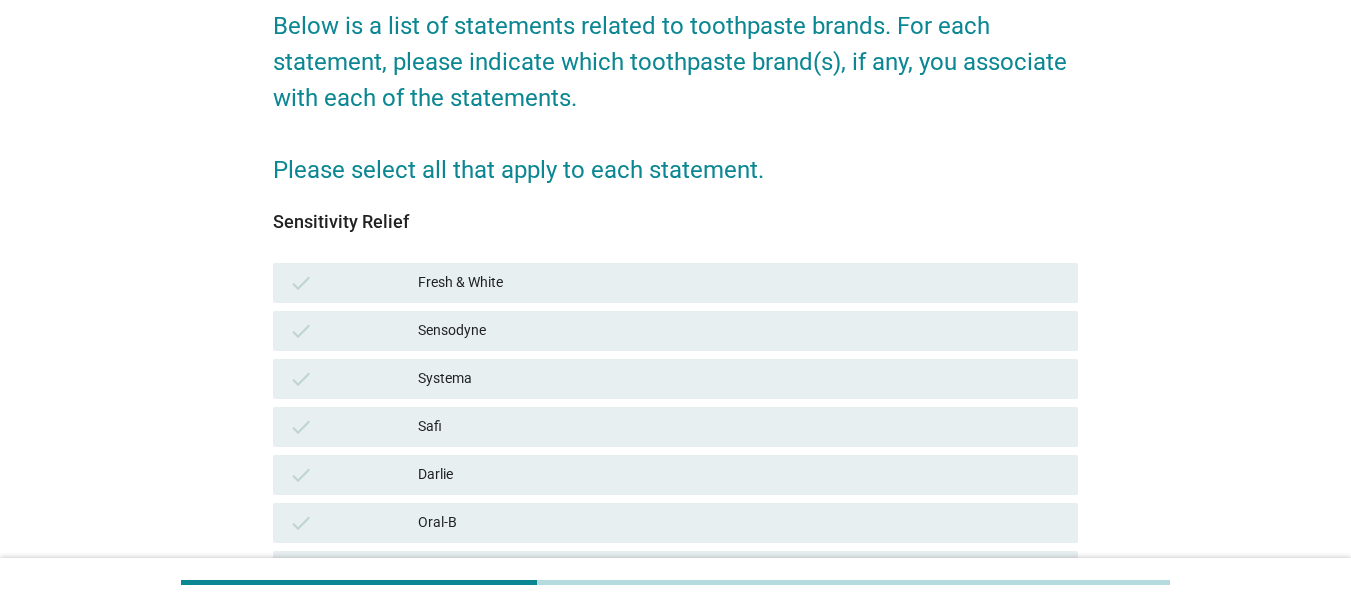 scroll, scrollTop: 300, scrollLeft: 0, axis: vertical 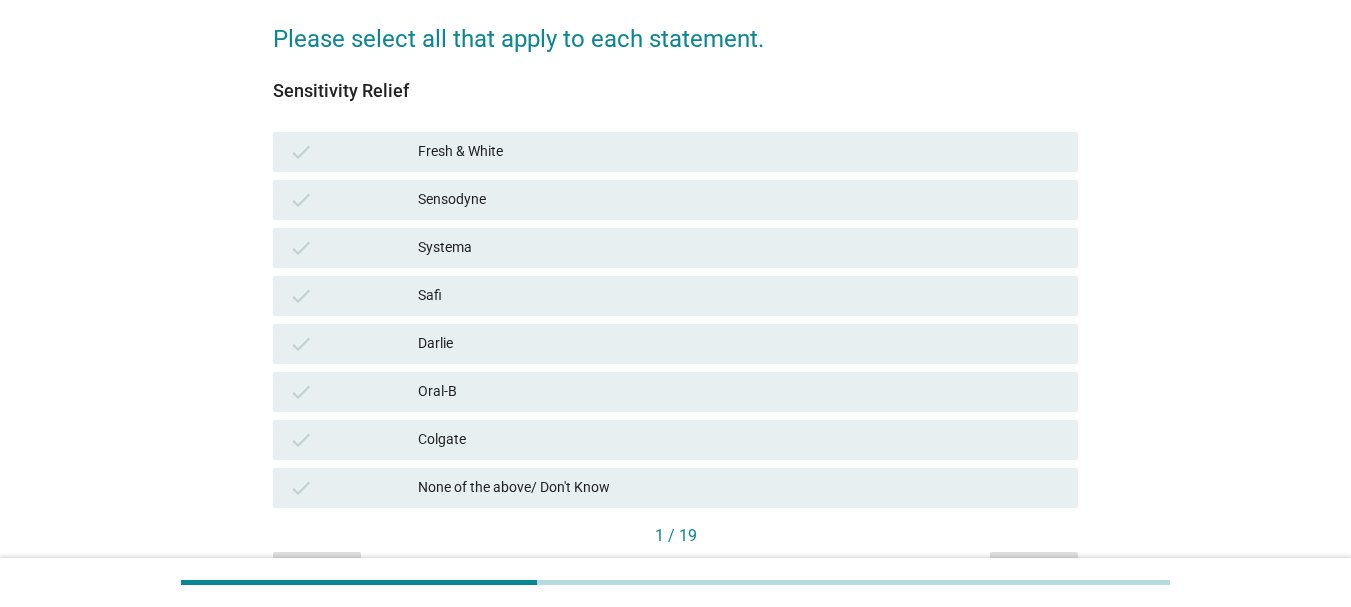 click on "Sensodyne" at bounding box center (740, 200) 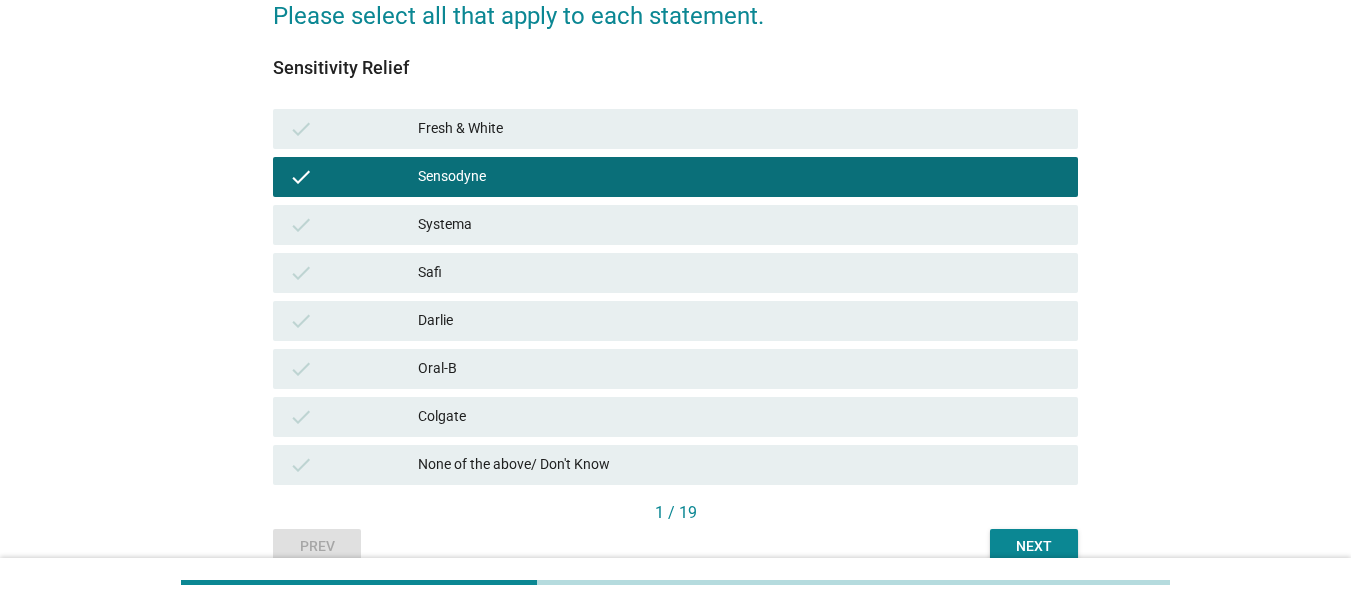 scroll, scrollTop: 400, scrollLeft: 0, axis: vertical 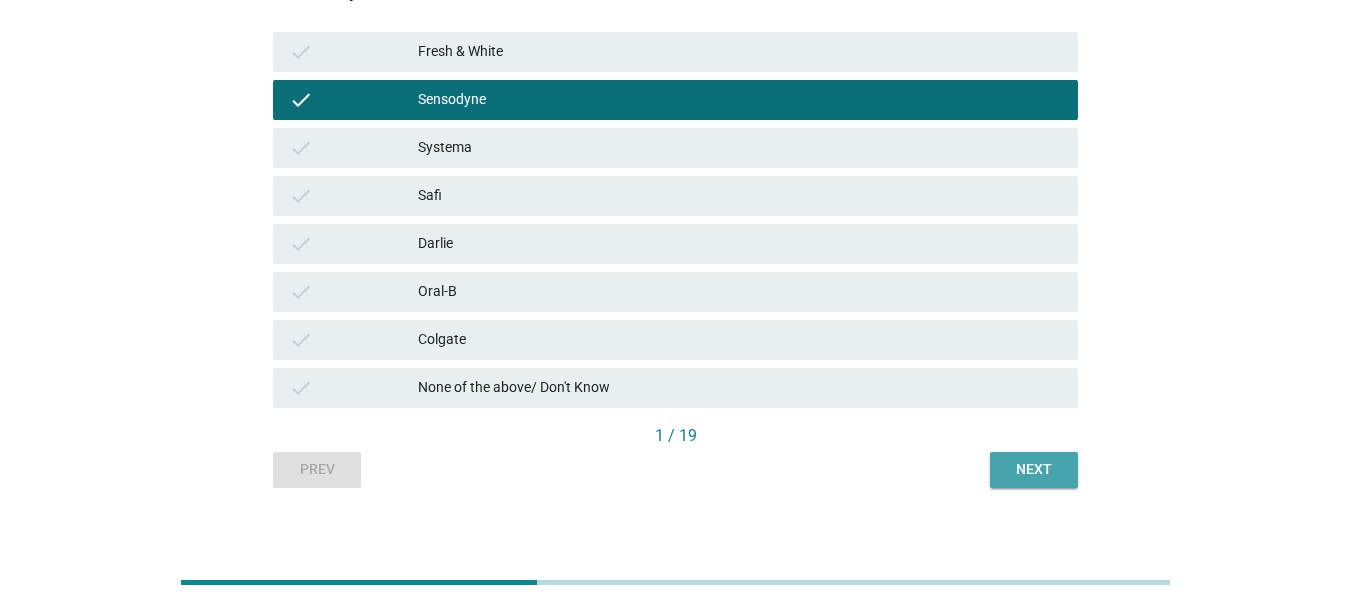click on "Next" at bounding box center (1034, 469) 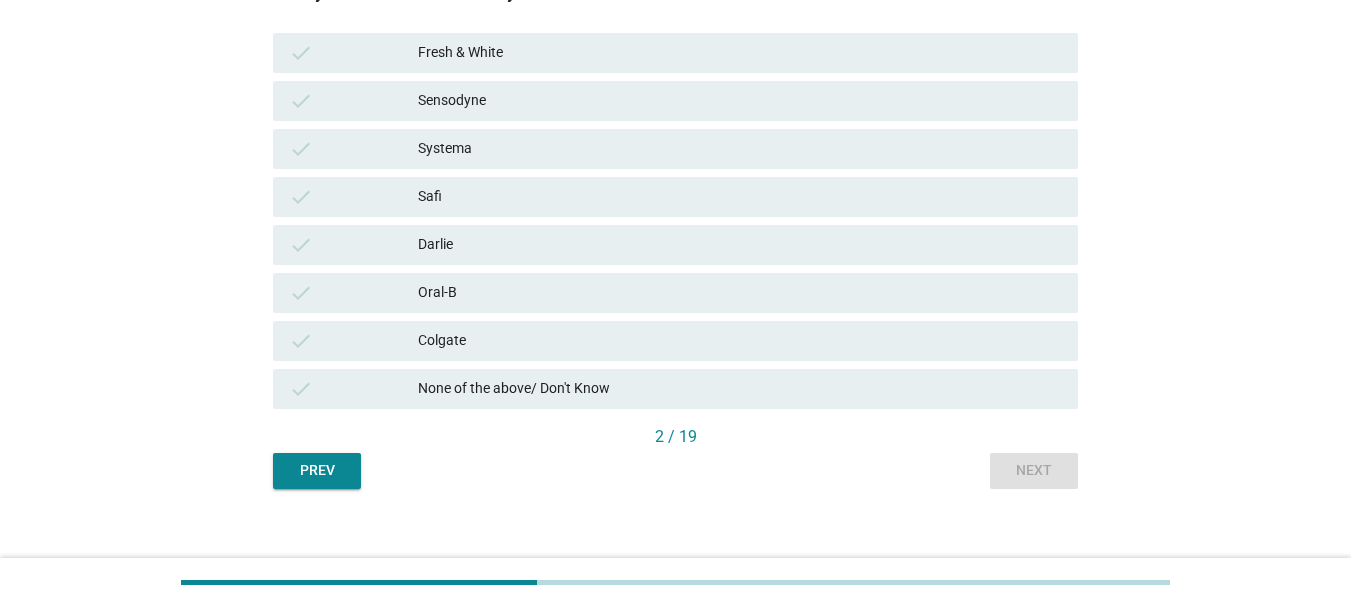 scroll, scrollTop: 400, scrollLeft: 0, axis: vertical 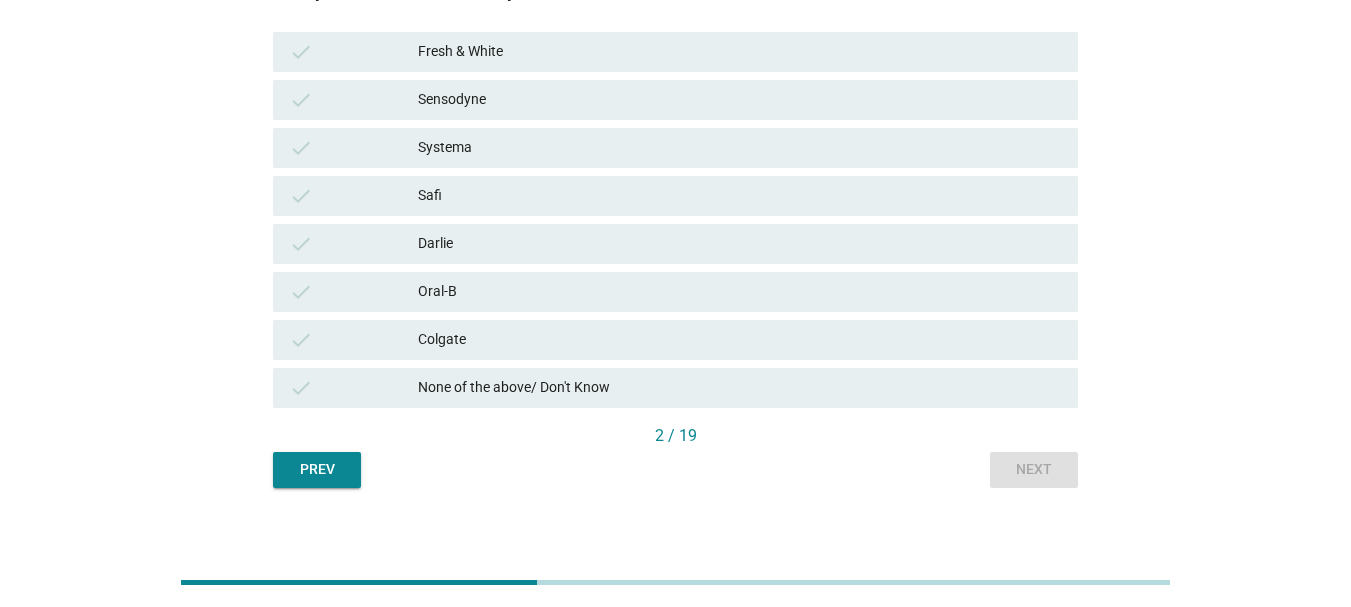 click on "Colgate" at bounding box center [740, 340] 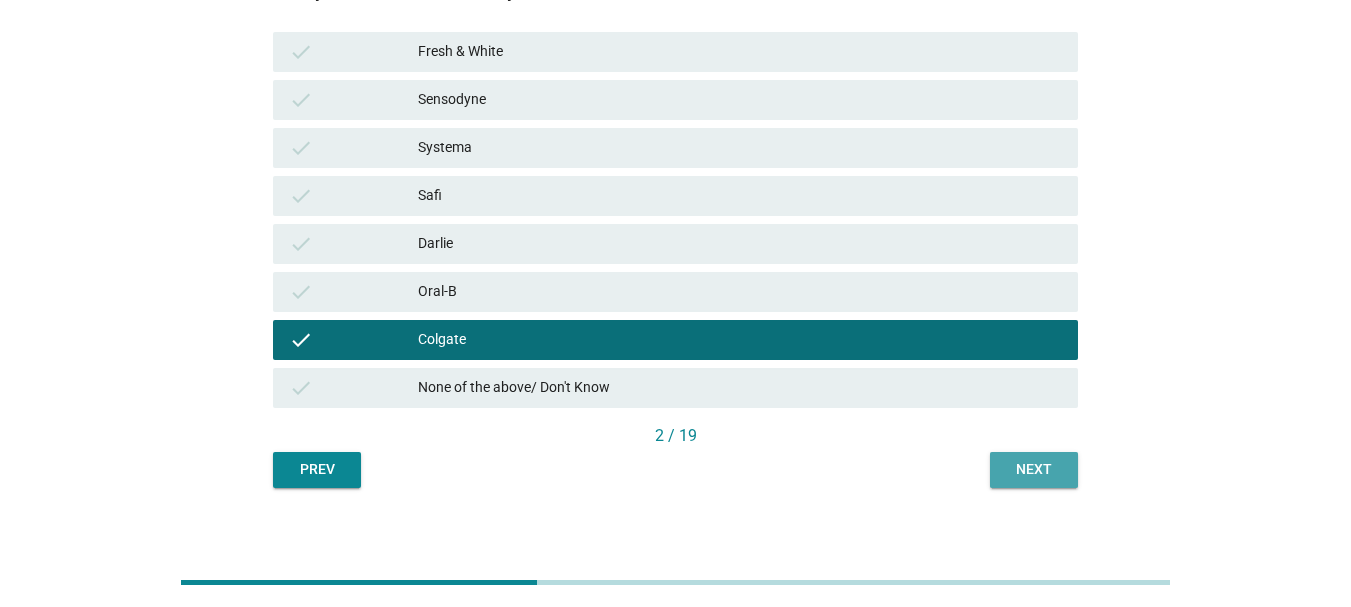 click on "Next" at bounding box center (1034, 470) 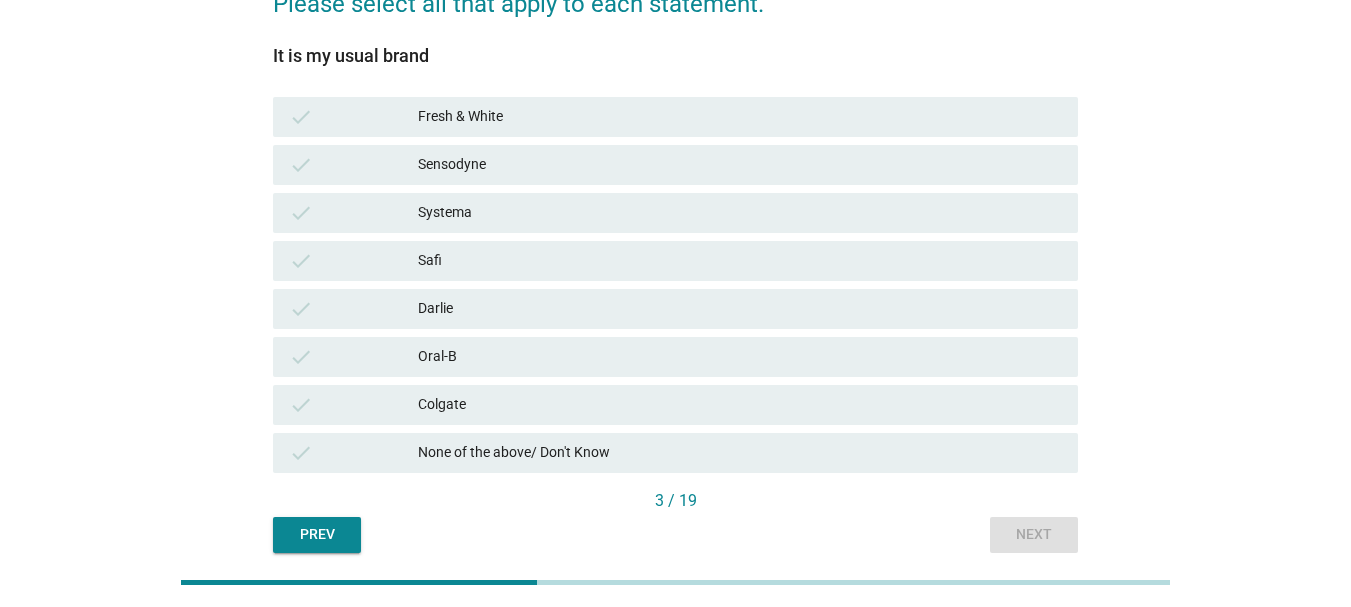 scroll, scrollTop: 300, scrollLeft: 0, axis: vertical 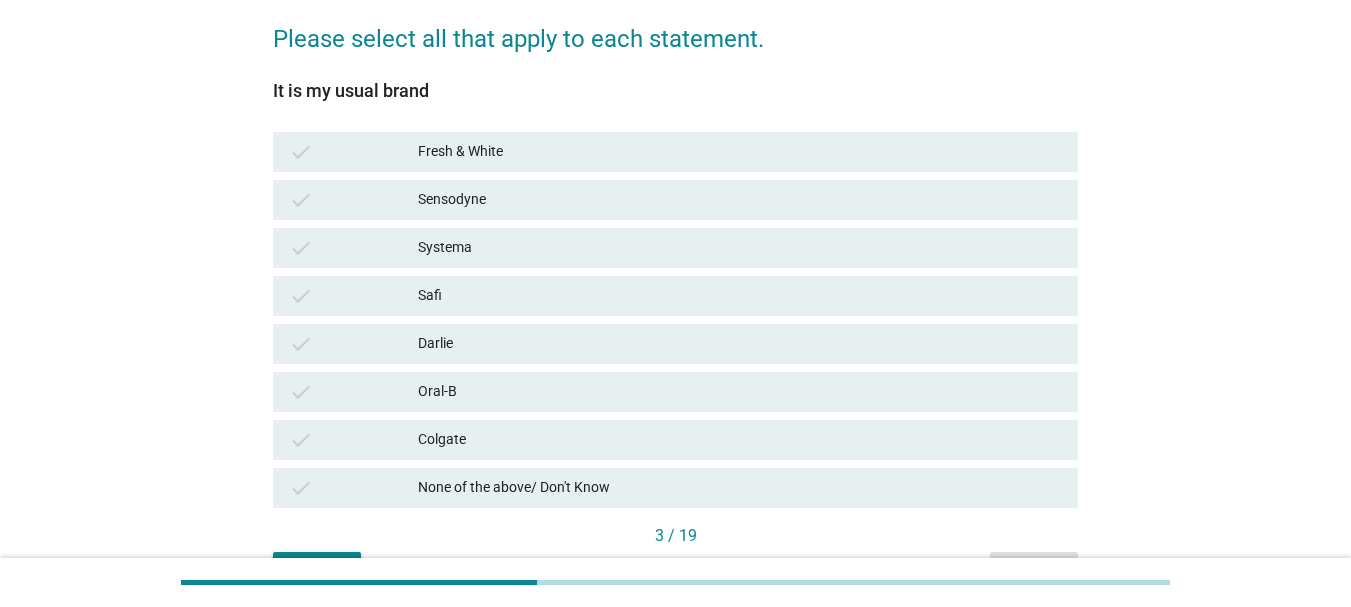 click on "check   Systema" at bounding box center (675, 248) 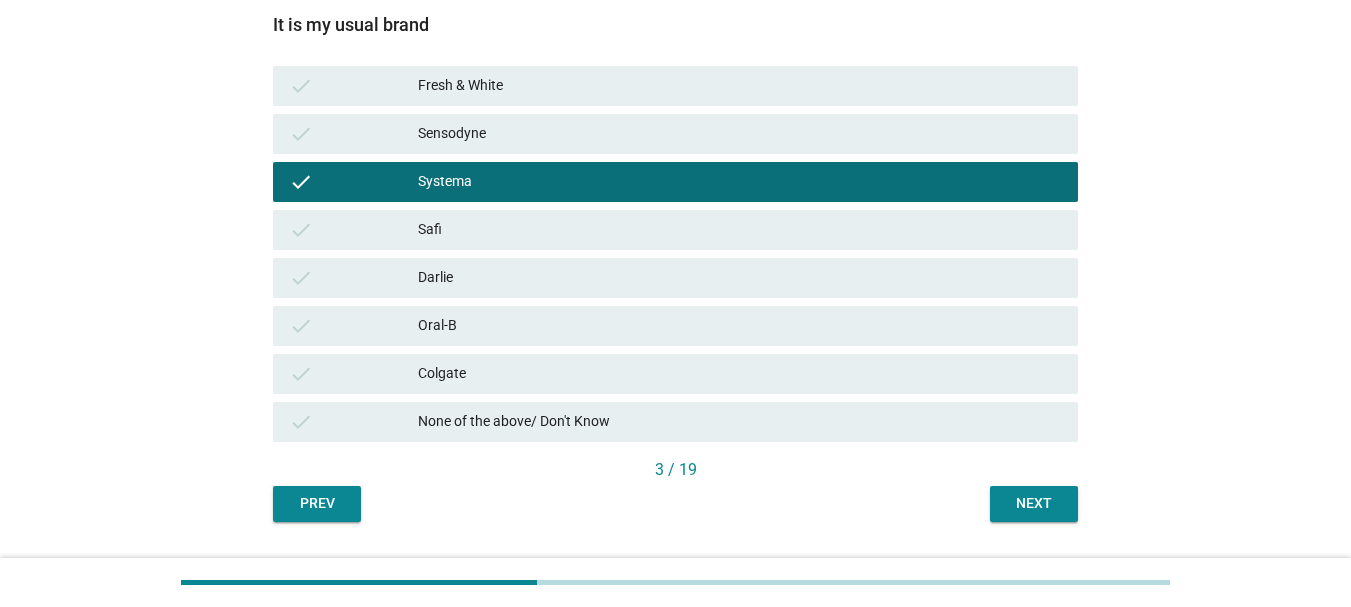 scroll, scrollTop: 418, scrollLeft: 0, axis: vertical 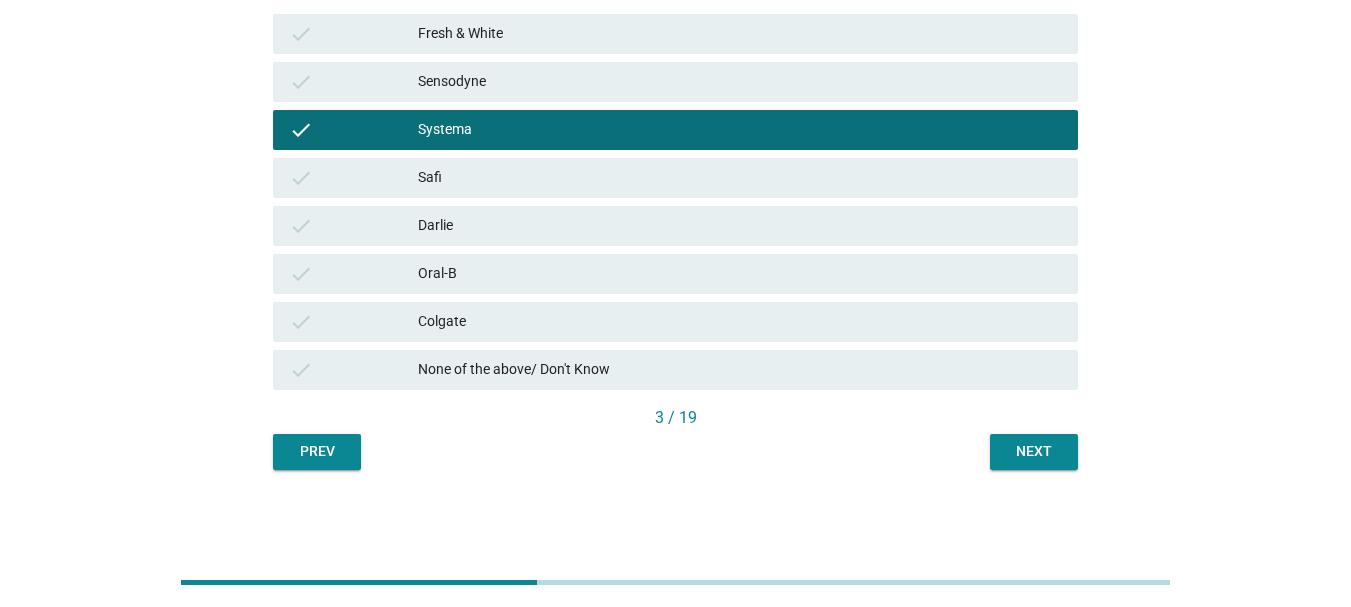 click on "Next" at bounding box center [1034, 452] 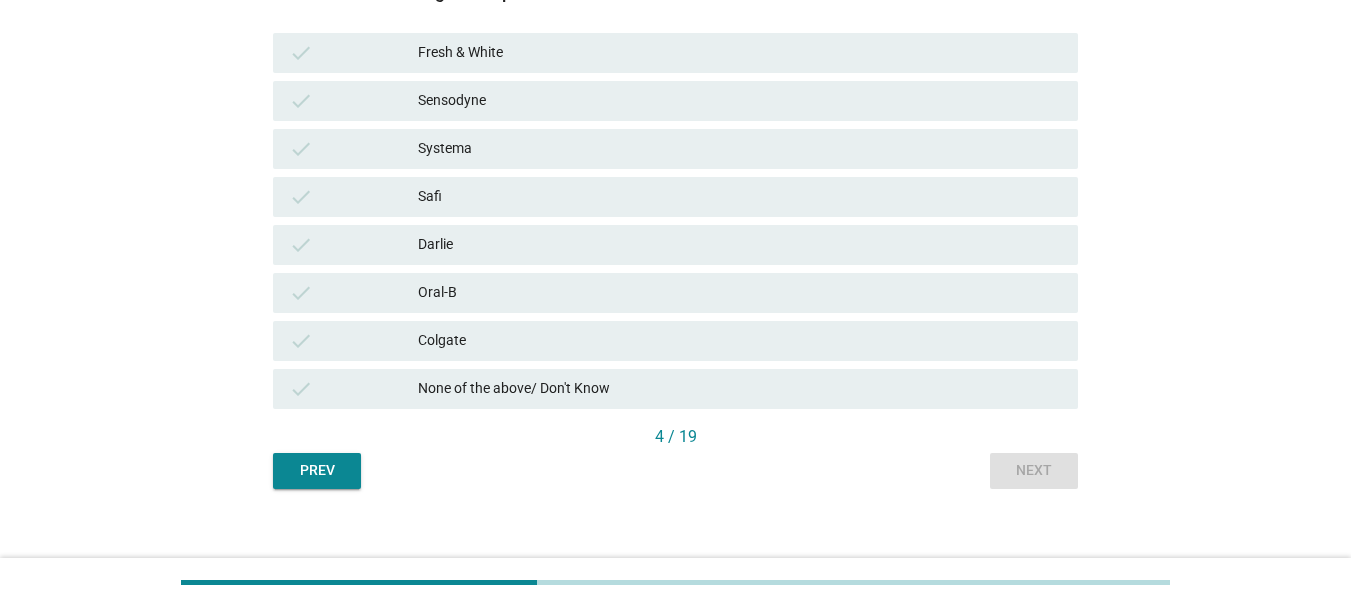 scroll, scrollTop: 400, scrollLeft: 0, axis: vertical 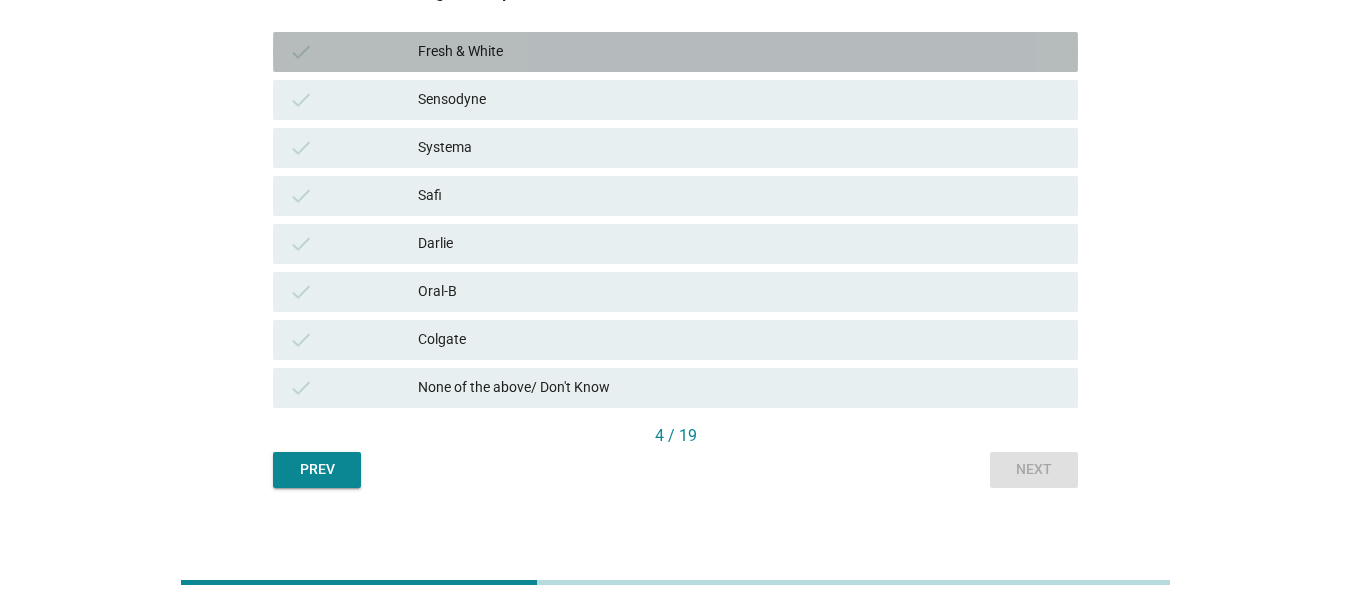 click on "Fresh & White" at bounding box center [740, 52] 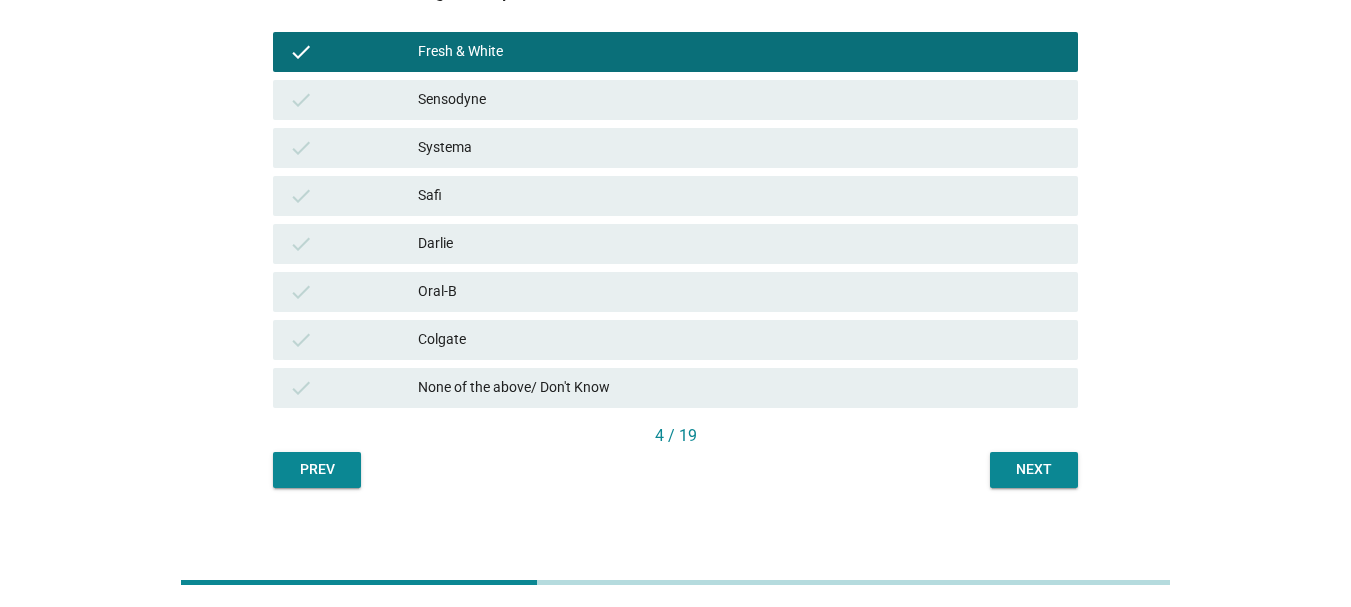 click on "Next" at bounding box center (1034, 469) 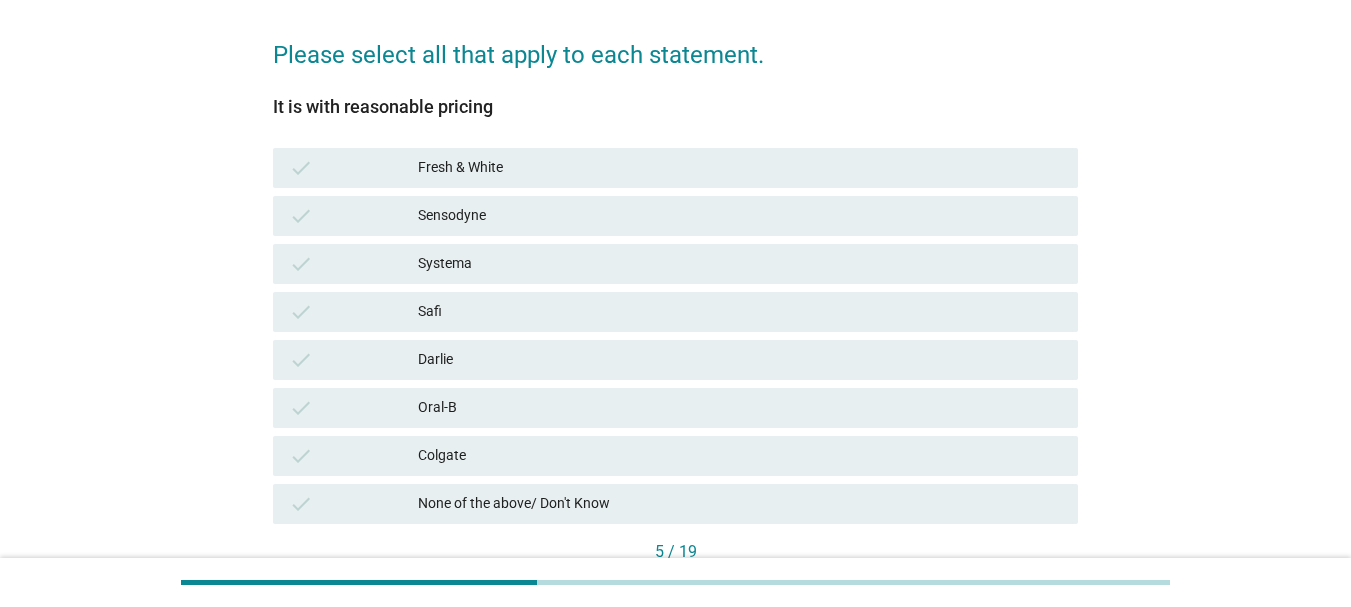 scroll, scrollTop: 300, scrollLeft: 0, axis: vertical 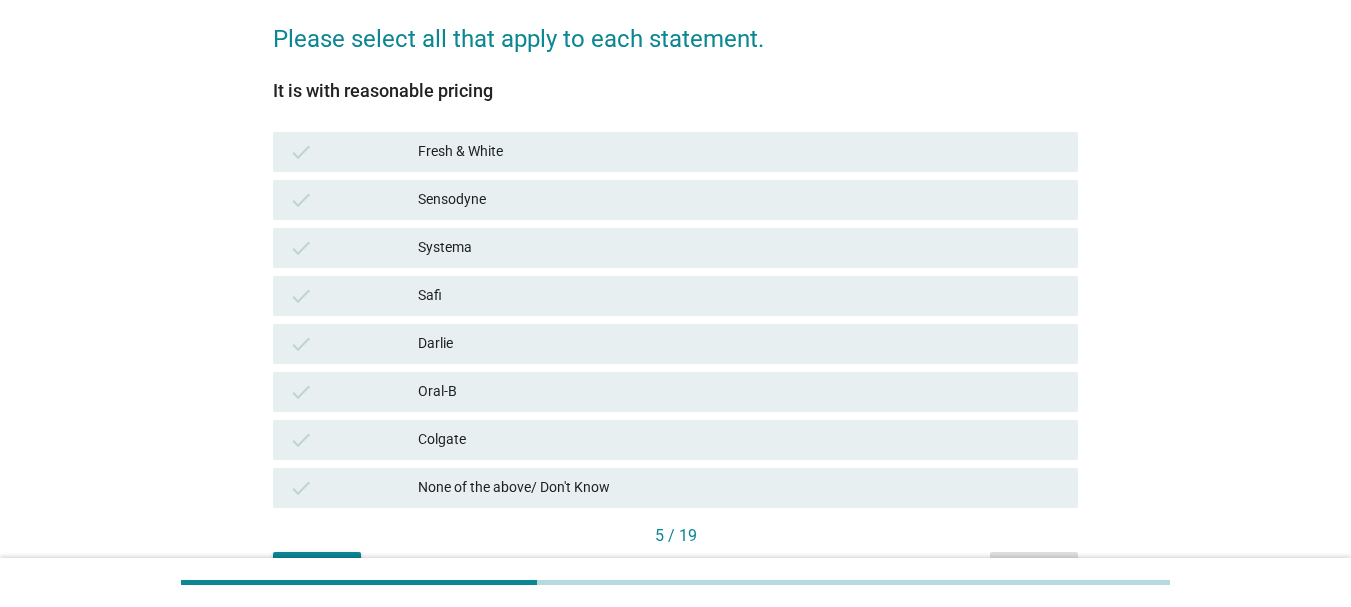 click on "Fresh & White" at bounding box center (740, 152) 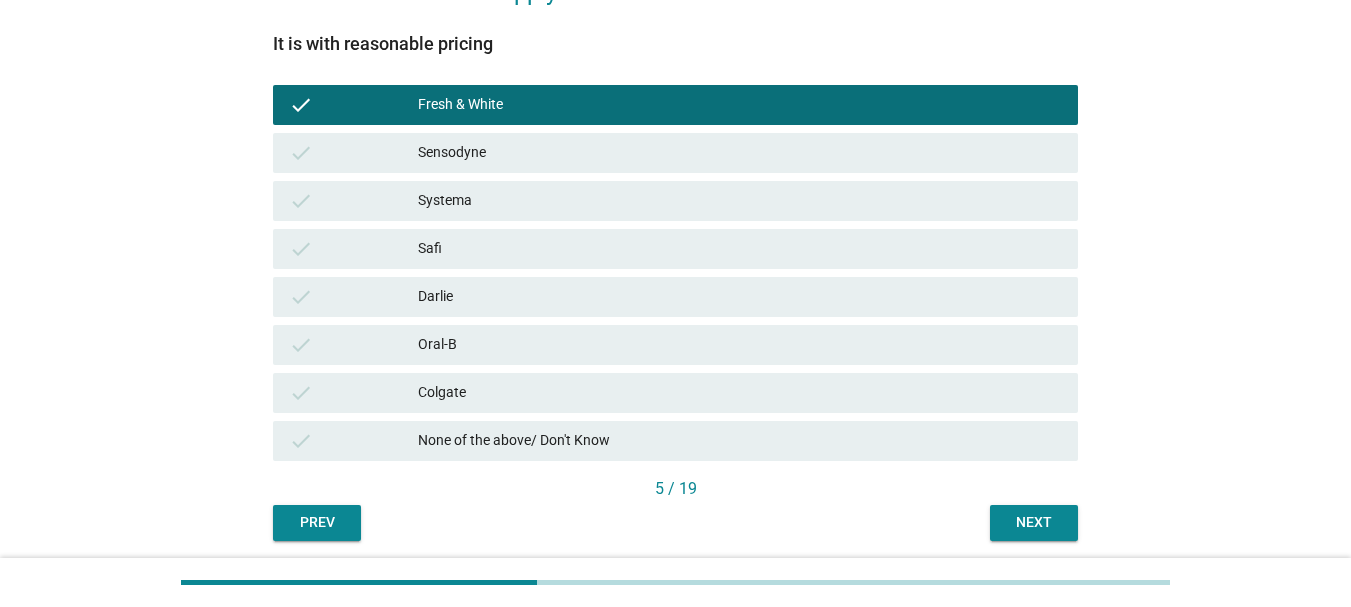 scroll, scrollTop: 418, scrollLeft: 0, axis: vertical 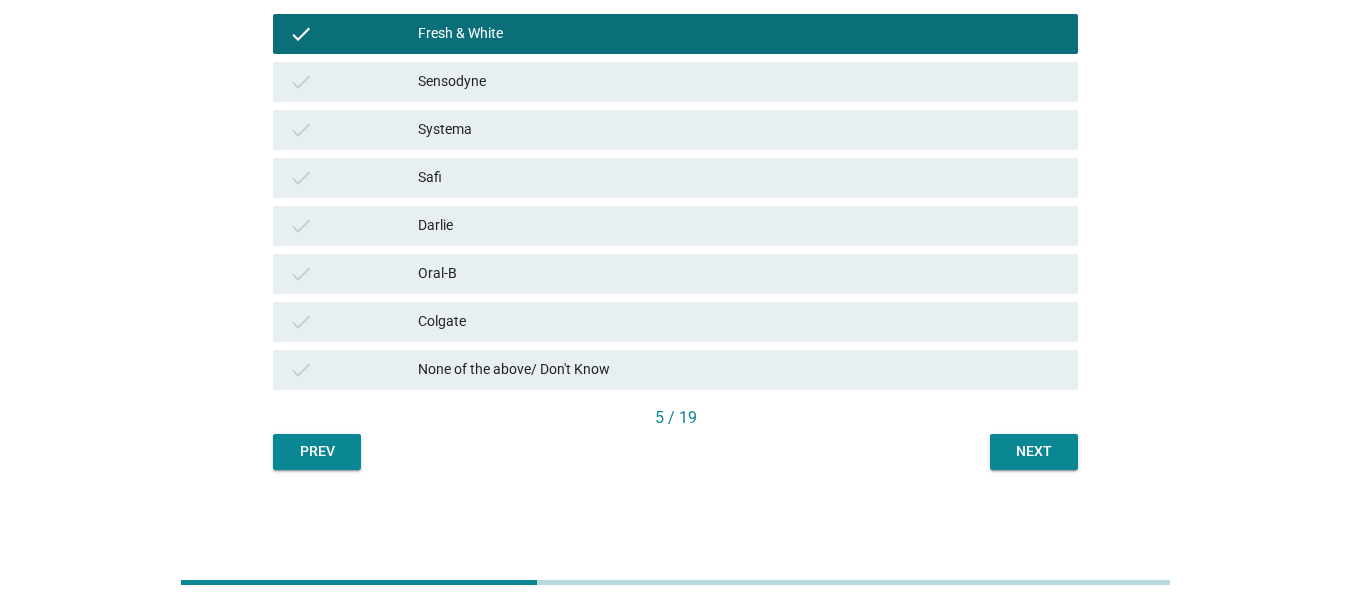 click on "Next" at bounding box center [1034, 451] 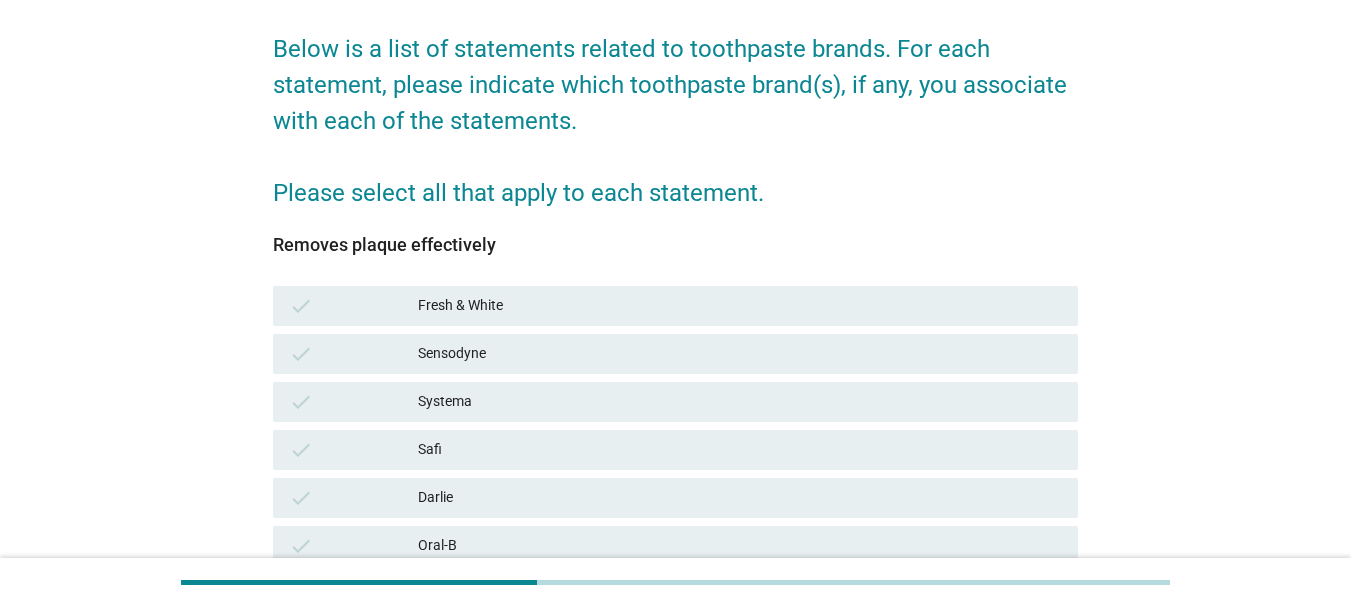 scroll, scrollTop: 100, scrollLeft: 0, axis: vertical 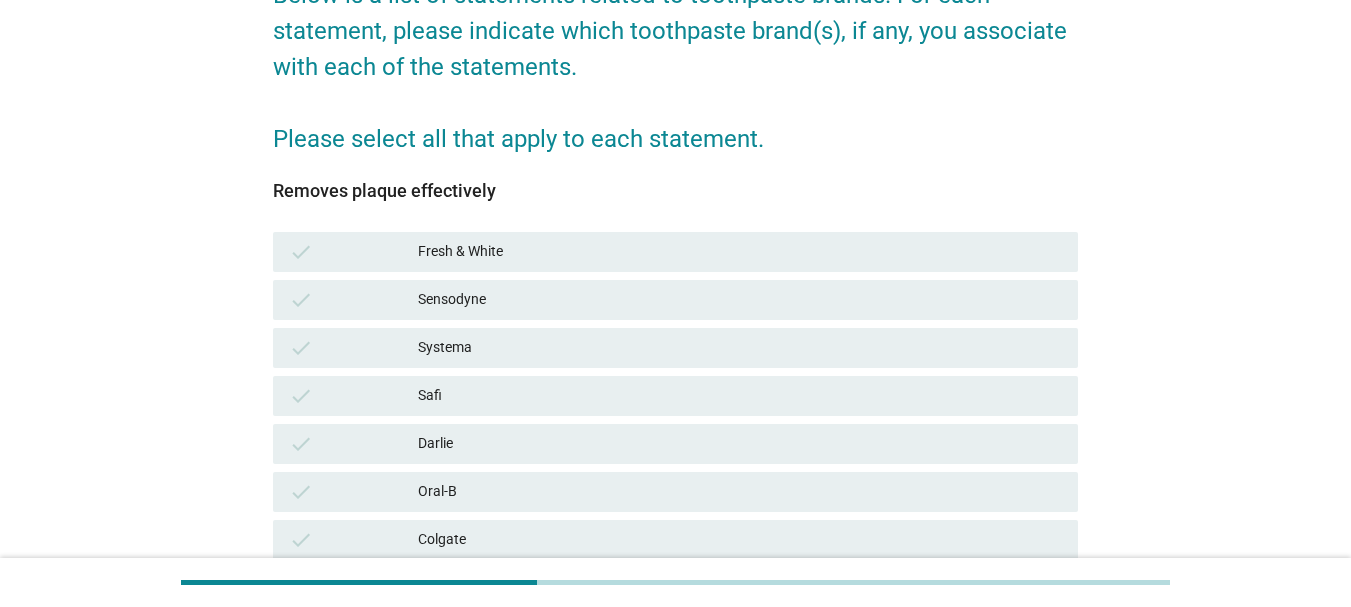 click on "Systema" at bounding box center (740, 348) 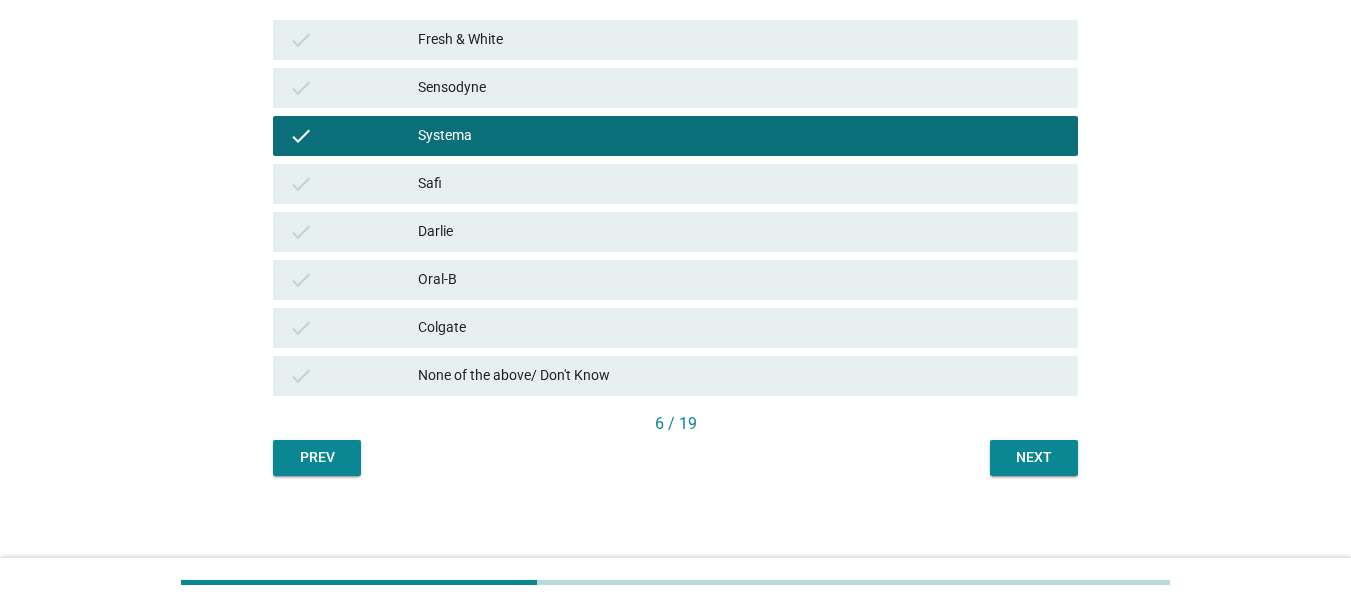 scroll, scrollTop: 418, scrollLeft: 0, axis: vertical 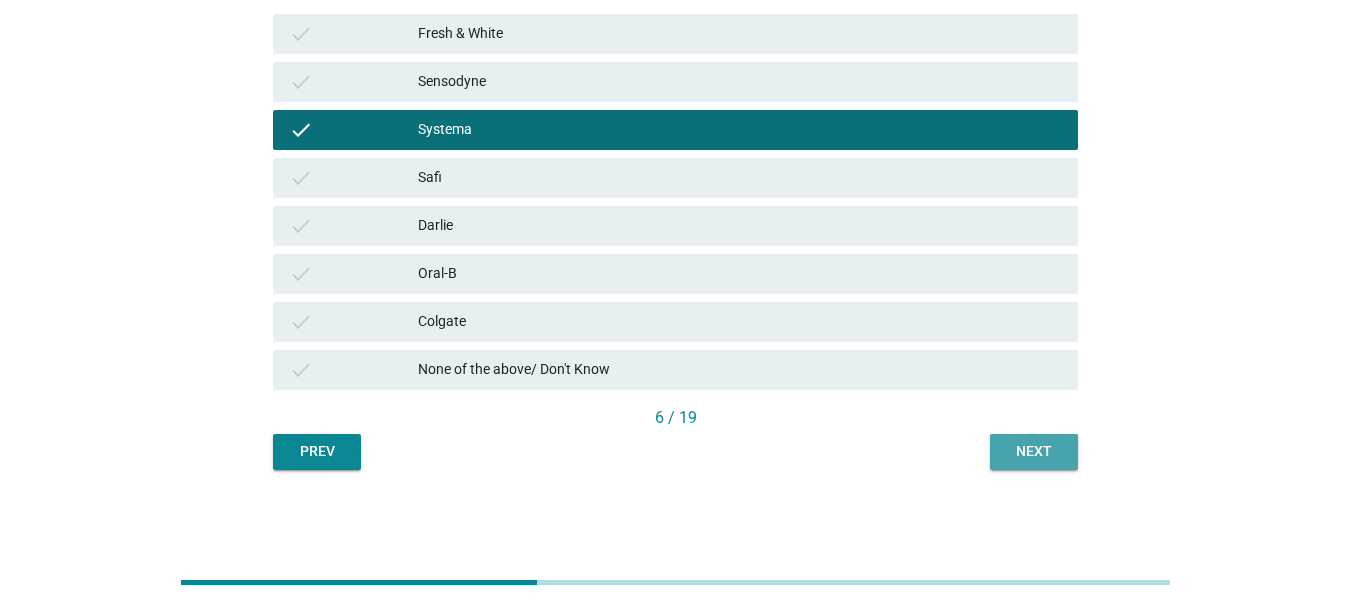 click on "Next" at bounding box center (1034, 452) 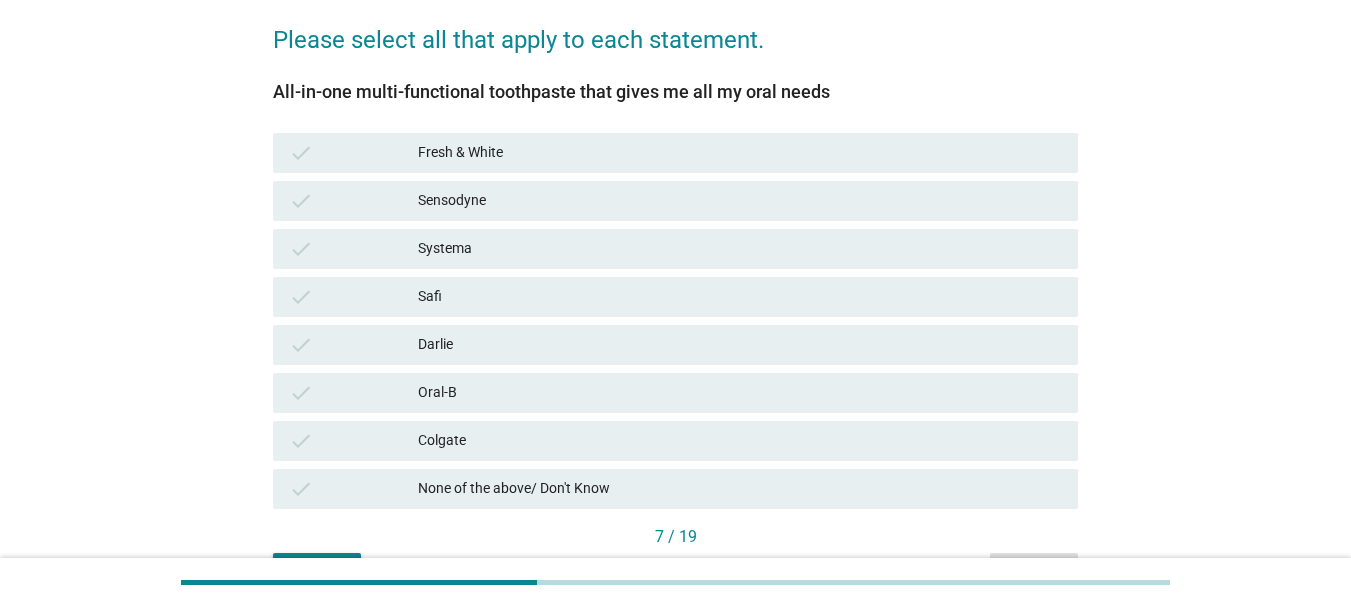 scroll, scrollTop: 300, scrollLeft: 0, axis: vertical 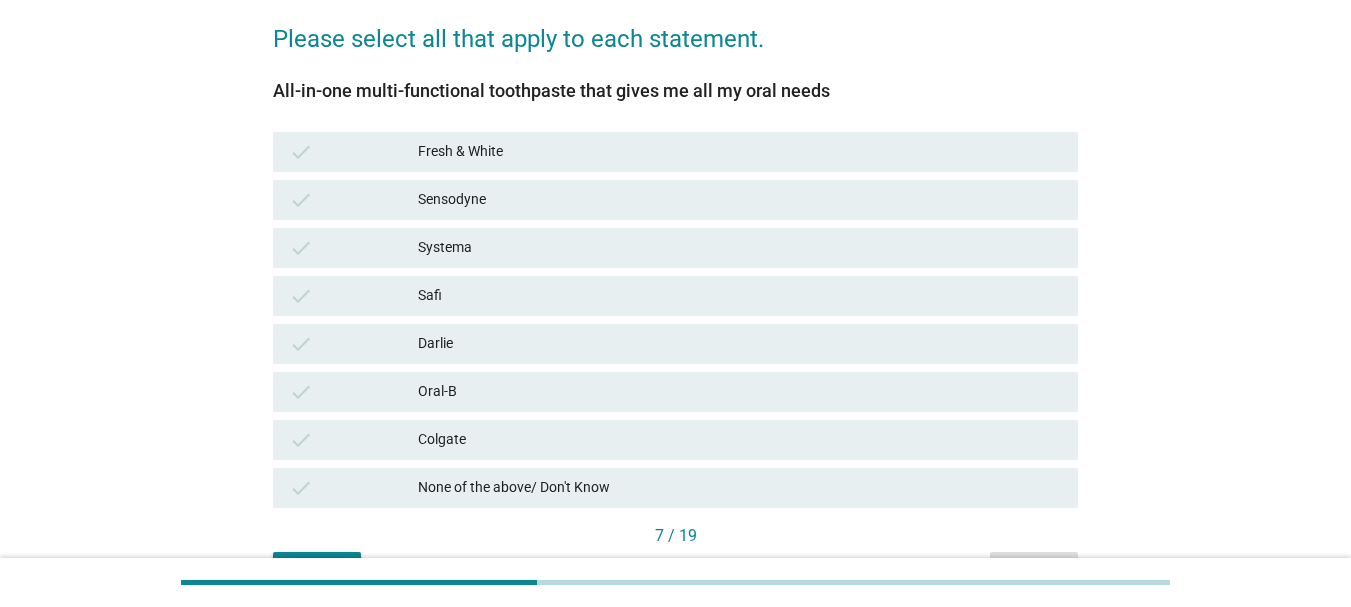 click on "Colgate" at bounding box center [740, 440] 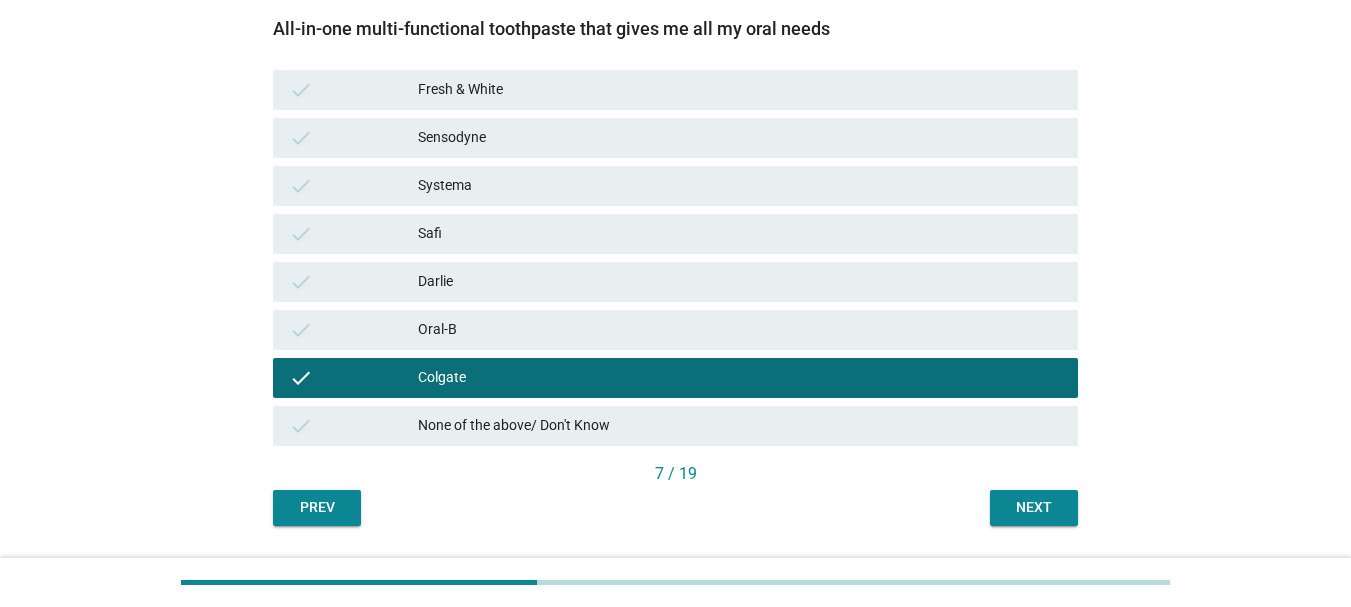 scroll, scrollTop: 418, scrollLeft: 0, axis: vertical 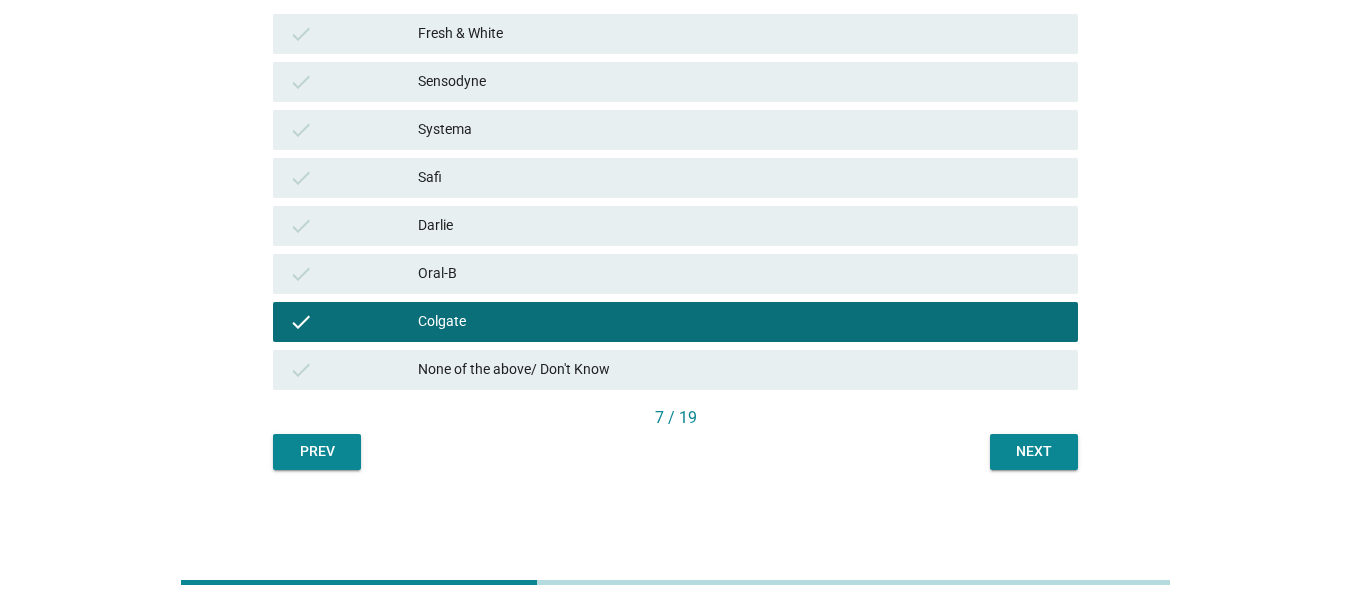click on "7 / 19" at bounding box center (675, 418) 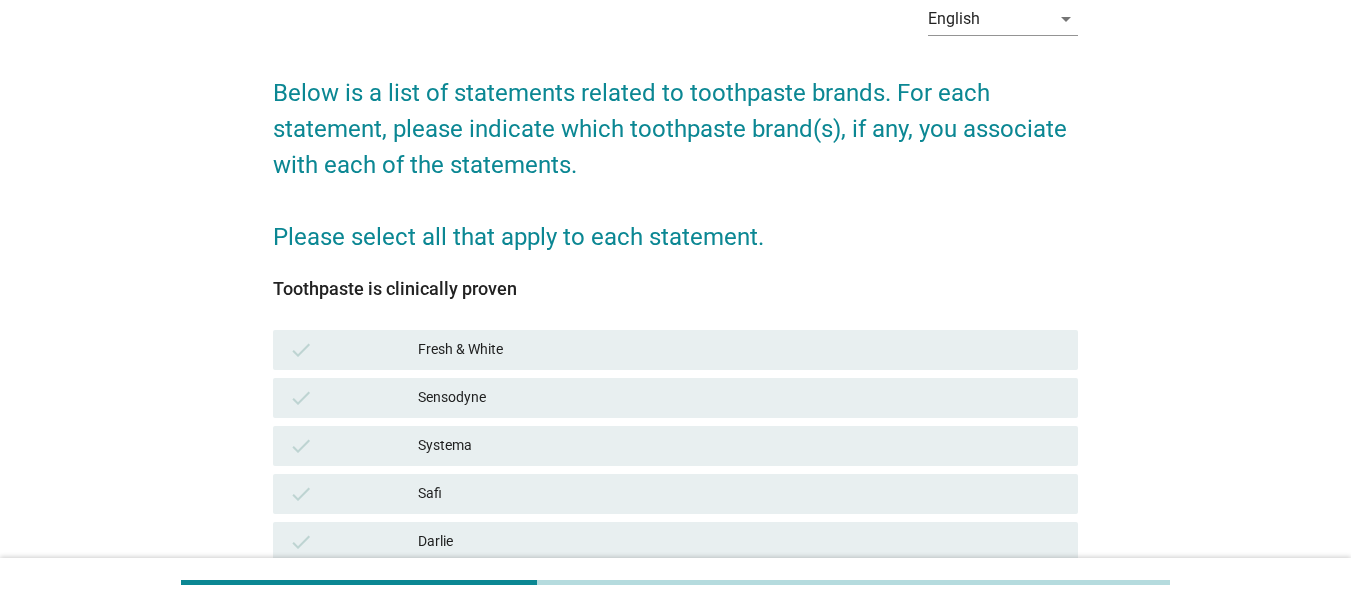 scroll, scrollTop: 300, scrollLeft: 0, axis: vertical 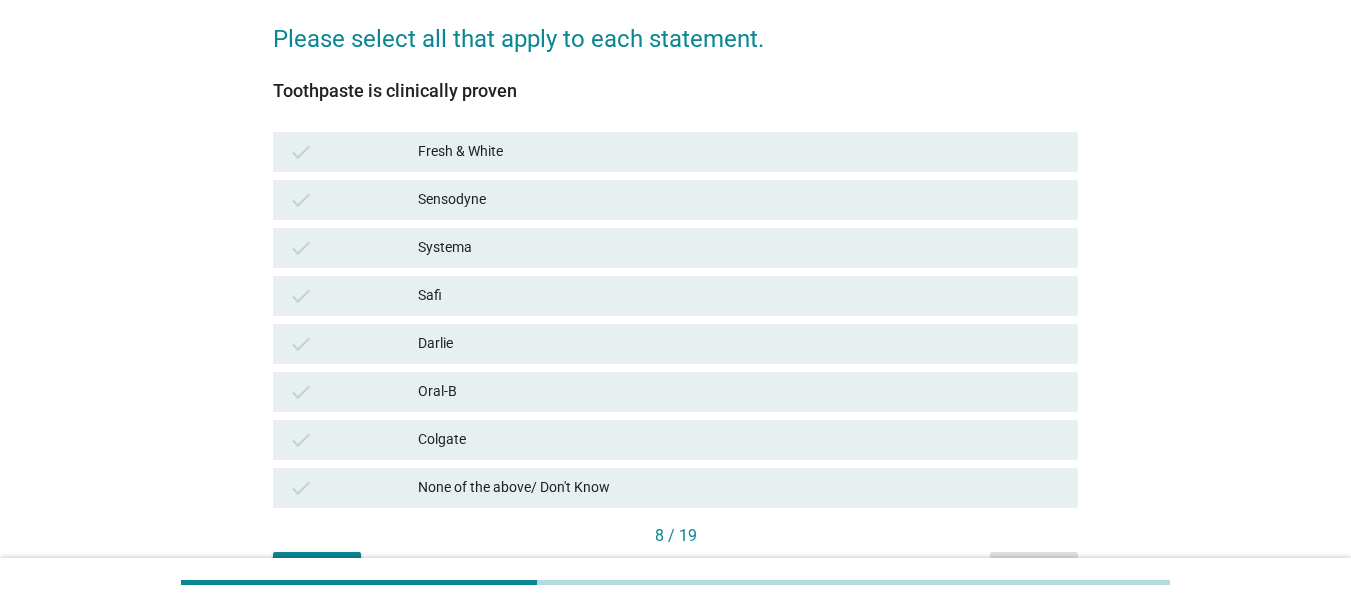 click on "Systema" at bounding box center [740, 248] 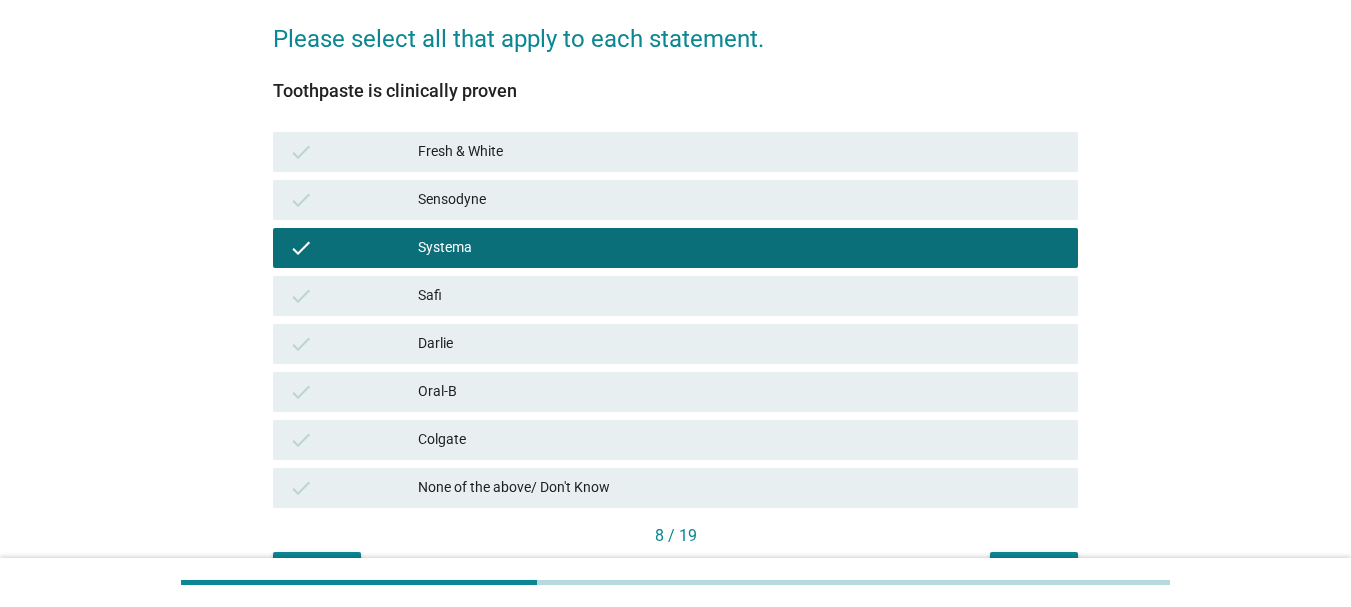 scroll, scrollTop: 418, scrollLeft: 0, axis: vertical 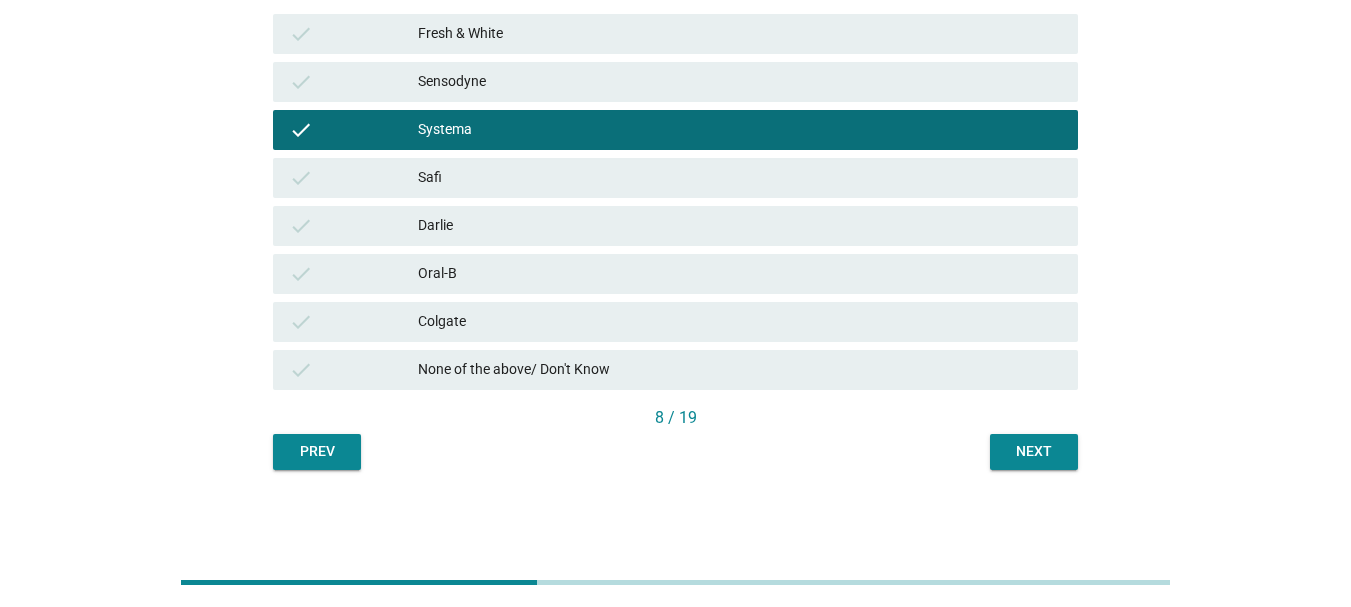 click on "8 / 19" at bounding box center (675, 418) 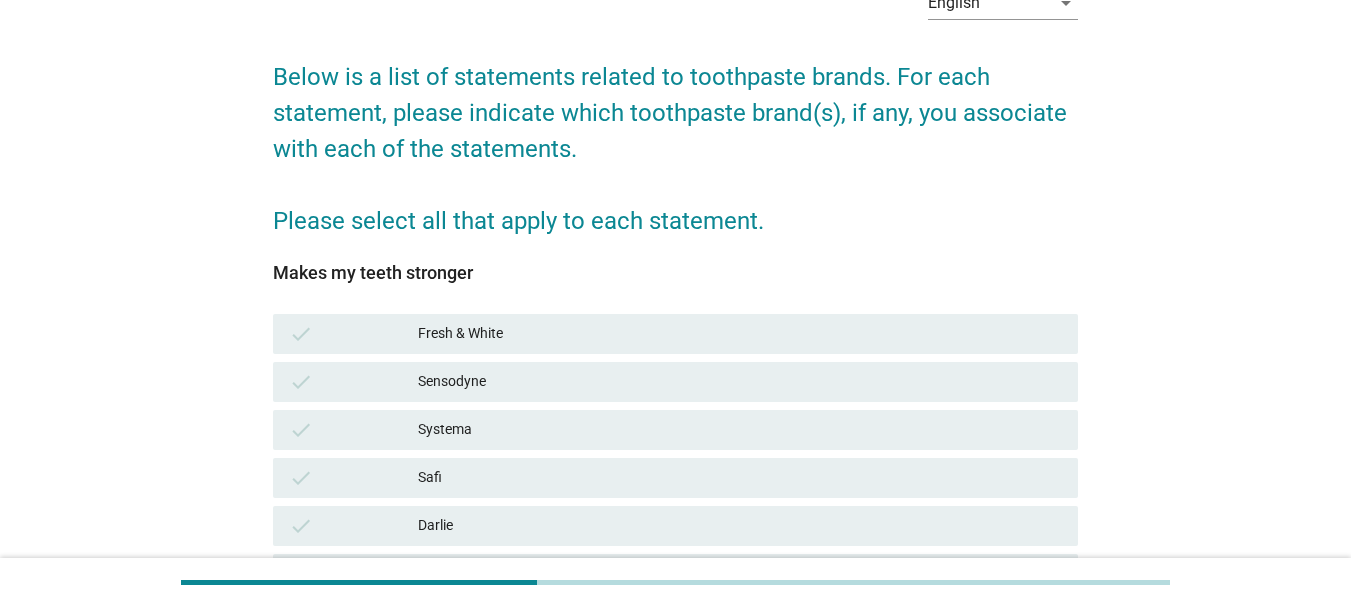 scroll, scrollTop: 300, scrollLeft: 0, axis: vertical 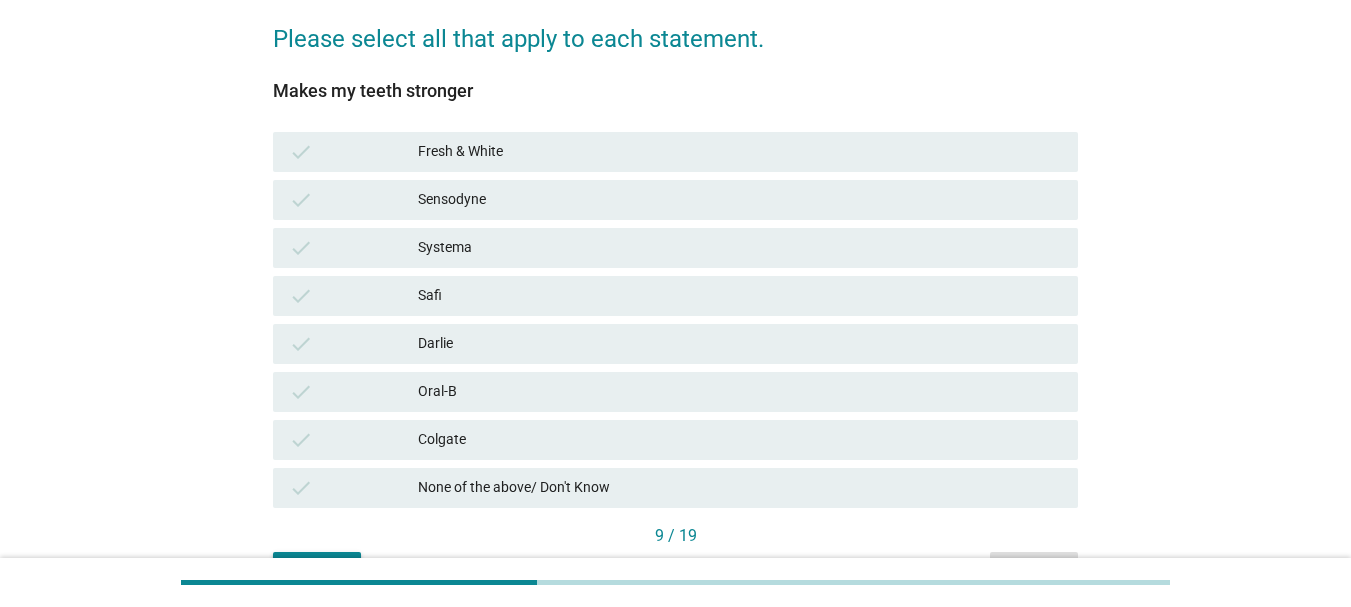 click on "Fresh & White" at bounding box center (740, 152) 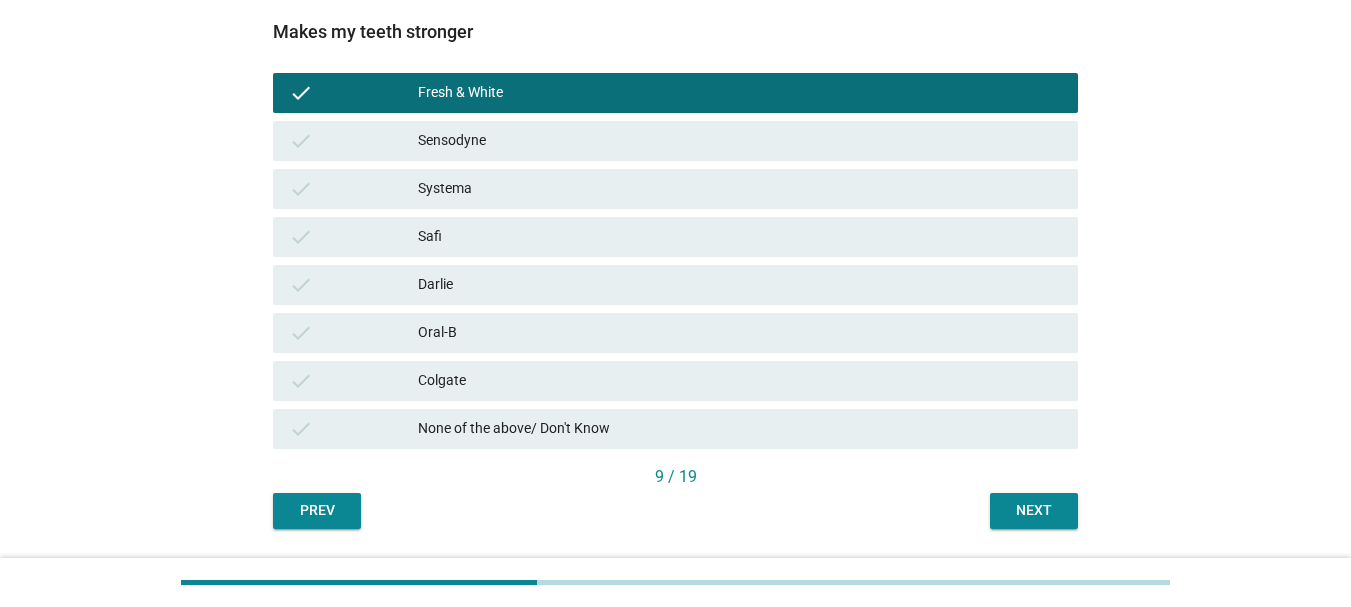 scroll, scrollTop: 418, scrollLeft: 0, axis: vertical 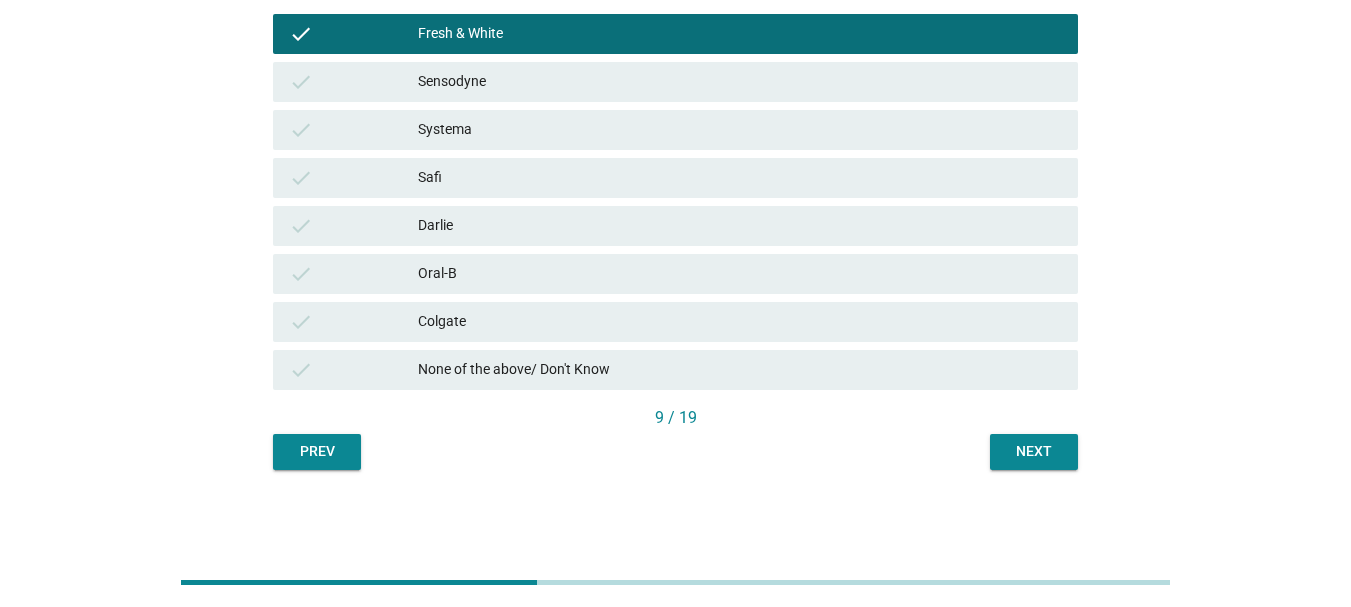 click on "Next" at bounding box center [1034, 451] 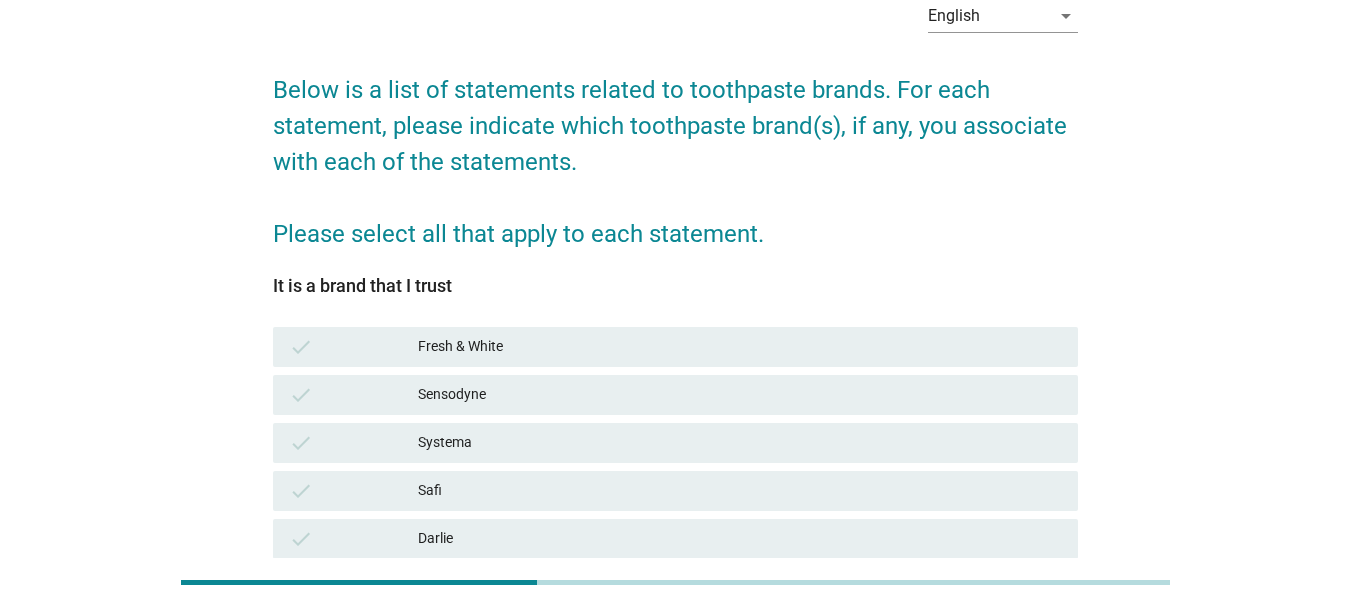 scroll, scrollTop: 100, scrollLeft: 0, axis: vertical 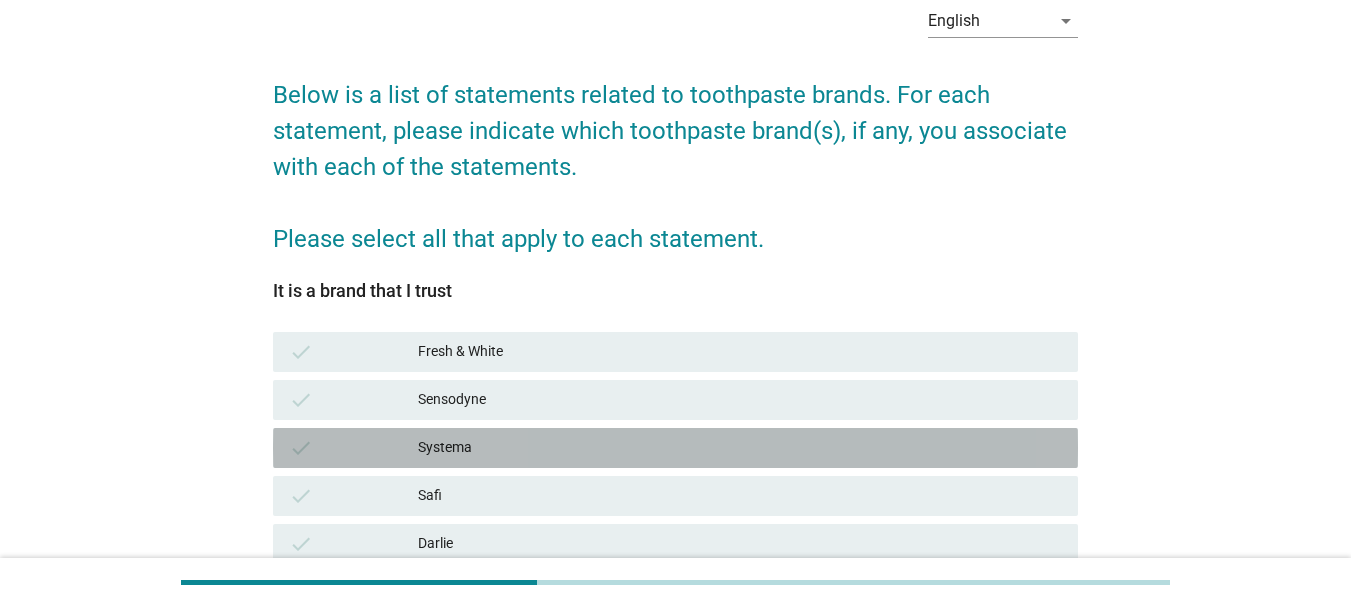 click on "Systema" at bounding box center (740, 448) 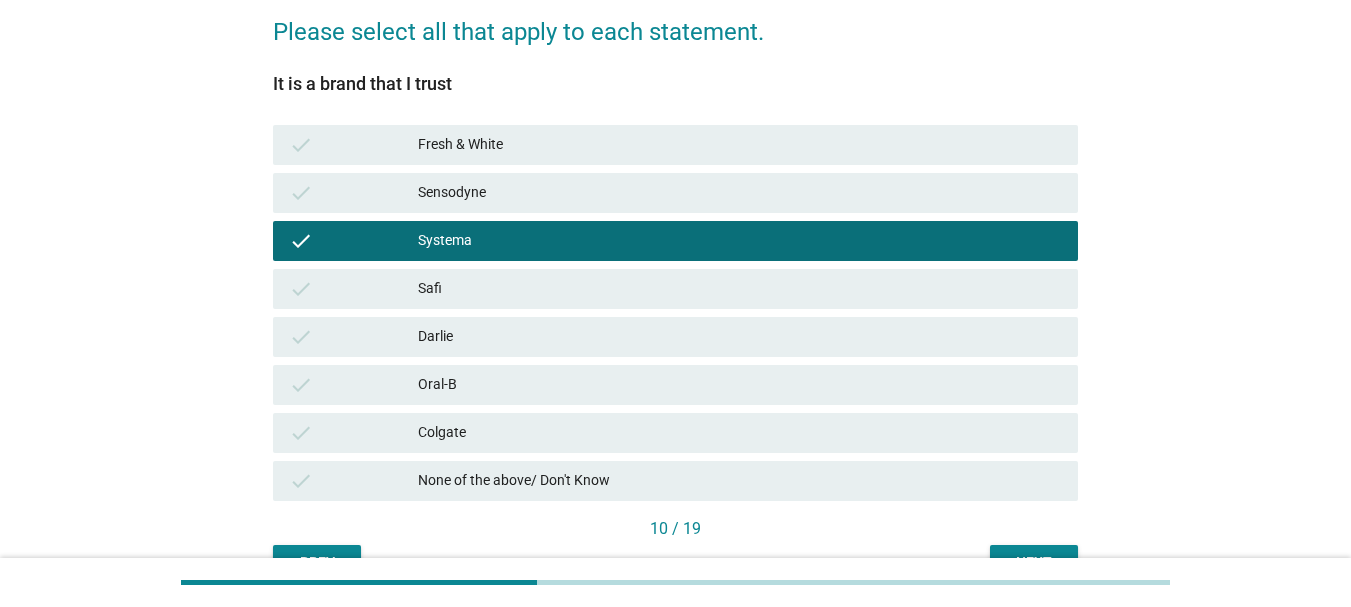 scroll, scrollTop: 418, scrollLeft: 0, axis: vertical 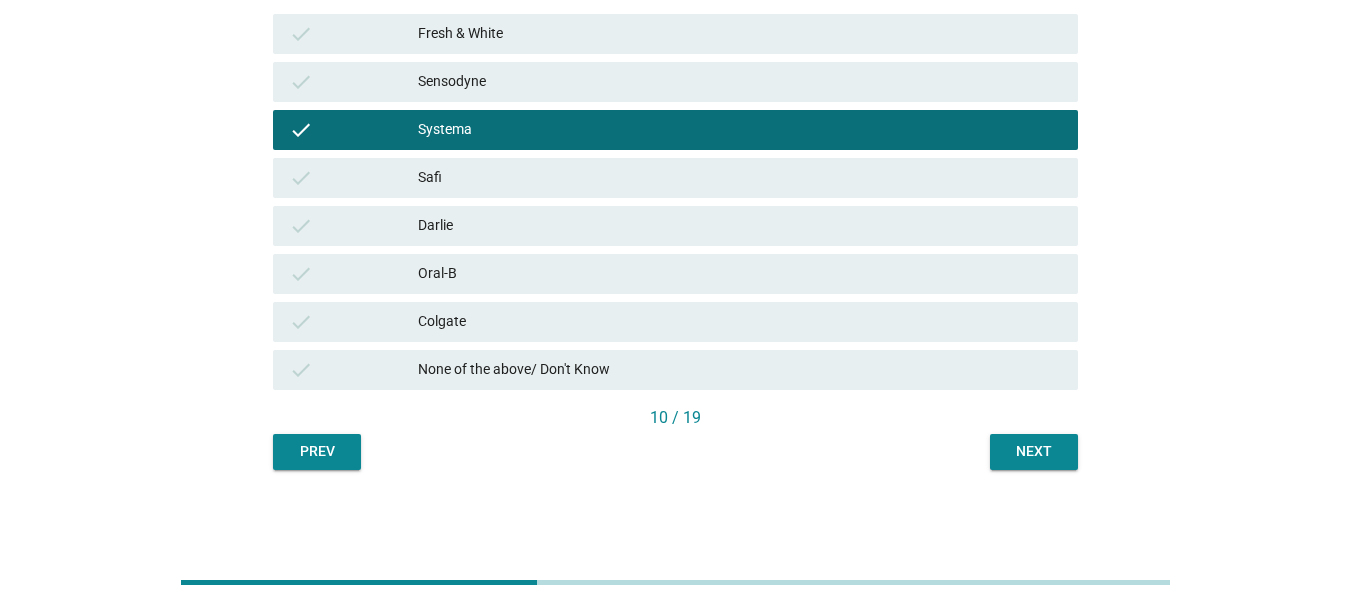 click on "Next" at bounding box center [1034, 451] 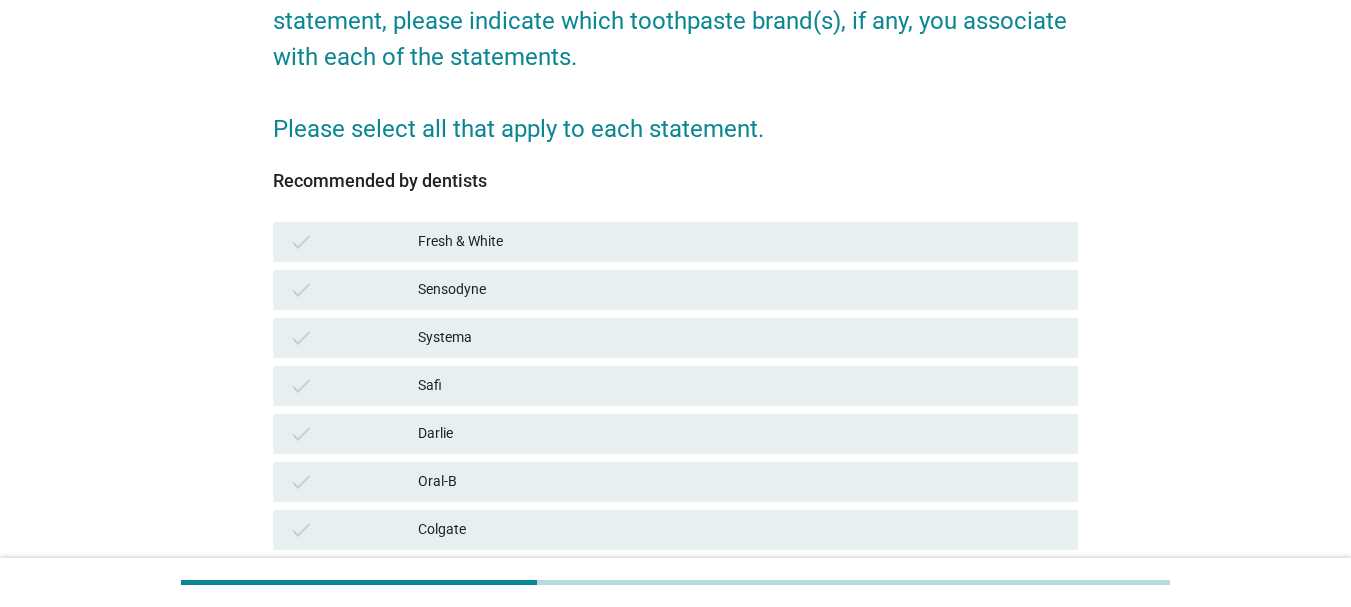scroll, scrollTop: 400, scrollLeft: 0, axis: vertical 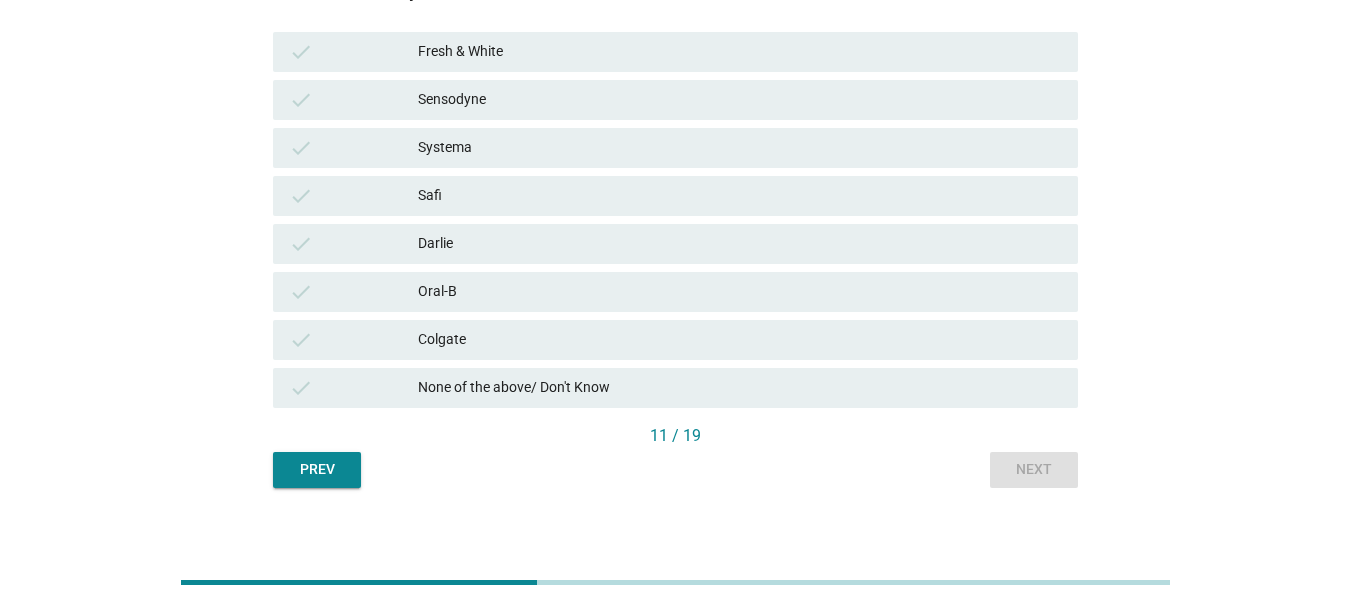 click on "Sensodyne" at bounding box center (740, 100) 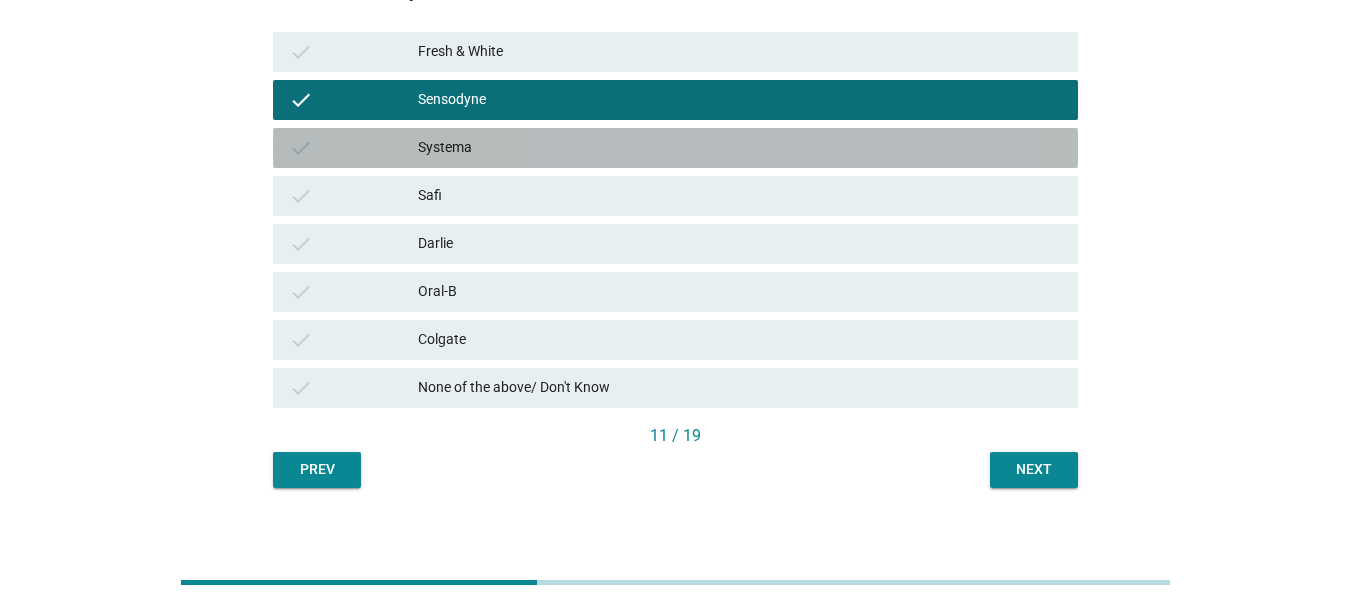 click on "Systema" at bounding box center (740, 148) 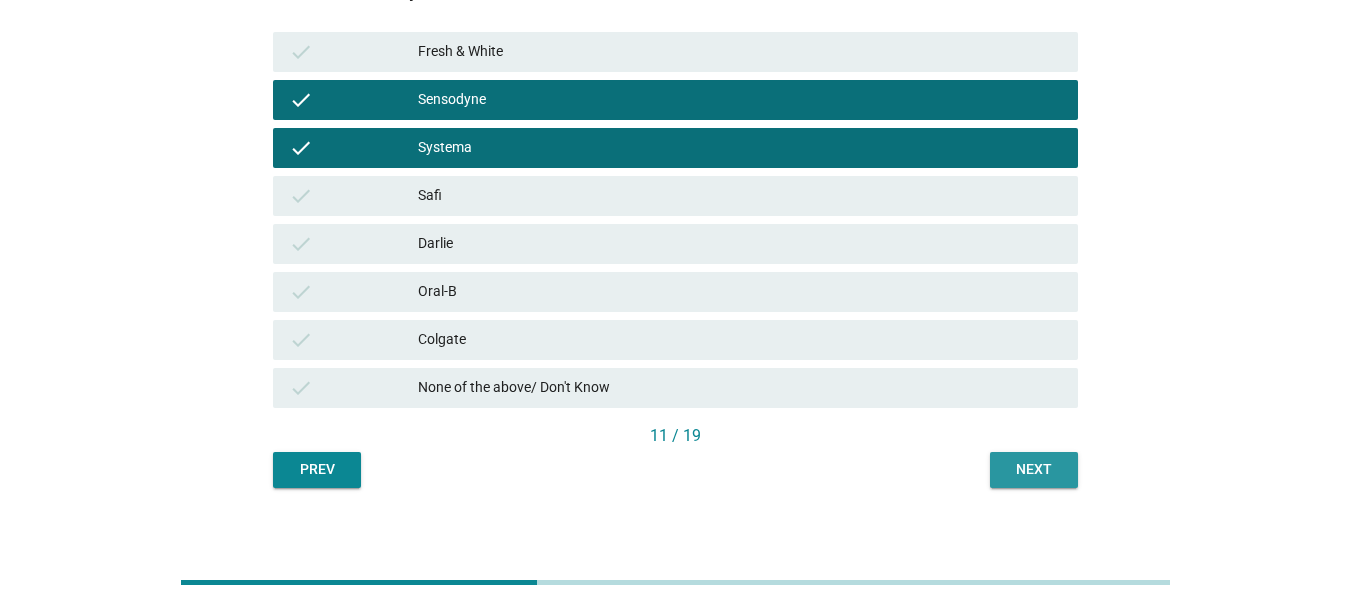 click on "Next" at bounding box center (1034, 470) 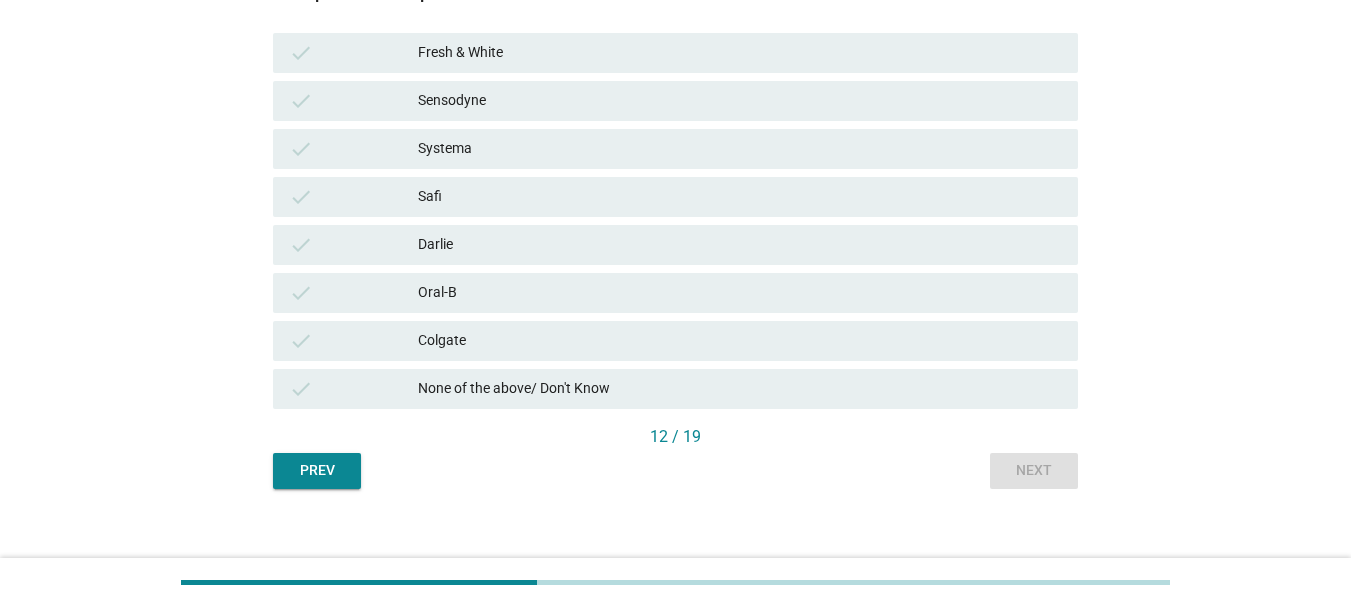 scroll, scrollTop: 400, scrollLeft: 0, axis: vertical 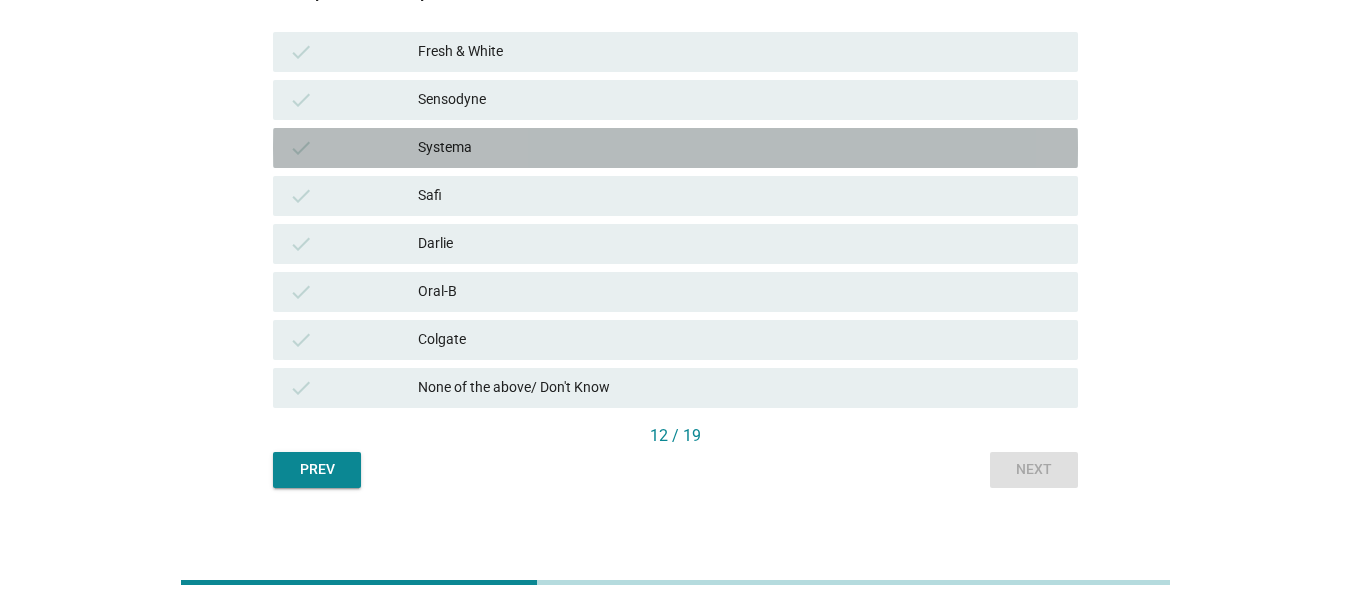 click on "Systema" at bounding box center (740, 148) 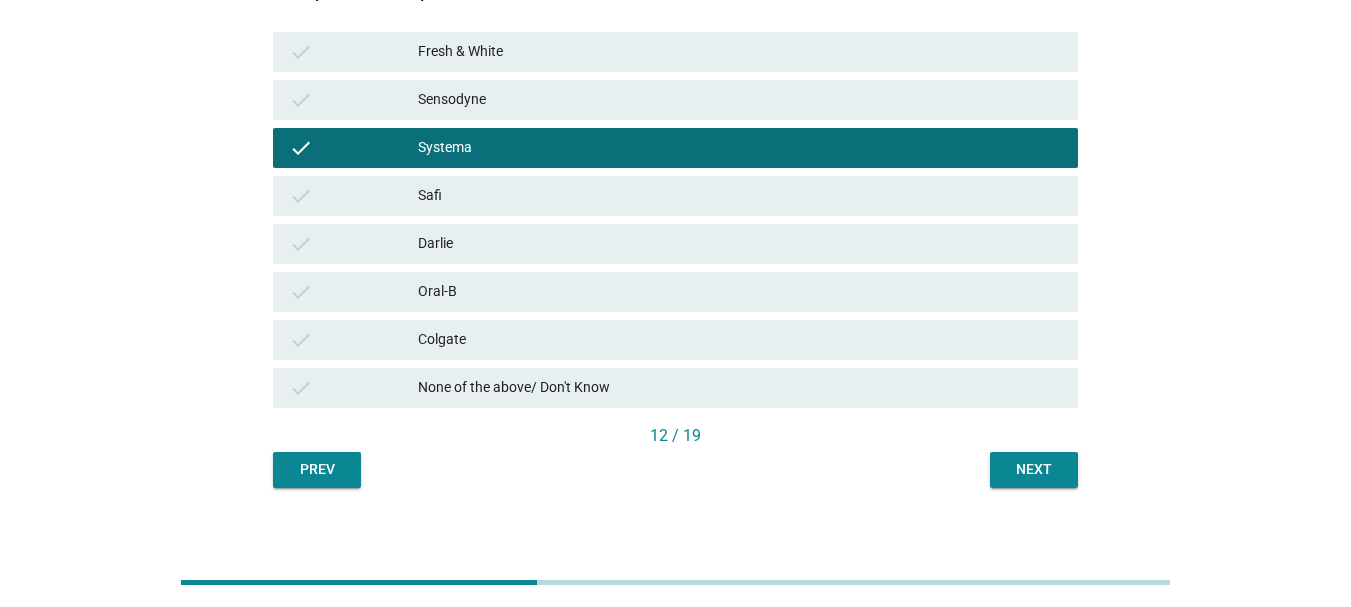 click on "Next" at bounding box center (1034, 469) 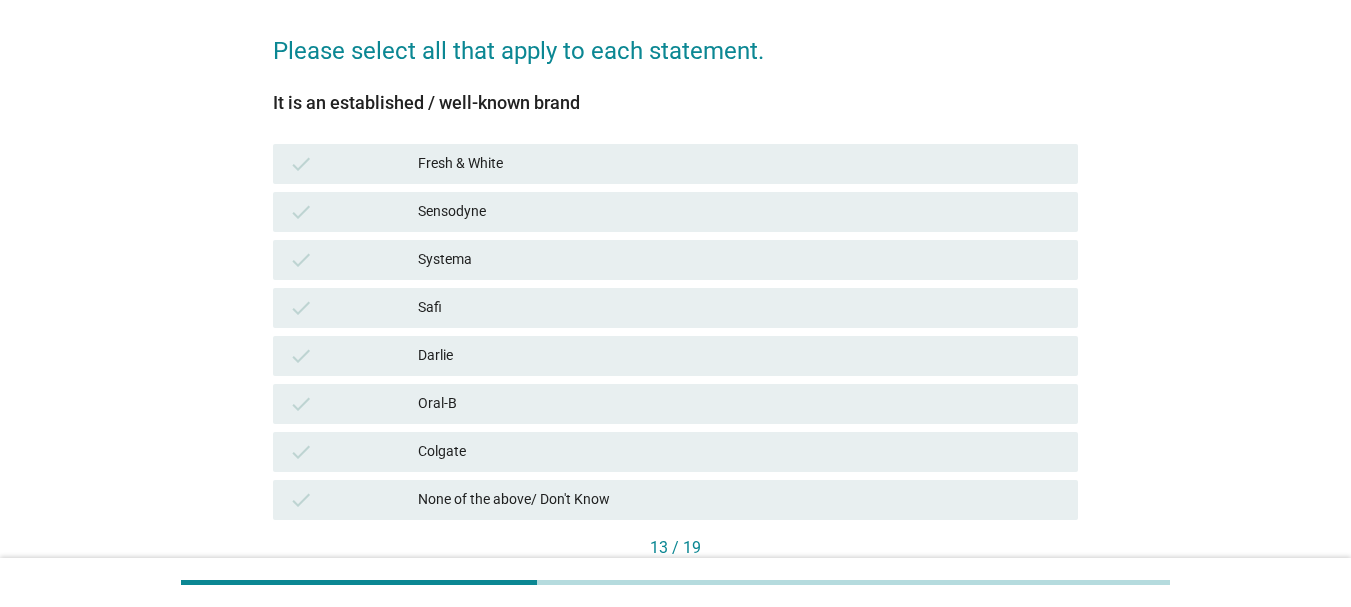 scroll, scrollTop: 300, scrollLeft: 0, axis: vertical 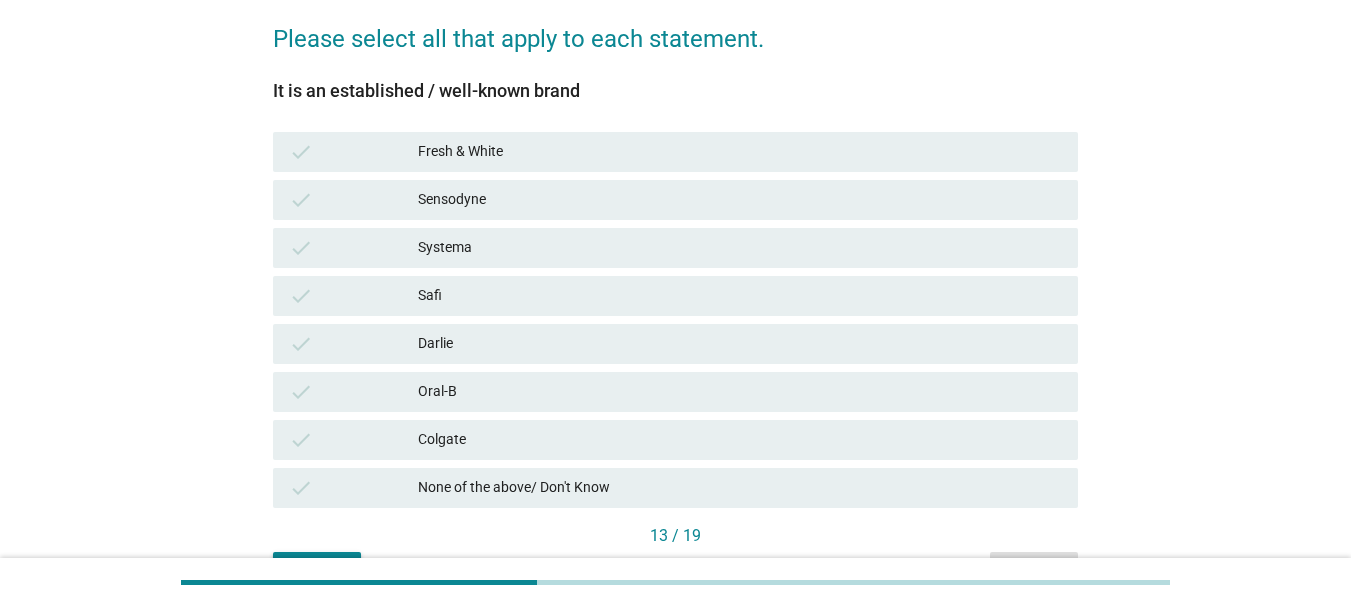 click on "Systema" at bounding box center (740, 248) 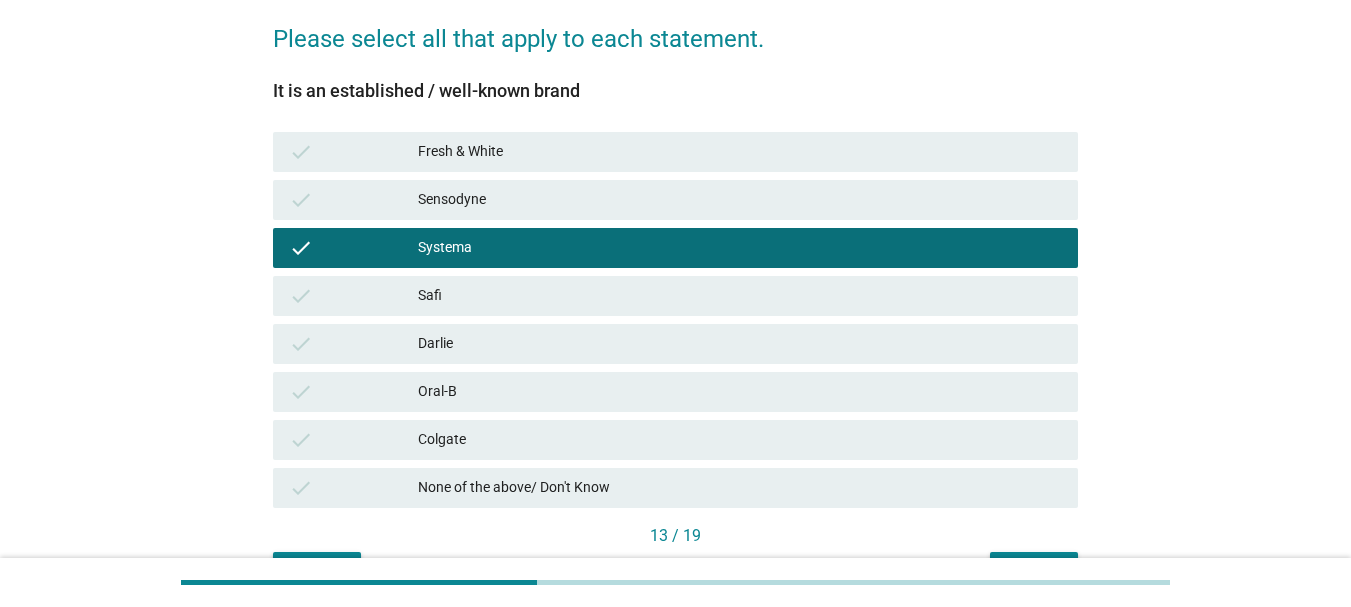 scroll, scrollTop: 418, scrollLeft: 0, axis: vertical 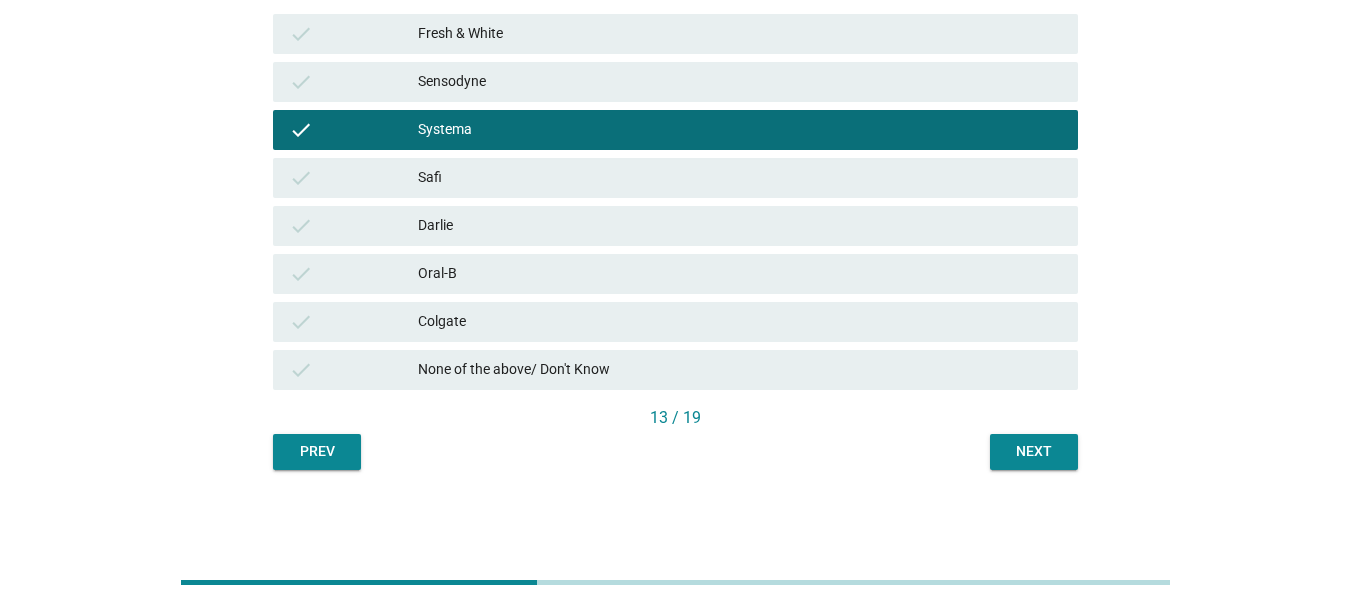 click on "English arrow_drop_down   Below is a list of statements related to toothpaste brands. For each statement, please indicate which toothpaste brand(s), if any, you associate with each of the statements.
Please select all that apply to each statement.
It is an established / well-known brand
check   Fresh & White check   Sensodyne check   Systema check   Safi check   Darlie check   Oral-B check   Colgate check   None of the above/ Don't Know
13 / 19
Prev   Next" at bounding box center (675, 70) 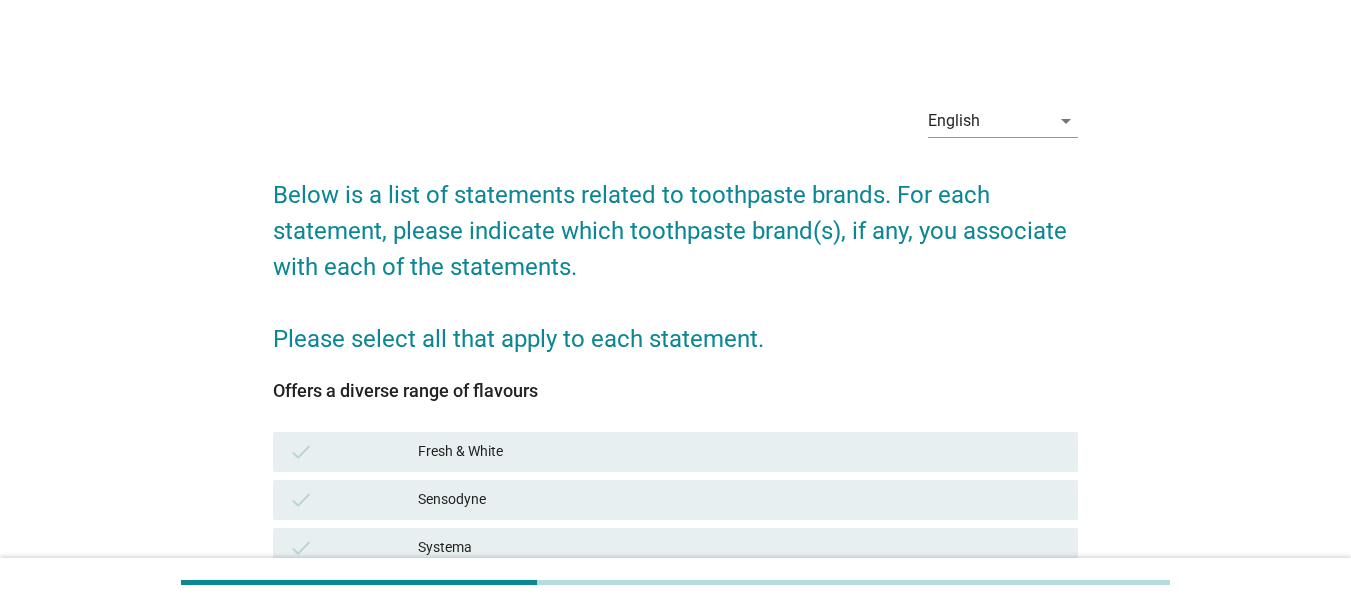 scroll, scrollTop: 300, scrollLeft: 0, axis: vertical 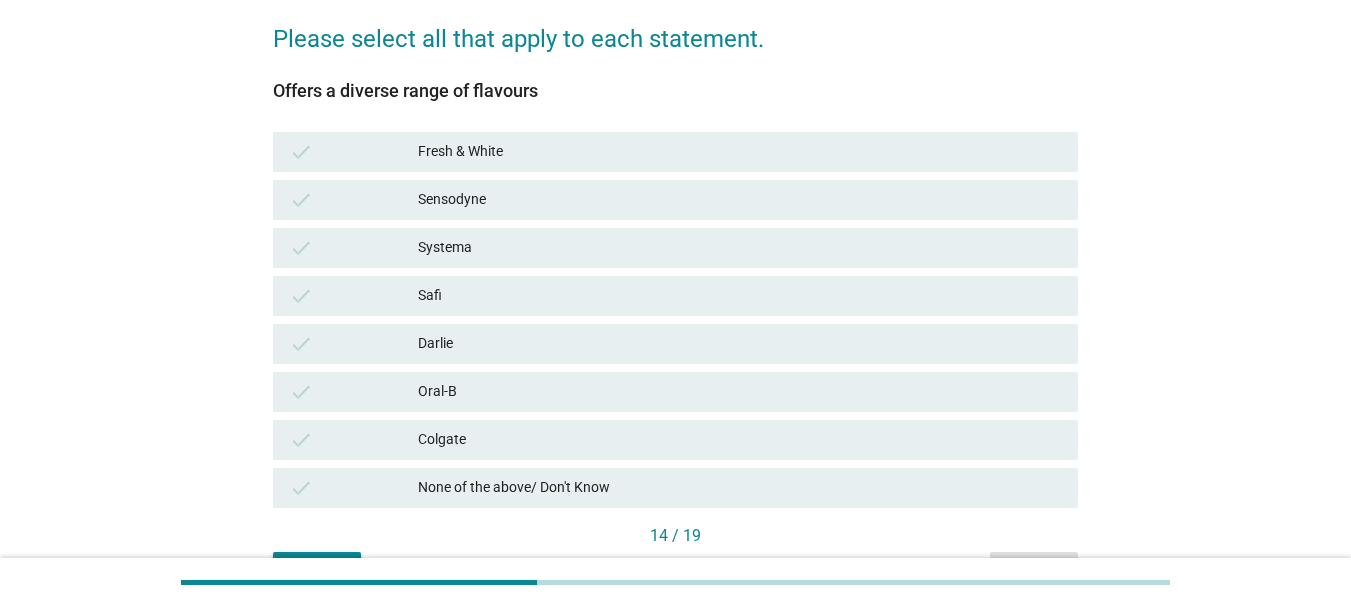 click on "Fresh & White" at bounding box center (740, 152) 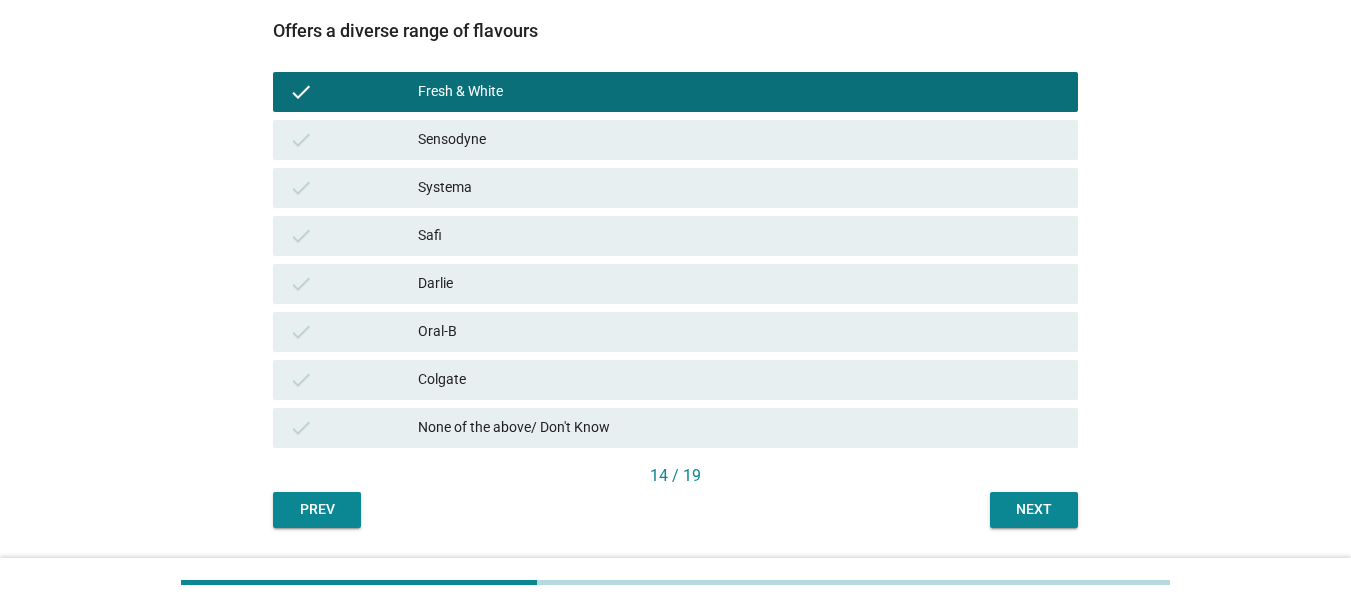 scroll, scrollTop: 418, scrollLeft: 0, axis: vertical 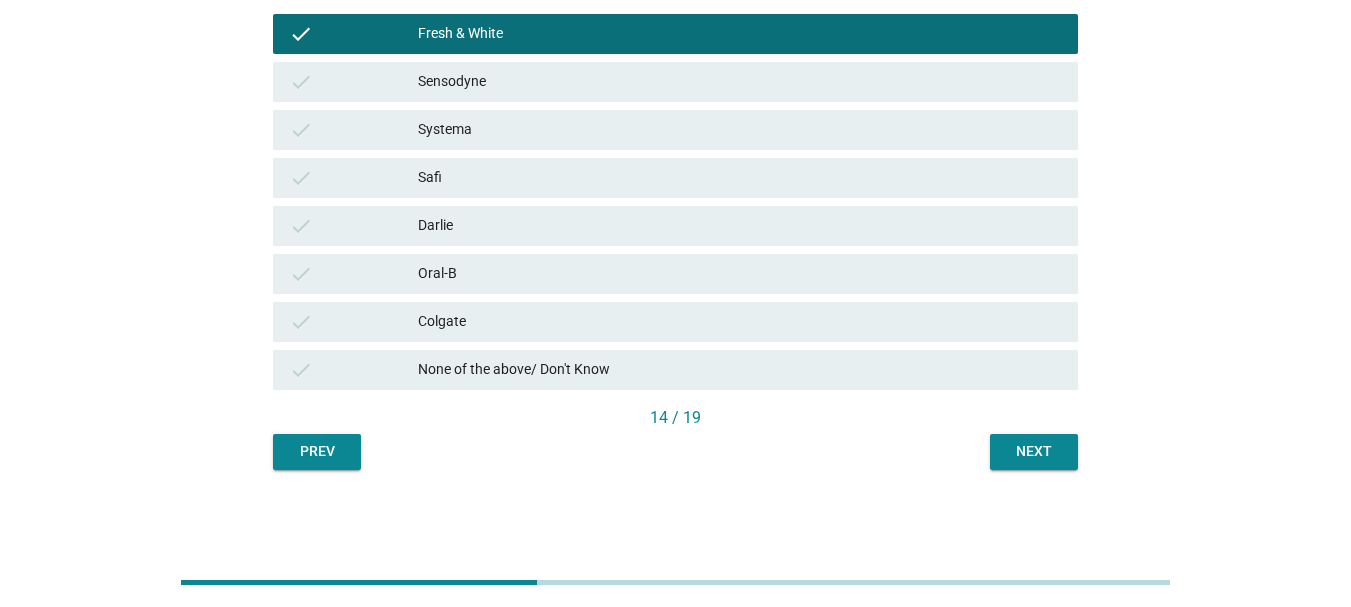 click on "Next" at bounding box center [1034, 451] 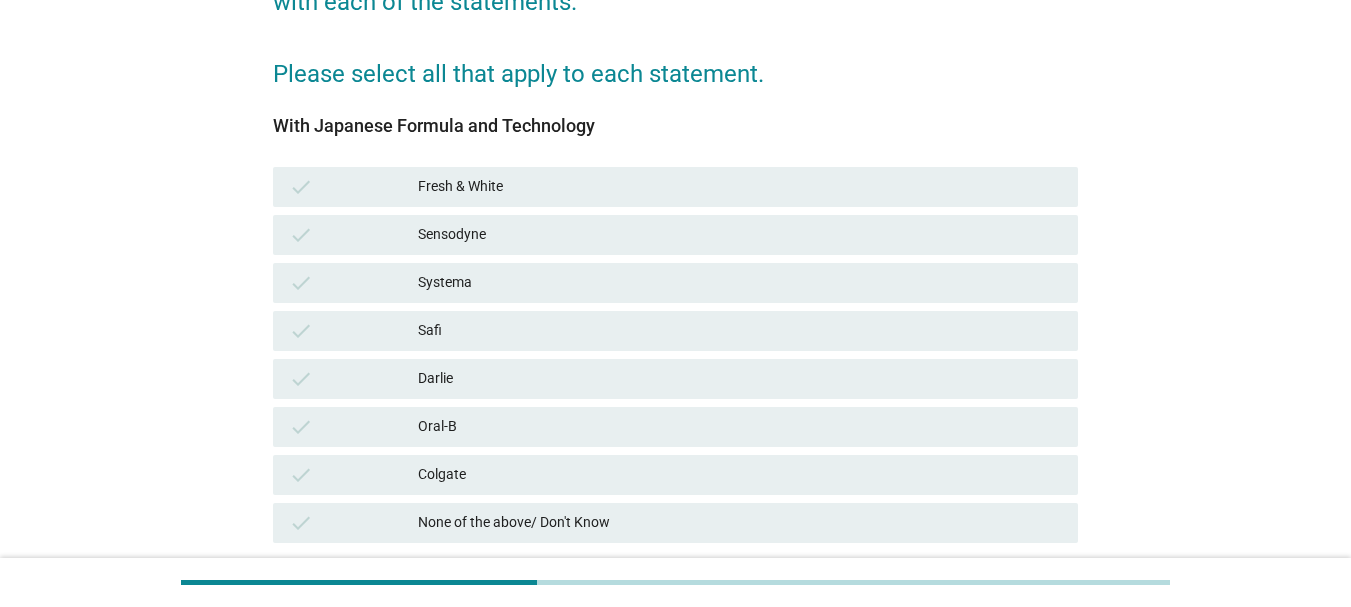 scroll, scrollTop: 300, scrollLeft: 0, axis: vertical 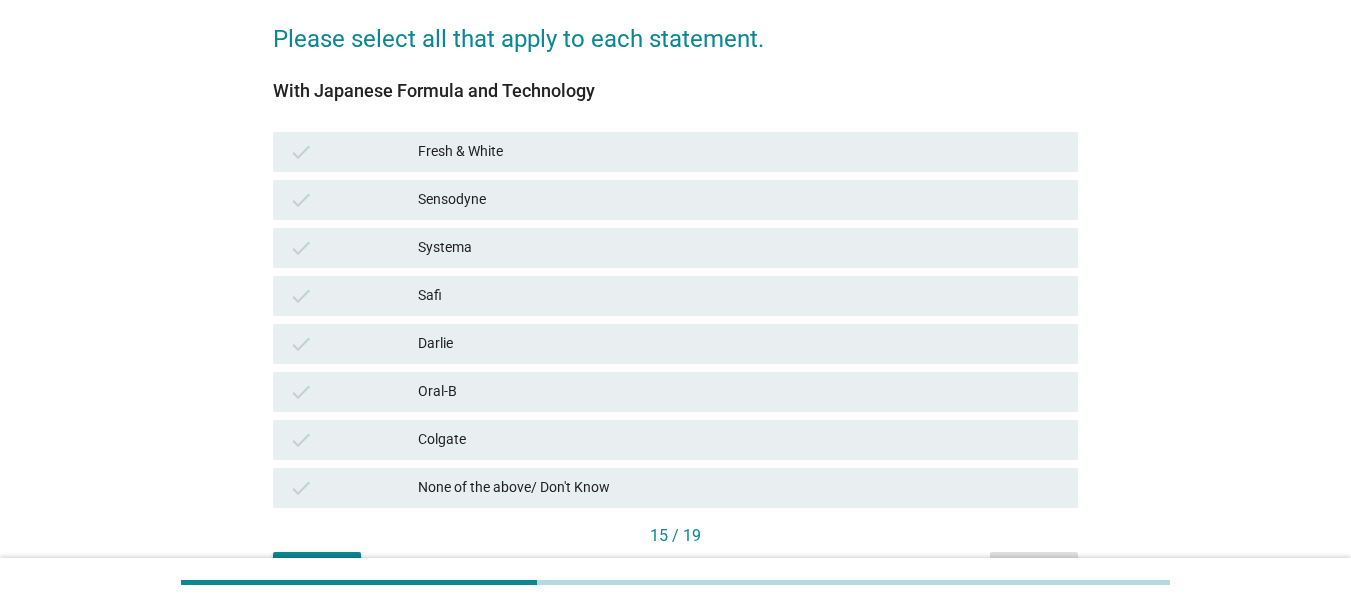 click on "Systema" at bounding box center [740, 248] 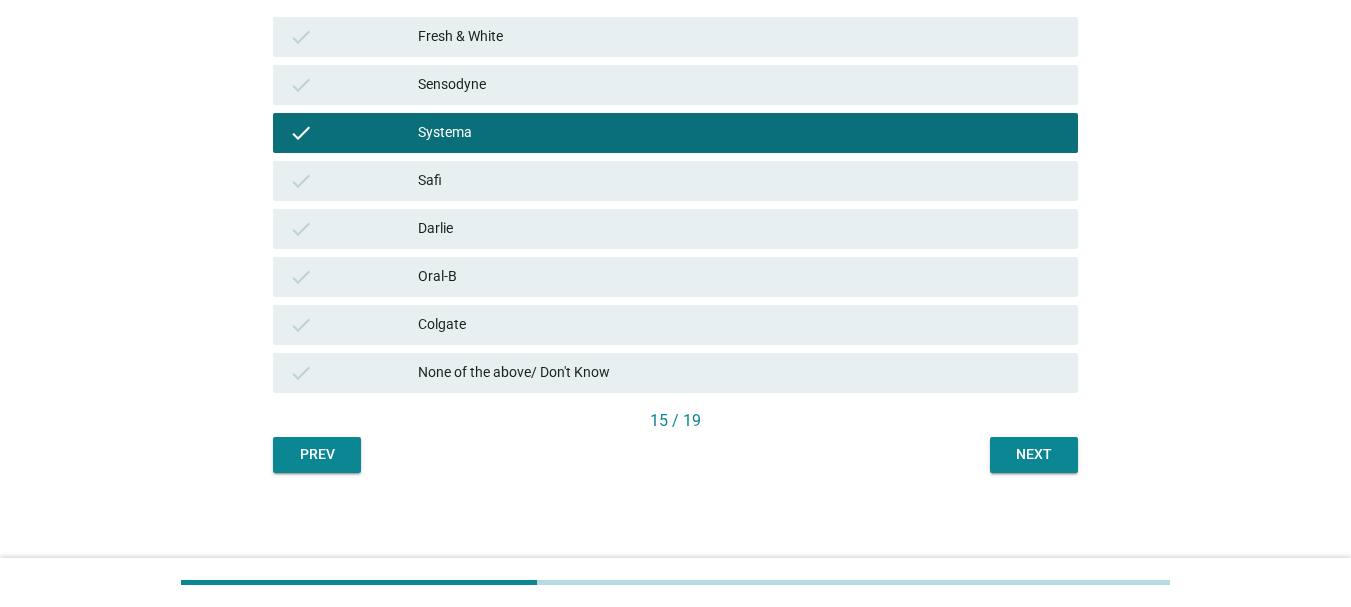 scroll, scrollTop: 418, scrollLeft: 0, axis: vertical 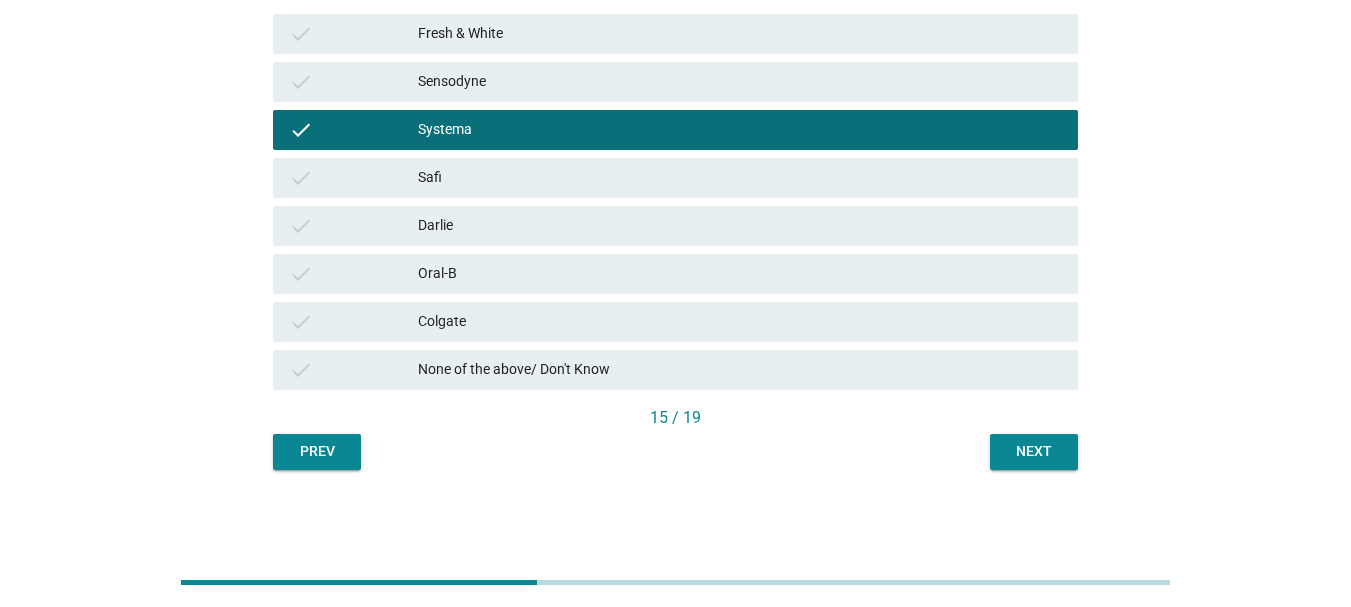 click on "Next" at bounding box center [1034, 451] 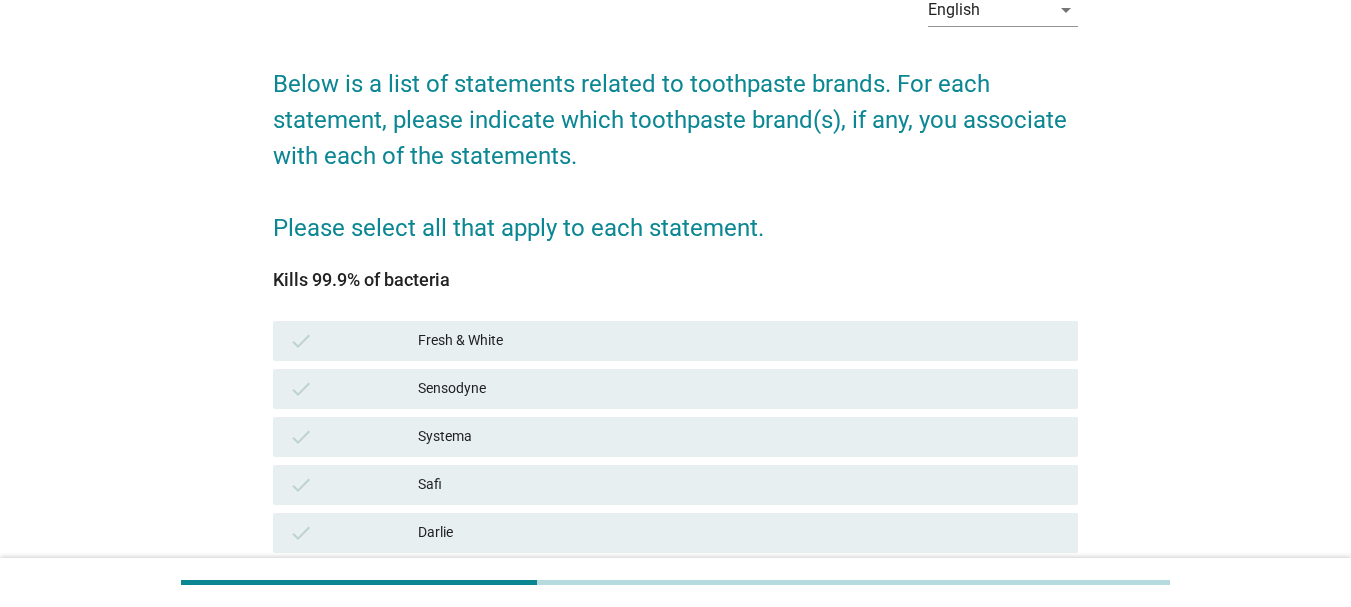scroll, scrollTop: 300, scrollLeft: 0, axis: vertical 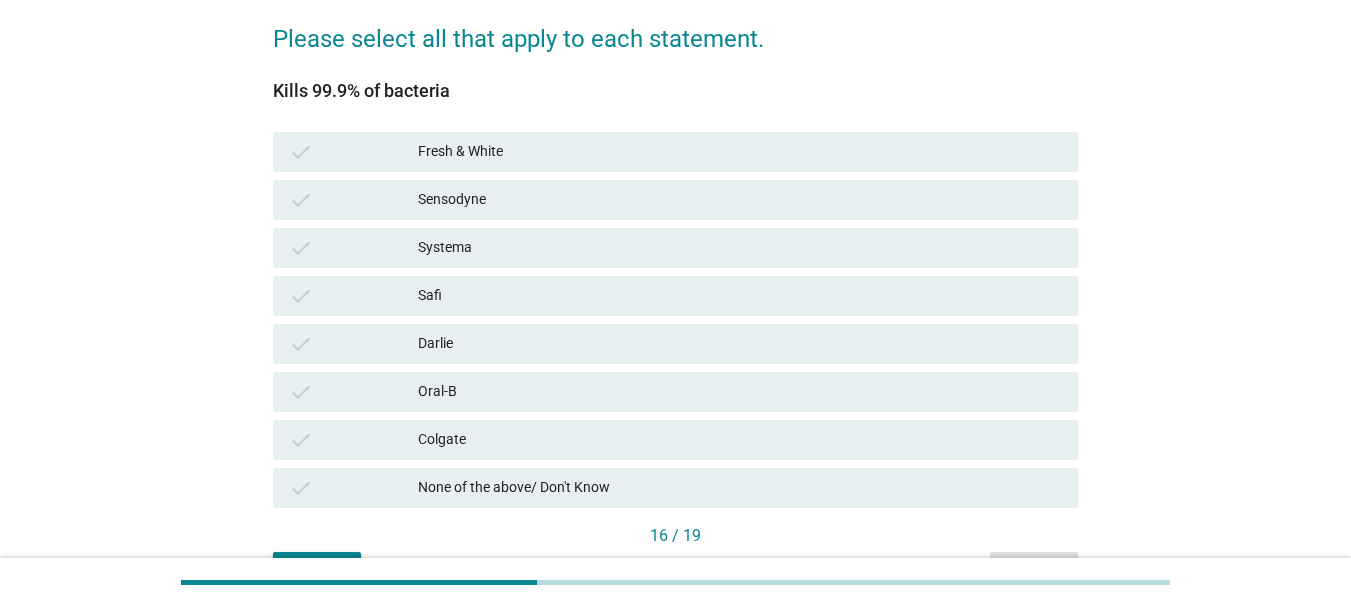 click on "Fresh & White" at bounding box center [740, 152] 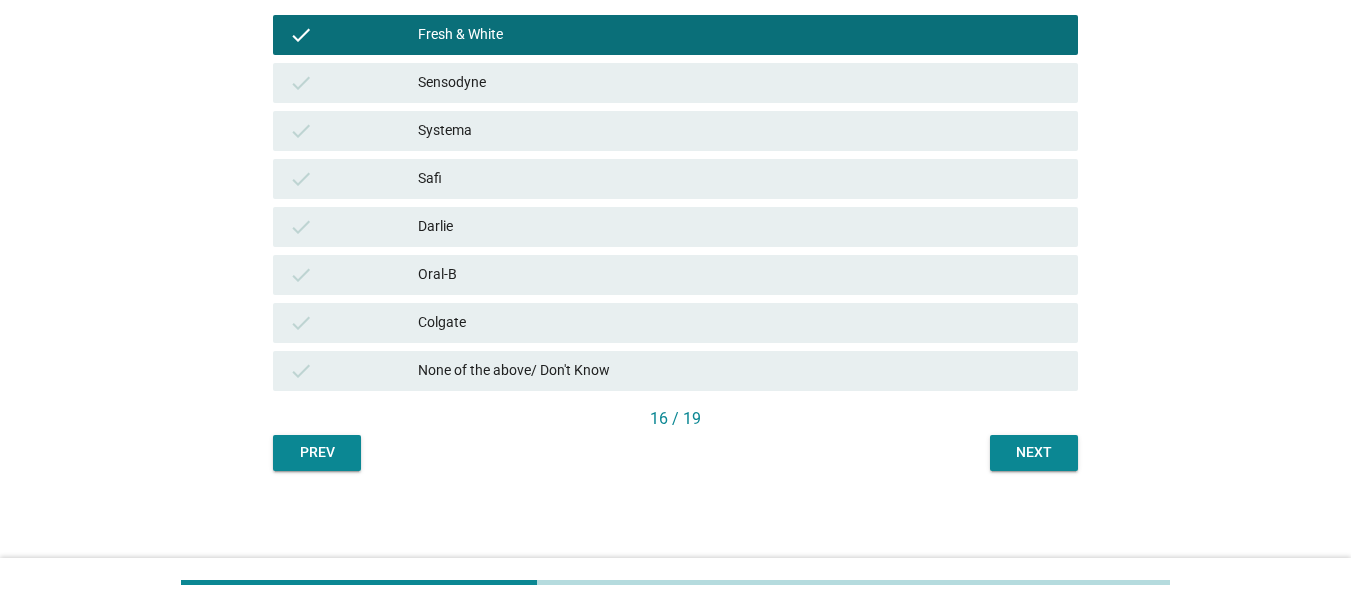 scroll, scrollTop: 418, scrollLeft: 0, axis: vertical 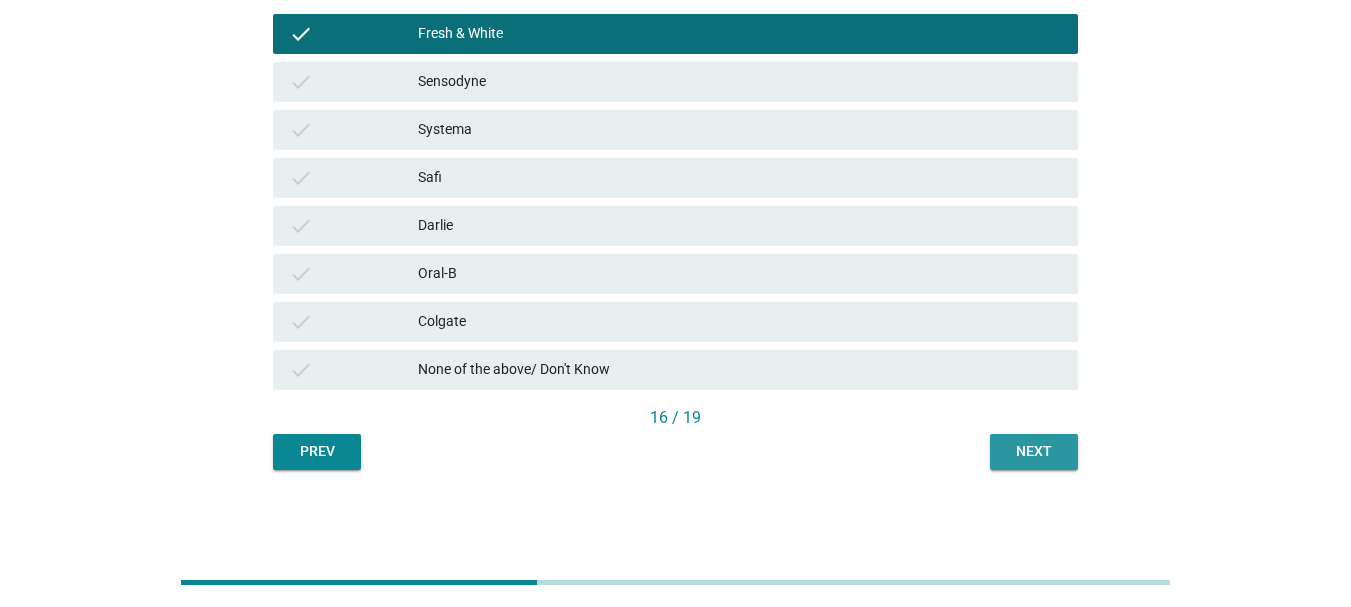 click on "Next" at bounding box center (1034, 452) 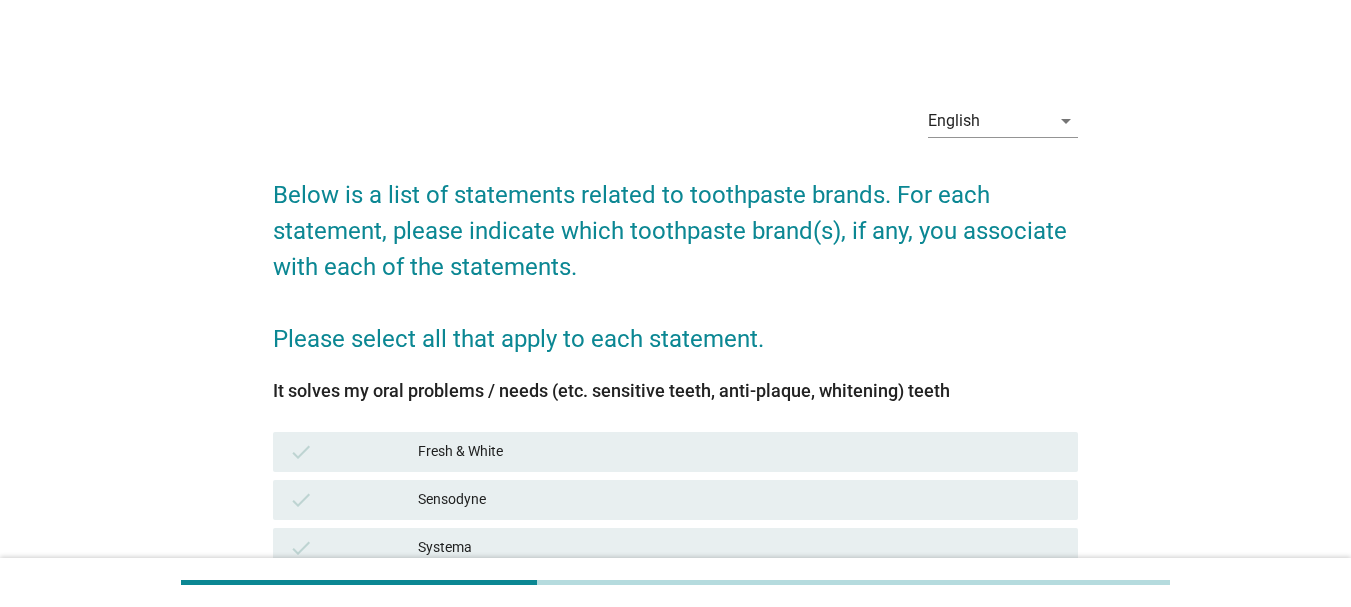 scroll, scrollTop: 300, scrollLeft: 0, axis: vertical 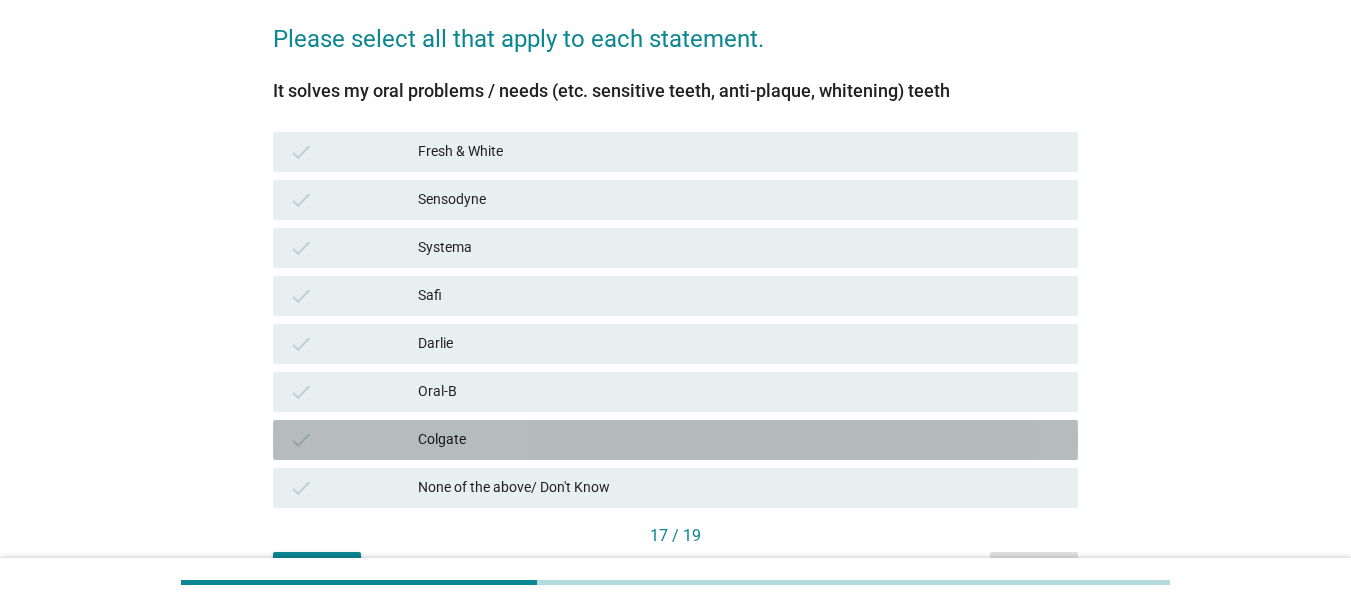 click on "Colgate" at bounding box center [740, 440] 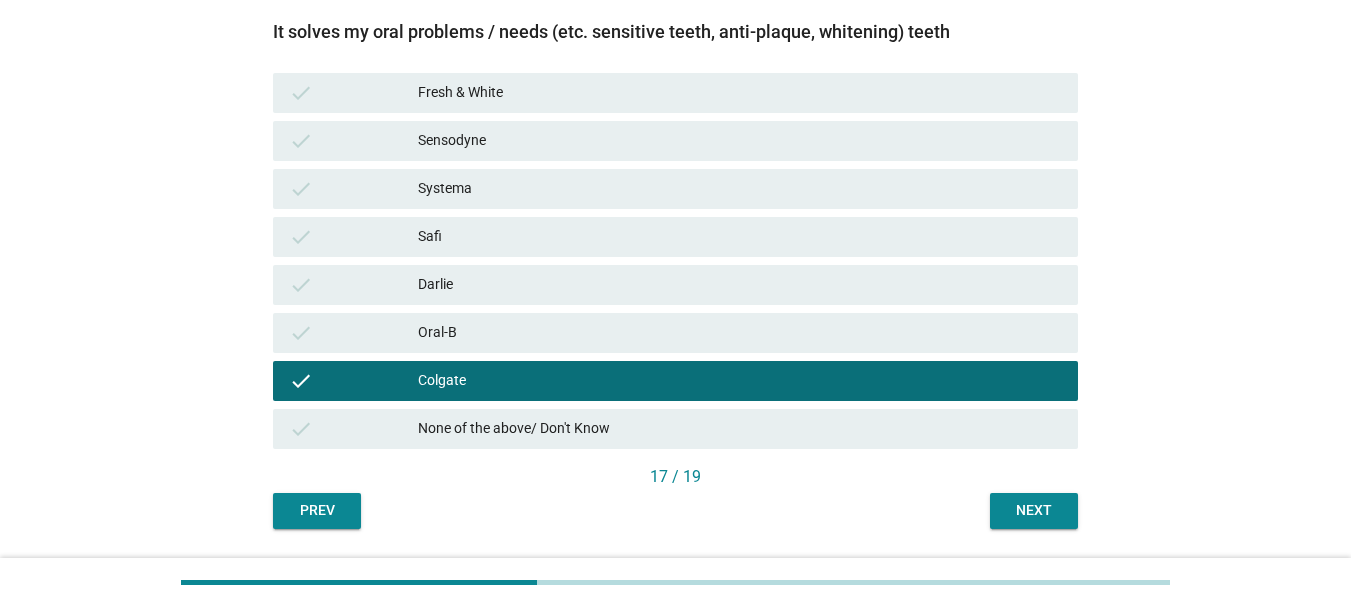 scroll, scrollTop: 418, scrollLeft: 0, axis: vertical 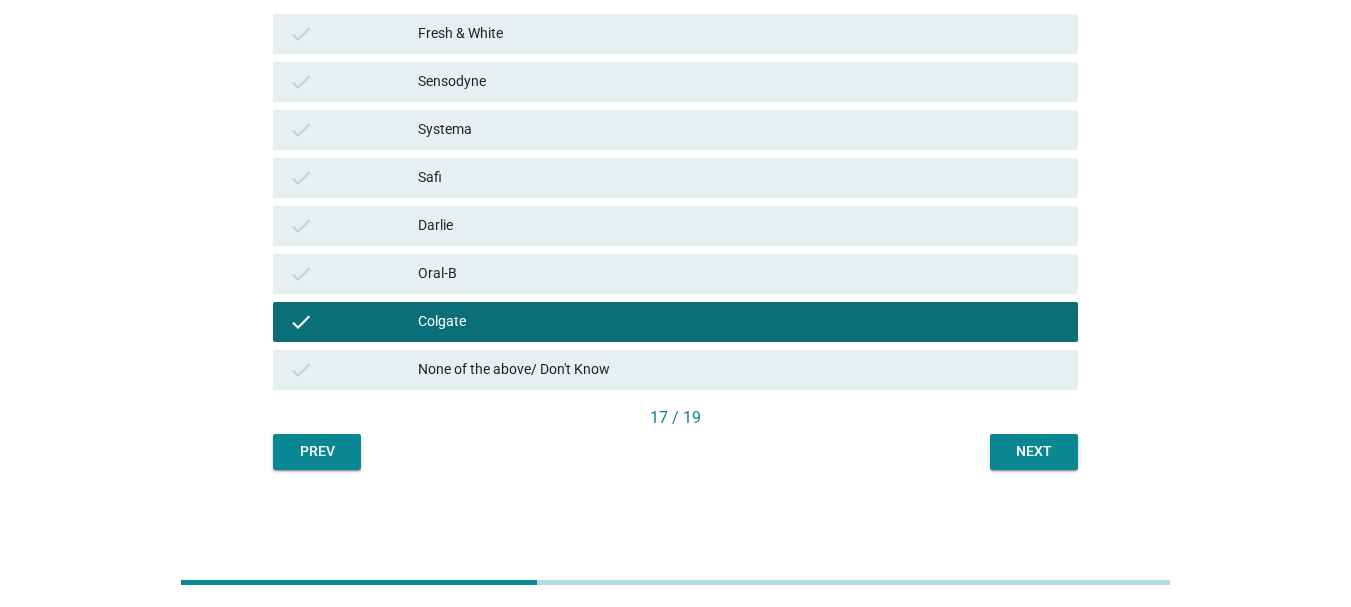 click on "Next" at bounding box center (1034, 451) 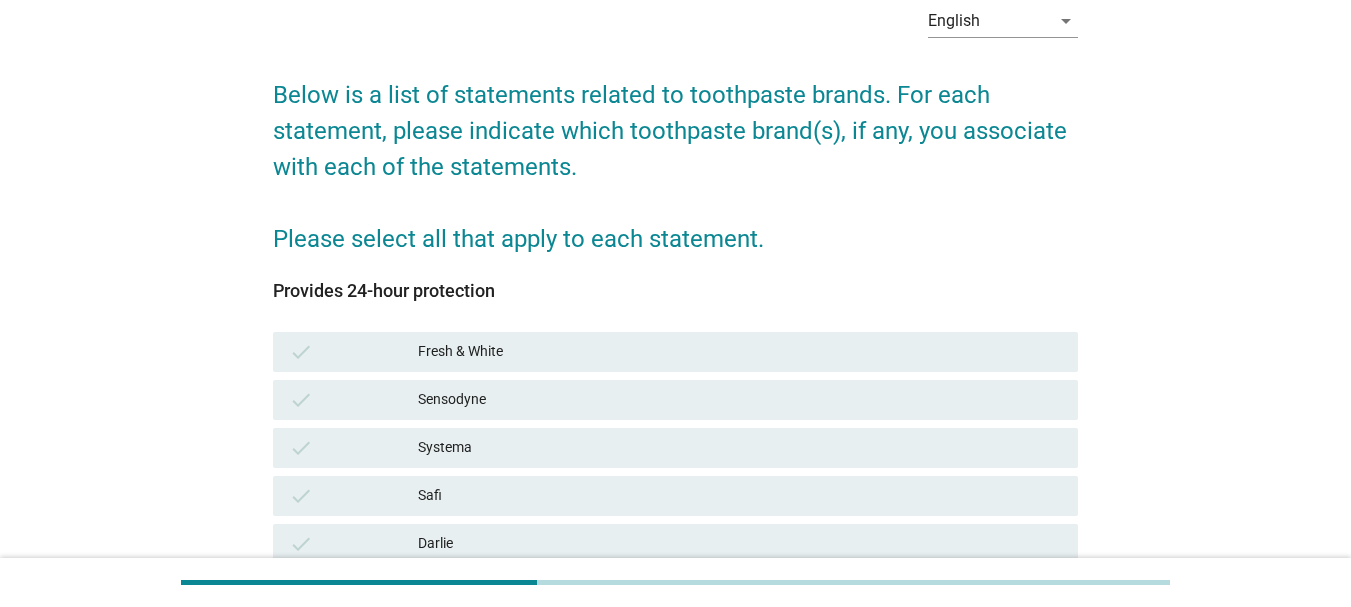 scroll, scrollTop: 400, scrollLeft: 0, axis: vertical 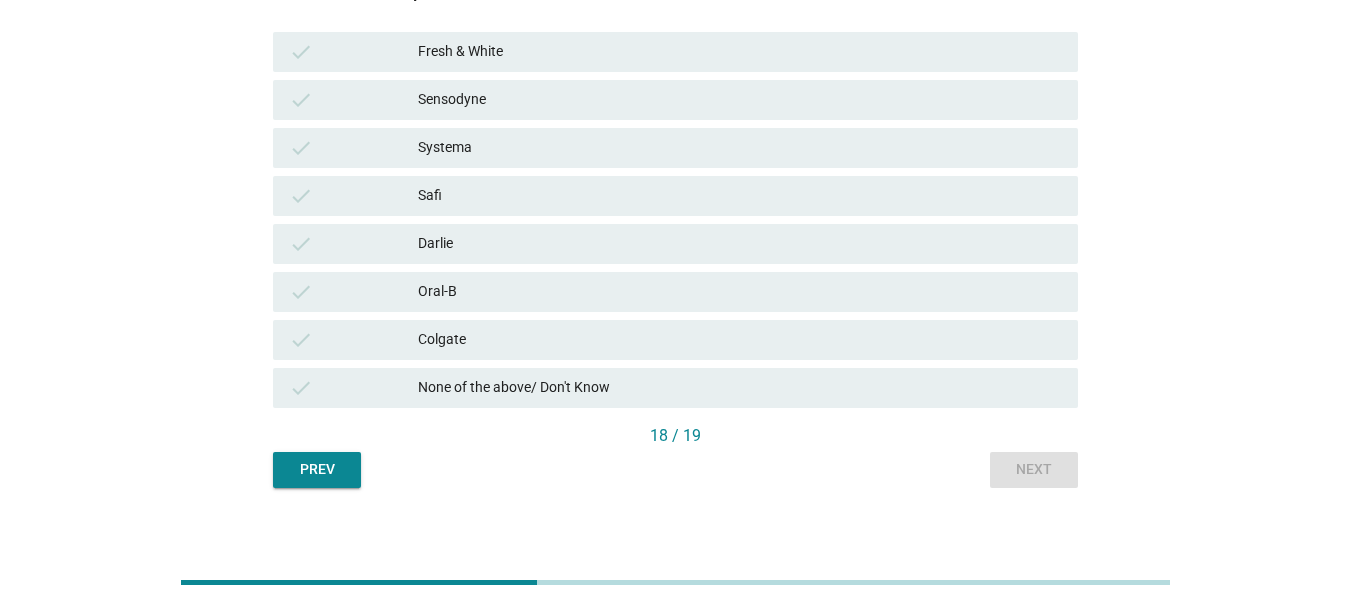 click on "check   Systema" at bounding box center (675, 148) 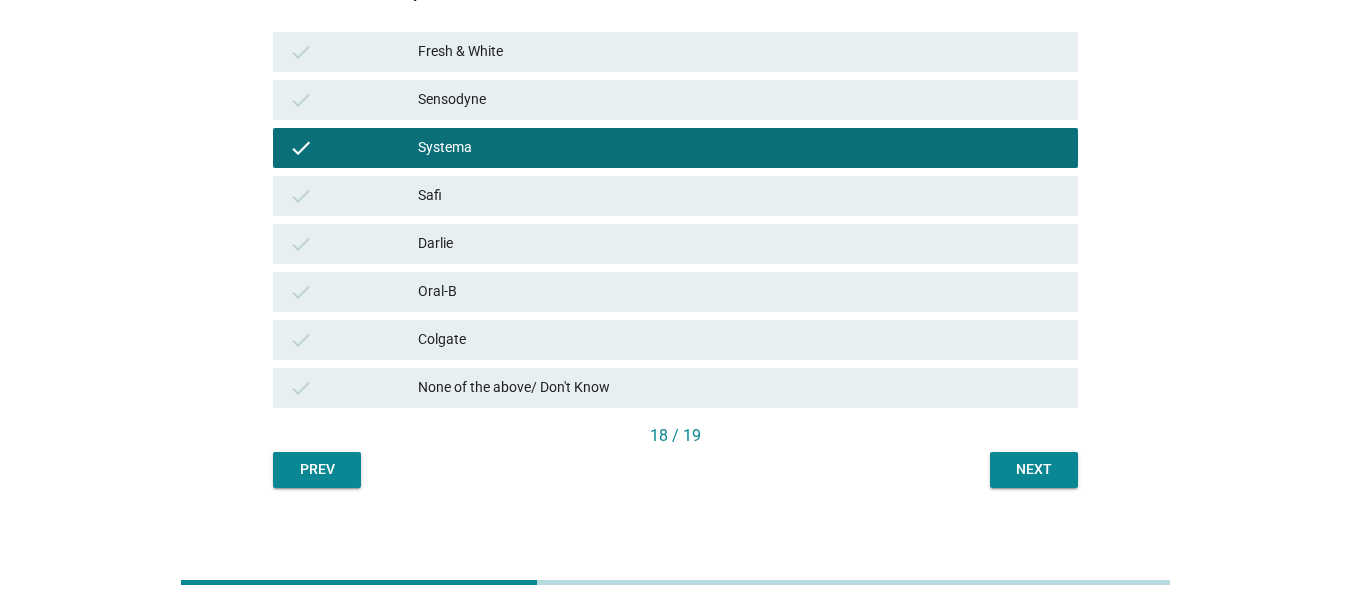 click on "Next" at bounding box center [1034, 470] 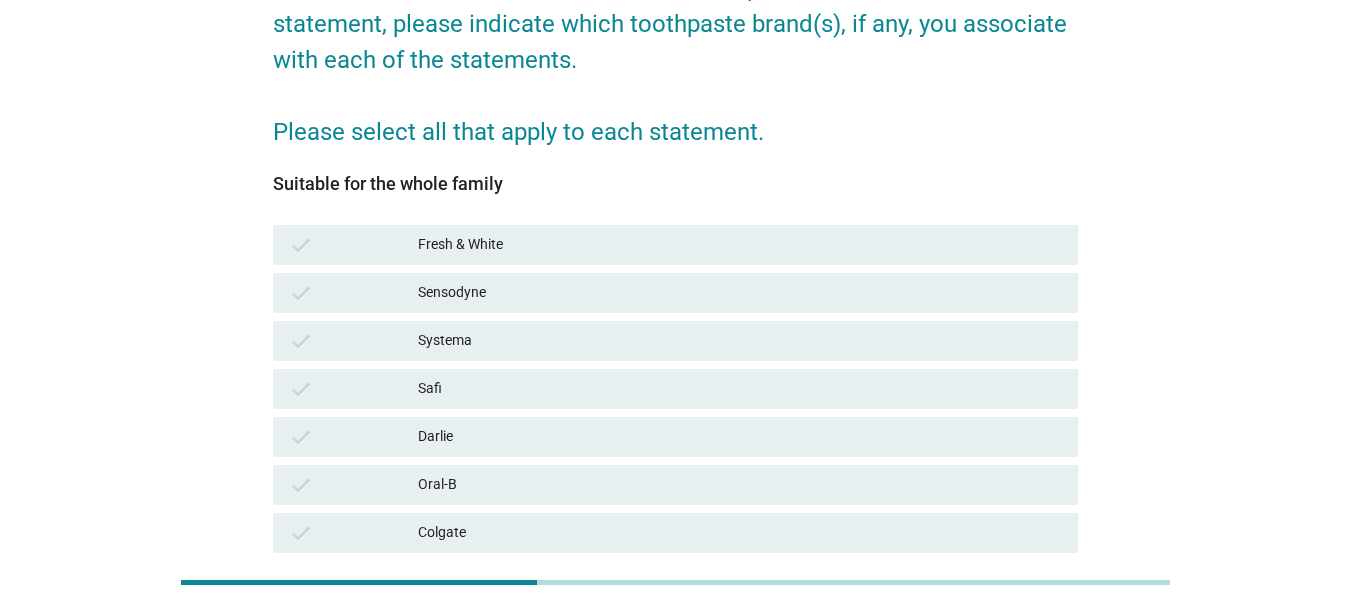 scroll, scrollTop: 200, scrollLeft: 0, axis: vertical 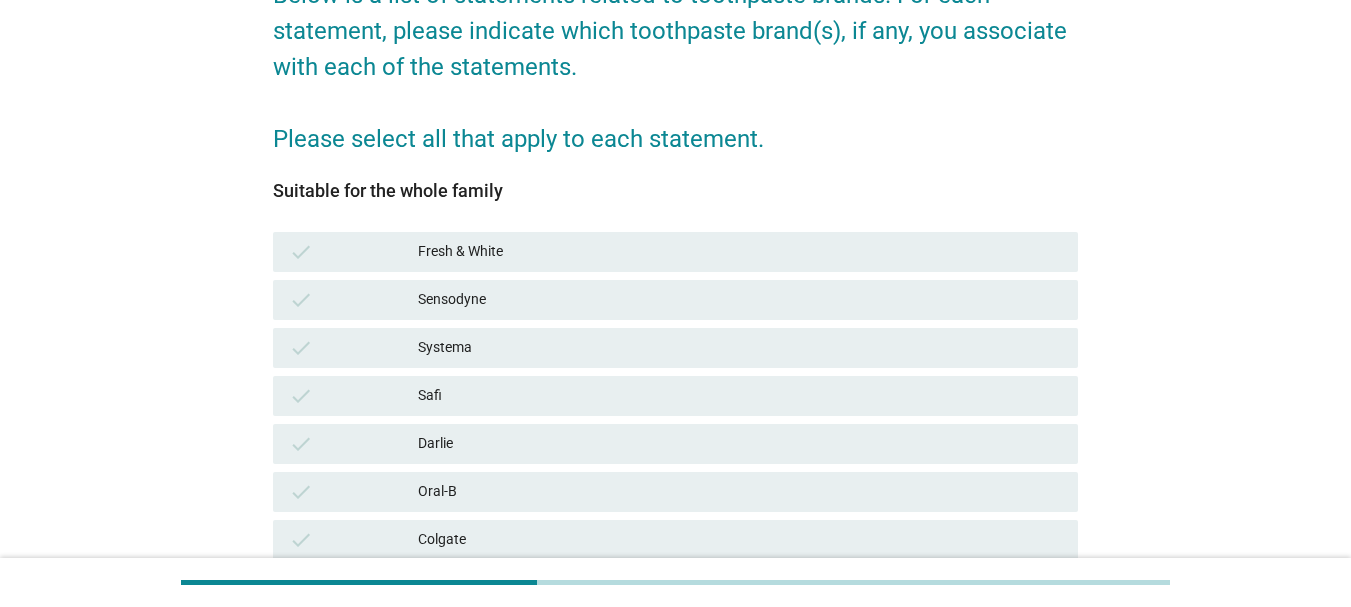 click on "Systema" at bounding box center (740, 348) 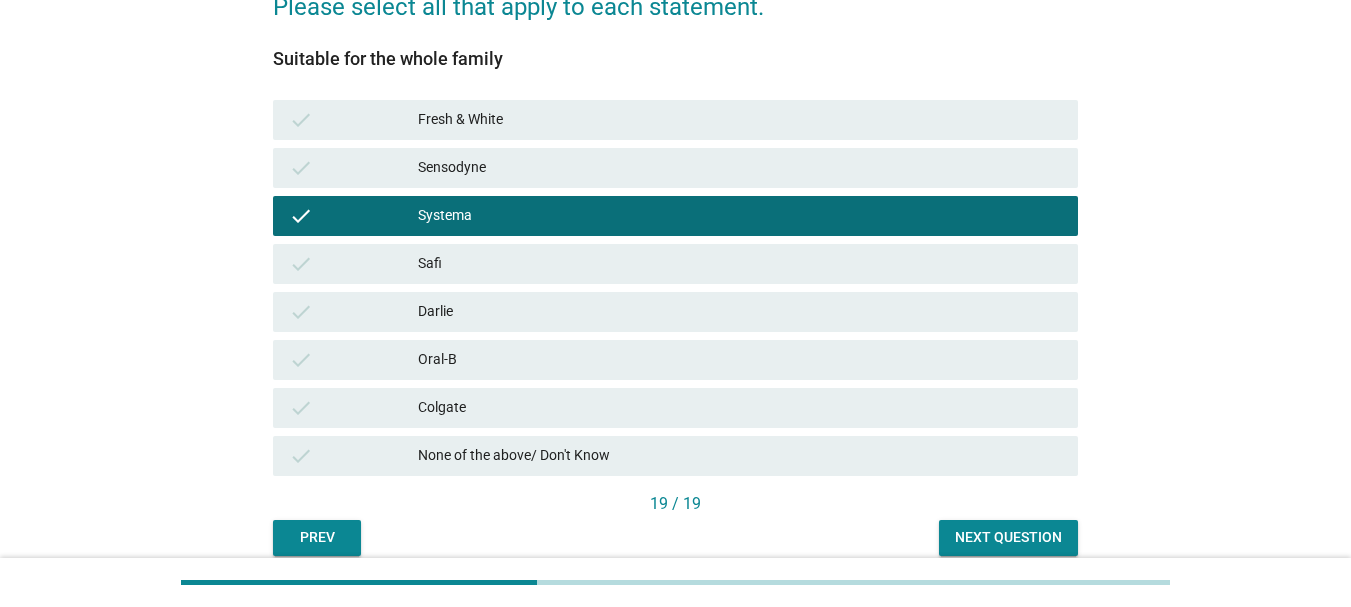 scroll, scrollTop: 418, scrollLeft: 0, axis: vertical 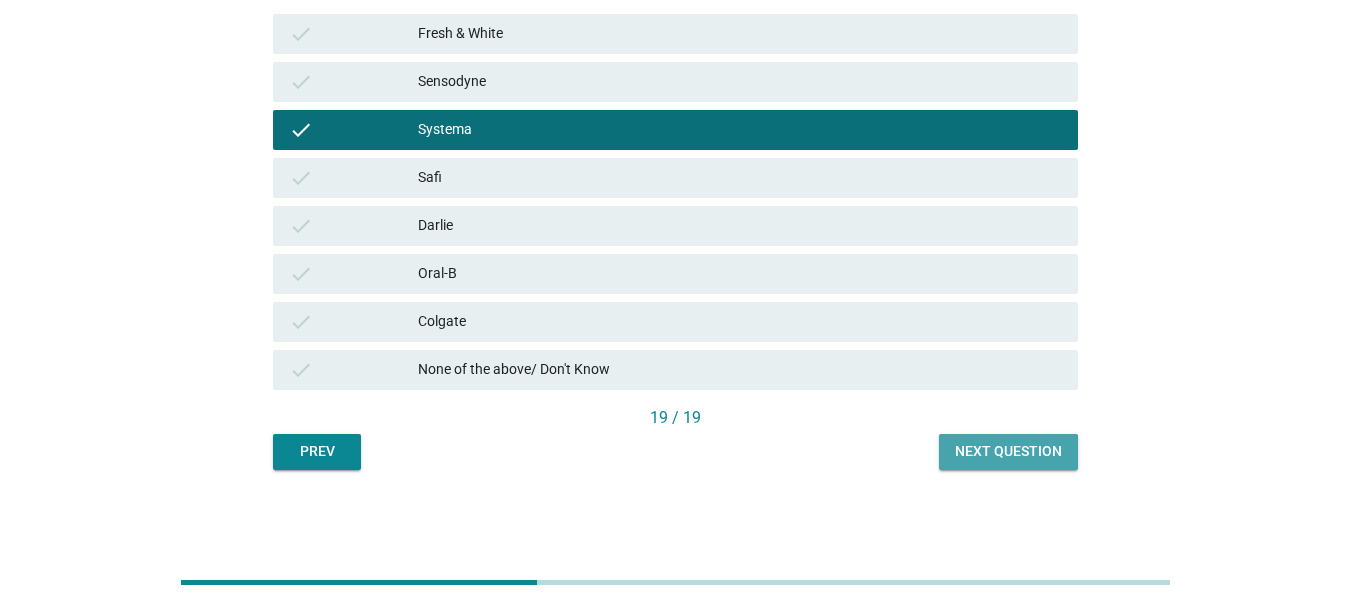 click on "Next question" at bounding box center (1008, 451) 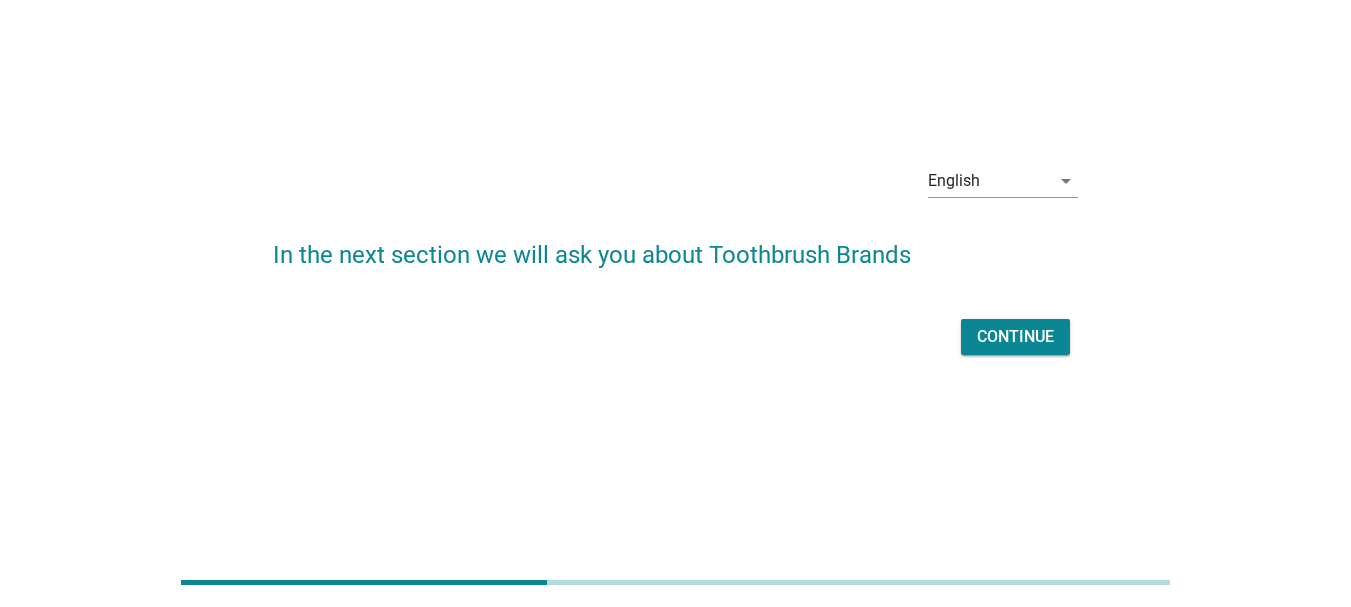 scroll, scrollTop: 0, scrollLeft: 0, axis: both 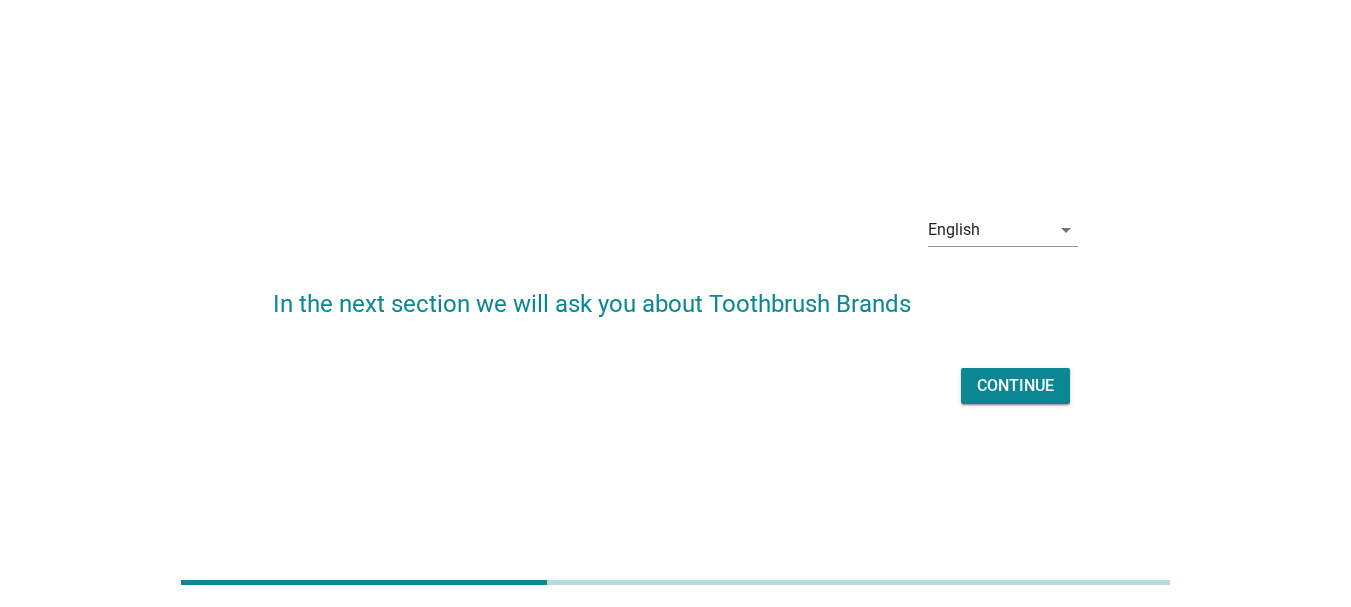 click on "Continue" at bounding box center (1015, 386) 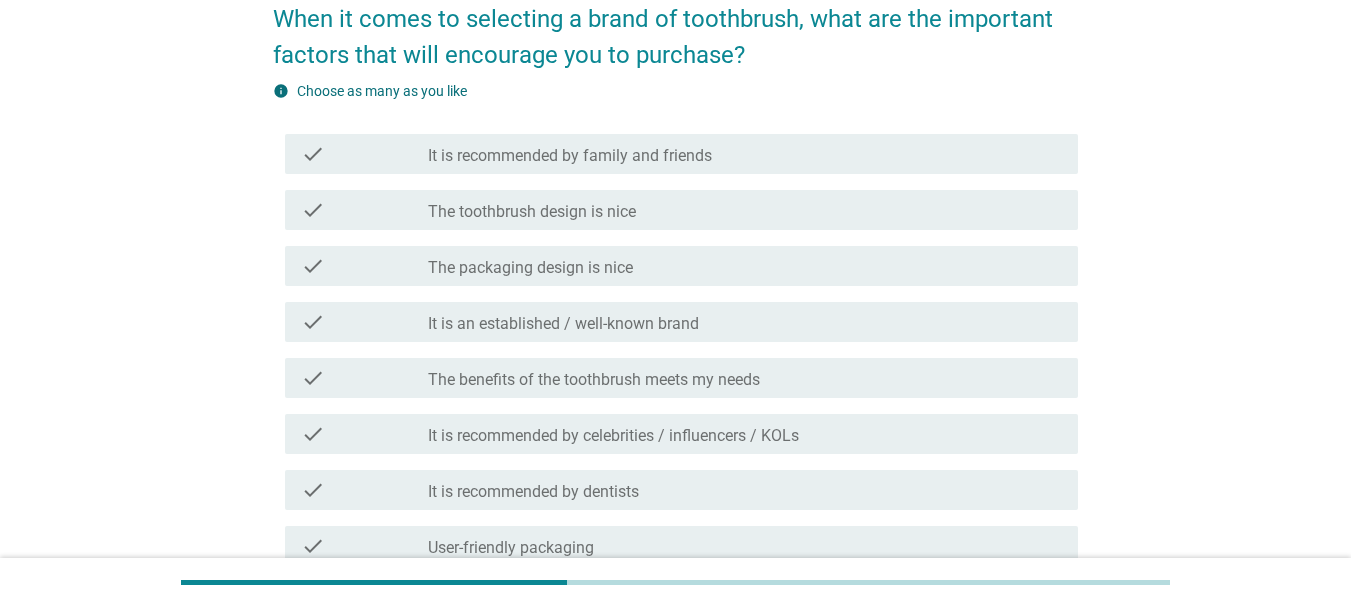scroll, scrollTop: 300, scrollLeft: 0, axis: vertical 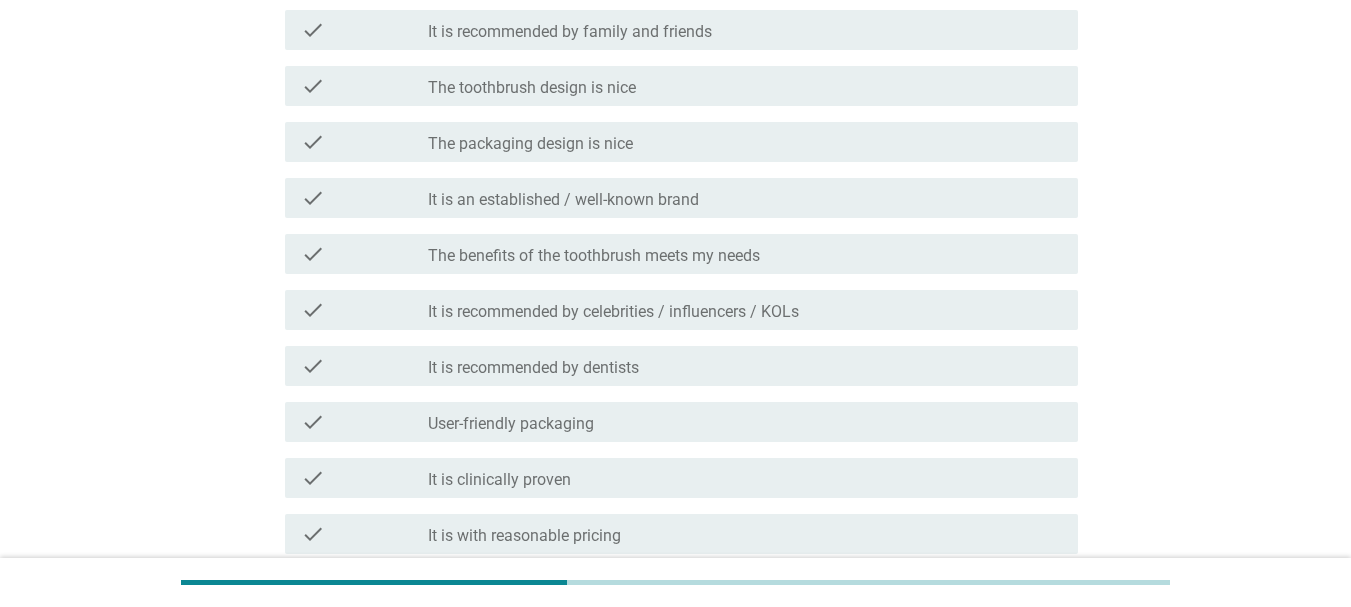 click on "The toothbrush design is nice" at bounding box center (532, 88) 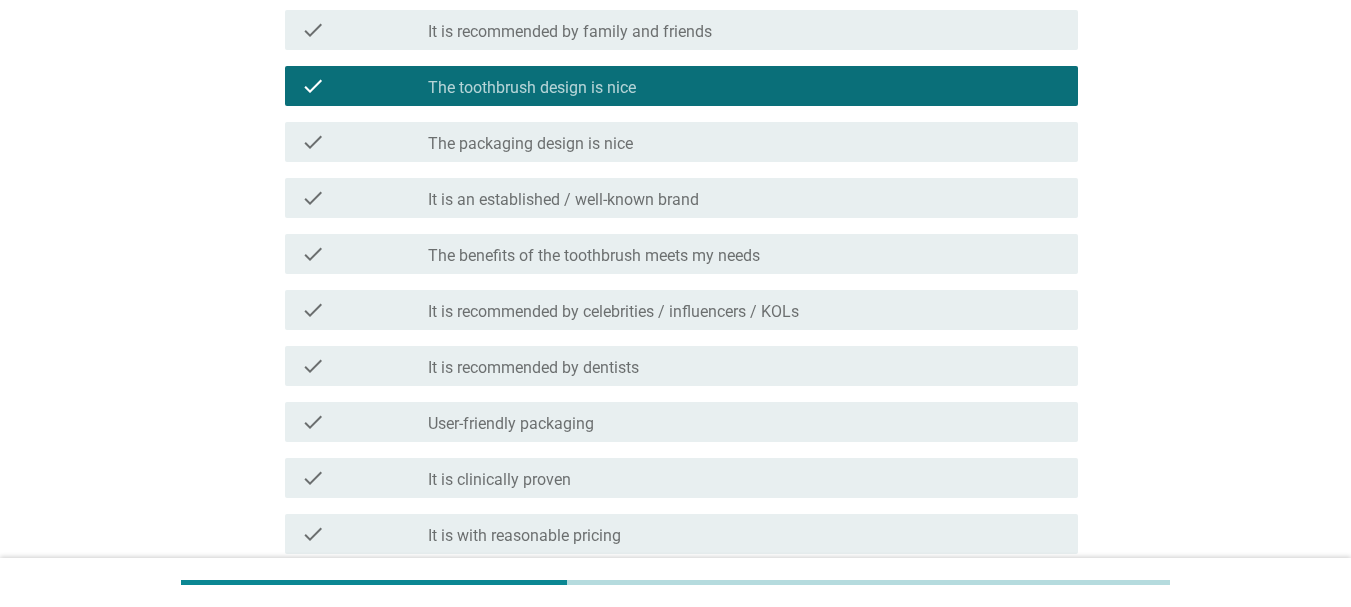 click on "It is an established / well-known brand" at bounding box center [563, 200] 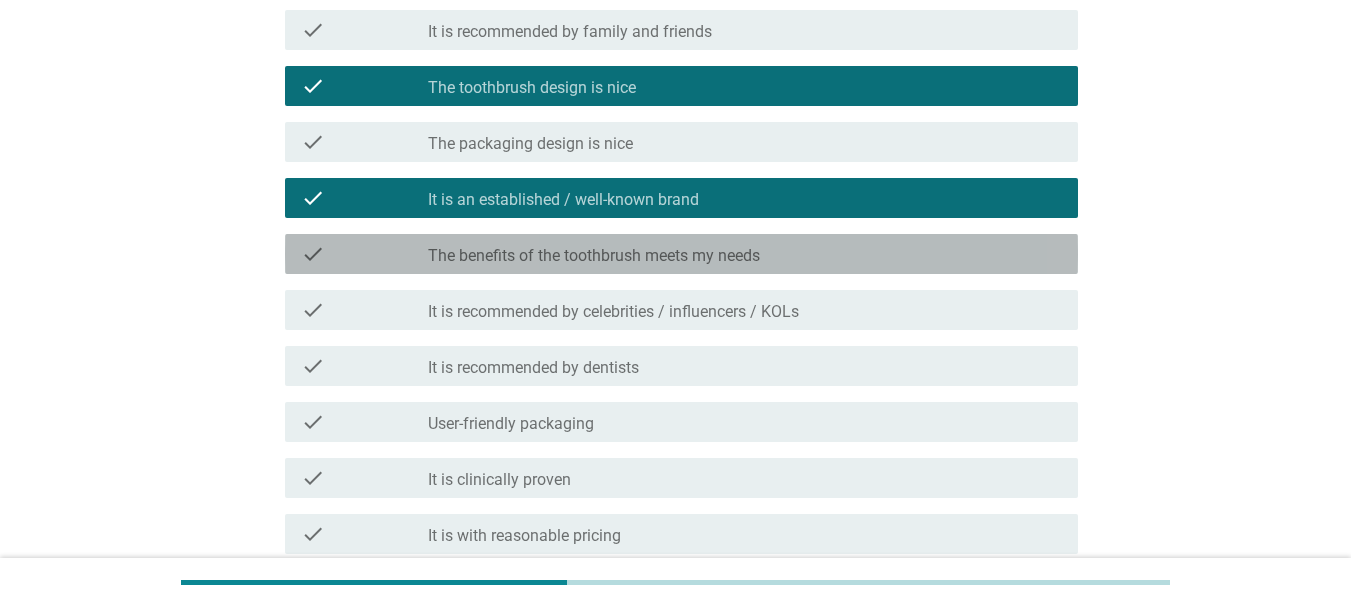 click on "The benefits of the toothbrush meets my needs" at bounding box center [594, 256] 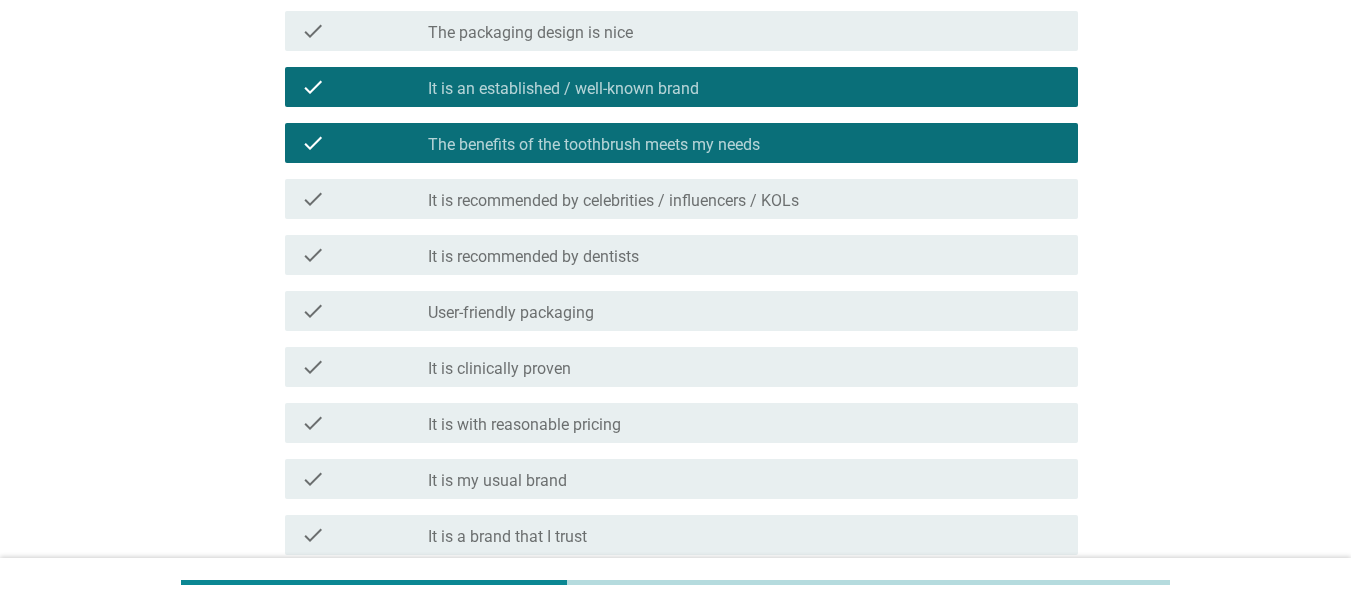 scroll, scrollTop: 500, scrollLeft: 0, axis: vertical 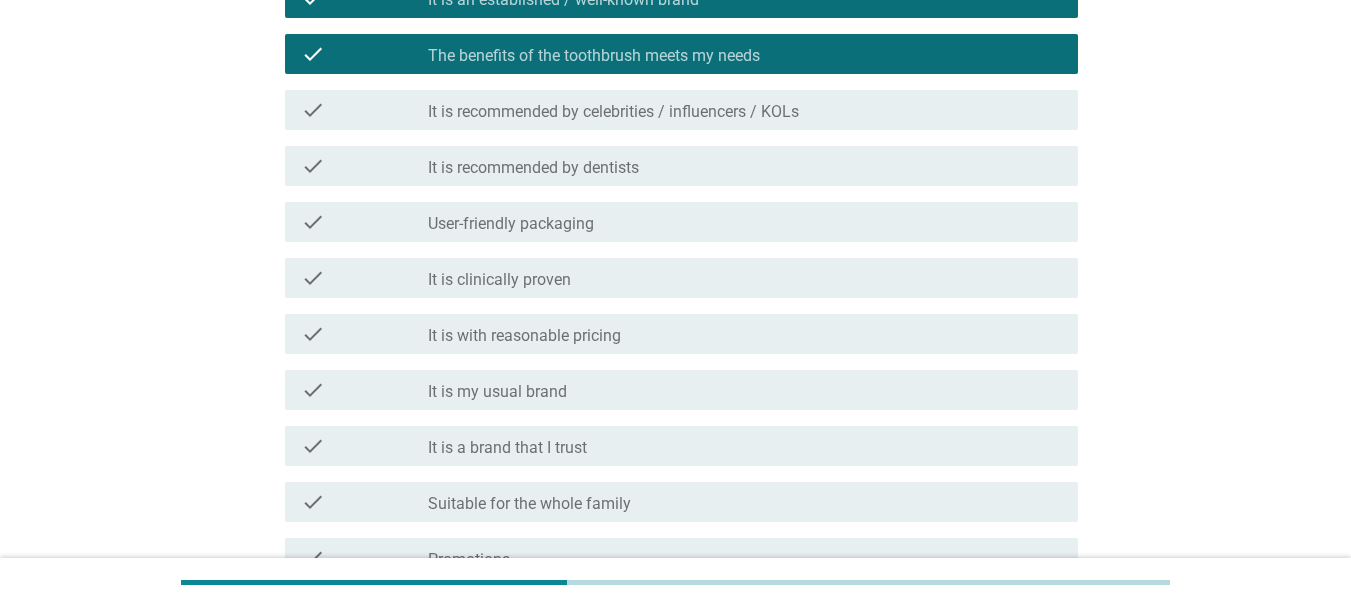 click on "It is recommended by dentists" at bounding box center [533, 168] 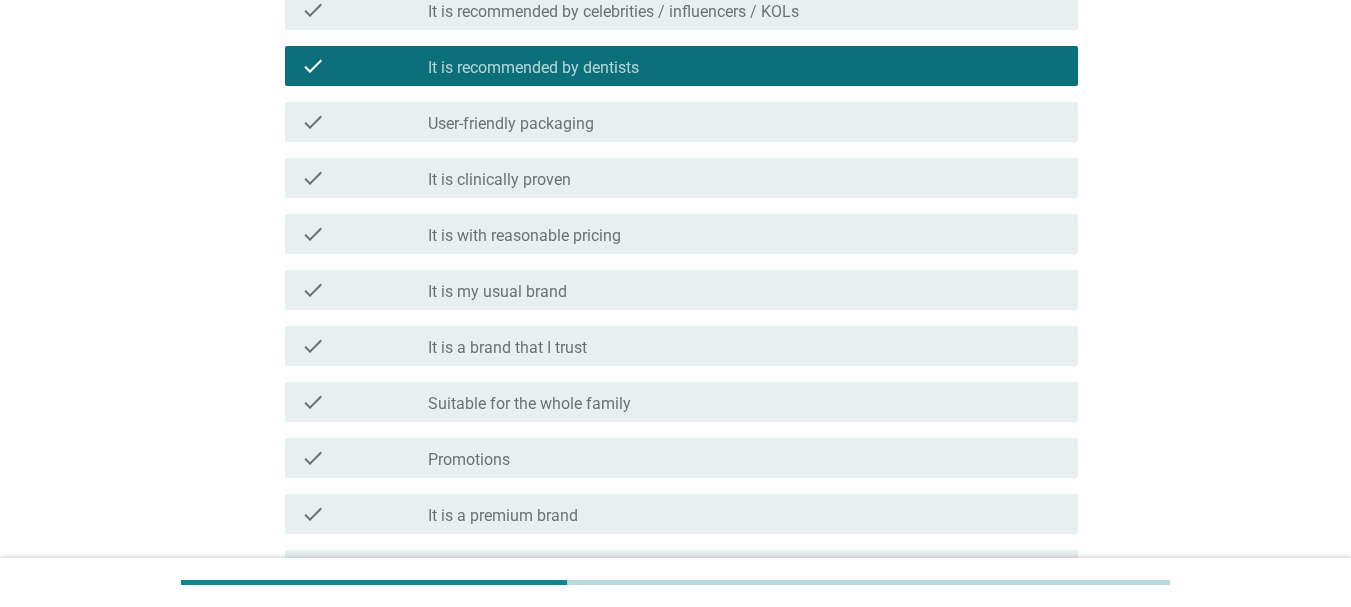 click on "check_box_outline_blank It is clinically proven" at bounding box center [745, 178] 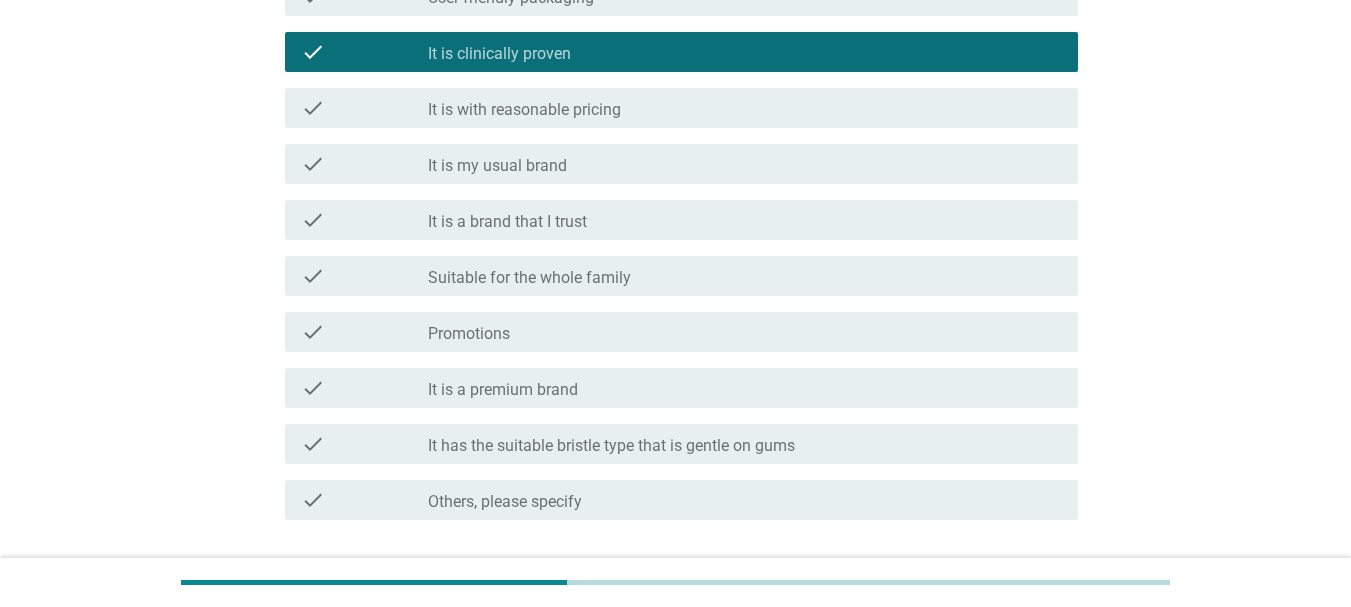 scroll, scrollTop: 872, scrollLeft: 0, axis: vertical 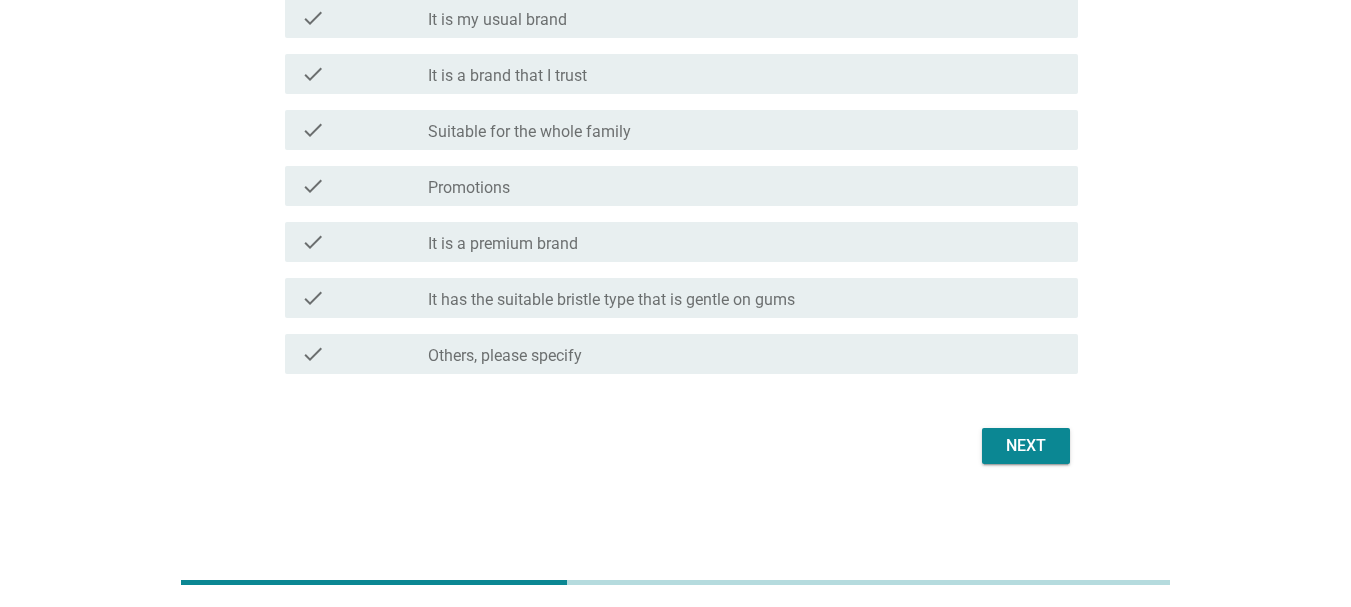 click on "Next" at bounding box center (1026, 446) 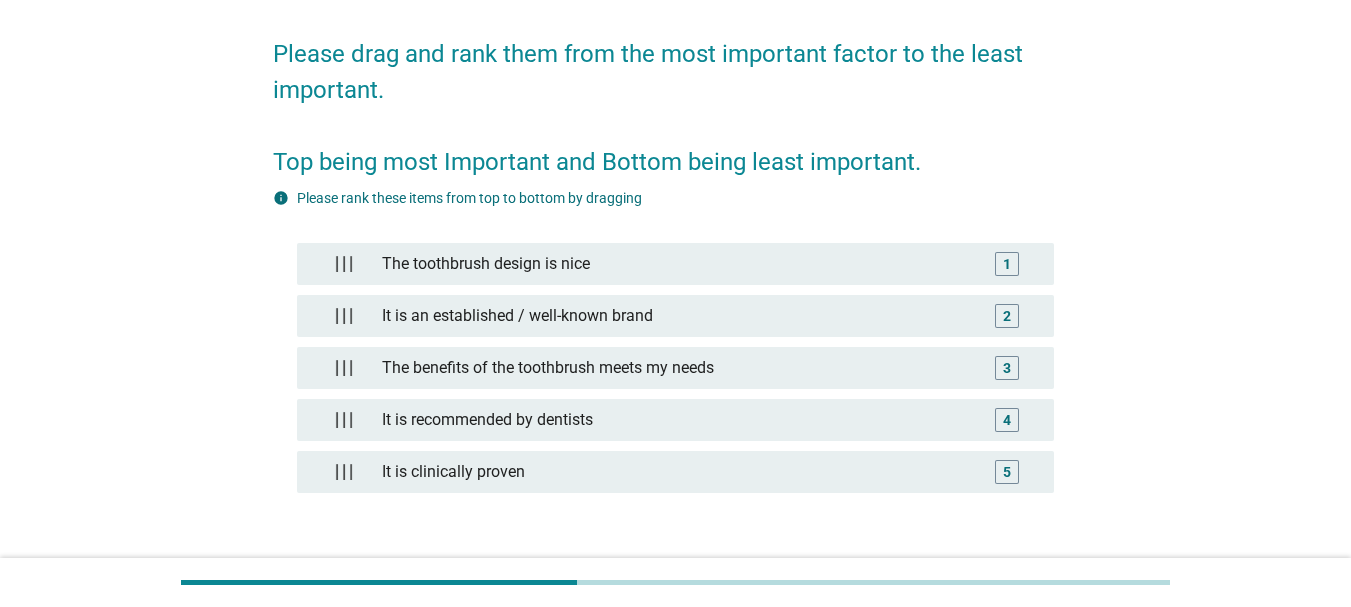 scroll, scrollTop: 296, scrollLeft: 0, axis: vertical 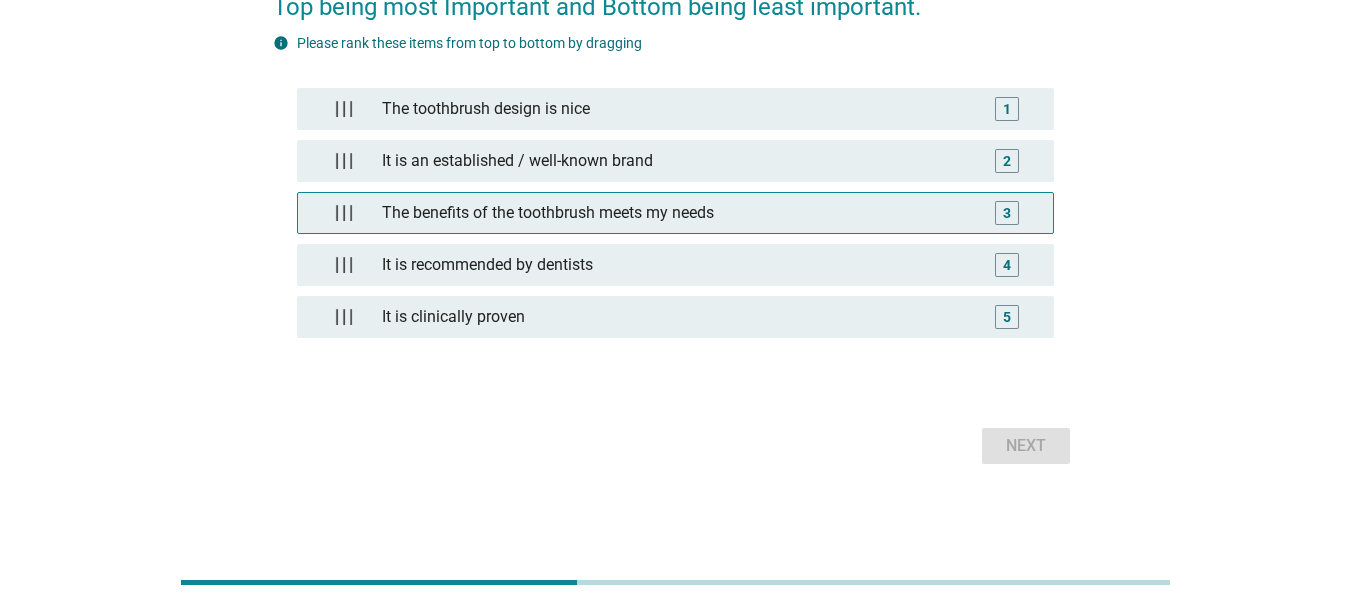 type 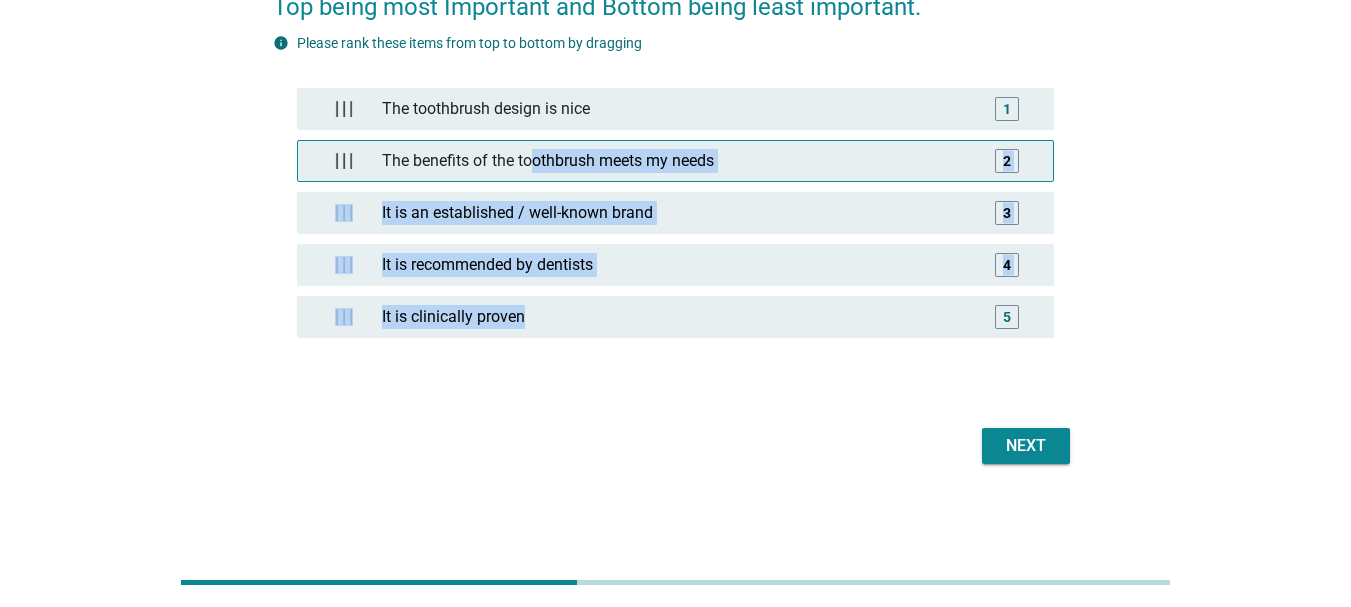 drag, startPoint x: 561, startPoint y: 293, endPoint x: 536, endPoint y: 140, distance: 155.02902 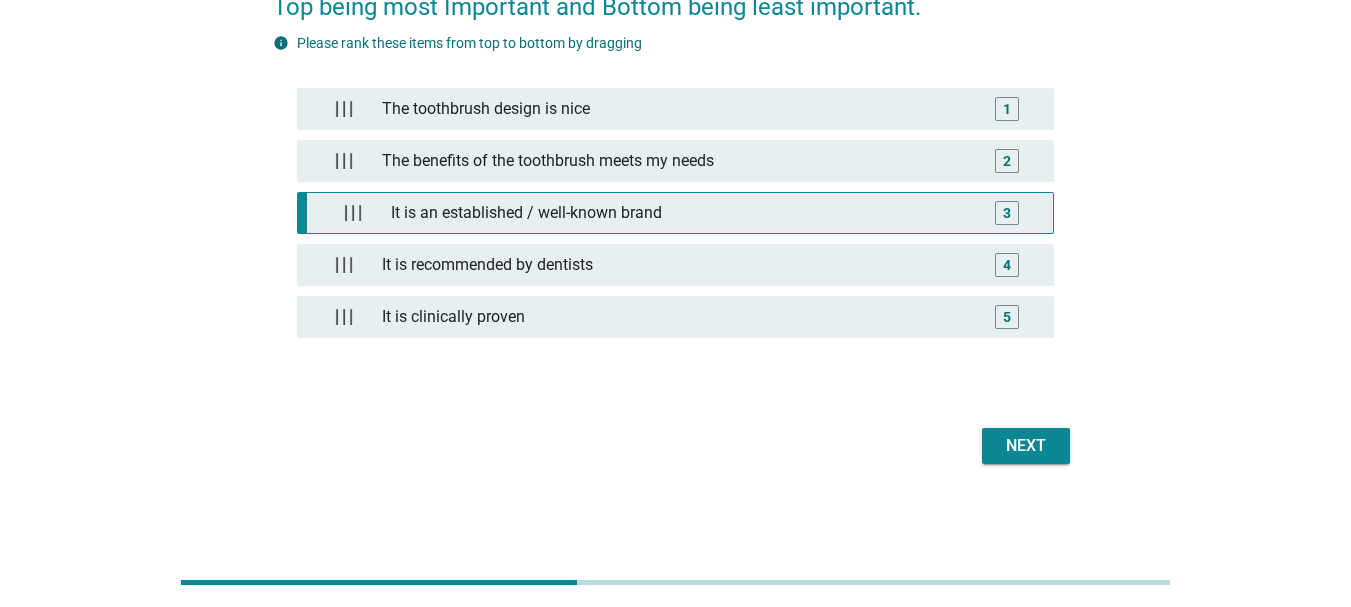 click on "It is an established / well-known brand" at bounding box center [680, 213] 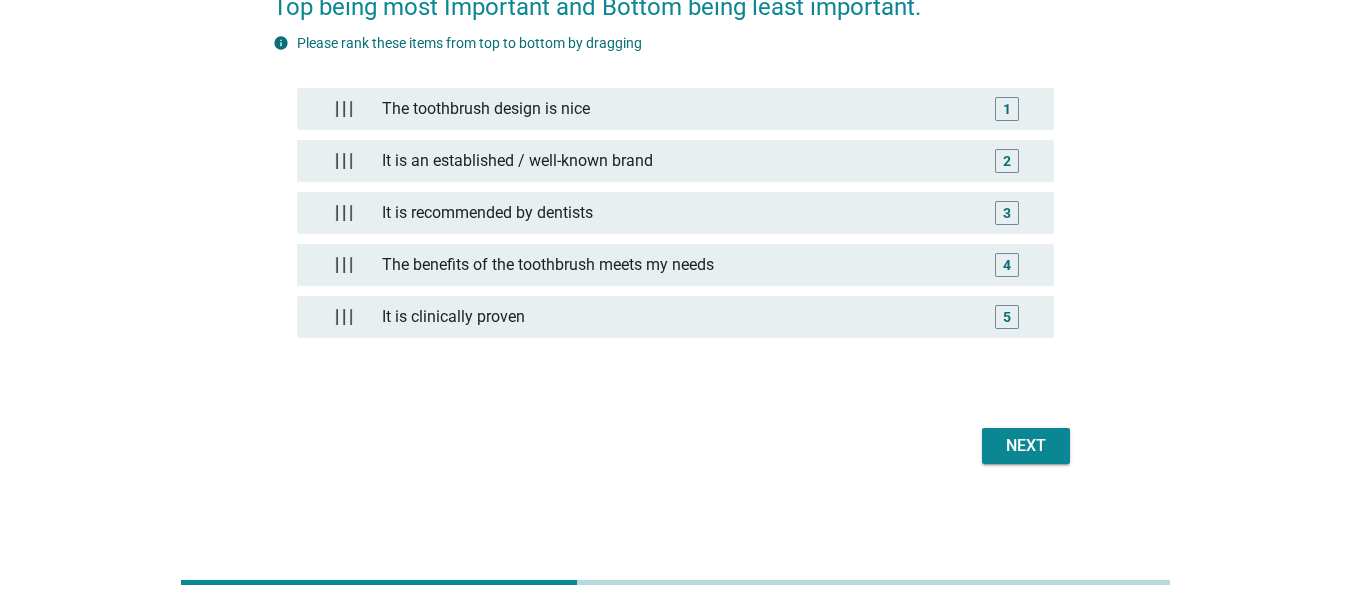 click on "Next" at bounding box center [1026, 446] 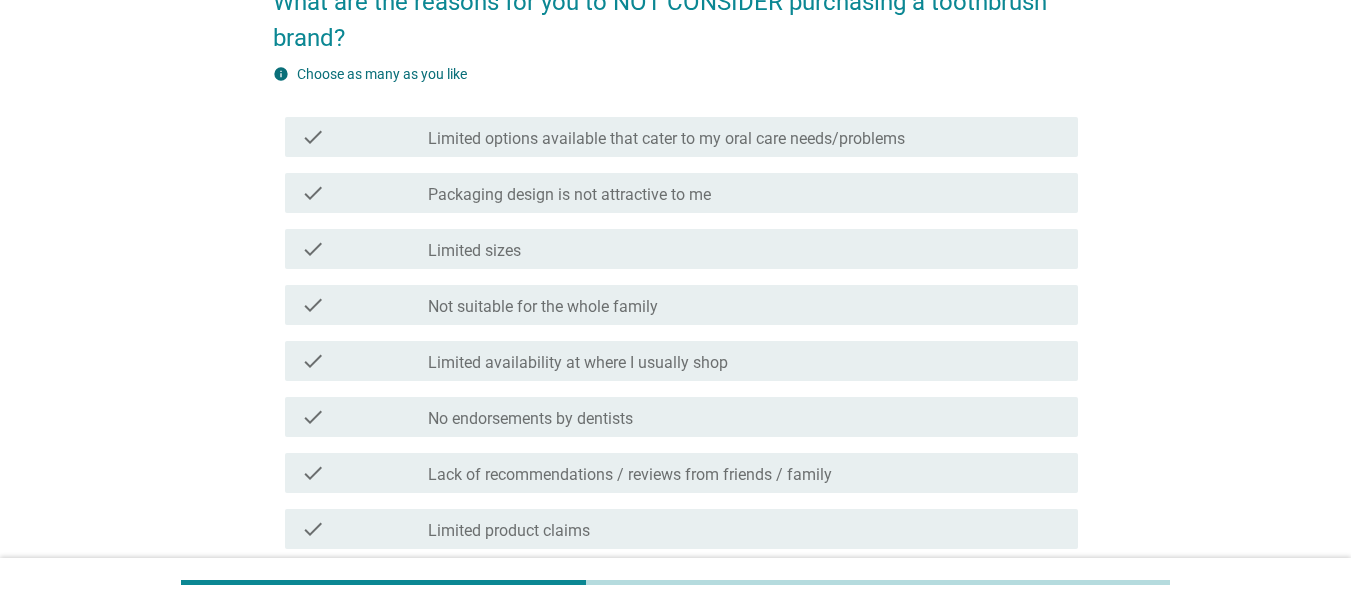scroll, scrollTop: 200, scrollLeft: 0, axis: vertical 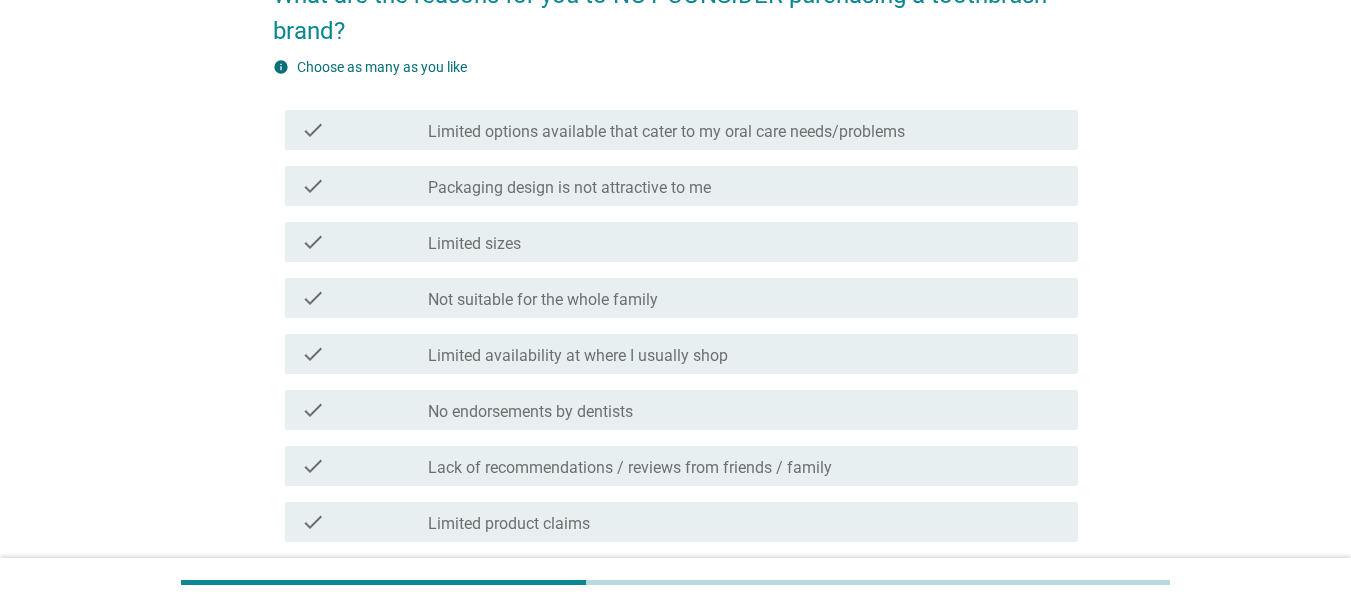 click on "check     check_box_outline_blank Not suitable for the whole family" at bounding box center (681, 298) 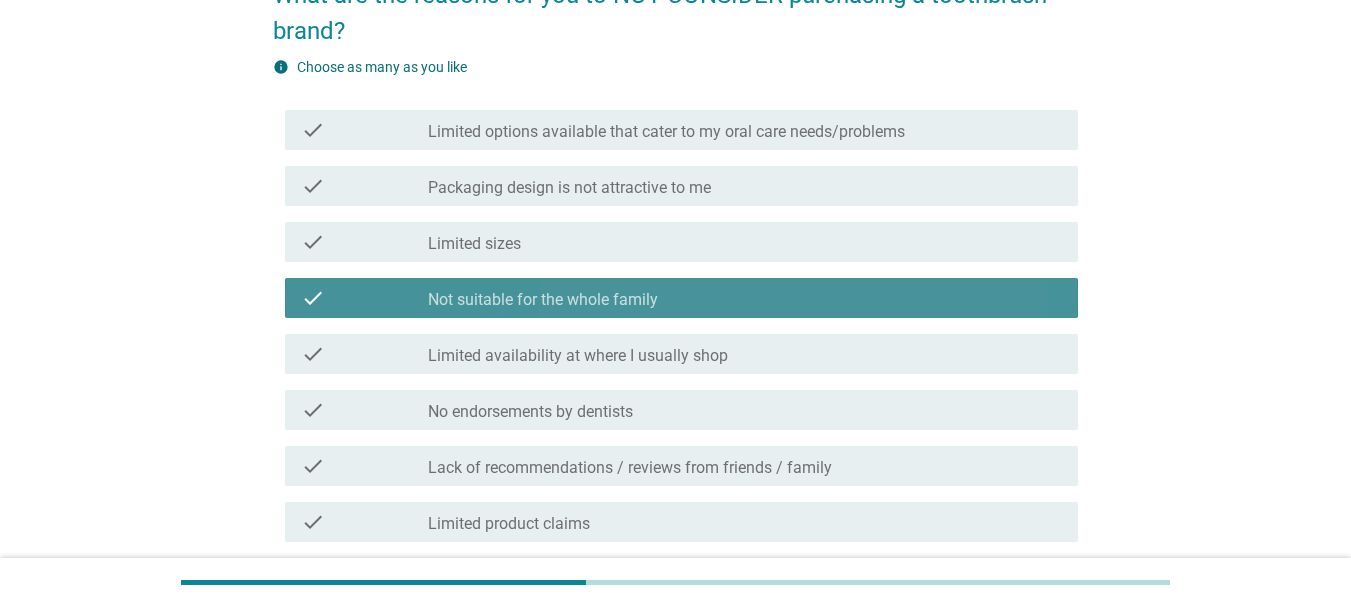 click on "check     check_box_outline_blank Limited sizes" at bounding box center (681, 242) 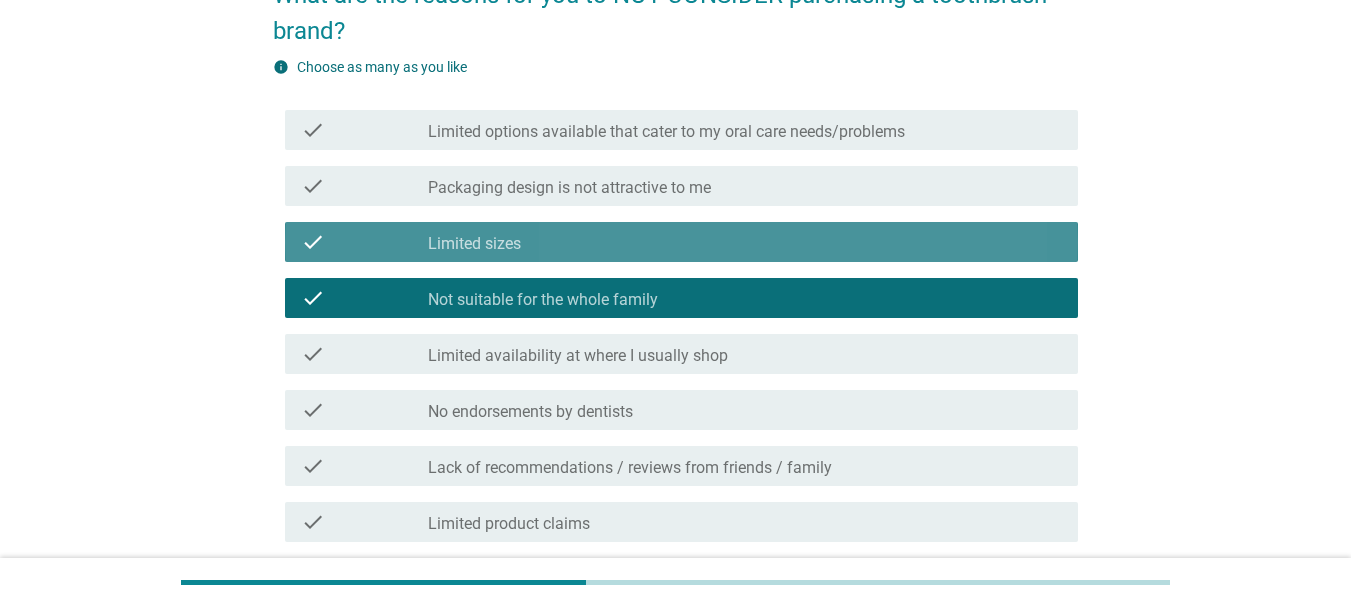 click on "check     check_box_outline_blank Packaging design is not attractive to me" at bounding box center (675, 186) 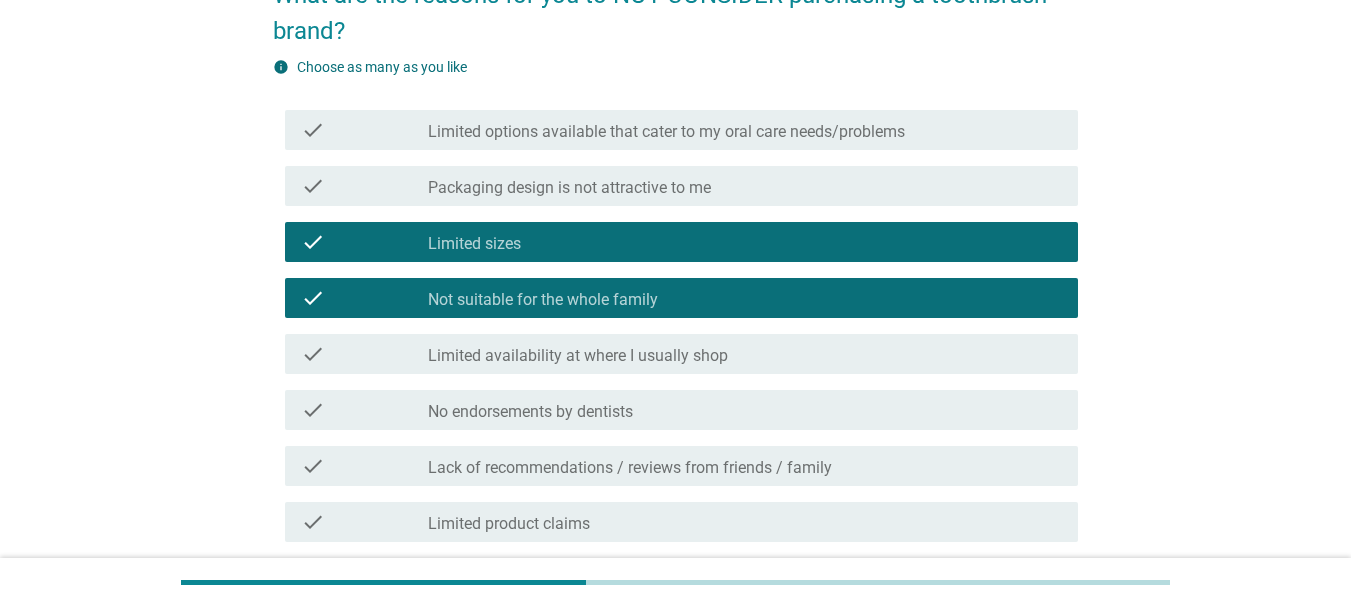 click on "Limited options available that cater to my oral care needs/problems" at bounding box center (666, 132) 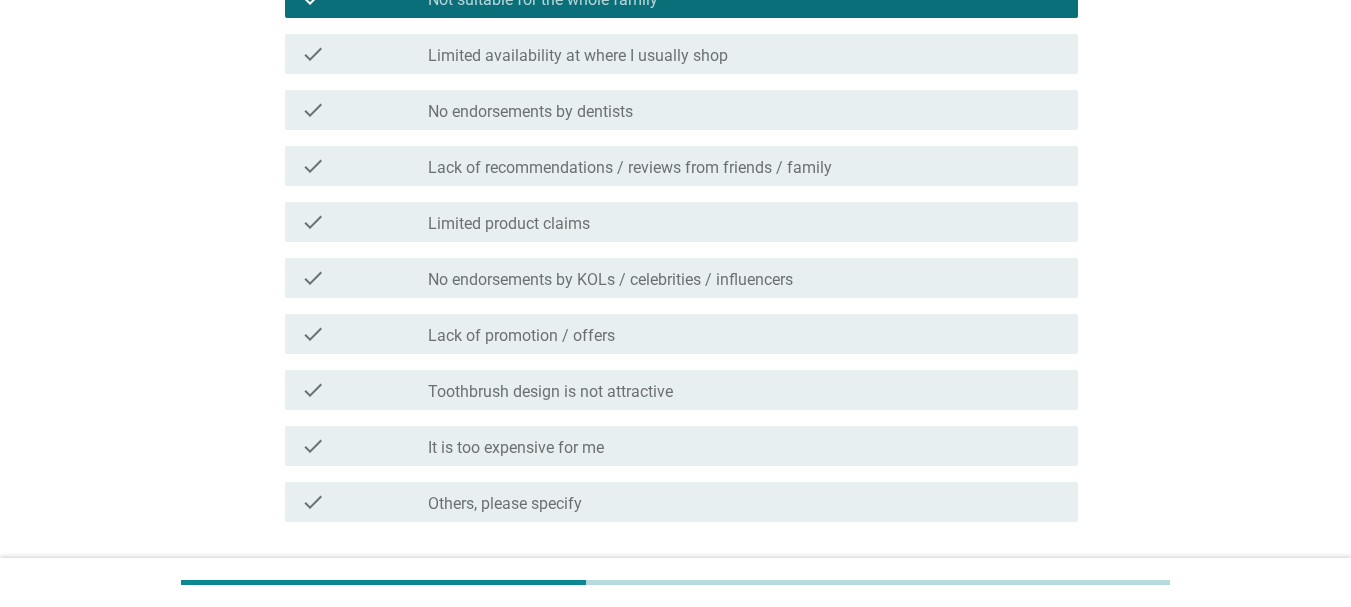 click on "check     check_box_outline_blank Lack of promotion / offers" at bounding box center (681, 334) 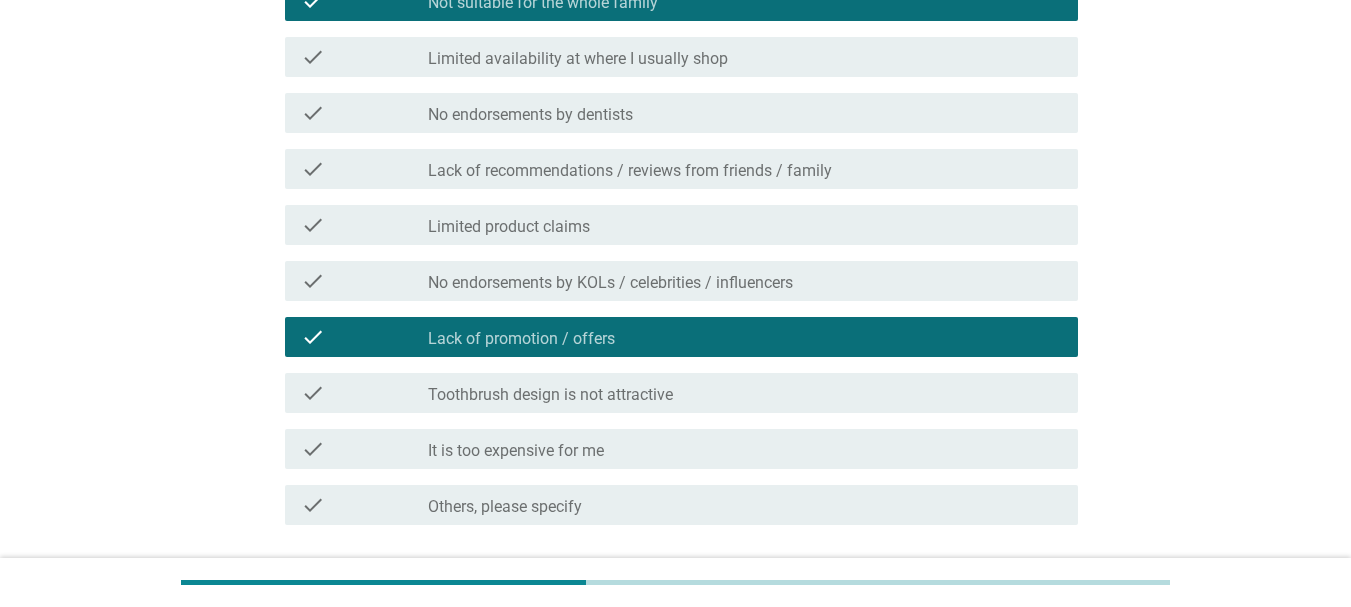 scroll, scrollTop: 648, scrollLeft: 0, axis: vertical 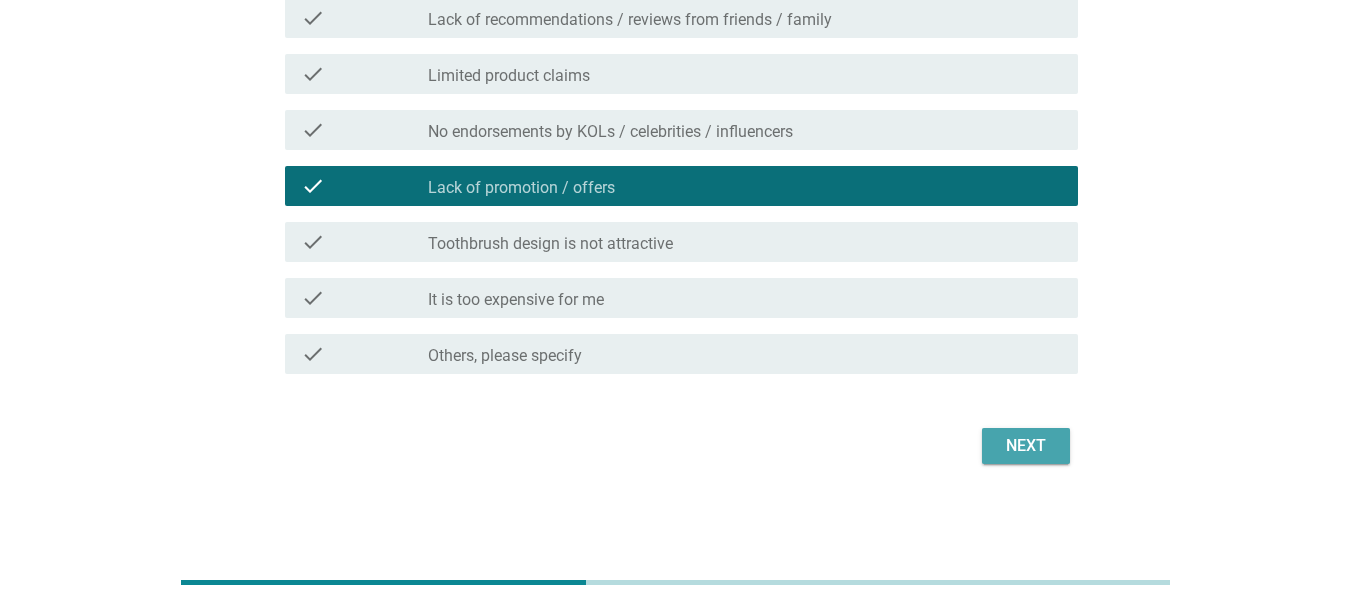click on "Next" at bounding box center [1026, 446] 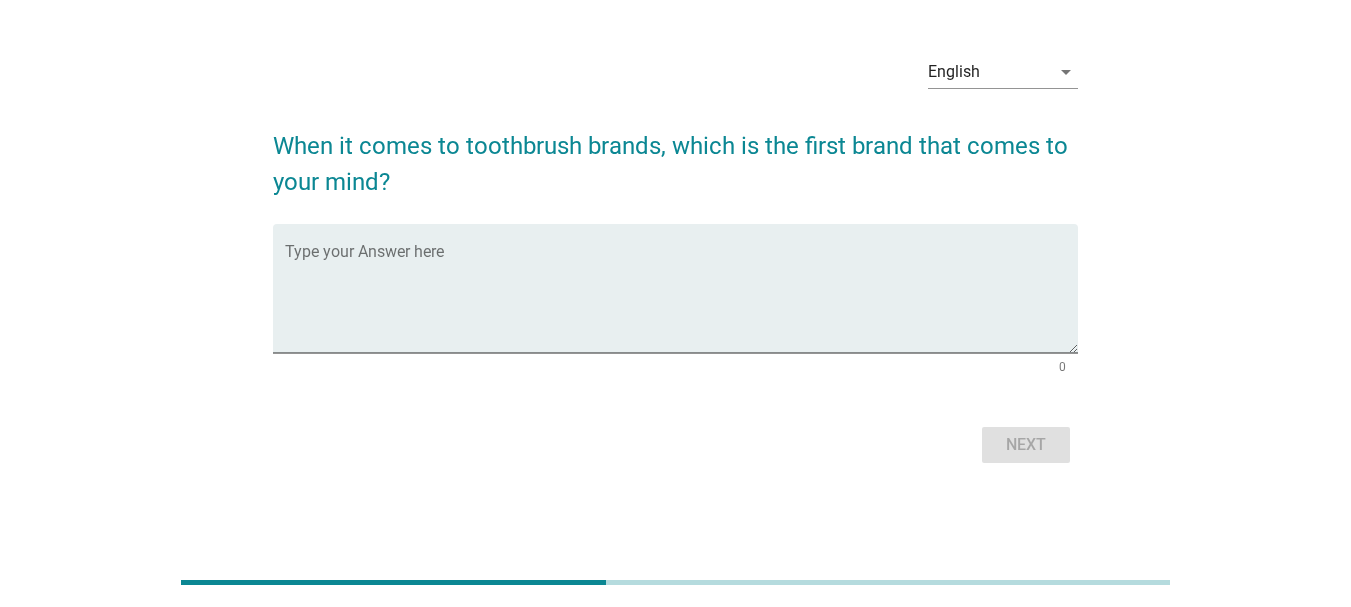 scroll, scrollTop: 0, scrollLeft: 0, axis: both 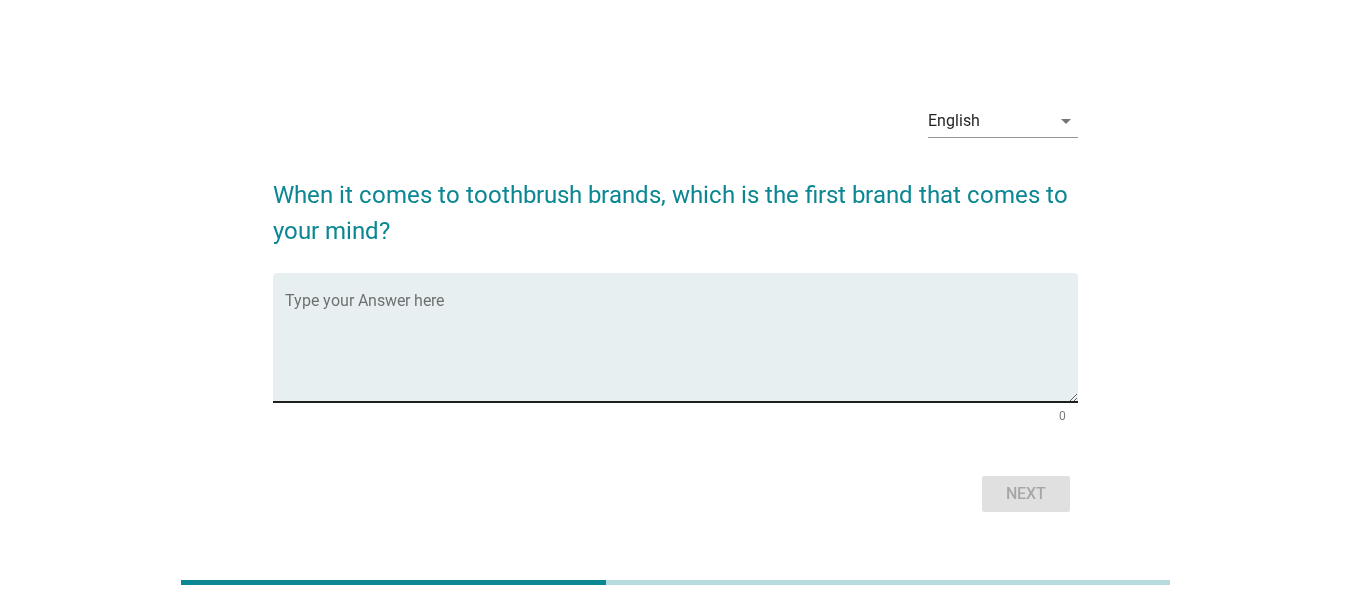 click at bounding box center (681, 349) 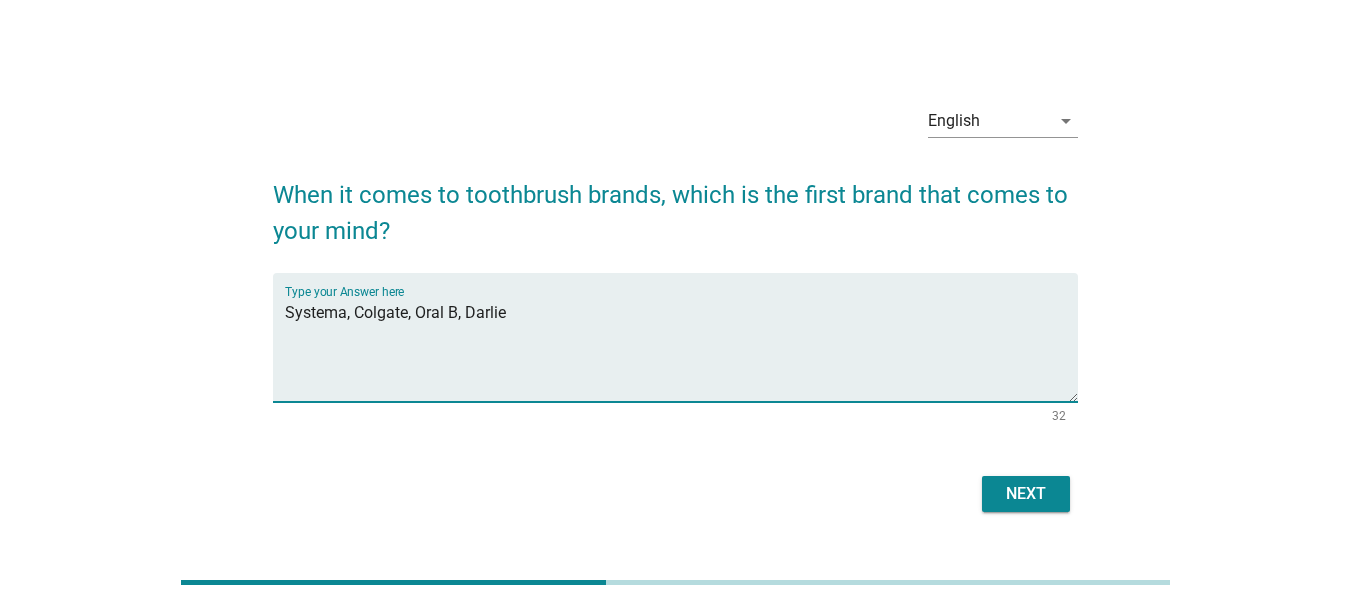 type on "Systema, Colgate, Oral B, Darlie" 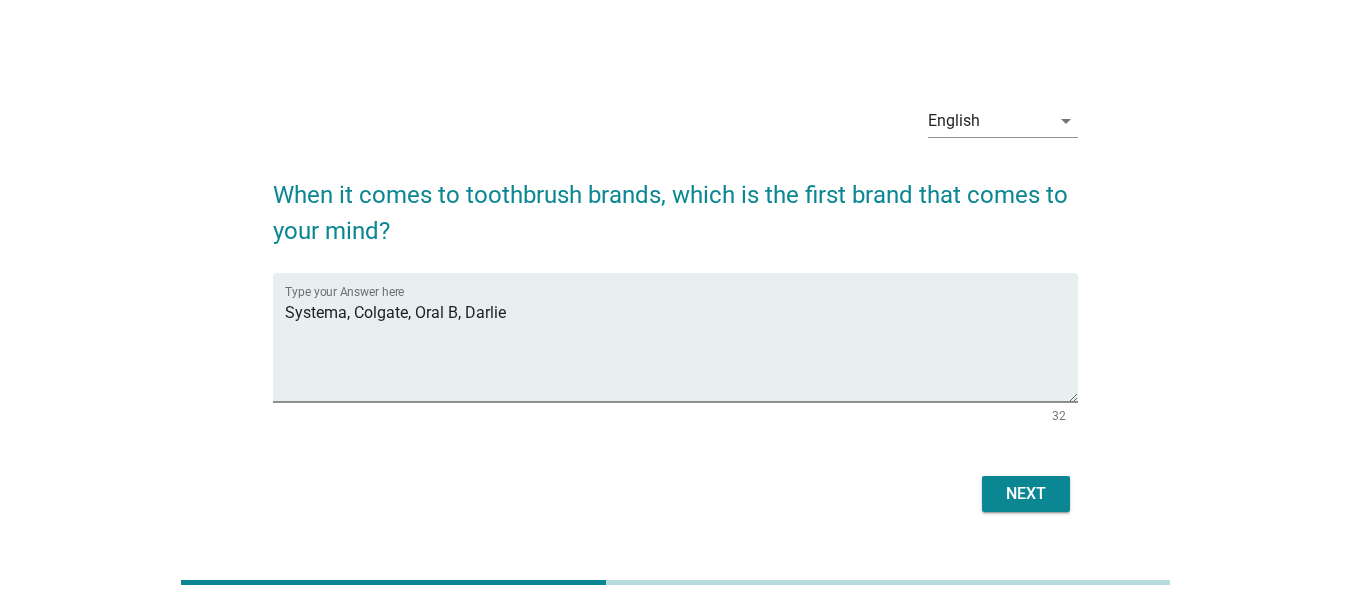 click on "Next" at bounding box center (1026, 494) 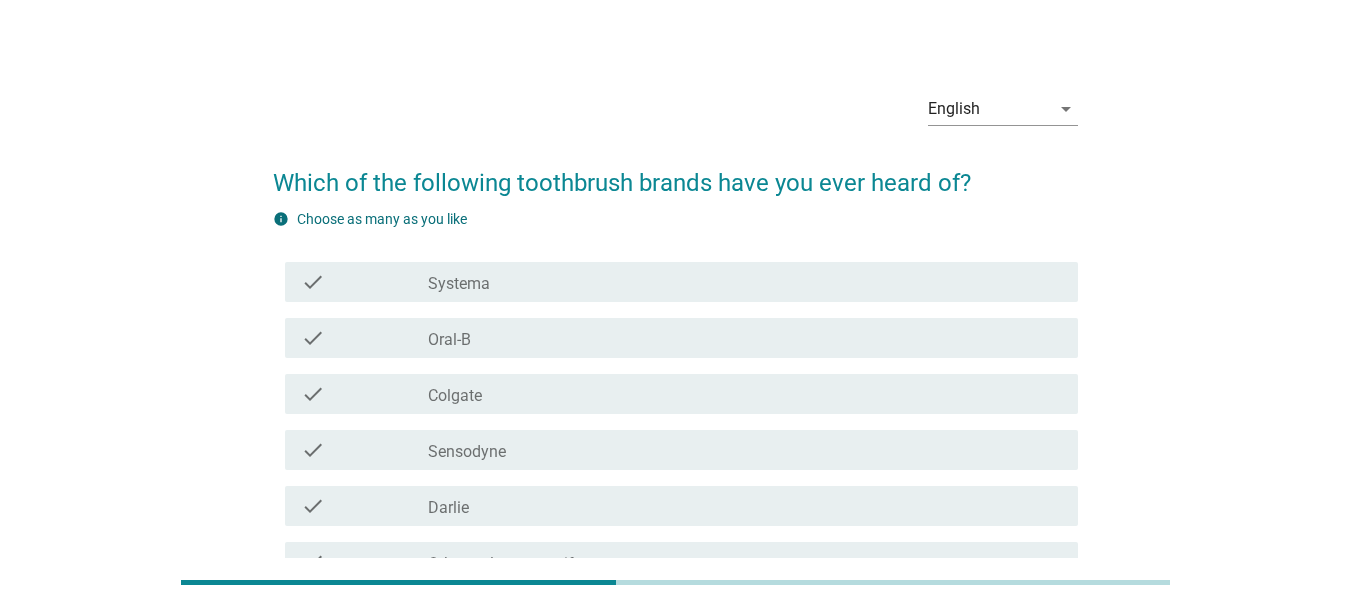 scroll, scrollTop: 0, scrollLeft: 0, axis: both 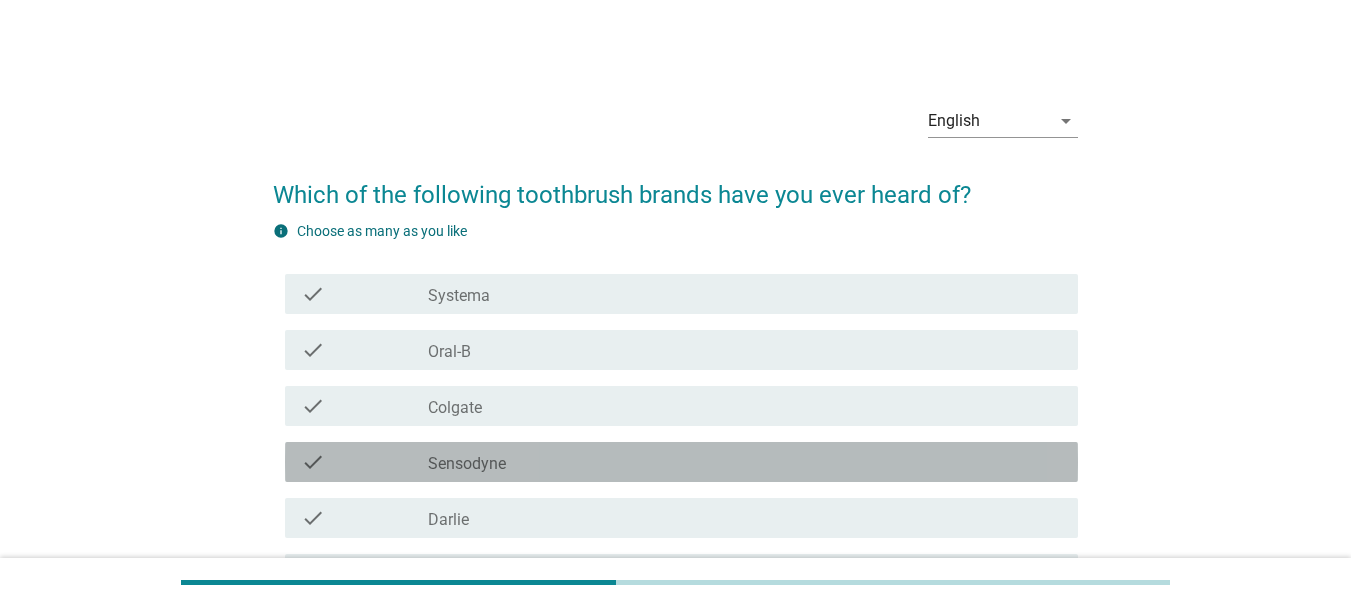 click on "check_box_outline_blank Sensodyne" at bounding box center (745, 462) 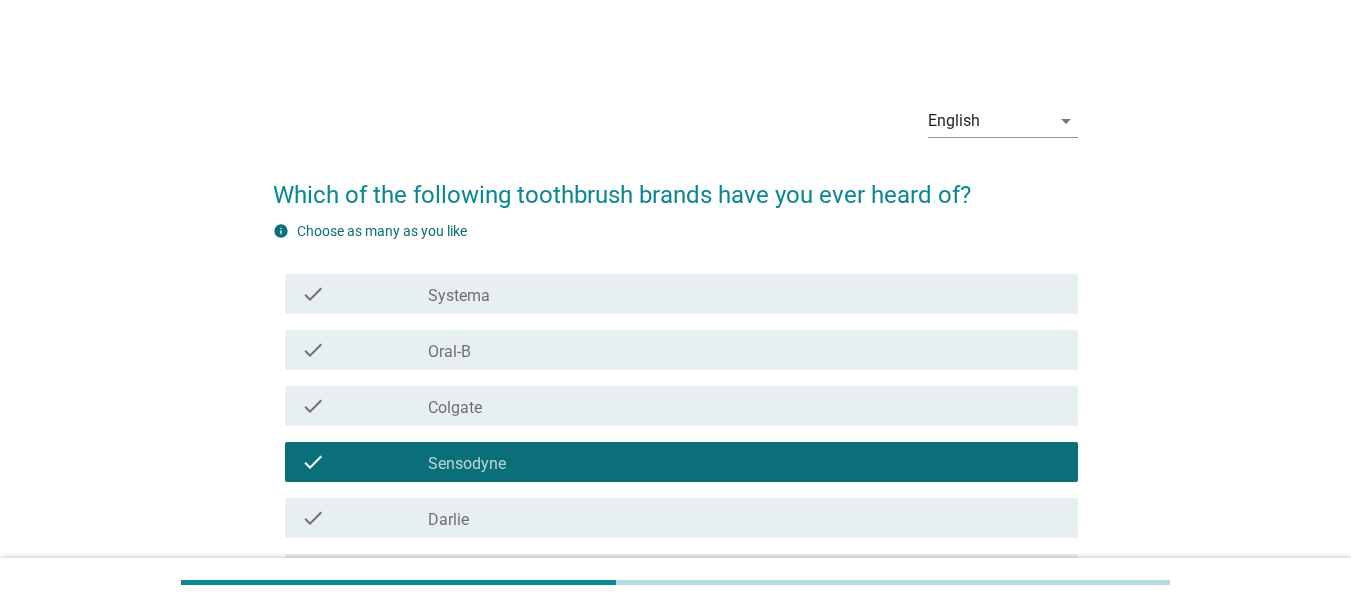 click on "check_box_outline_blank Colgate" at bounding box center [745, 406] 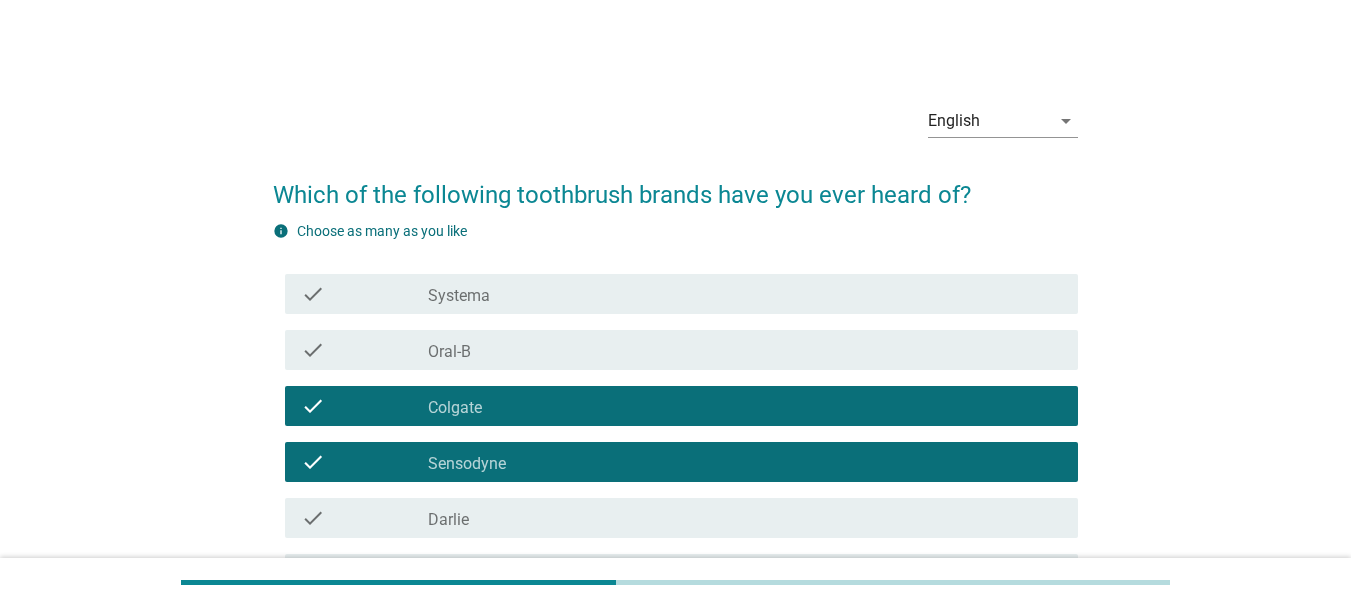 click on "check_box_outline_blank Colgate" at bounding box center [745, 406] 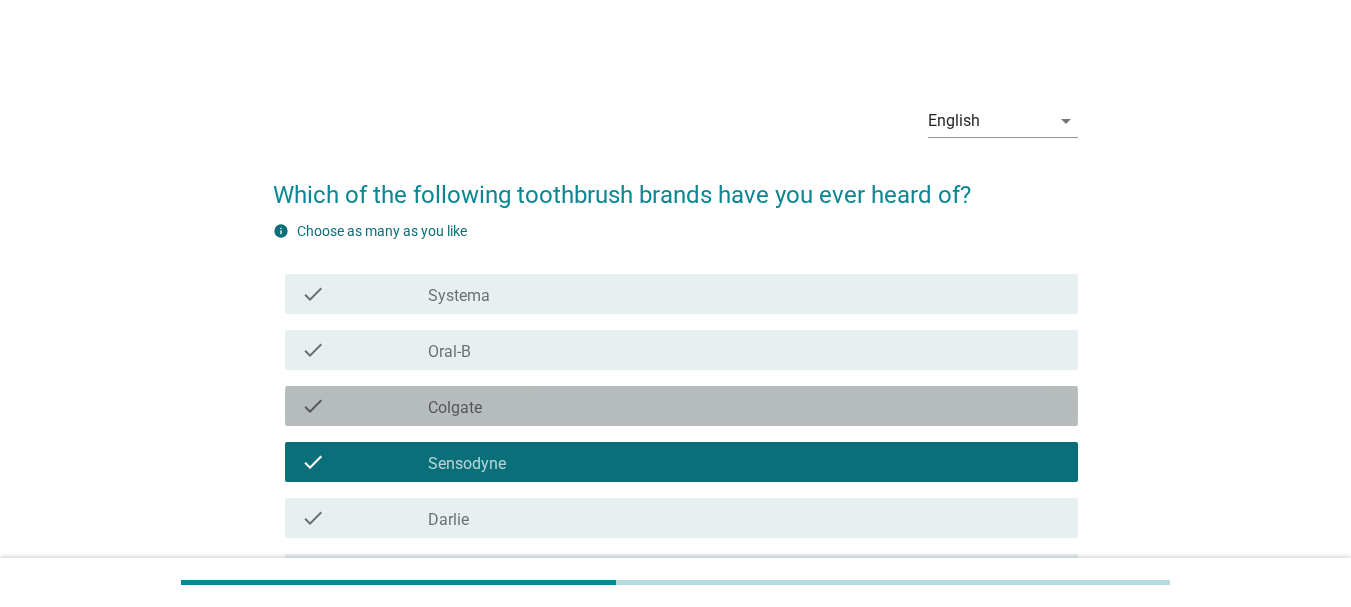 click on "check     check_box_outline_blank Colgate" at bounding box center (675, 406) 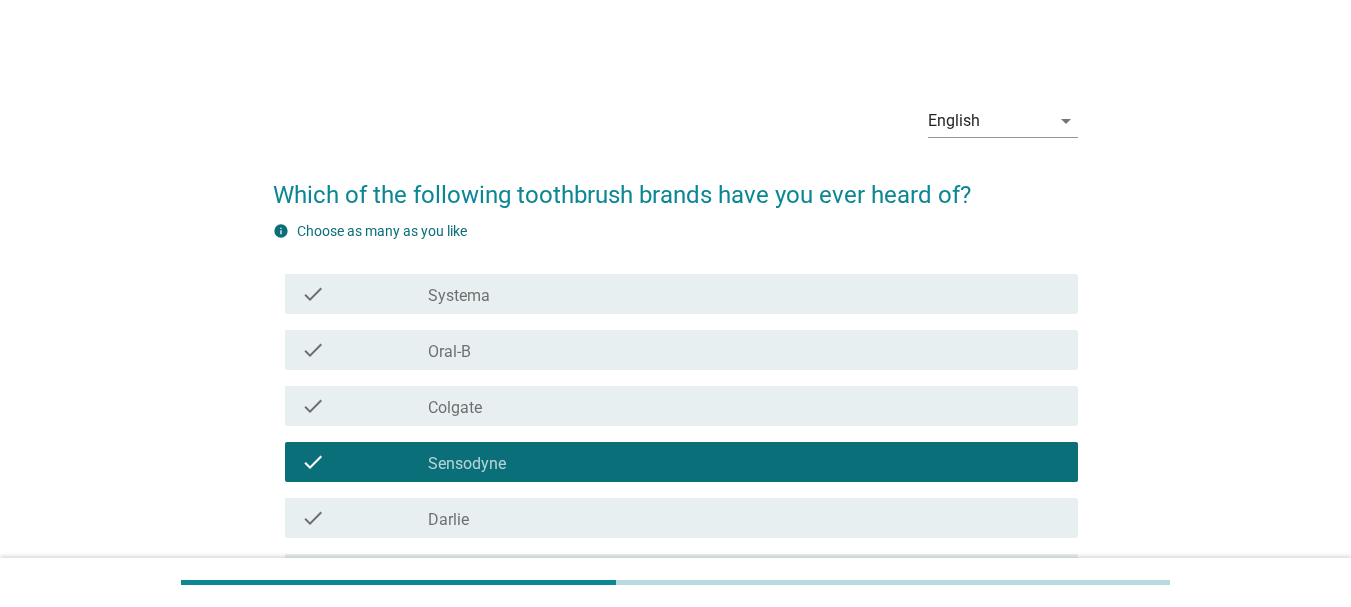click on "Sensodyne" at bounding box center (467, 464) 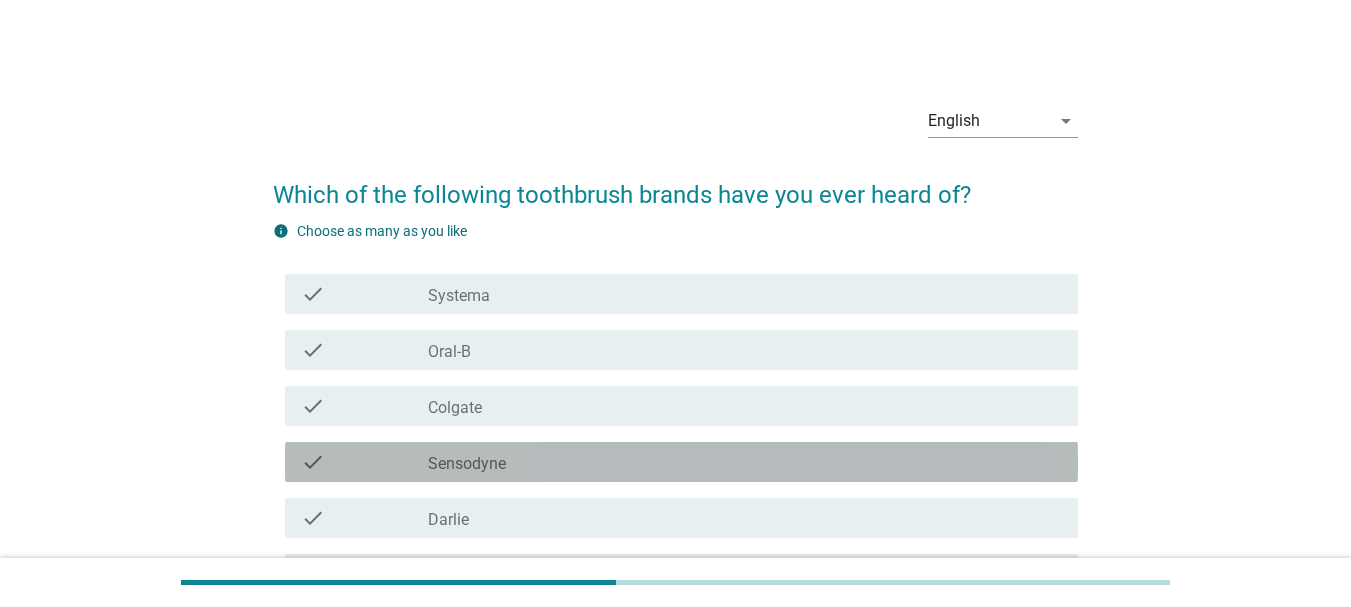 click on "Sensodyne" at bounding box center [467, 464] 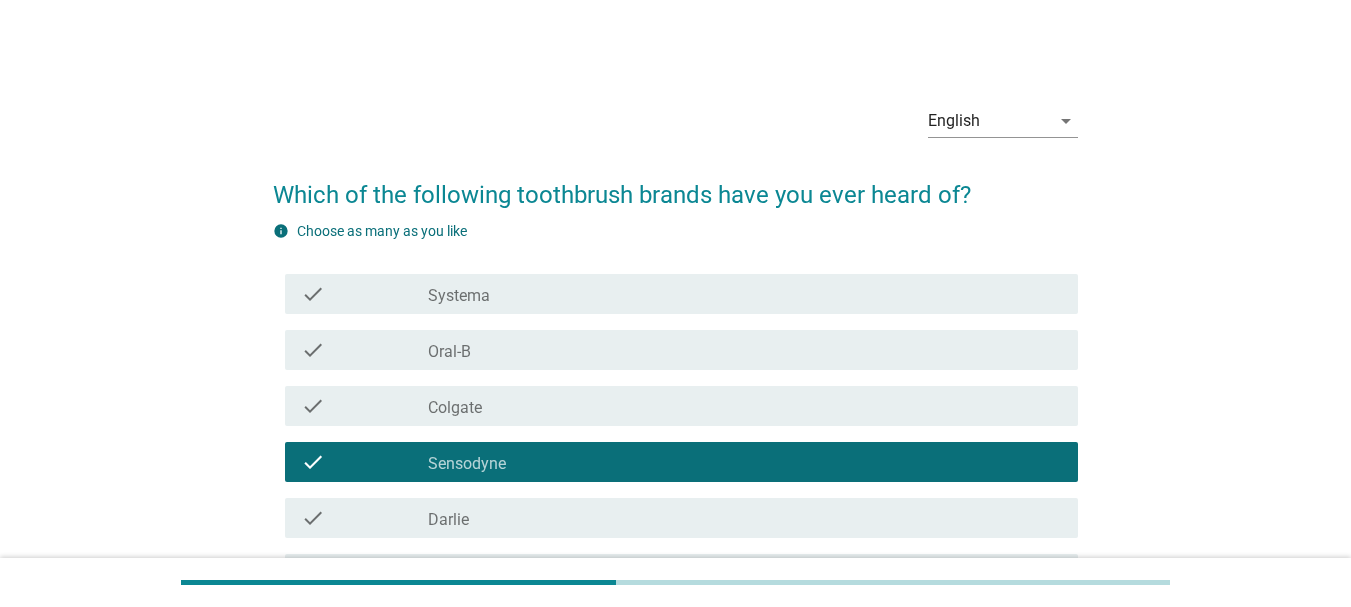 click on "check_box_outline_blank Colgate" at bounding box center [745, 406] 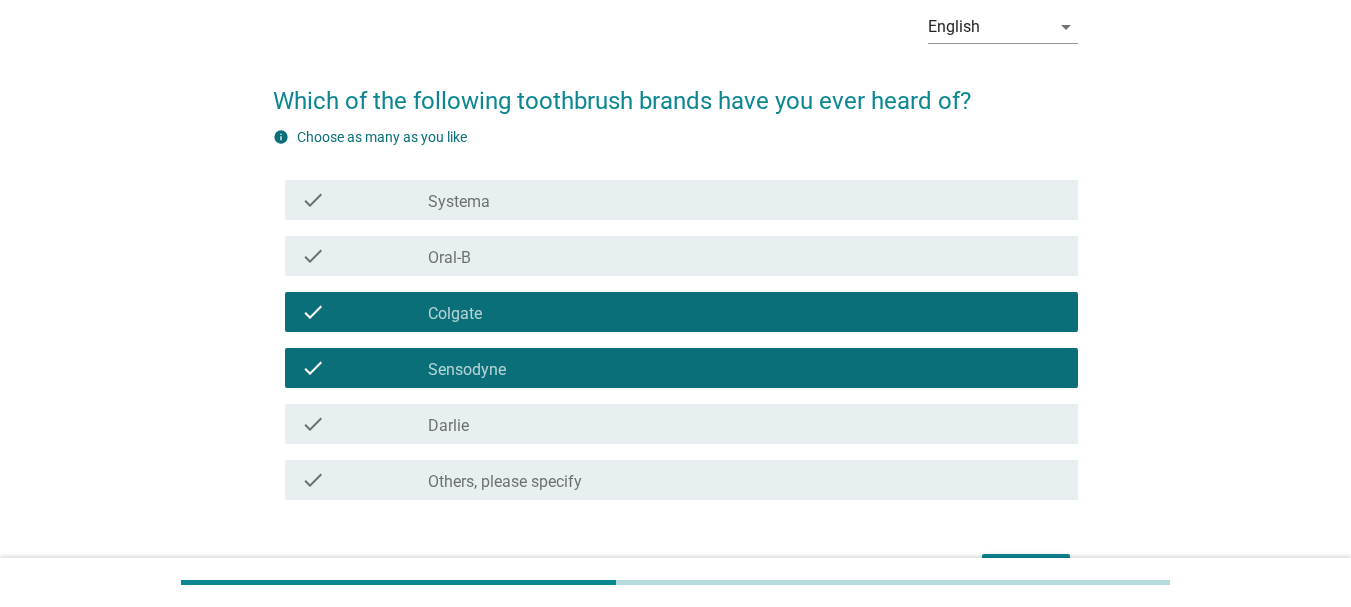 scroll, scrollTop: 220, scrollLeft: 0, axis: vertical 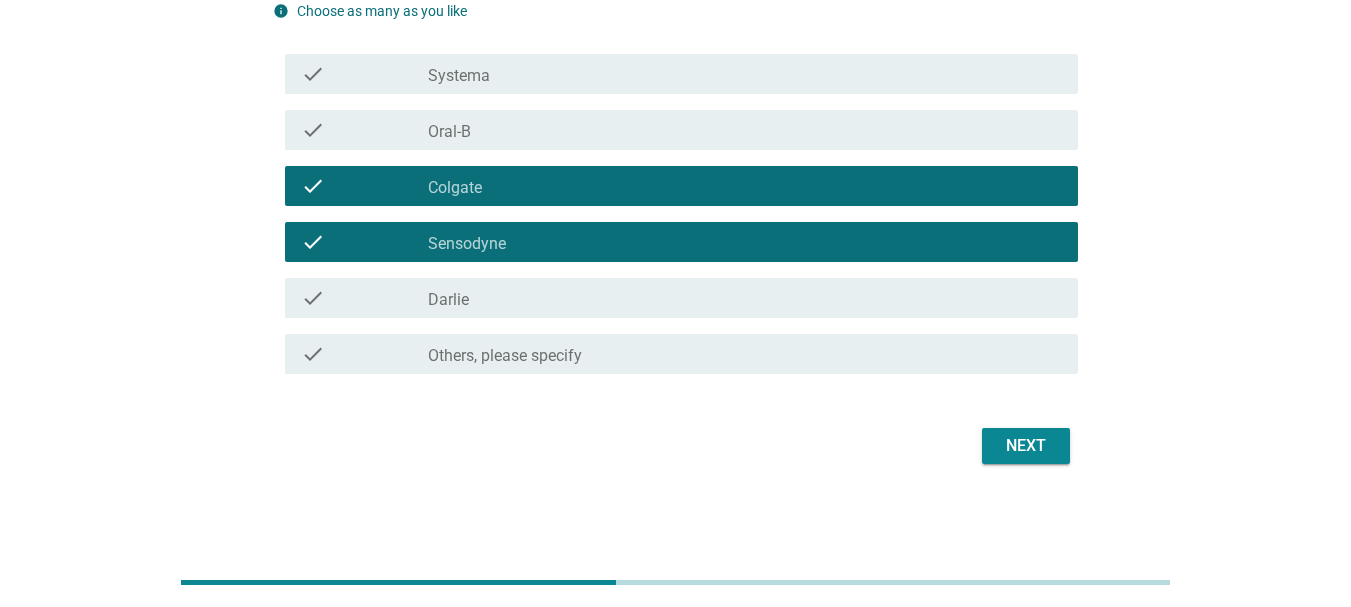 click on "Systema" at bounding box center (459, 76) 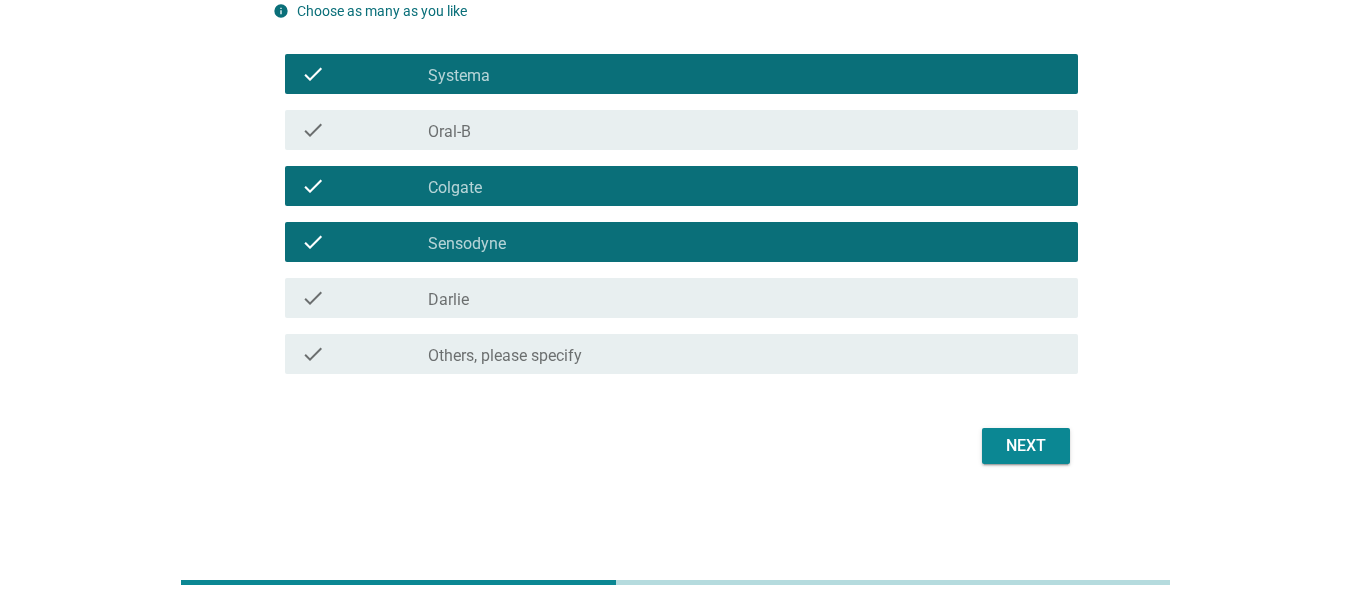 click on "Next" at bounding box center [1026, 446] 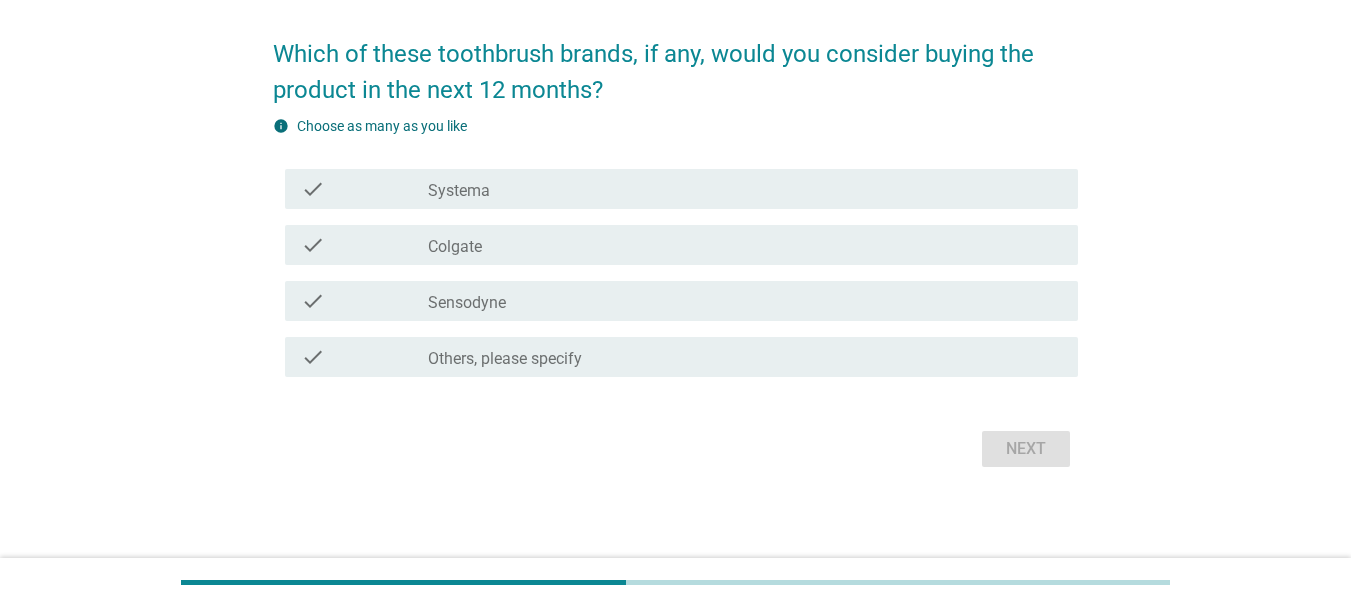 scroll, scrollTop: 144, scrollLeft: 0, axis: vertical 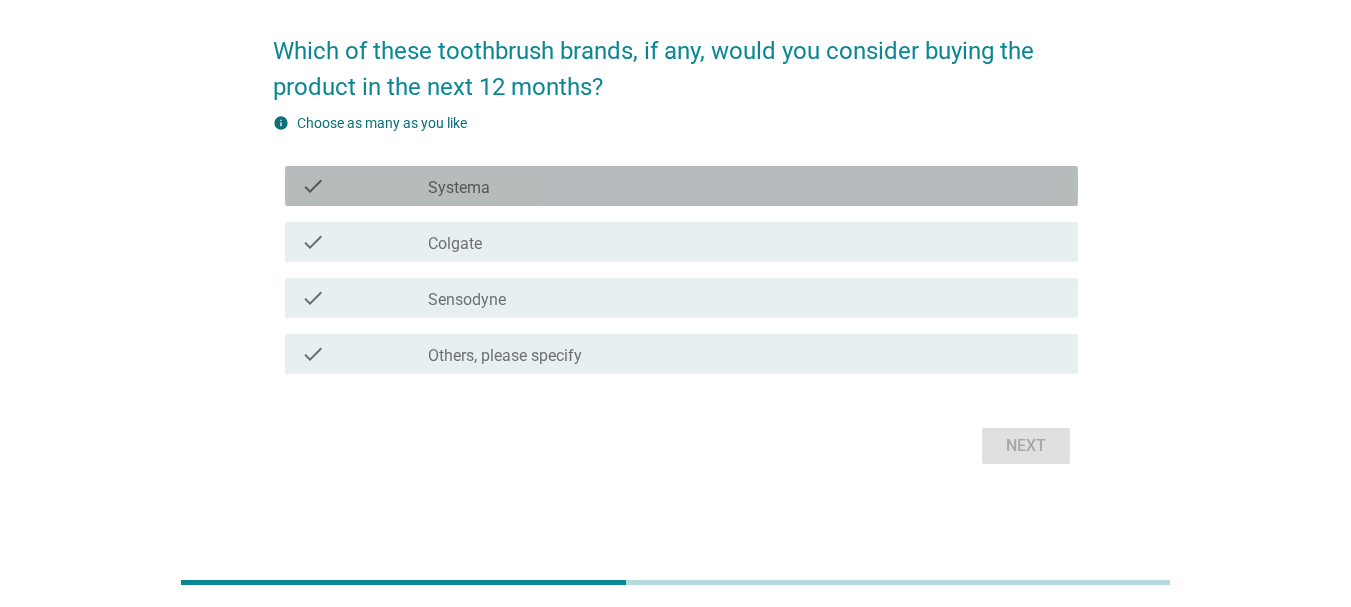 click on "Systema" at bounding box center [459, 188] 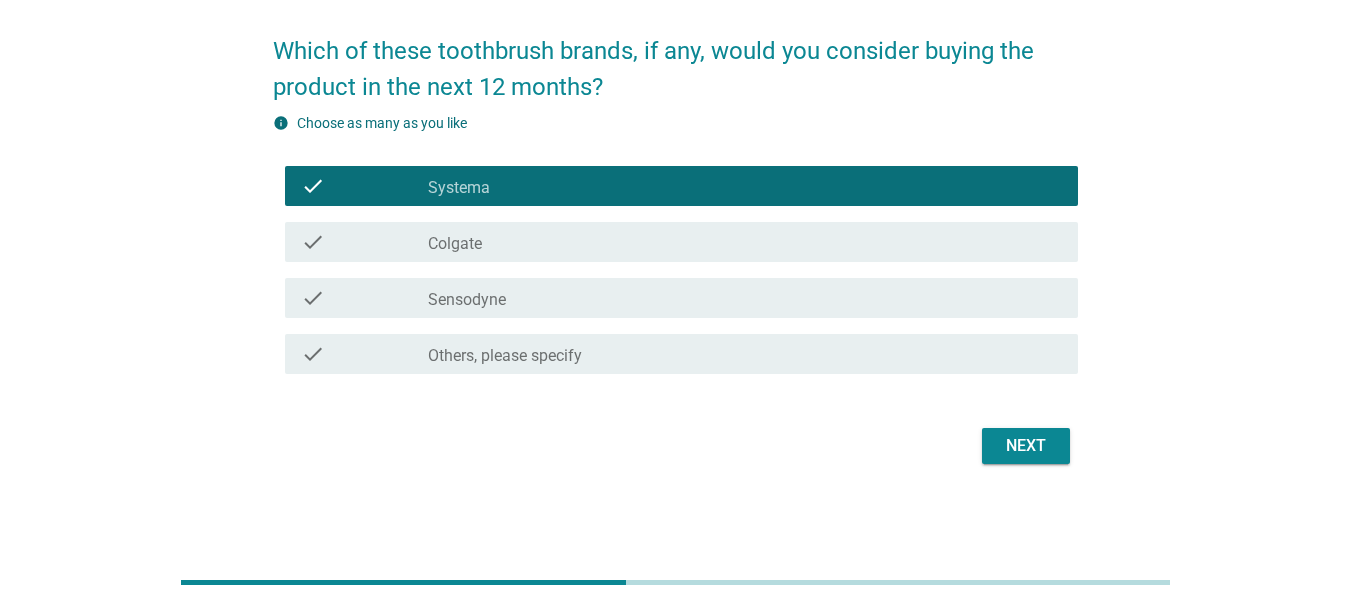 click on "check_box_outline_blank Colgate" at bounding box center [745, 242] 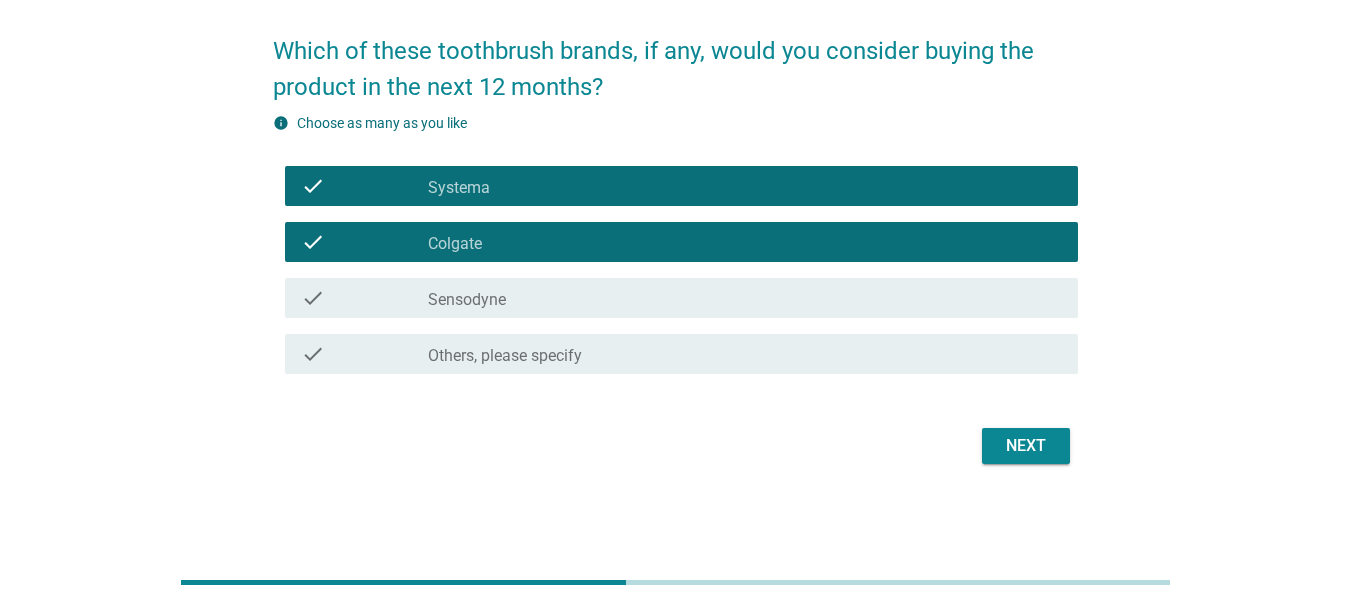 click on "Sensodyne" at bounding box center (467, 300) 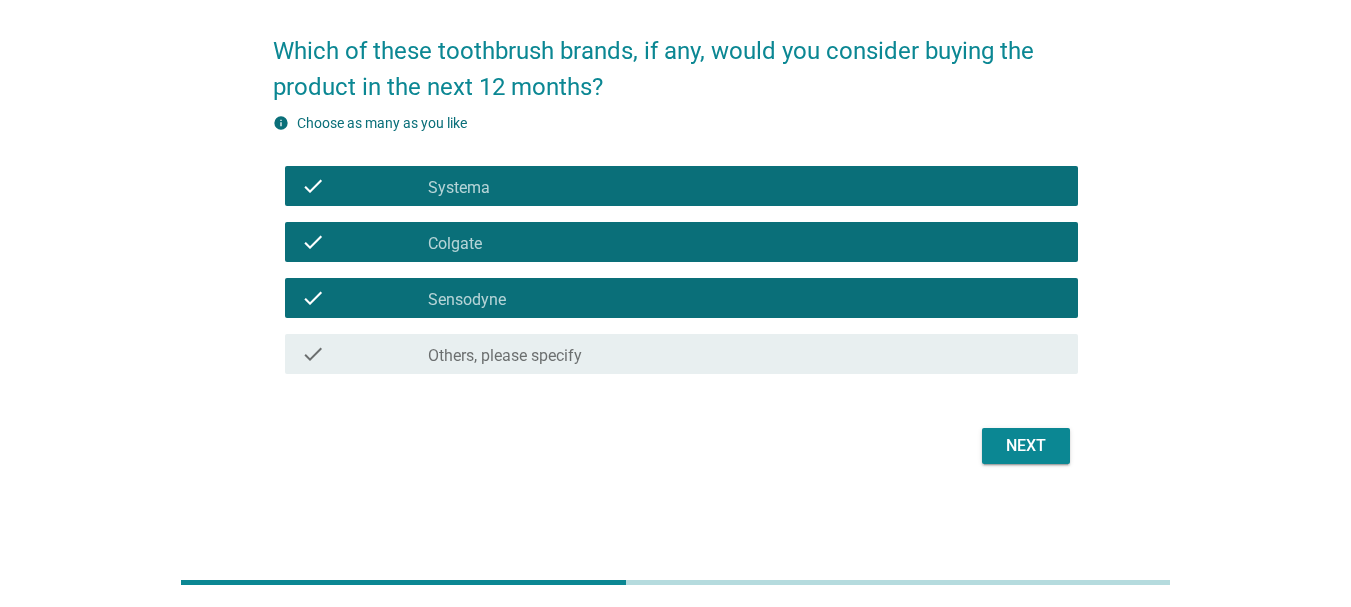 click on "Next" at bounding box center [1026, 446] 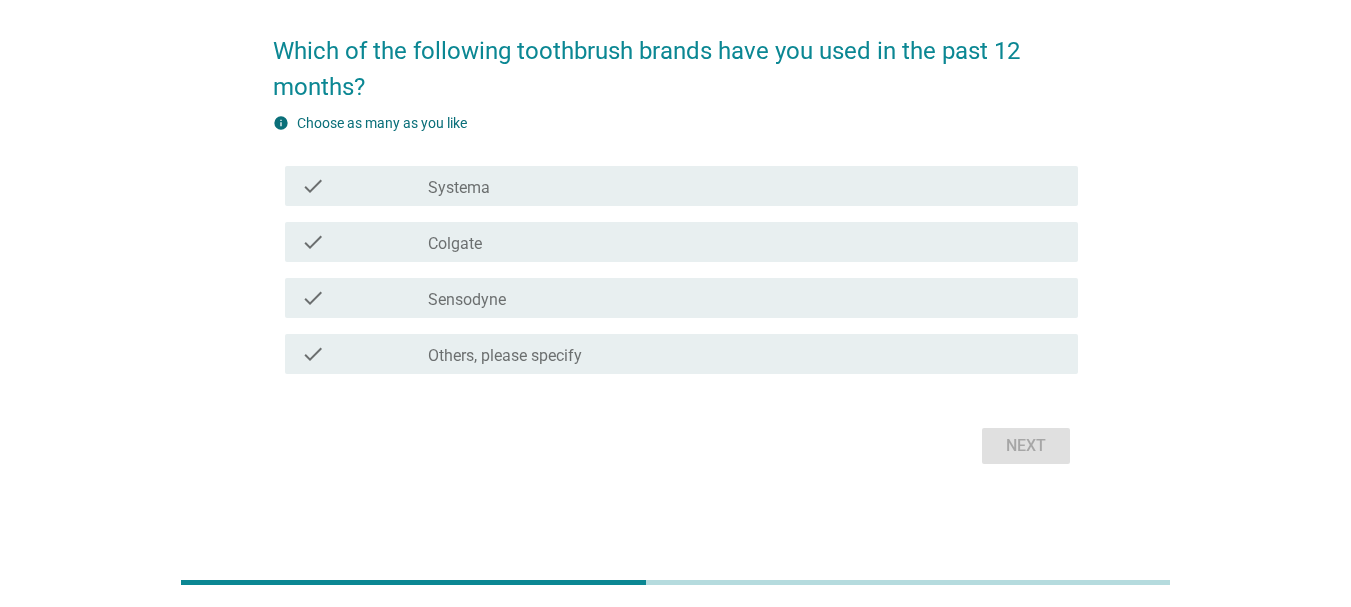 scroll, scrollTop: 44, scrollLeft: 0, axis: vertical 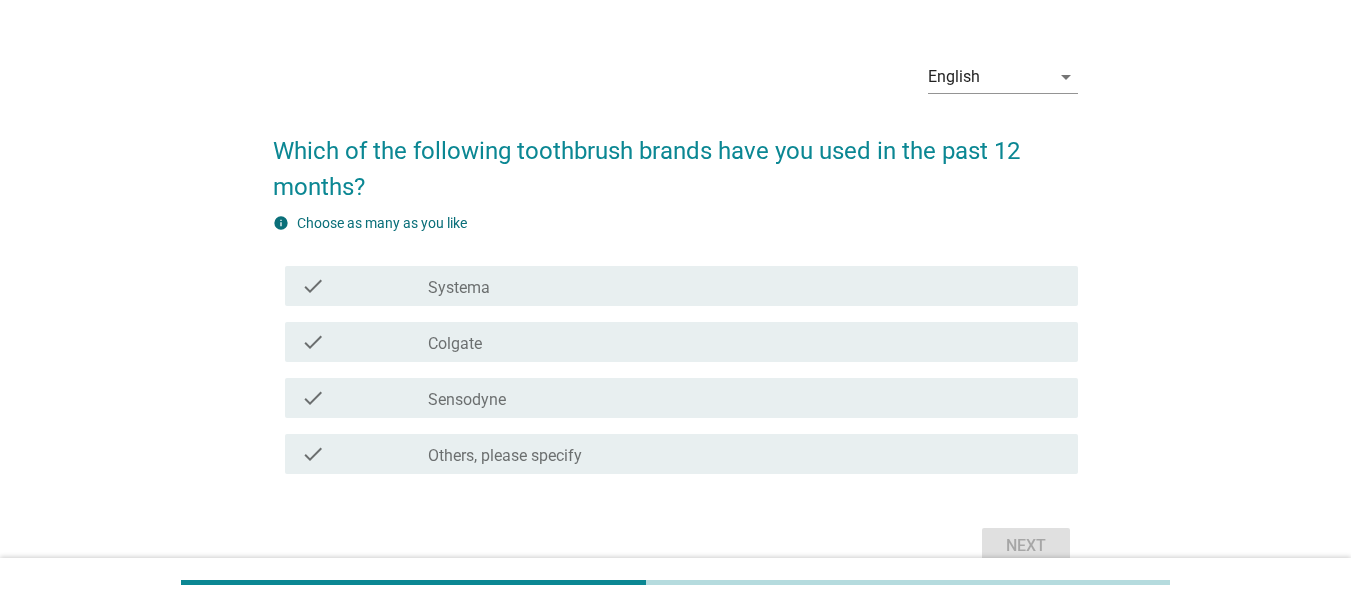click on "Systema" at bounding box center [459, 288] 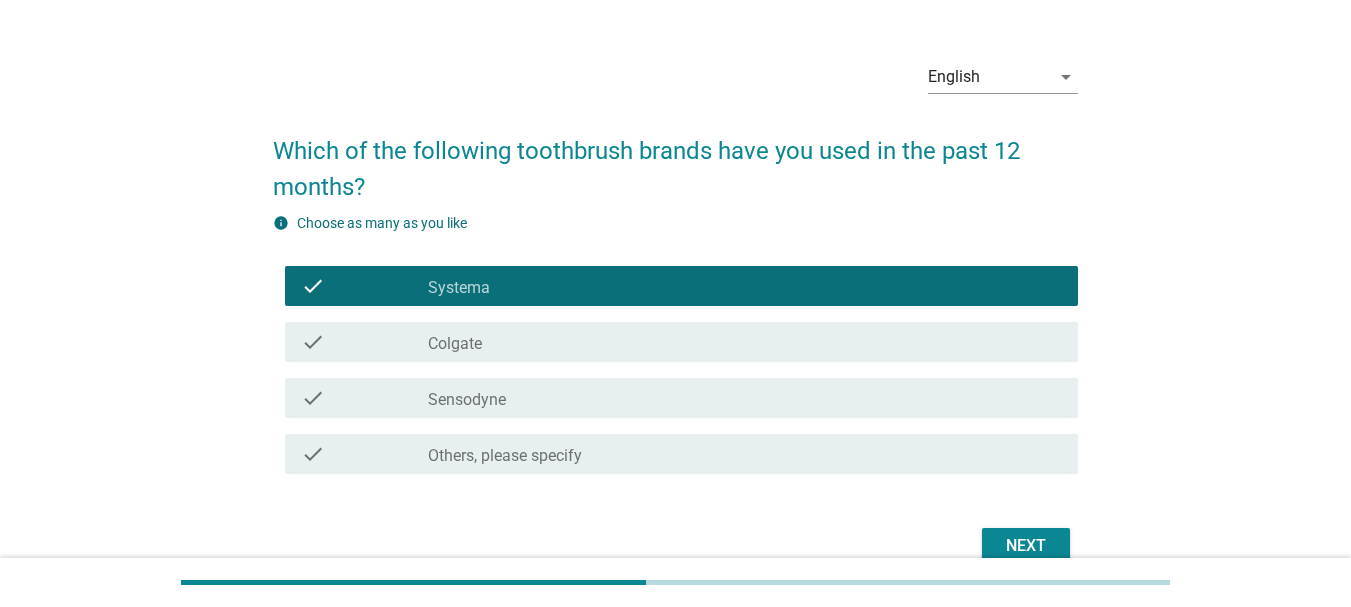 click on "Colgate" at bounding box center [455, 344] 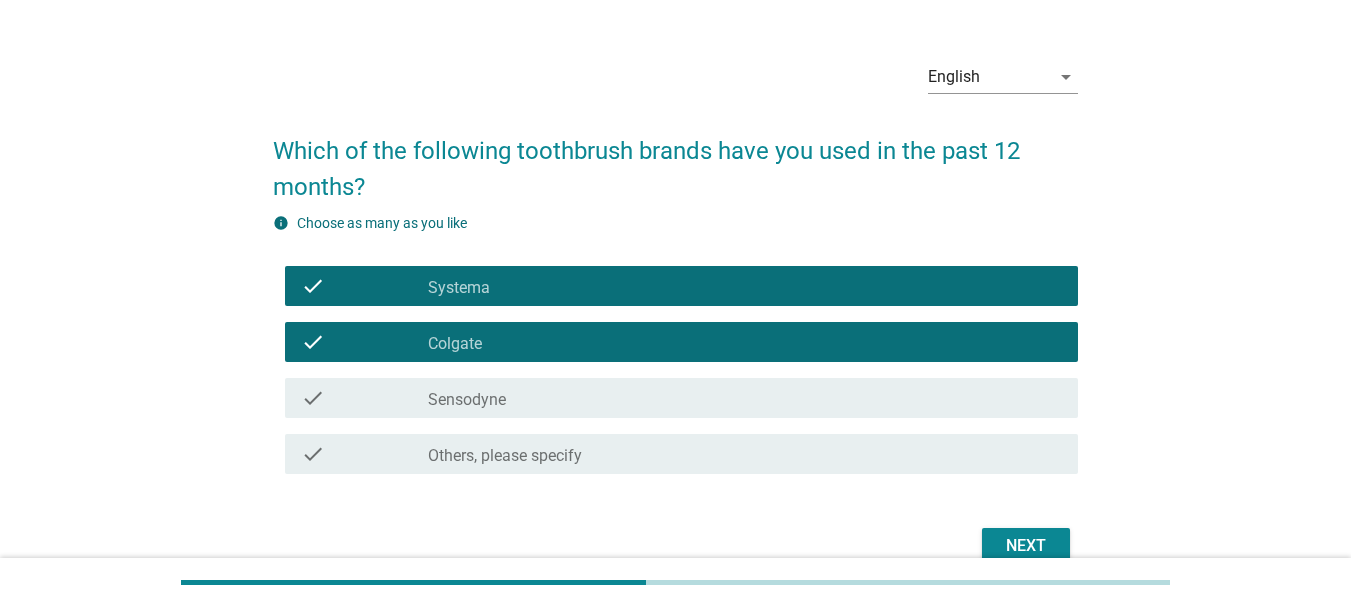 click on "Sensodyne" at bounding box center (467, 400) 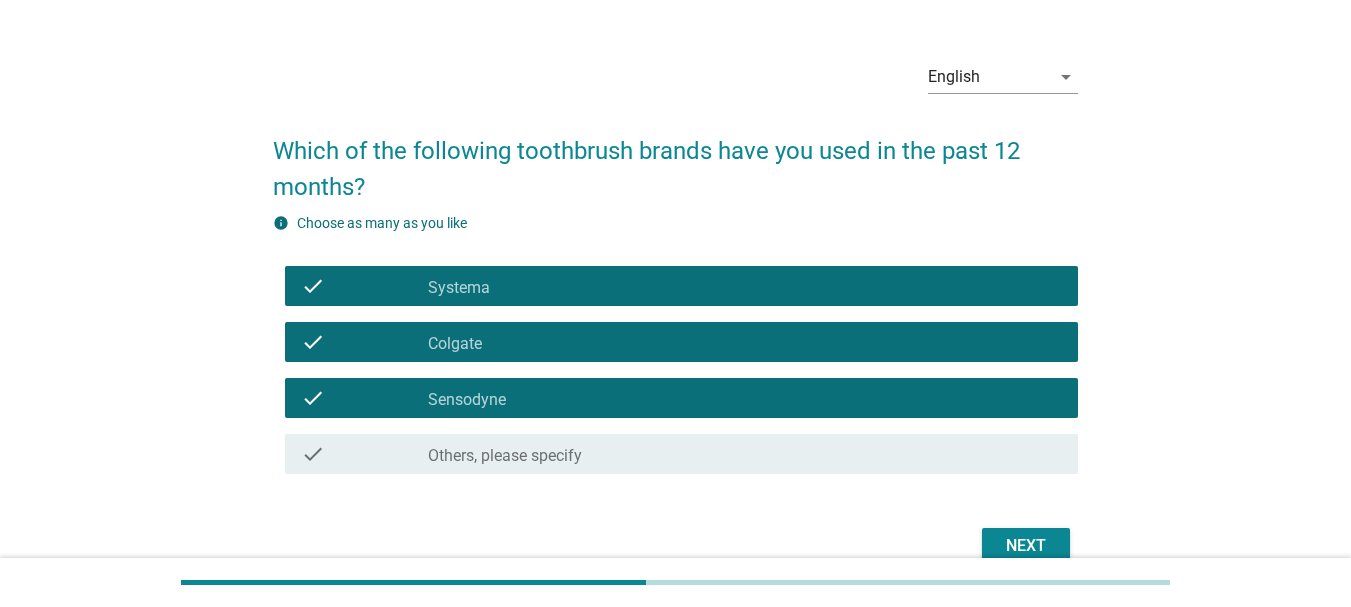 click on "Next" at bounding box center [1026, 546] 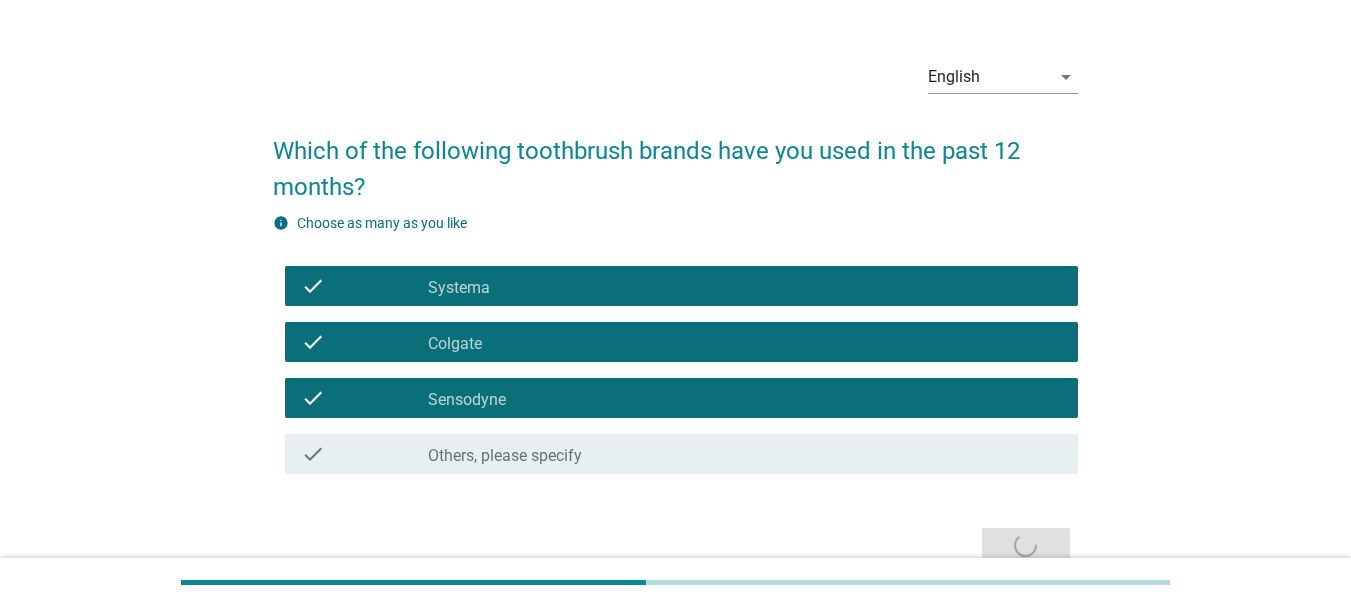 scroll, scrollTop: 0, scrollLeft: 0, axis: both 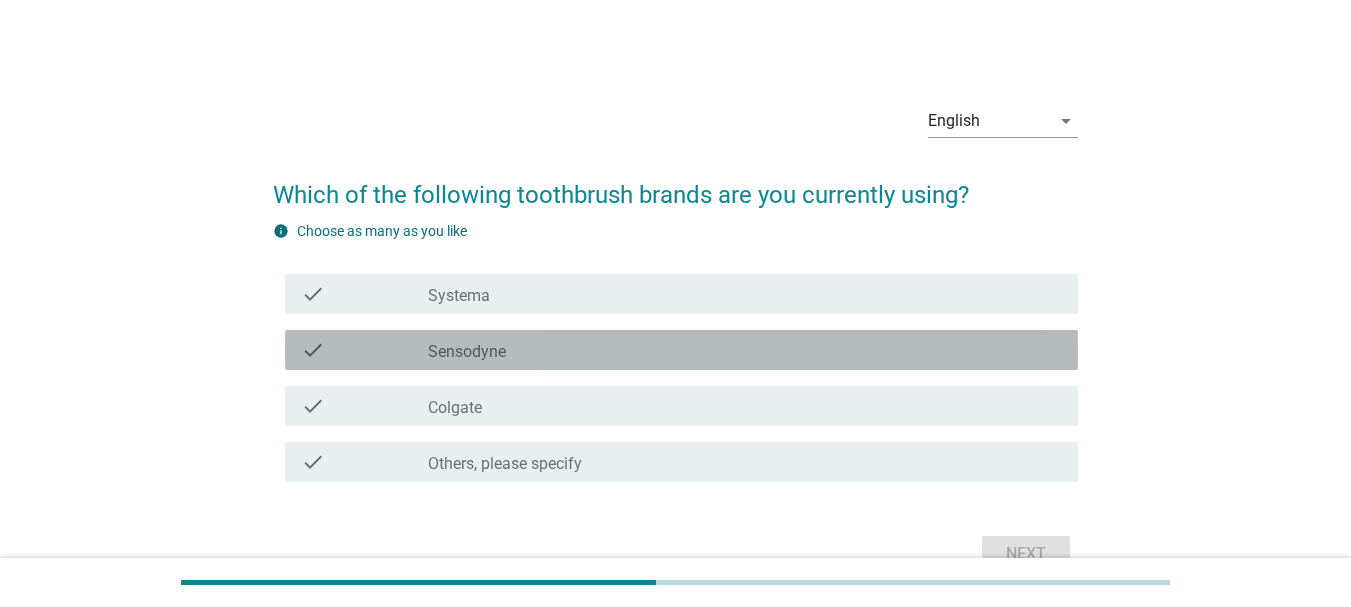 click on "Sensodyne" at bounding box center [467, 352] 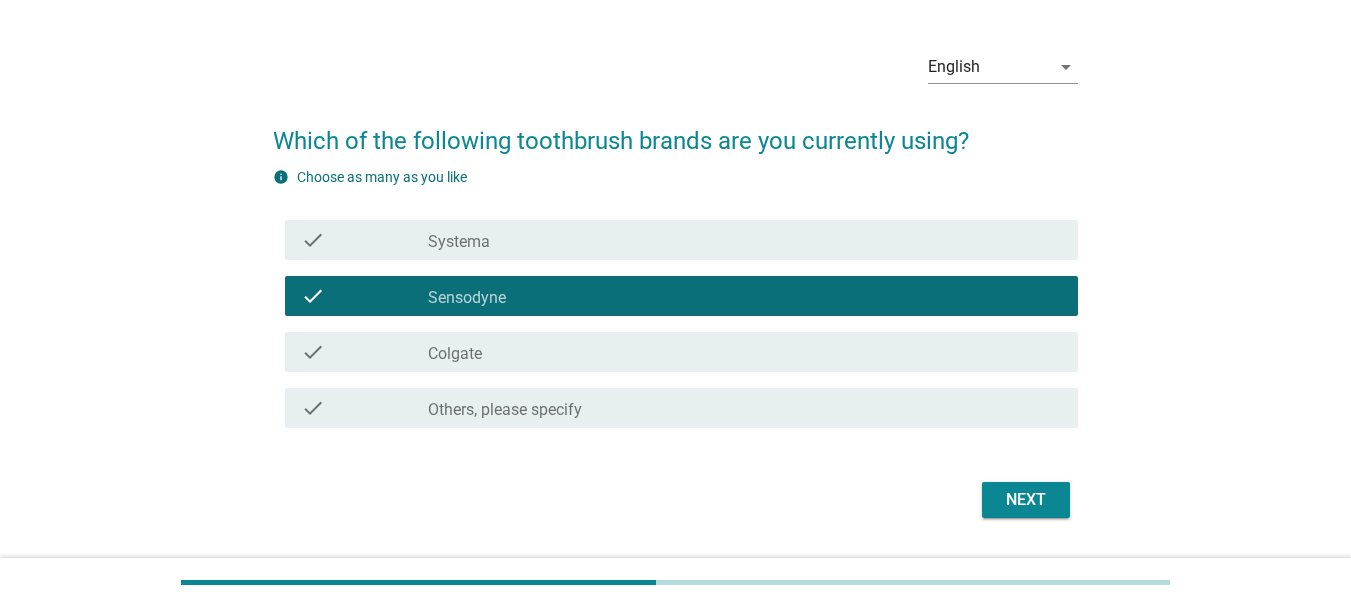 scroll, scrollTop: 108, scrollLeft: 0, axis: vertical 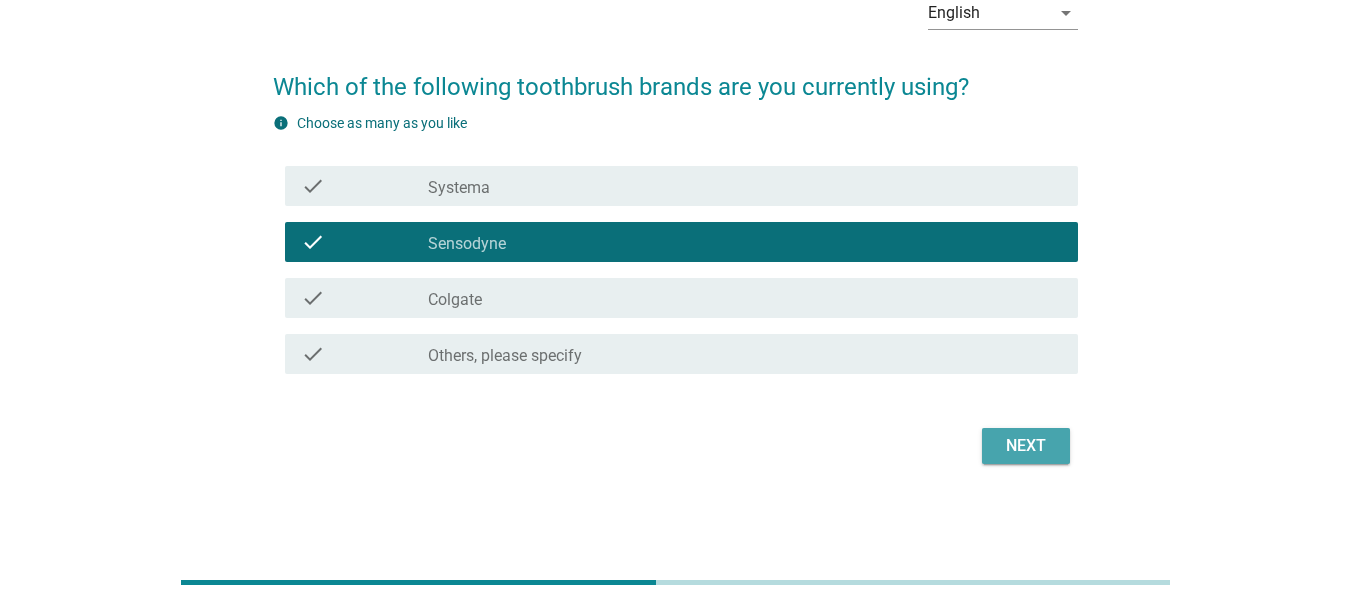 click on "Next" at bounding box center [1026, 446] 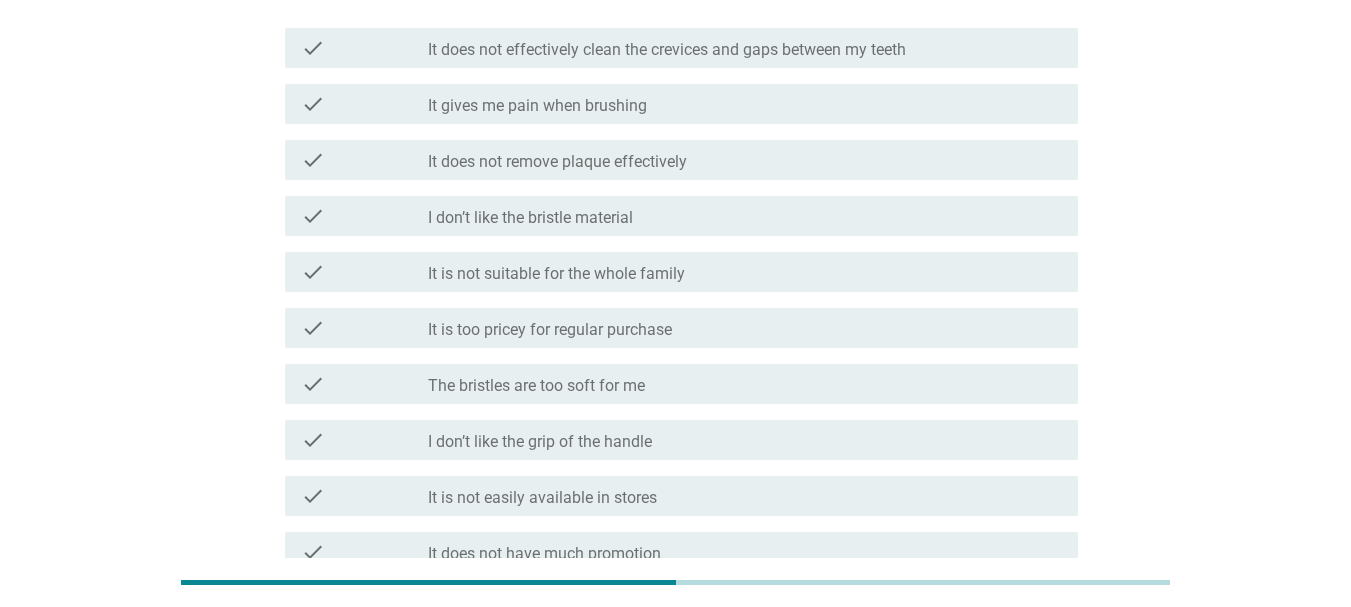 scroll, scrollTop: 260, scrollLeft: 0, axis: vertical 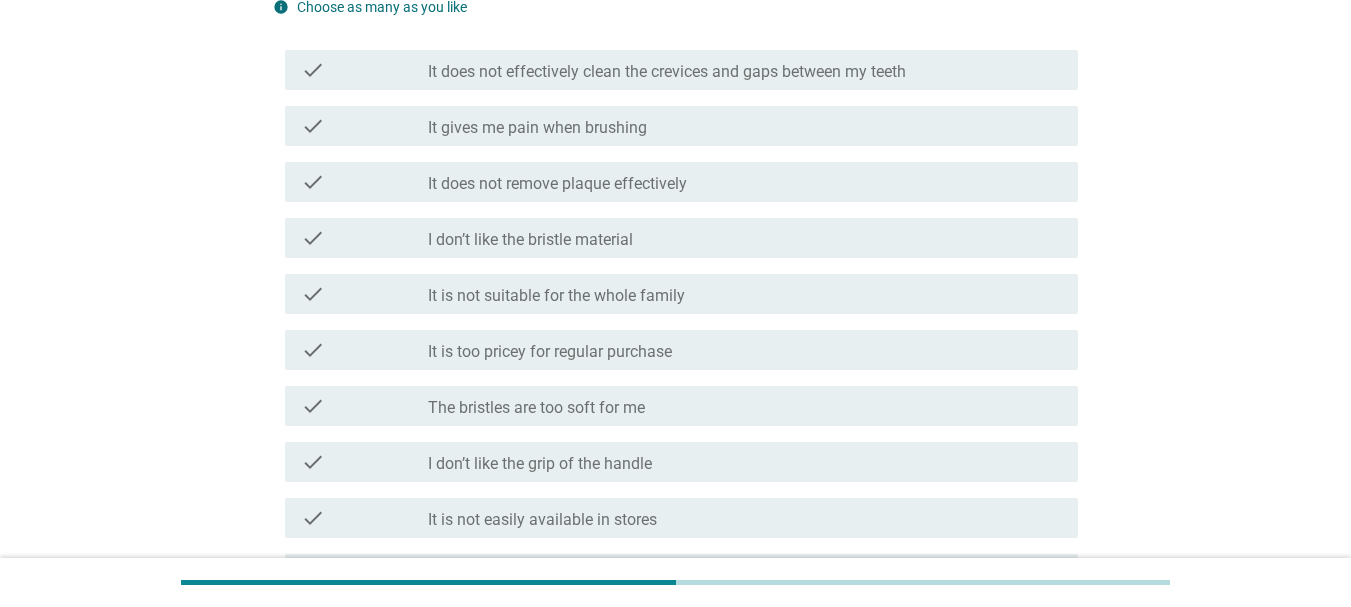 click on "It is not suitable for the whole family" at bounding box center [556, 296] 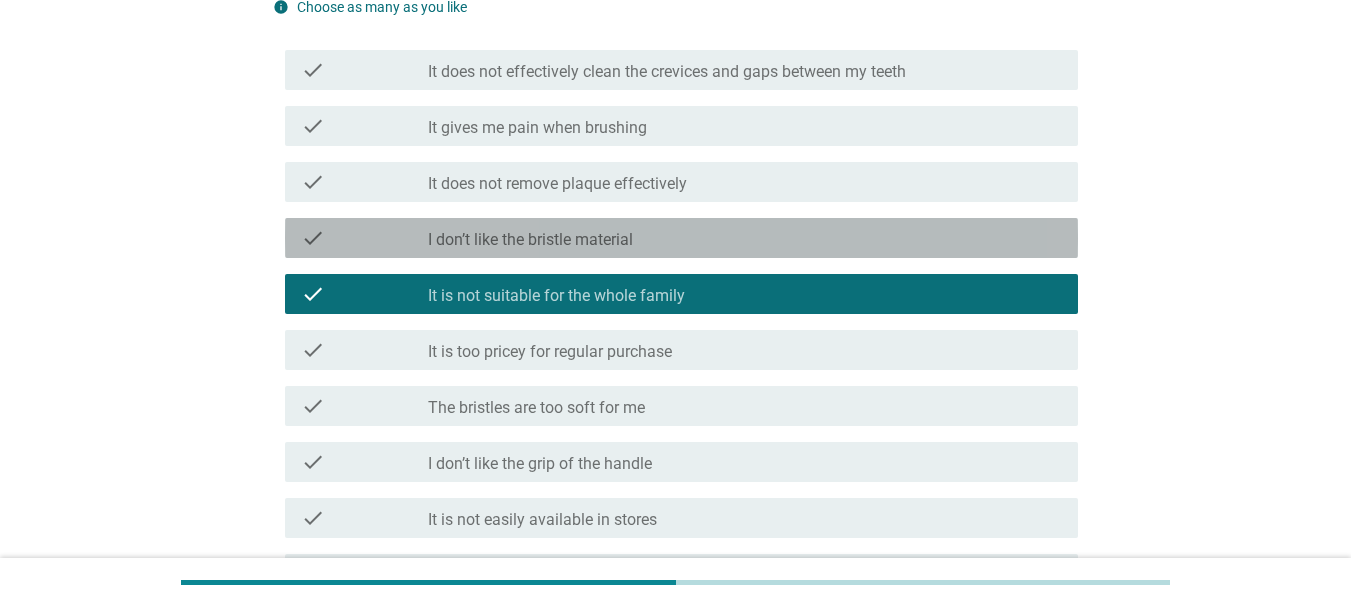 click on "I don’t like the bristle material" at bounding box center (530, 240) 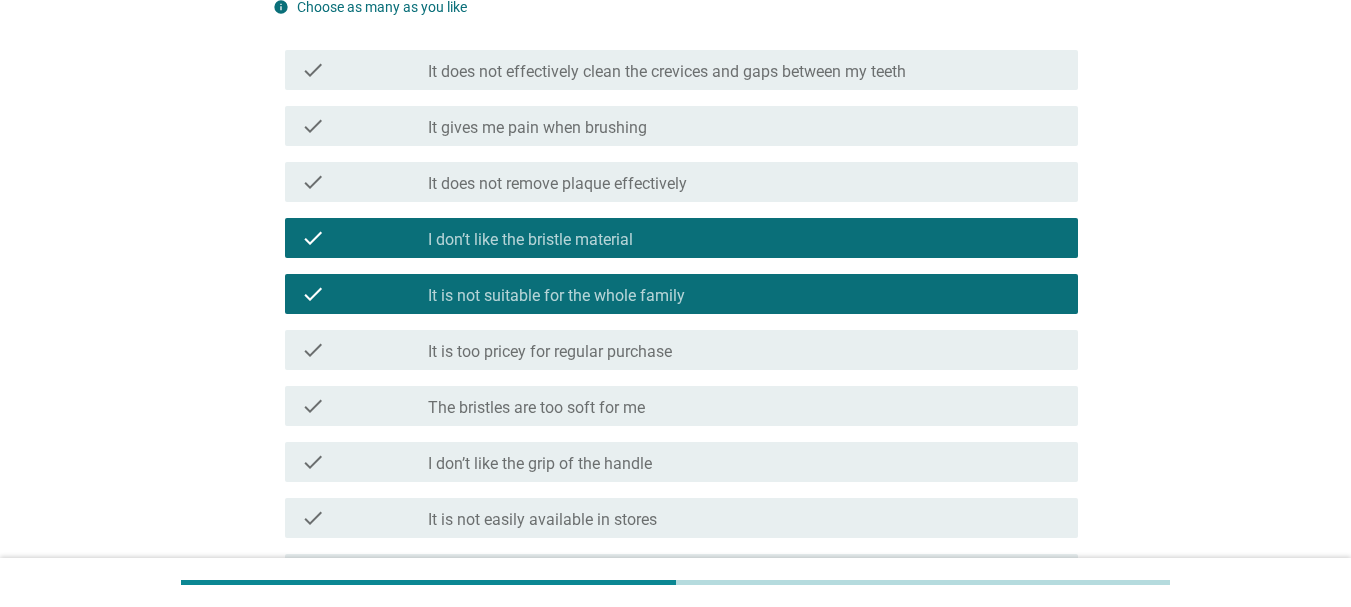 click on "It does not remove plaque effectively" at bounding box center [557, 184] 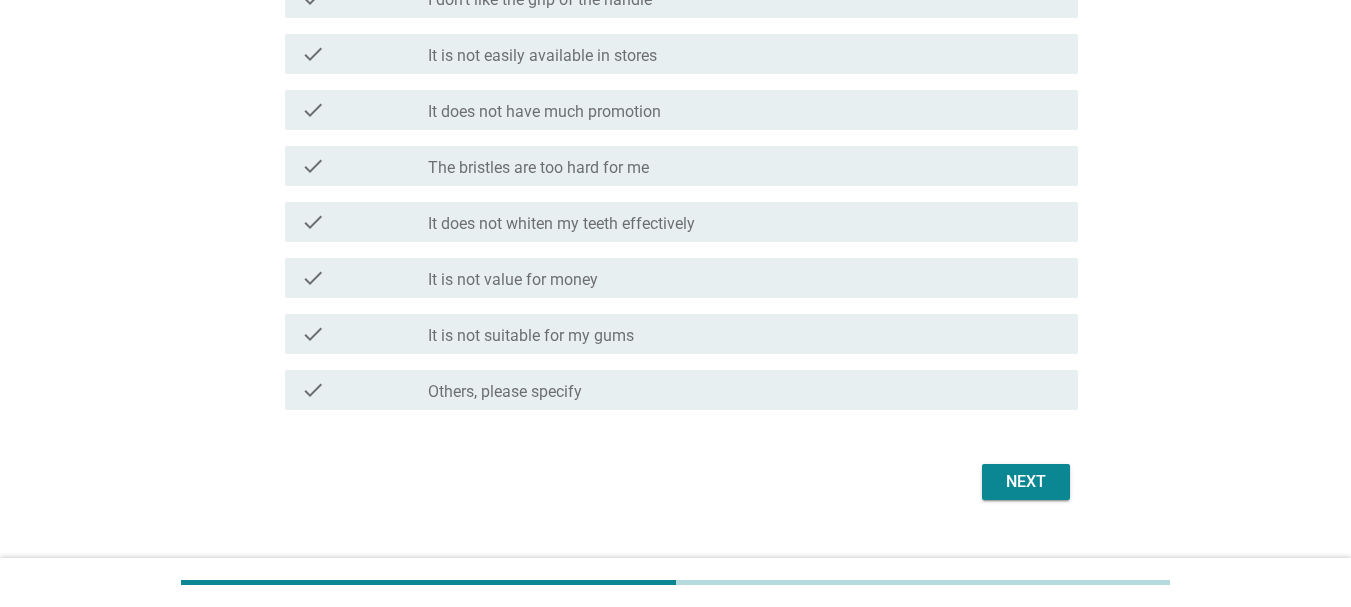 scroll, scrollTop: 760, scrollLeft: 0, axis: vertical 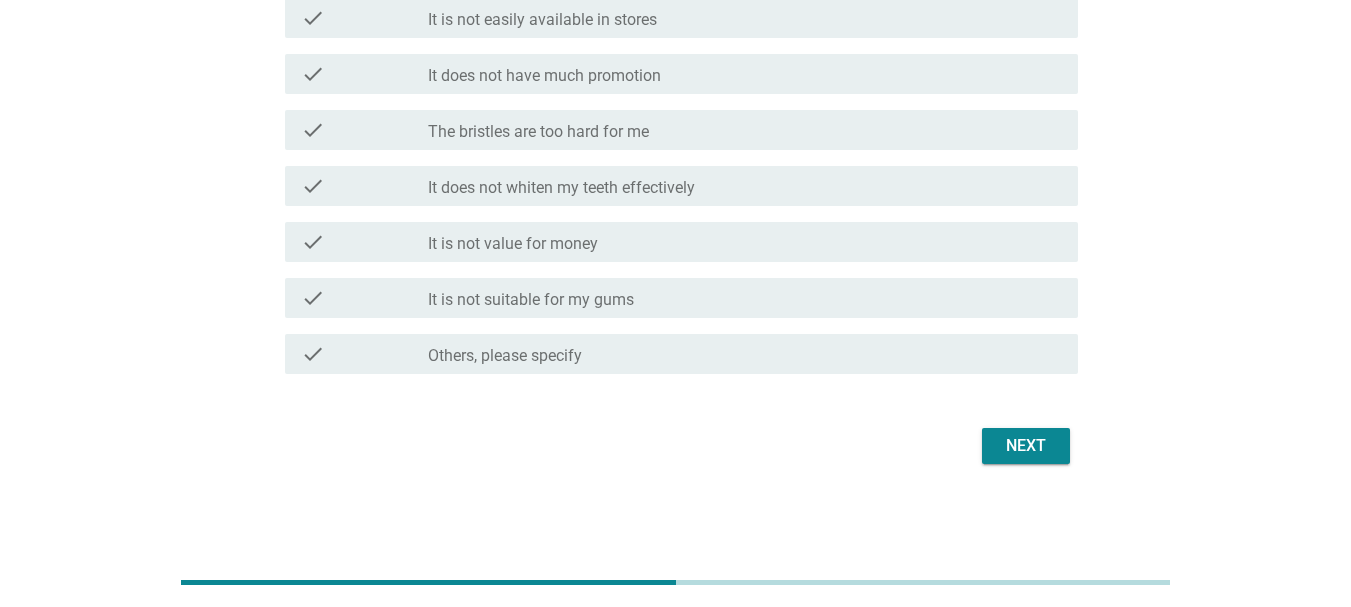 click on "Next" at bounding box center (1026, 446) 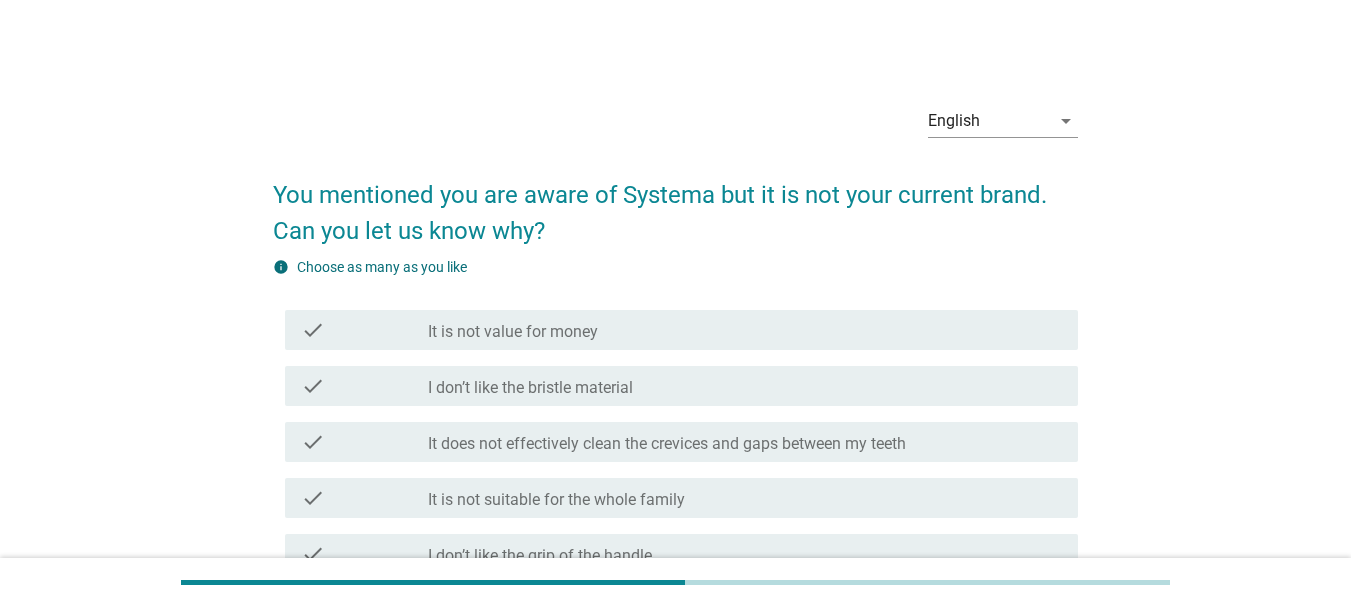 scroll, scrollTop: 200, scrollLeft: 0, axis: vertical 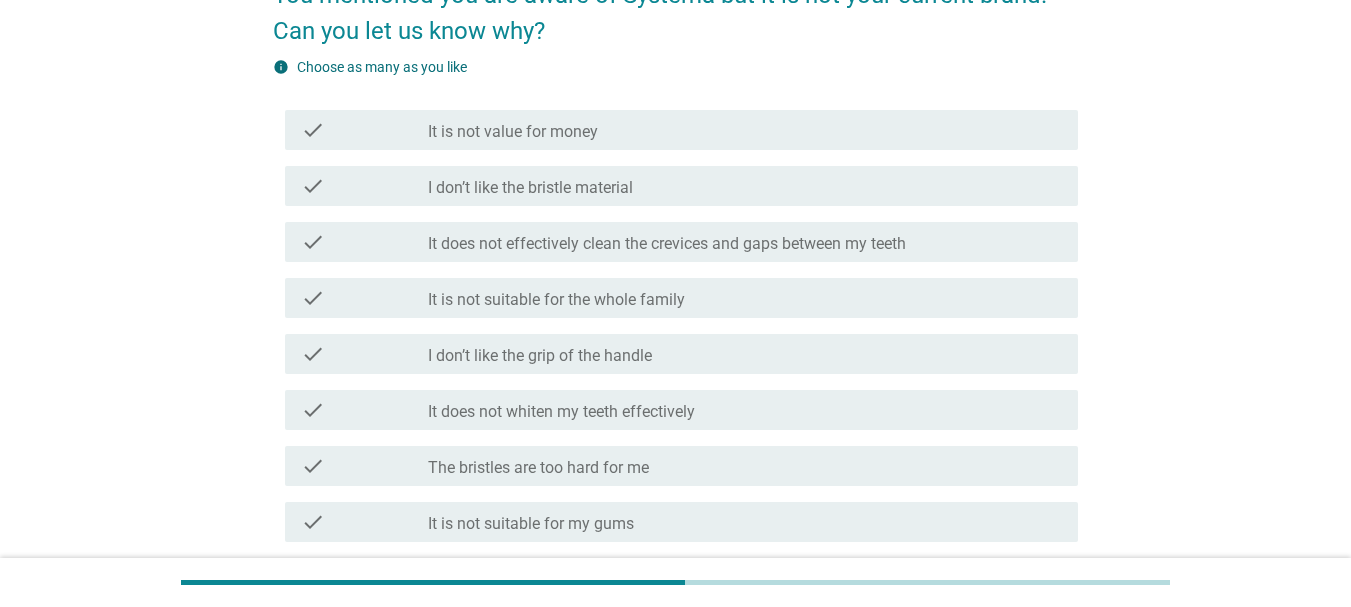 click on "check     check_box_outline_blank It is not suitable for the whole family" at bounding box center (681, 298) 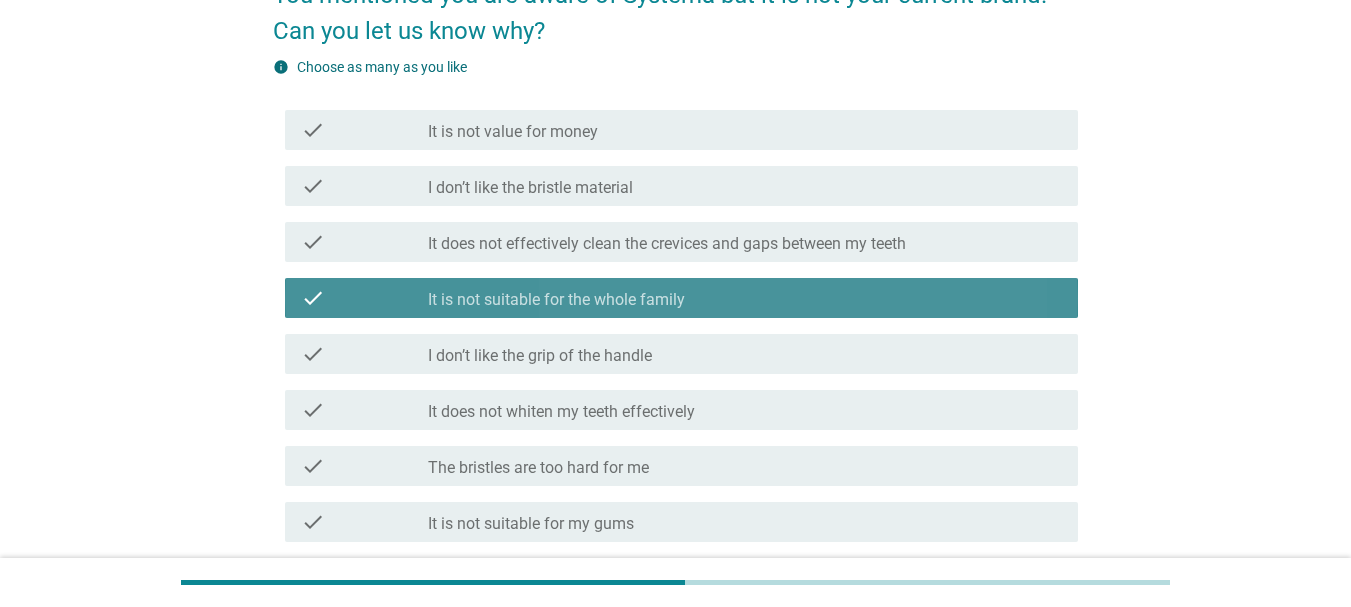 click on "check     check_box_outline_blank I don’t like the grip of the handle" at bounding box center [681, 354] 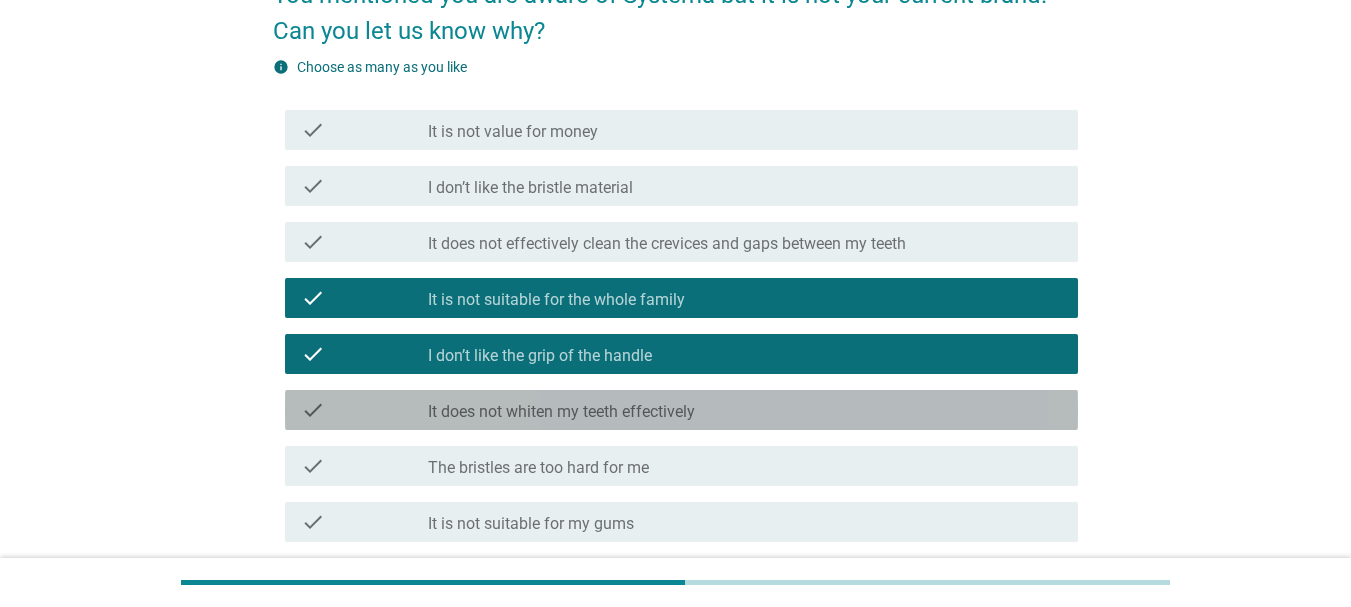 click on "check     check_box_outline_blank It does not whiten my teeth effectively" at bounding box center (681, 410) 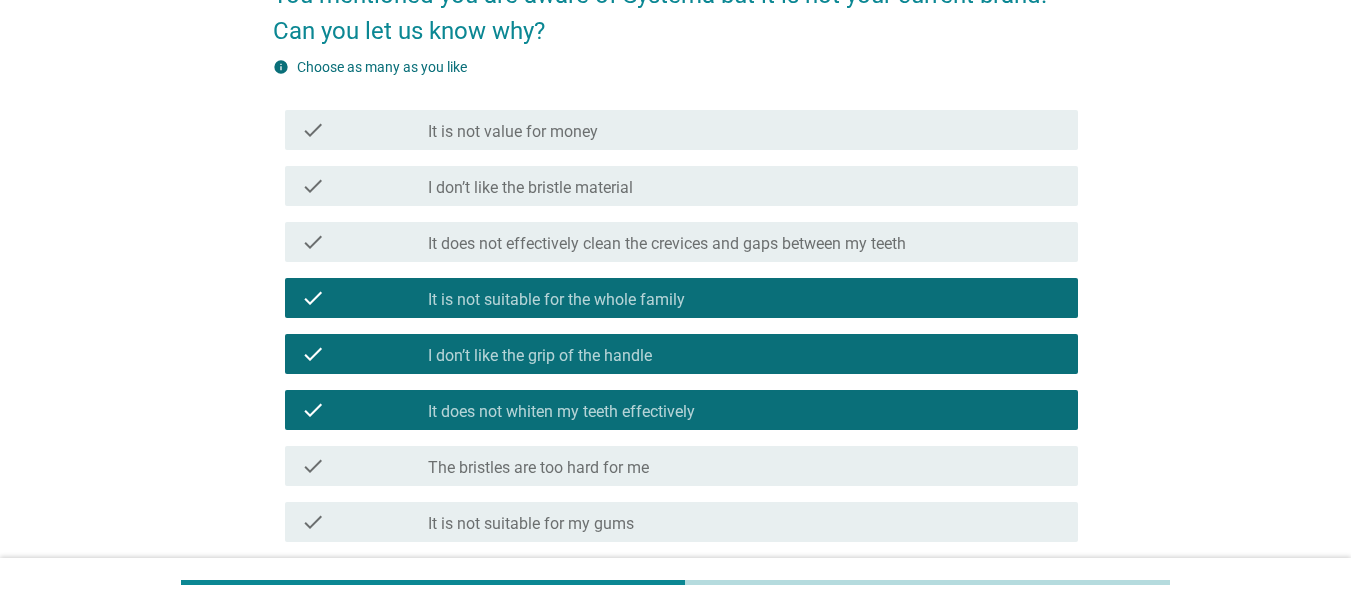 click on "check     check_box_outline_blank The bristles are too hard for me" at bounding box center (675, 466) 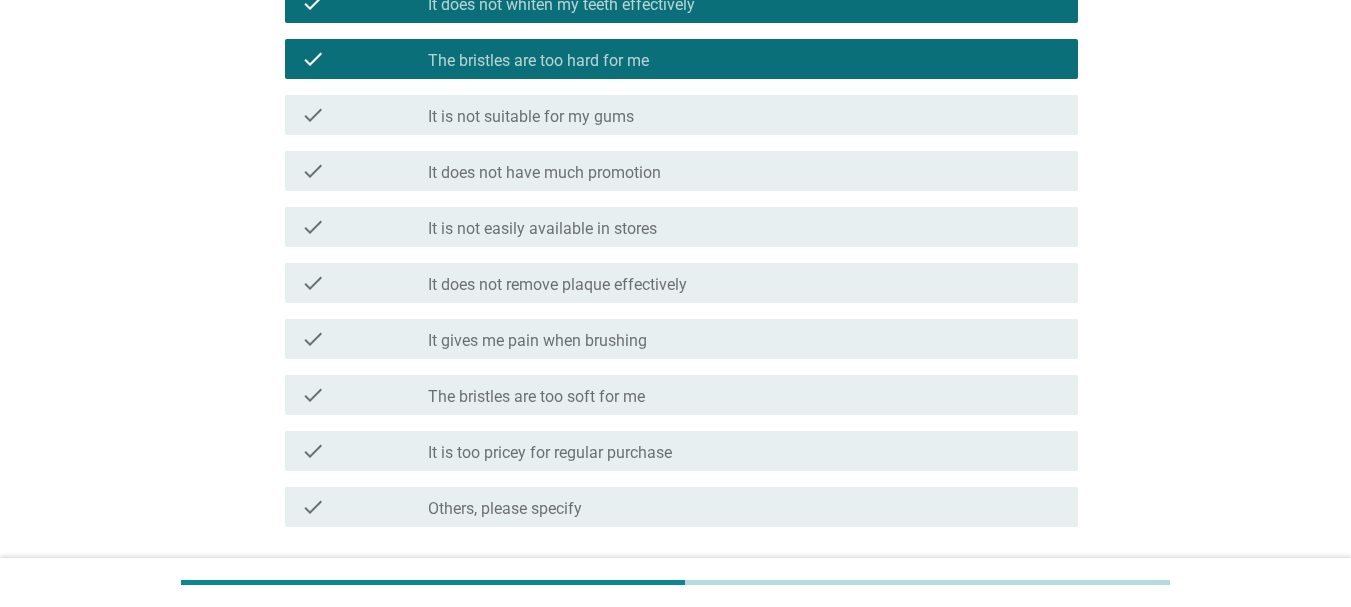 scroll, scrollTop: 760, scrollLeft: 0, axis: vertical 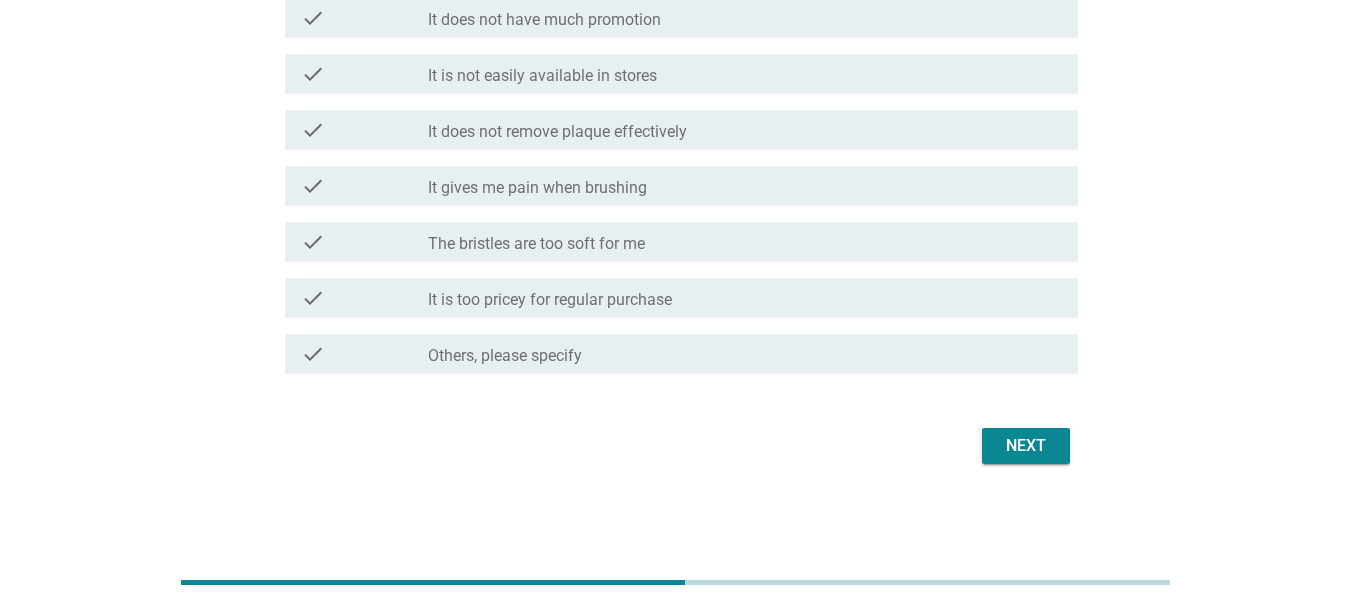 click on "Next" at bounding box center [1026, 446] 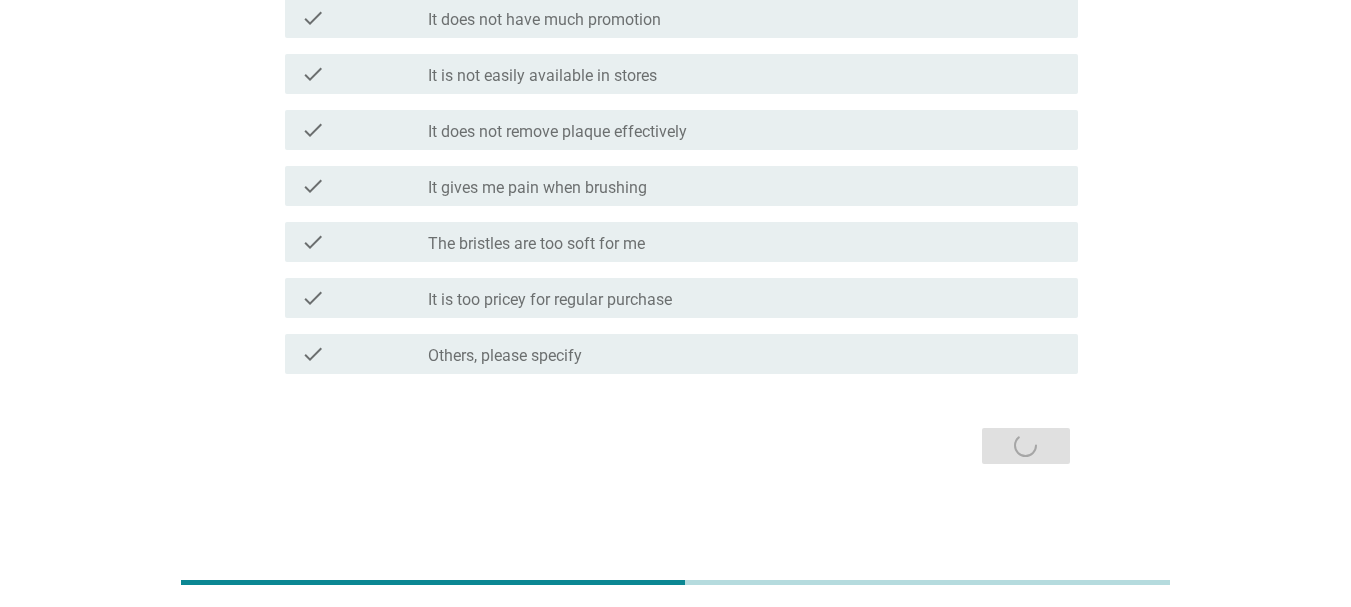 scroll, scrollTop: 0, scrollLeft: 0, axis: both 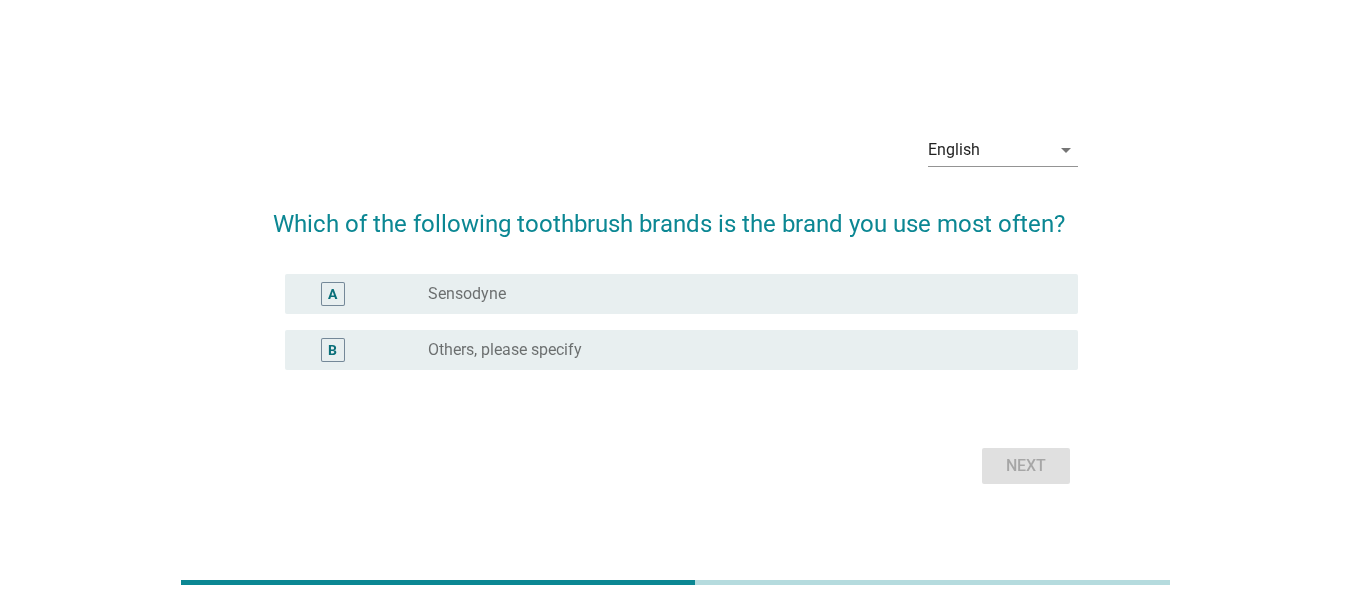 click on "A" at bounding box center [364, 294] 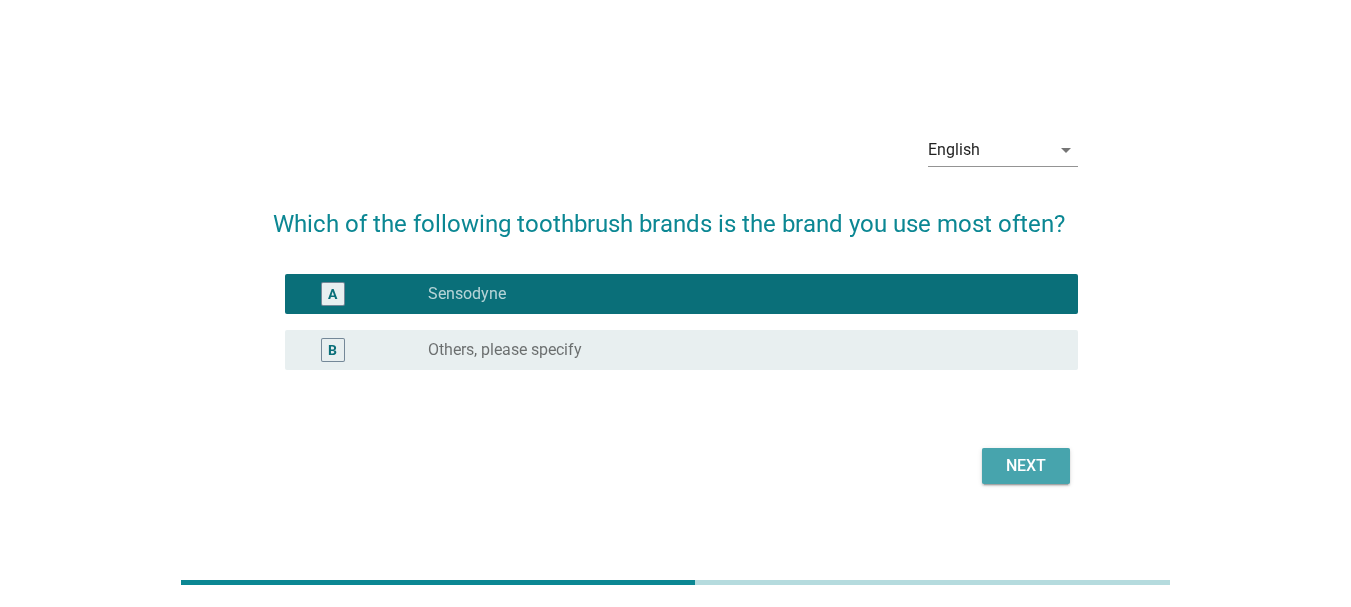 click on "Next" at bounding box center [1026, 466] 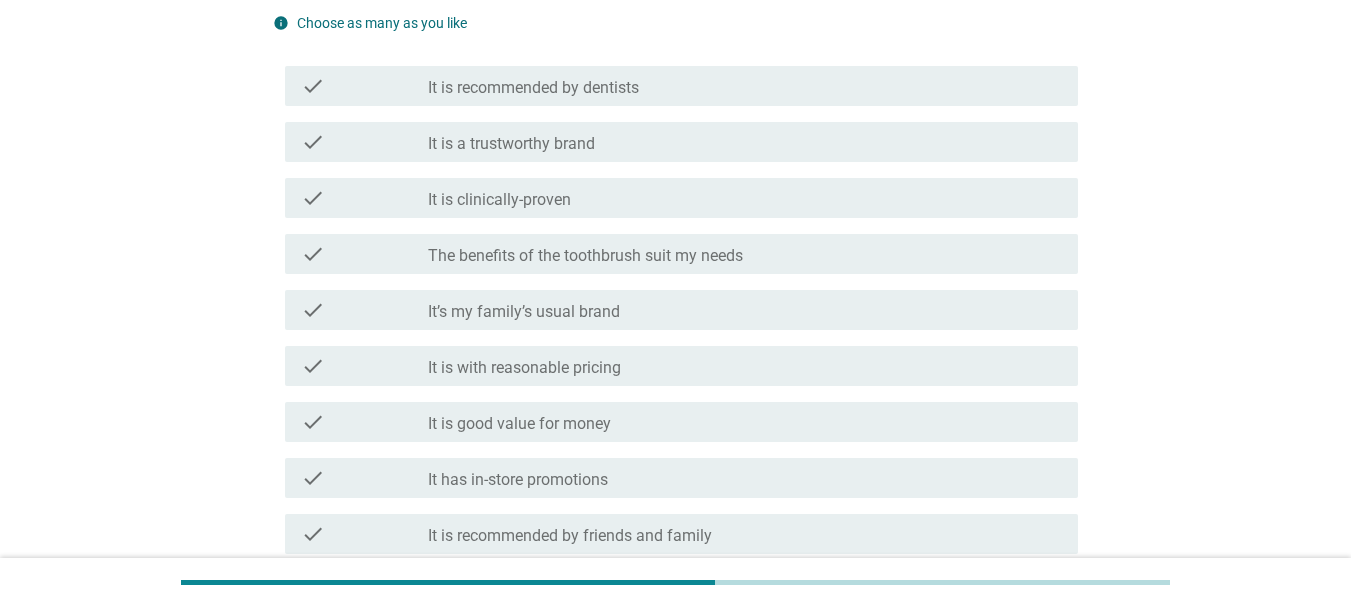 scroll, scrollTop: 300, scrollLeft: 0, axis: vertical 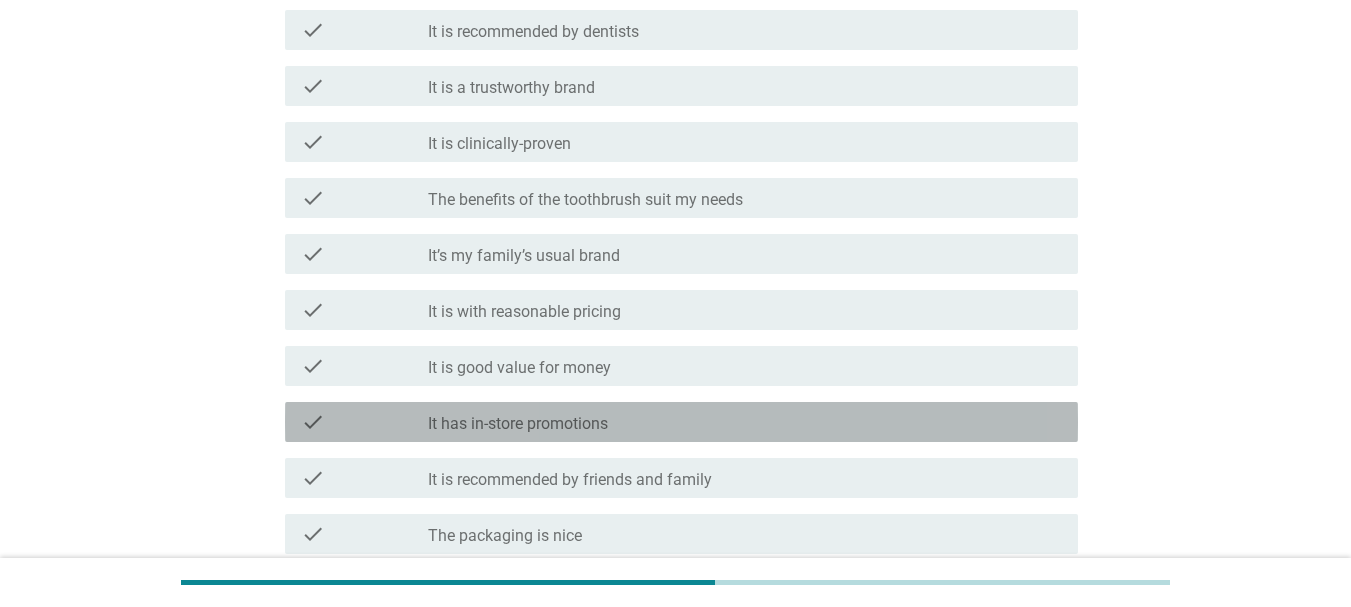 click on "check     check_box_outline_blank It has in-store promotions" at bounding box center [681, 422] 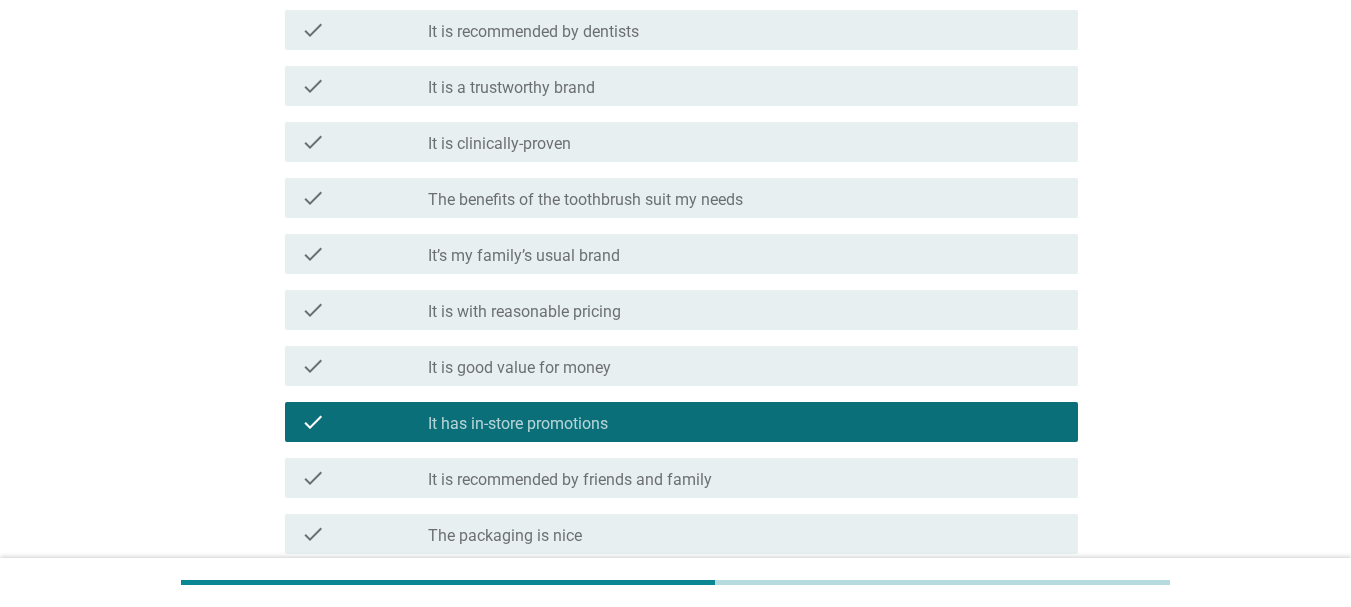 click on "check     check_box_outline_blank It is with reasonable pricing" at bounding box center [675, 310] 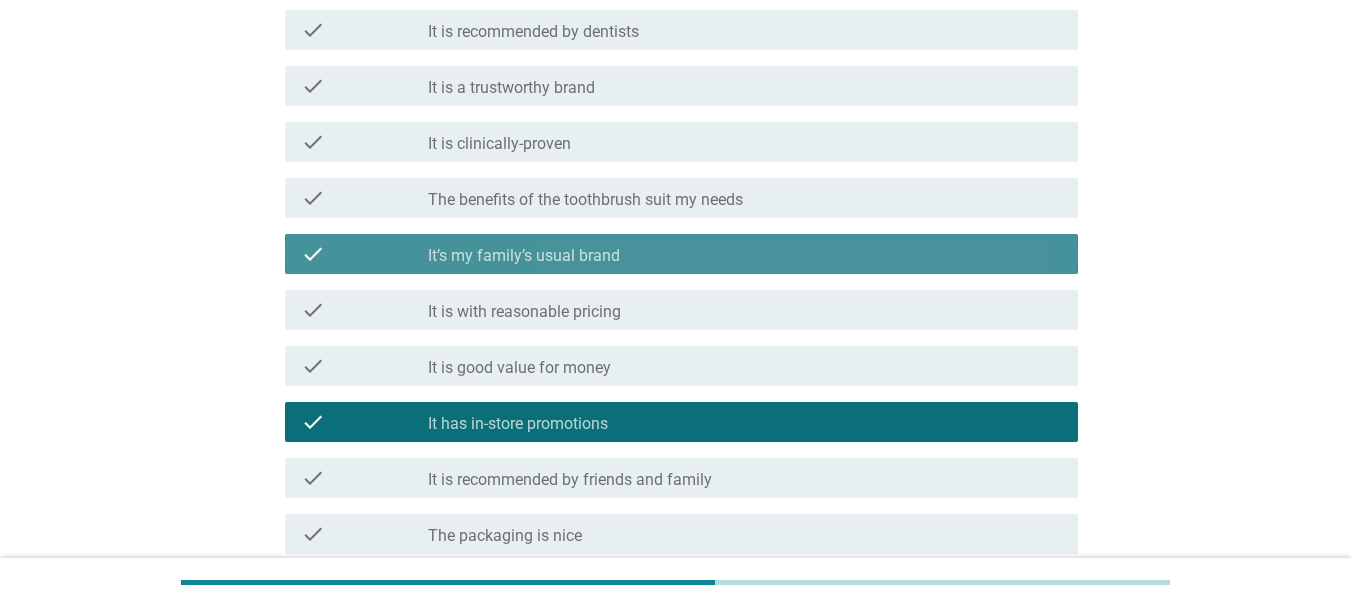 click on "The benefits of the toothbrush suit my needs" at bounding box center [585, 200] 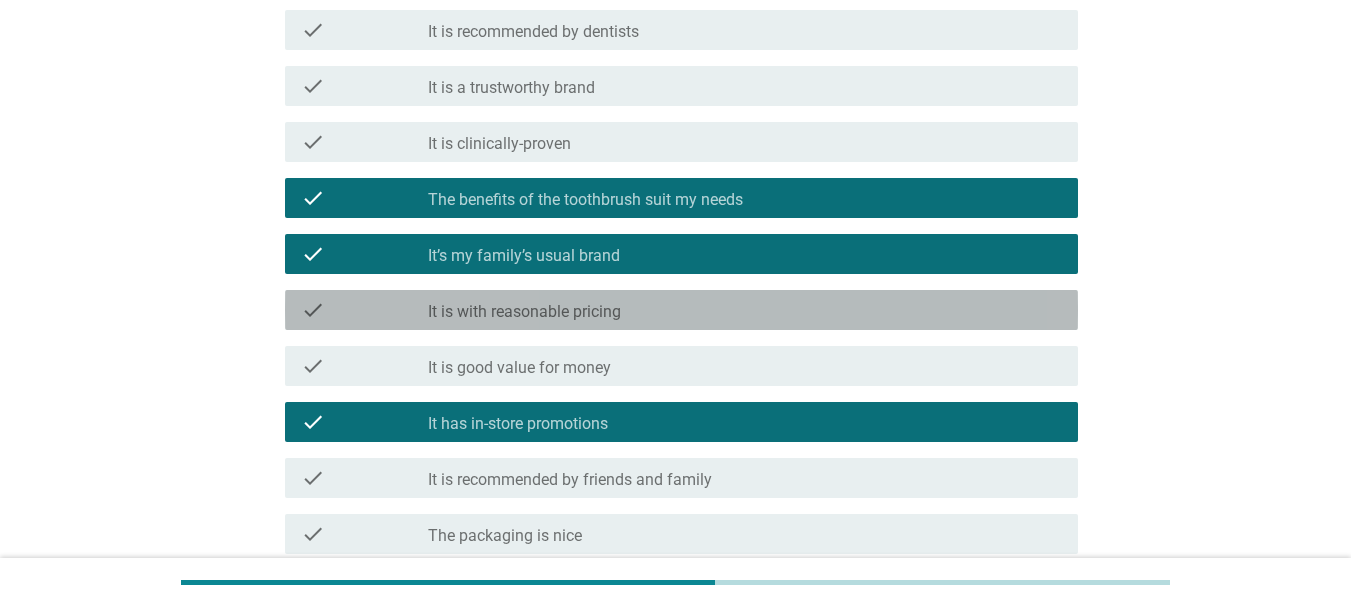 click on "check     check_box_outline_blank It is with reasonable pricing" at bounding box center [681, 310] 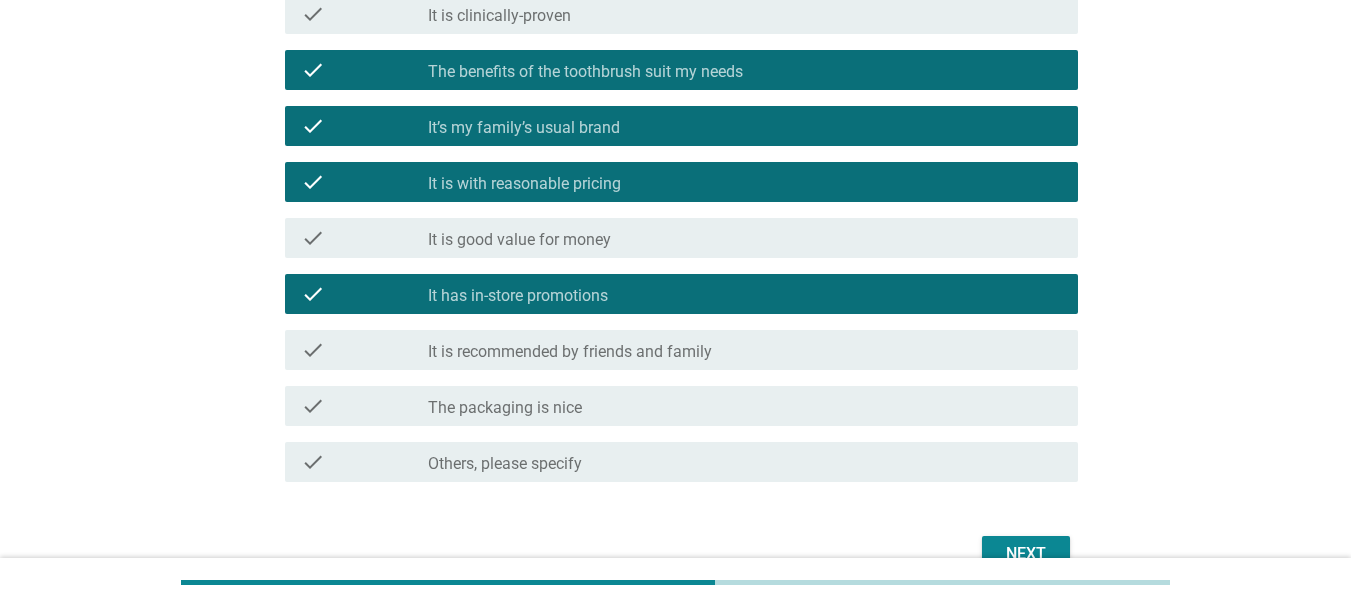 scroll, scrollTop: 536, scrollLeft: 0, axis: vertical 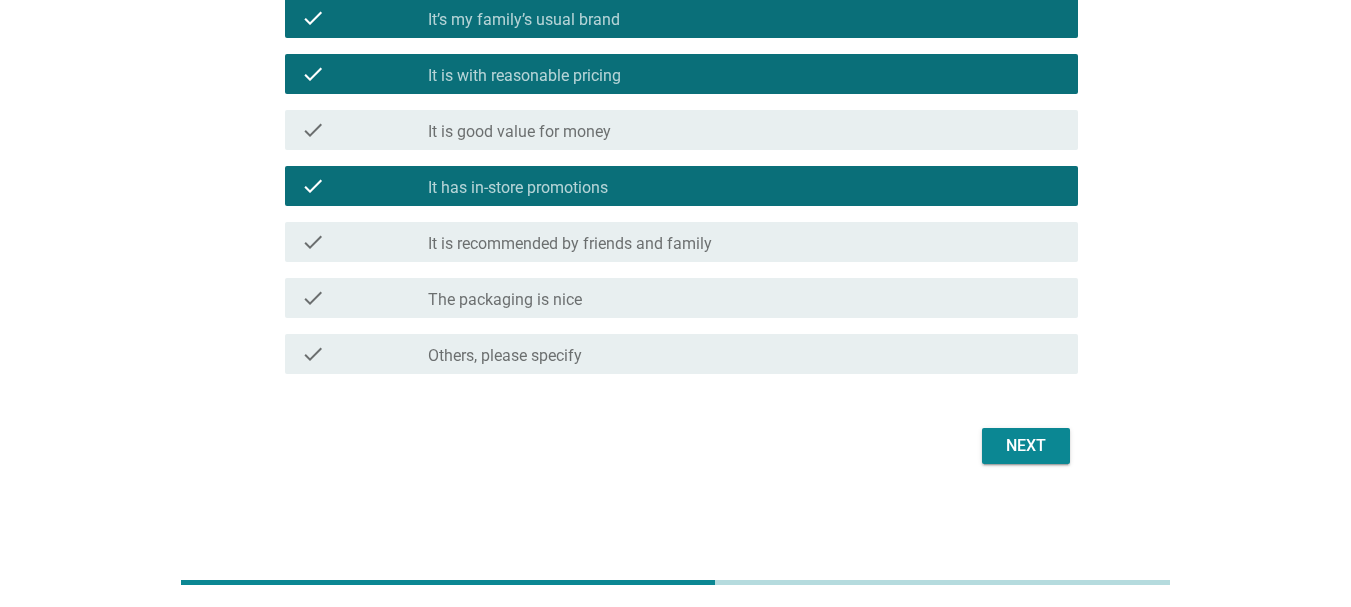 click on "Next" at bounding box center [1026, 446] 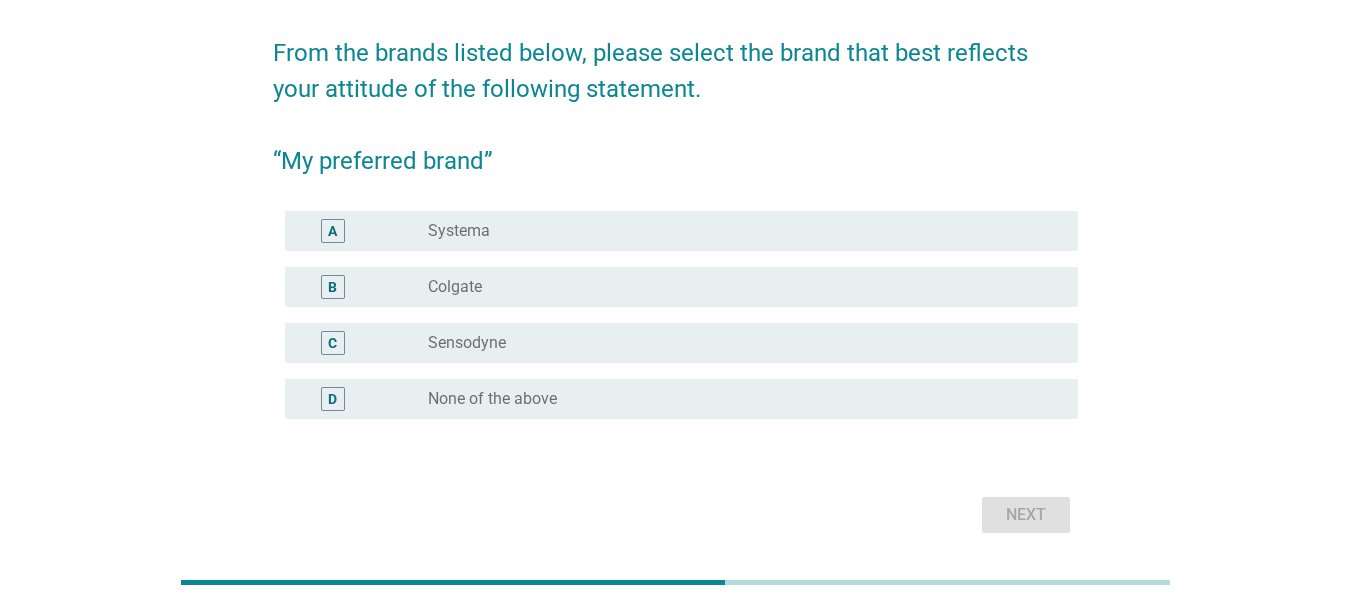 scroll, scrollTop: 111, scrollLeft: 0, axis: vertical 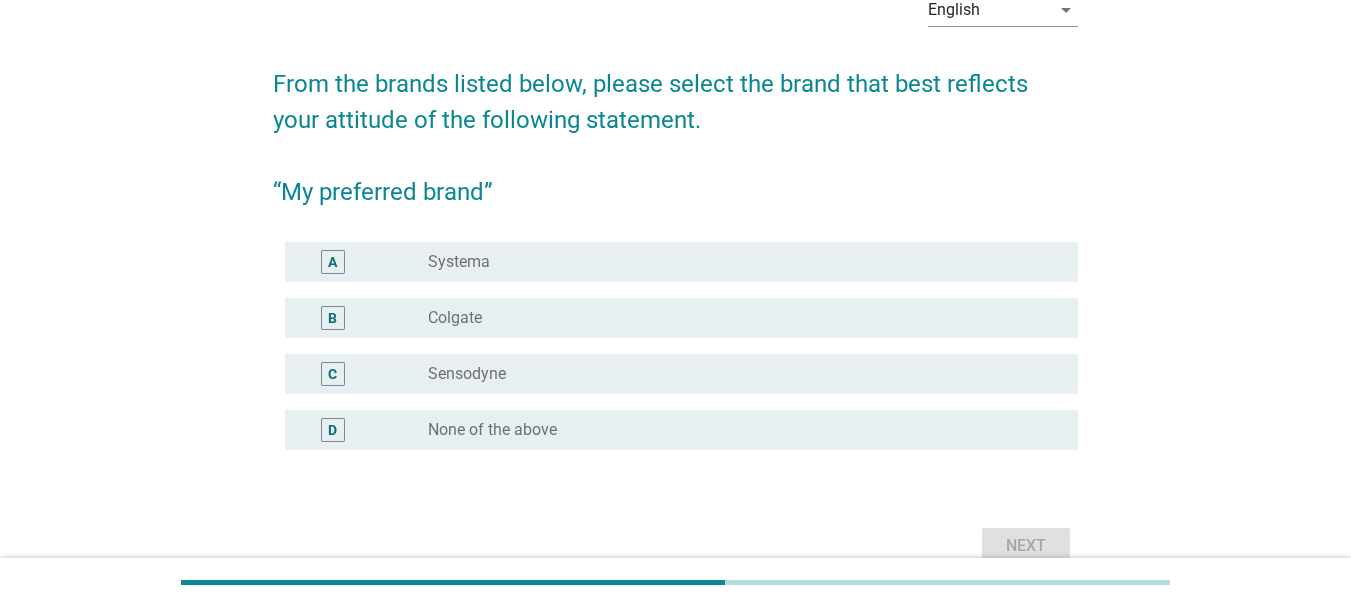 click on "Colgate" at bounding box center (455, 318) 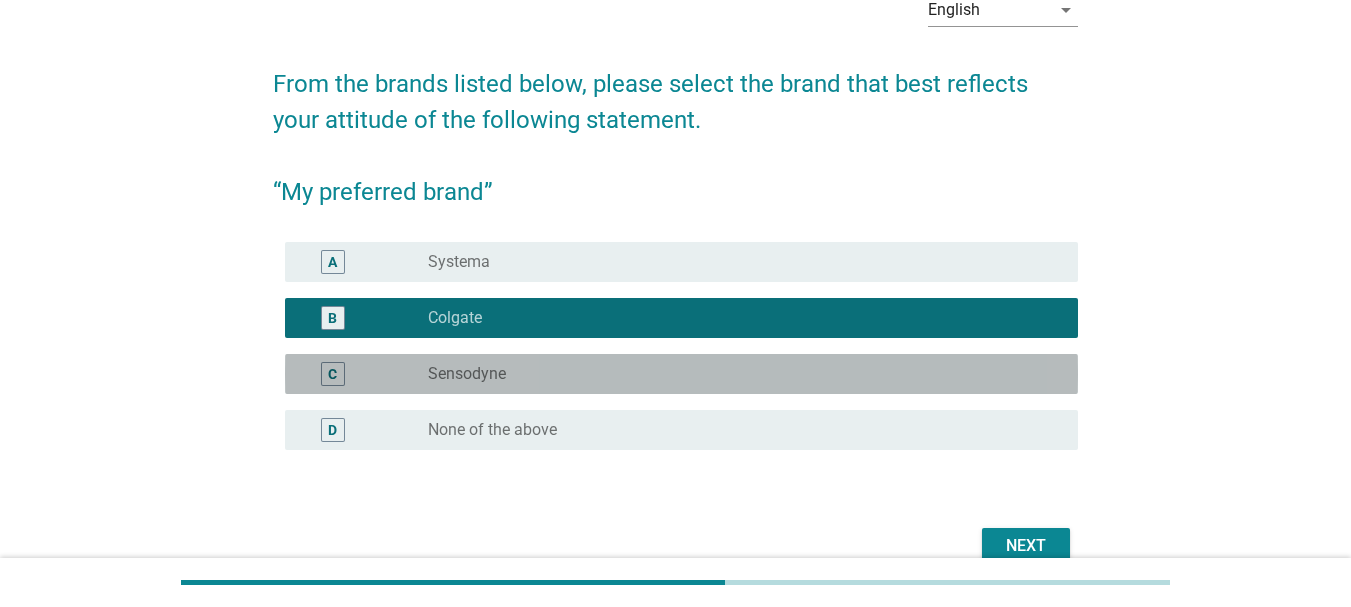 click on "Sensodyne" at bounding box center (467, 374) 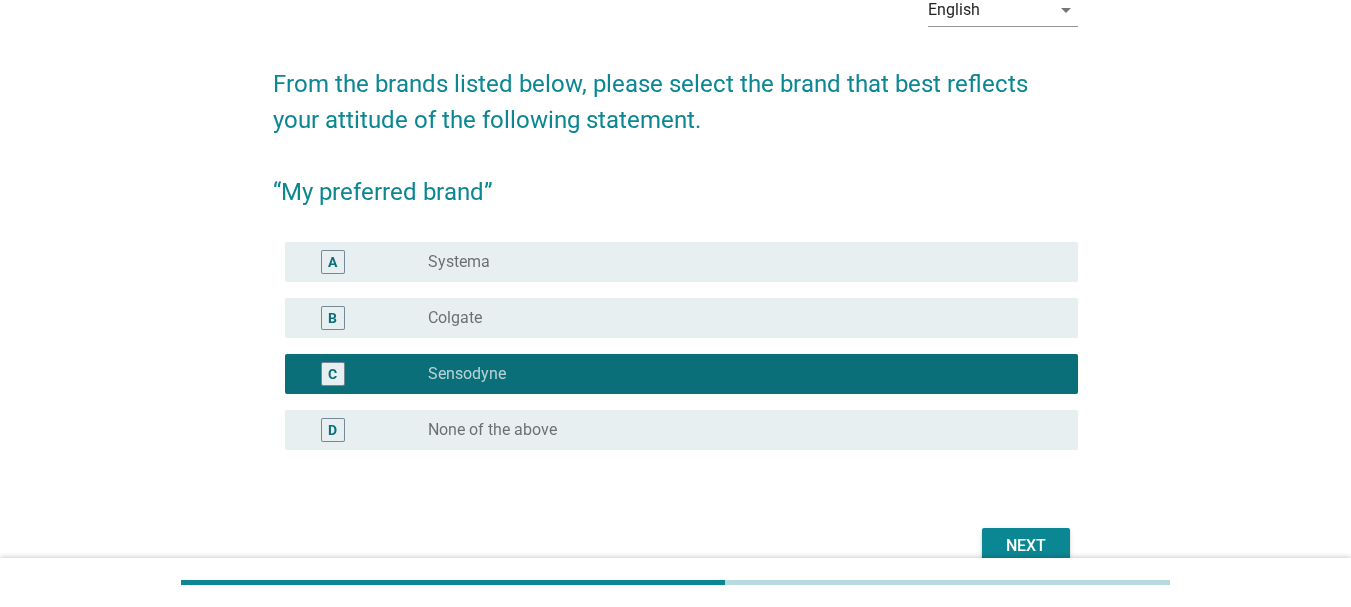 click on "Next" at bounding box center [1026, 546] 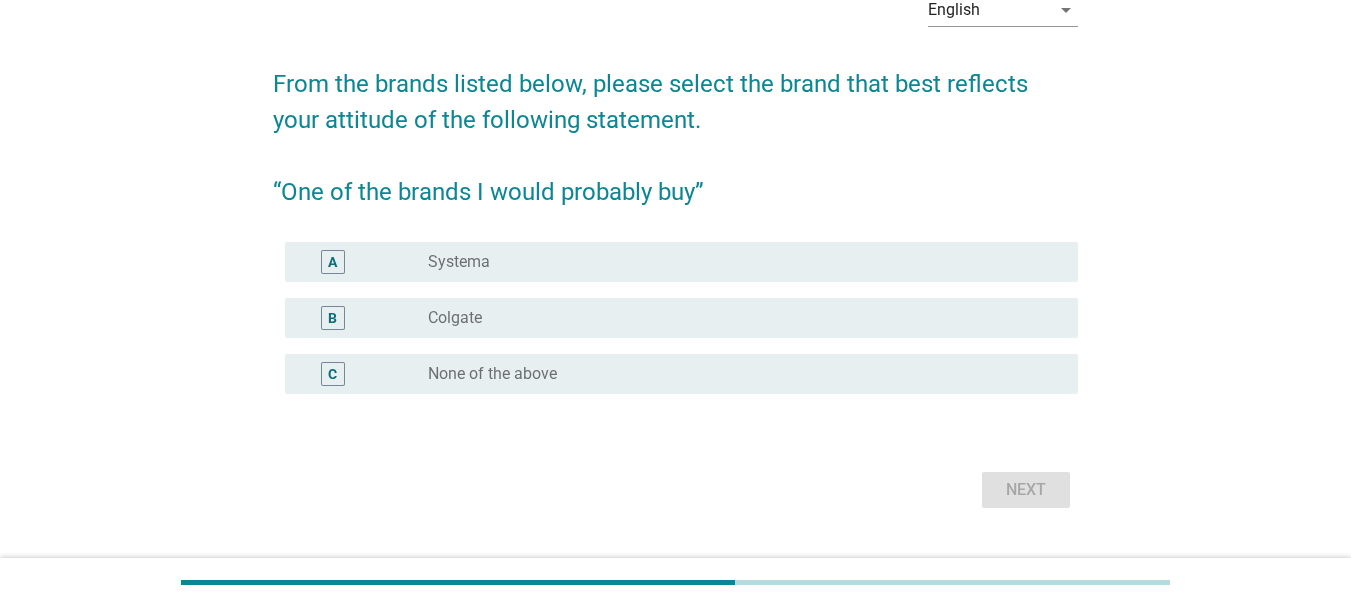 scroll, scrollTop: 0, scrollLeft: 0, axis: both 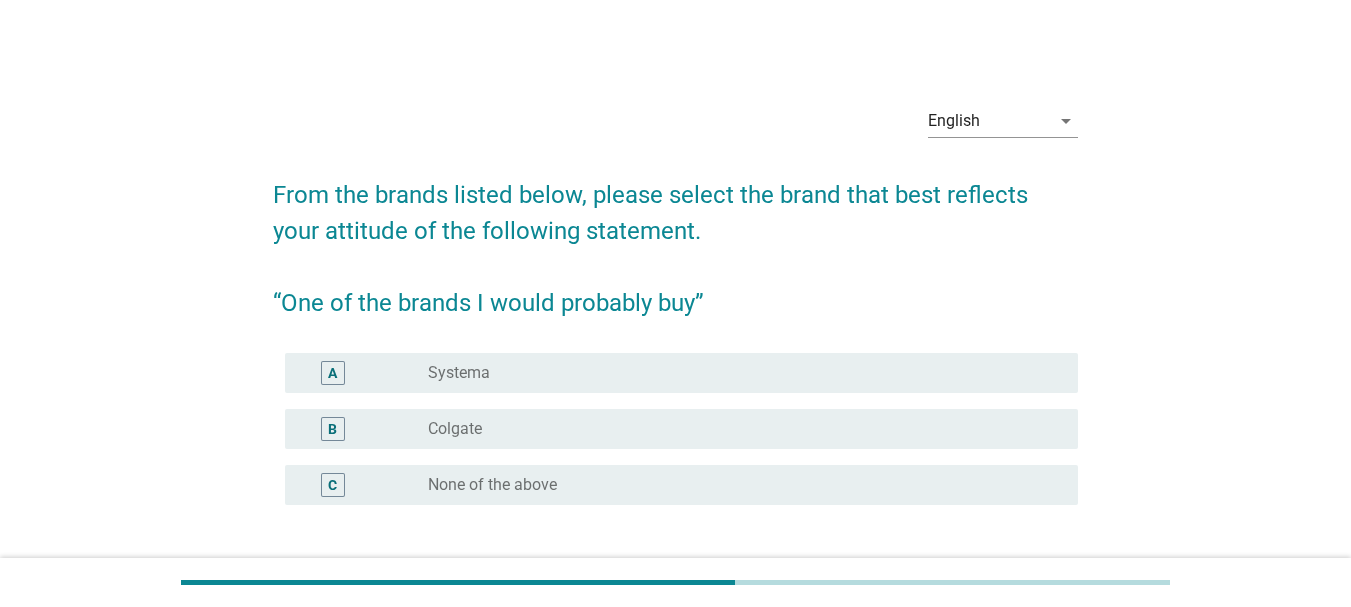 click on "A     radio_button_unchecked Systema" at bounding box center [681, 373] 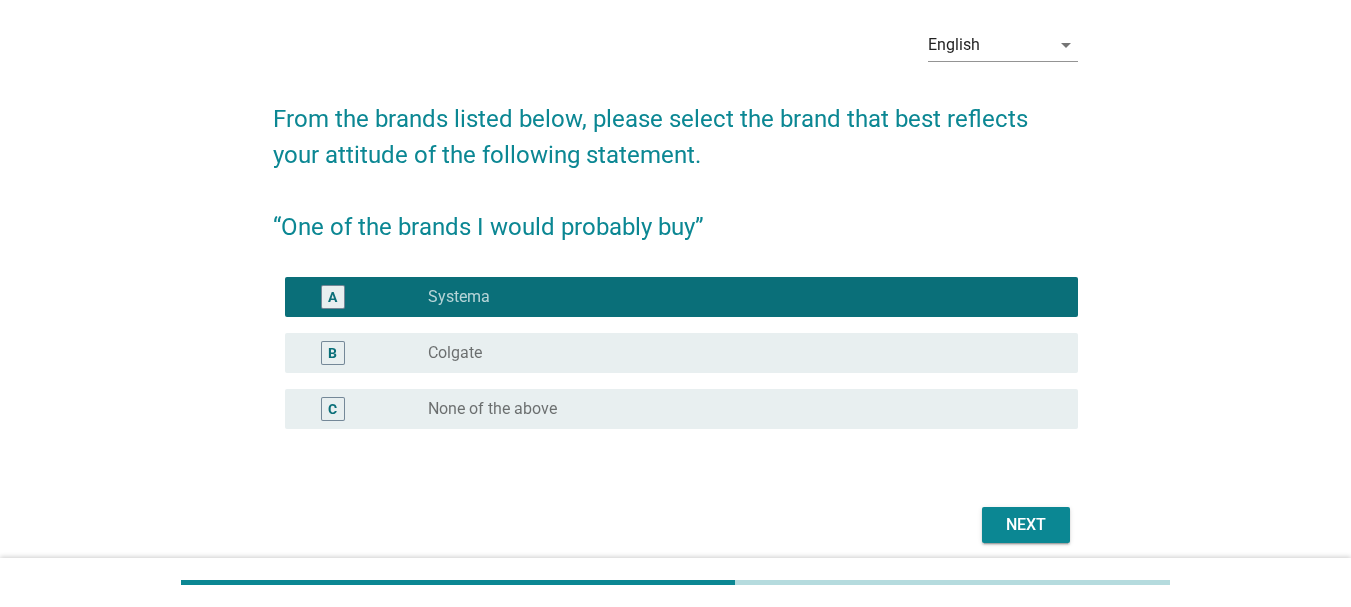 scroll, scrollTop: 155, scrollLeft: 0, axis: vertical 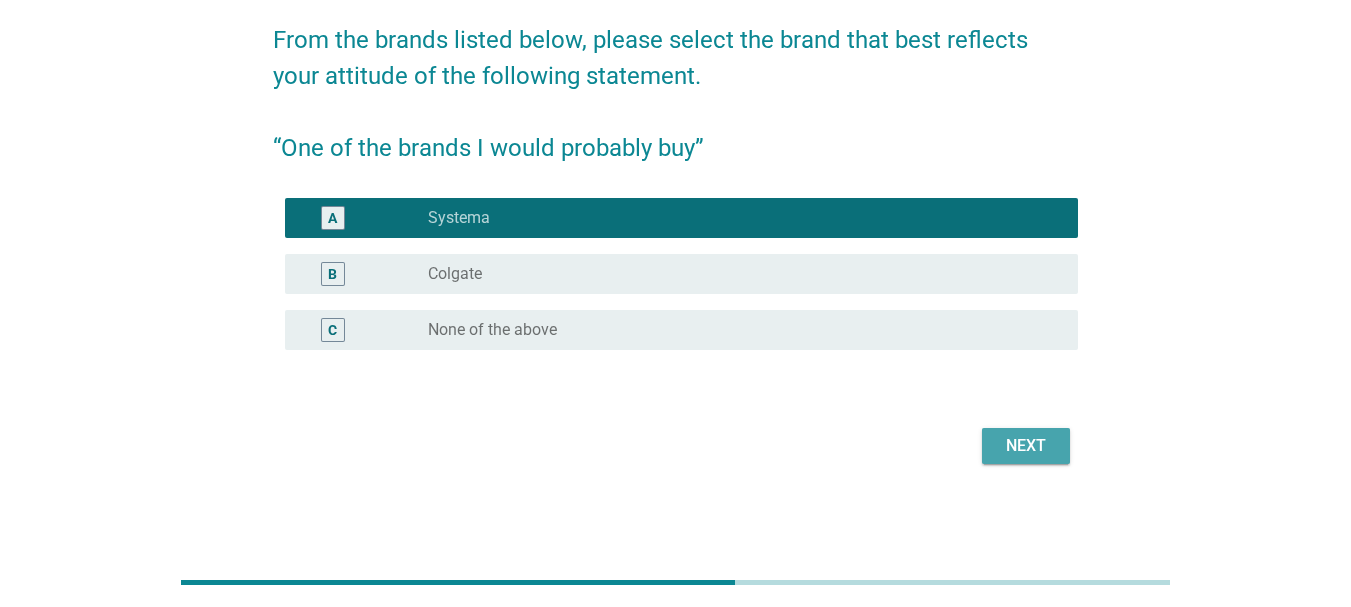 click on "Next" at bounding box center [1026, 446] 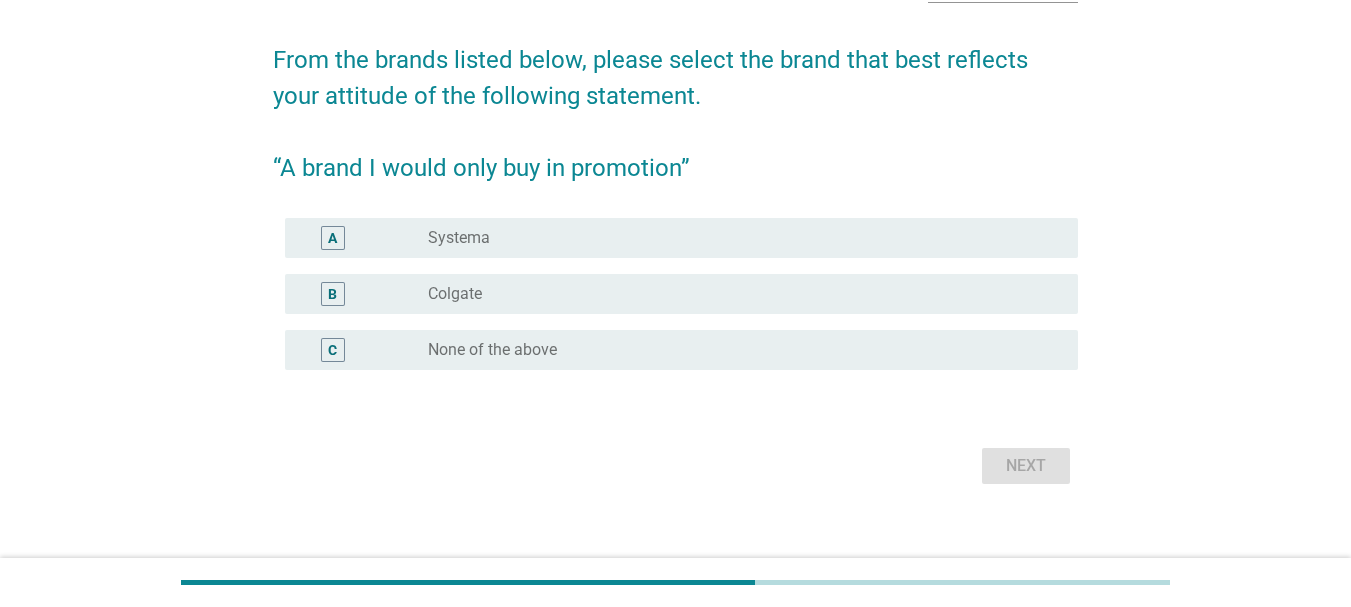 scroll, scrollTop: 155, scrollLeft: 0, axis: vertical 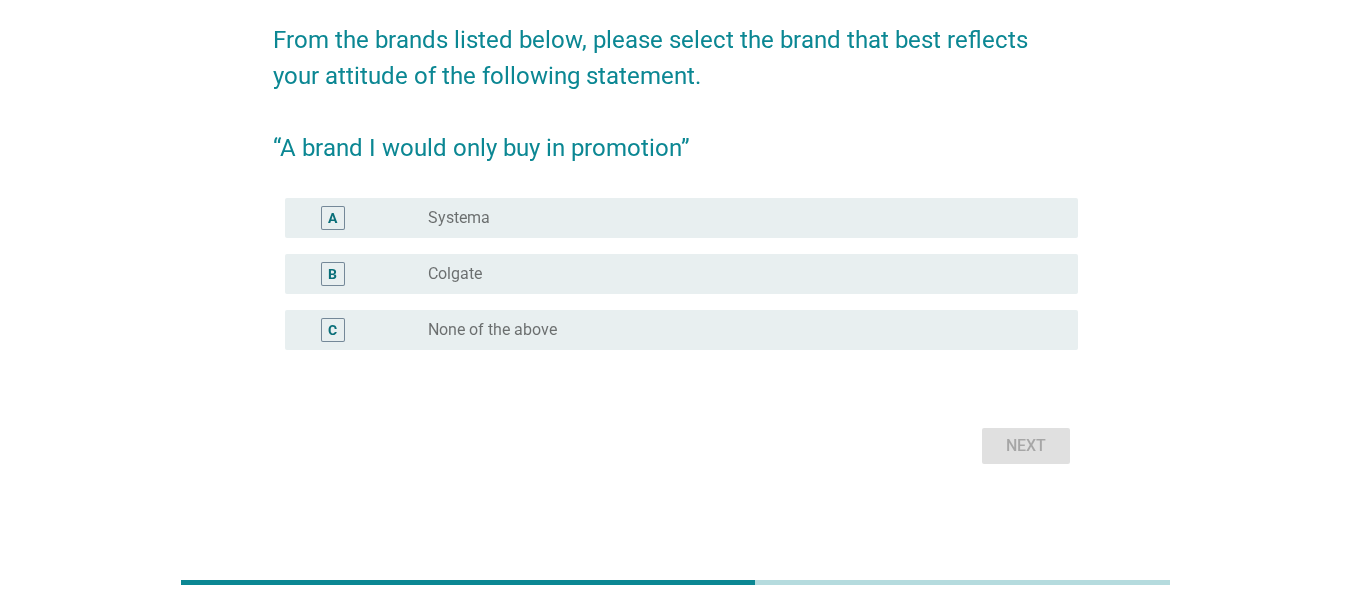 click on "Colgate" at bounding box center [455, 274] 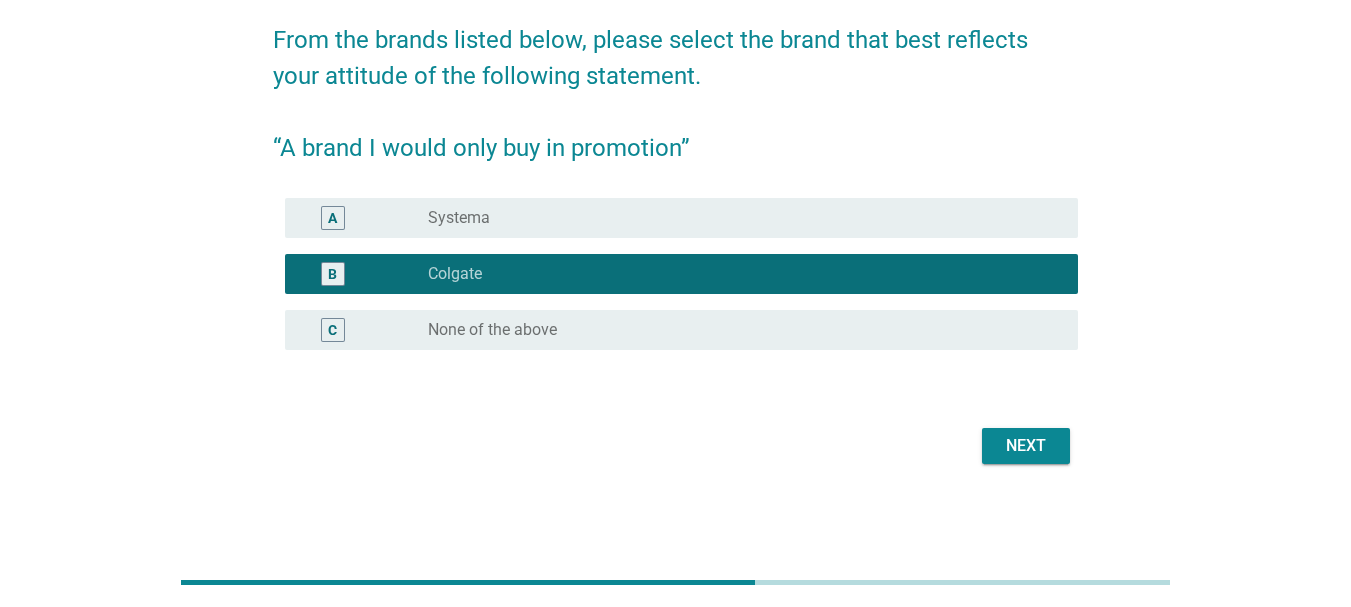 click on "Next" at bounding box center (1026, 446) 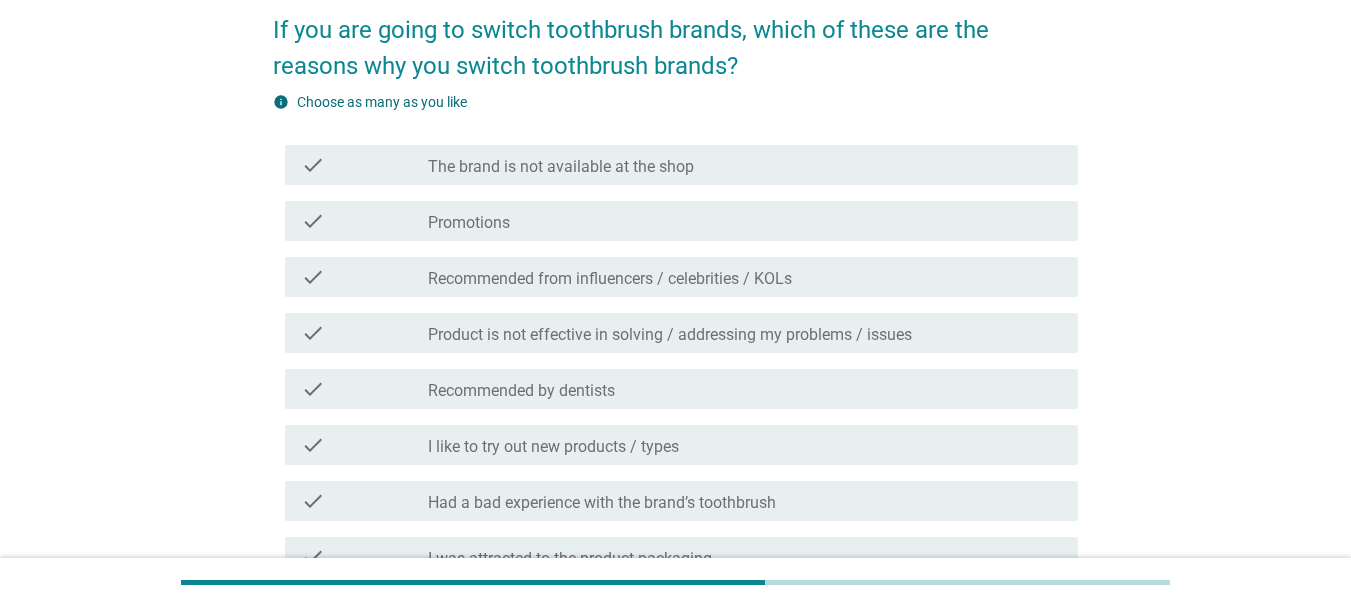 scroll, scrollTop: 200, scrollLeft: 0, axis: vertical 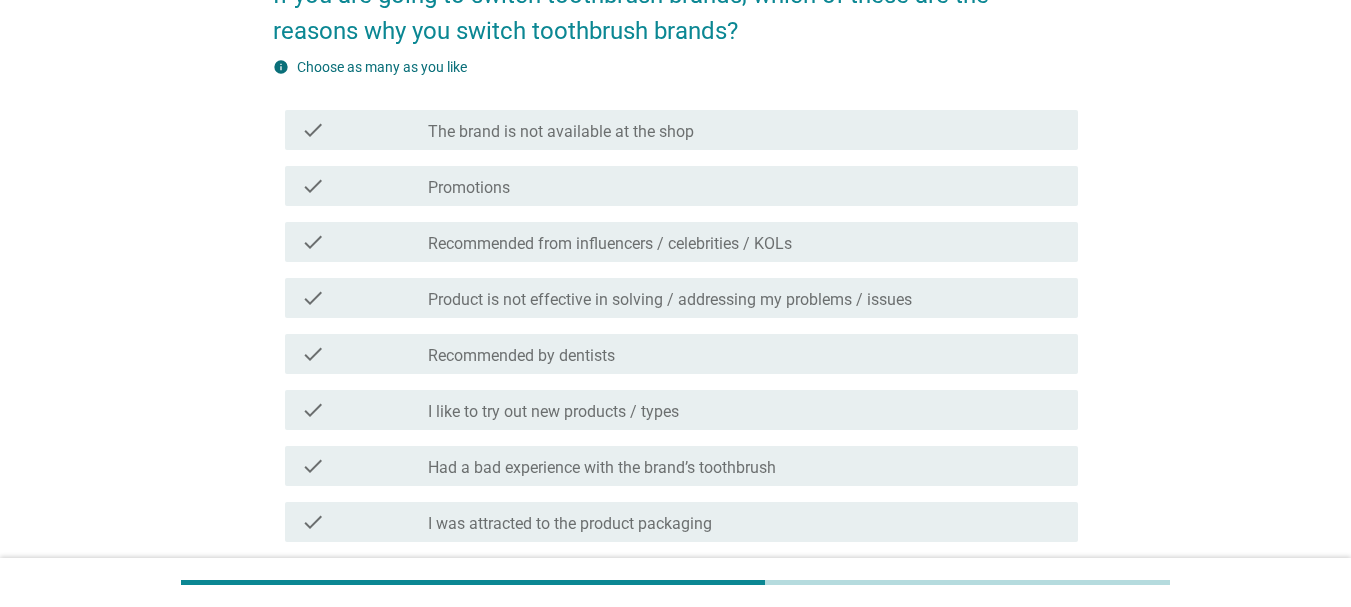drag, startPoint x: 585, startPoint y: 240, endPoint x: 583, endPoint y: 284, distance: 44.04543 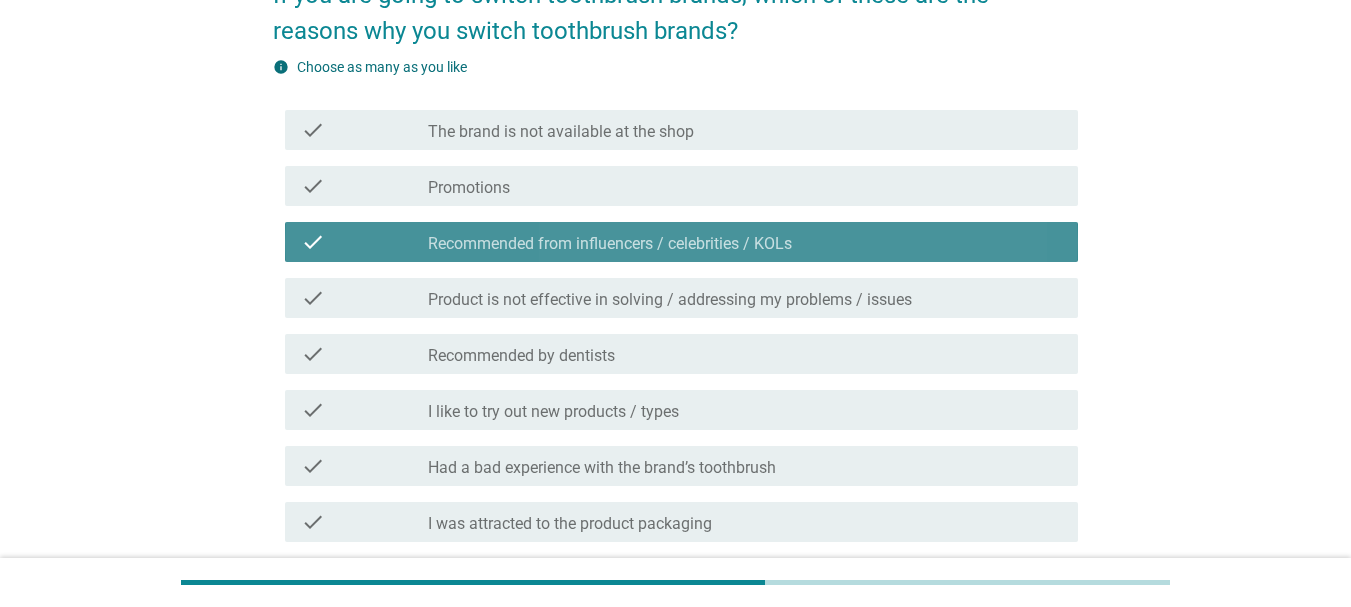 click on "Product is not effective in solving / addressing my problems / issues" at bounding box center (670, 300) 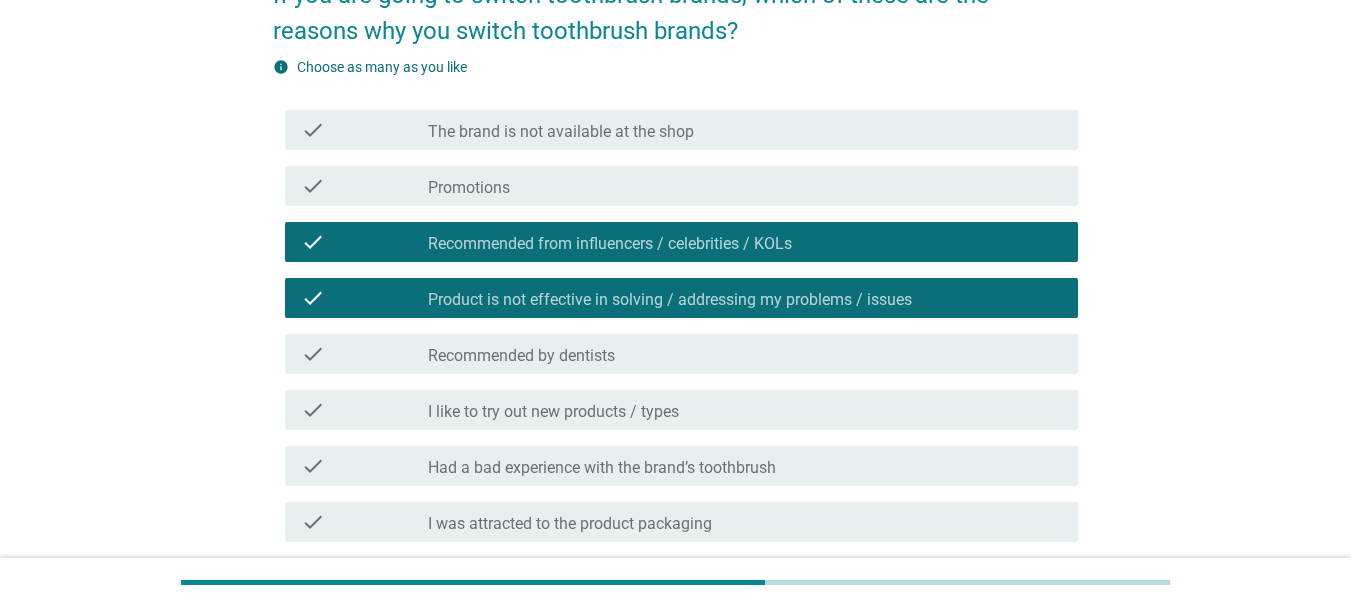 click on "check     check_box_outline_blank Recommended by dentists" at bounding box center [675, 354] 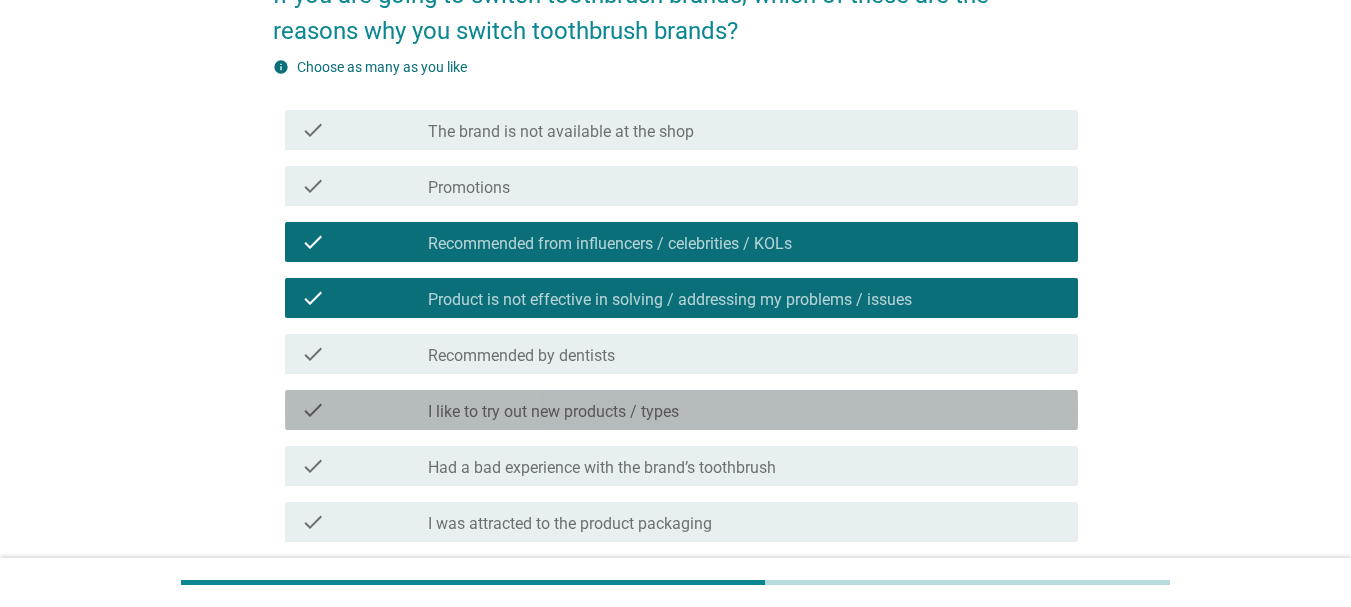 click on "check     check_box_outline_blank I like to try out new products / types" at bounding box center (681, 410) 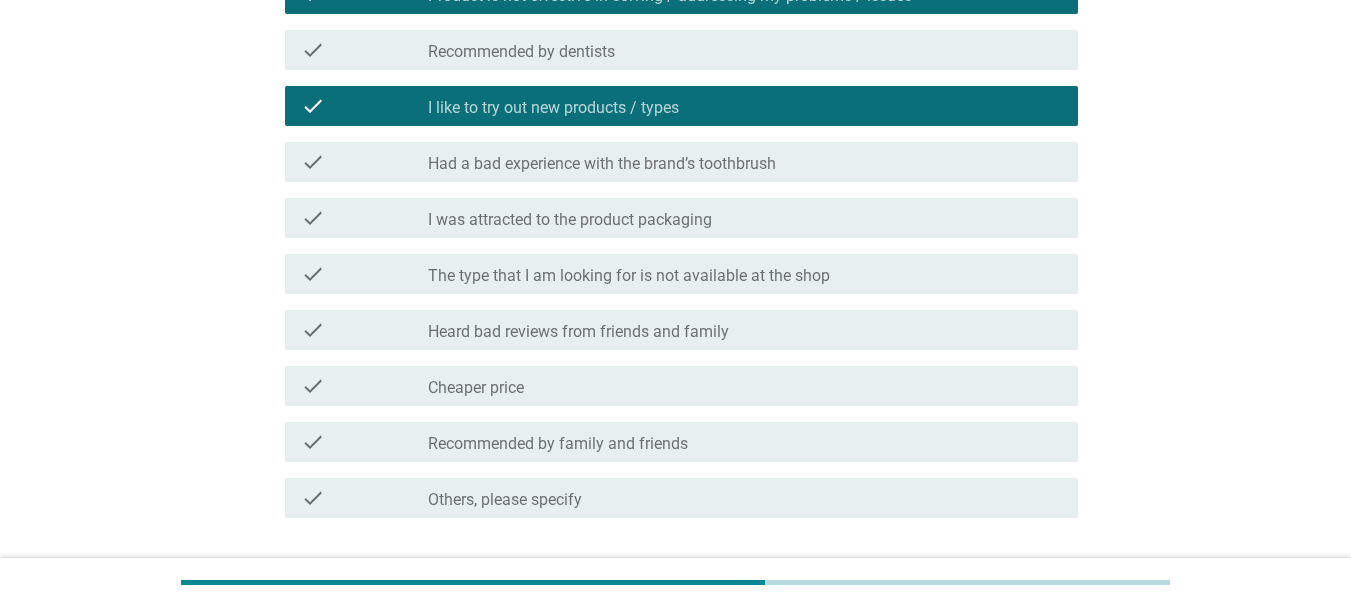 scroll, scrollTop: 648, scrollLeft: 0, axis: vertical 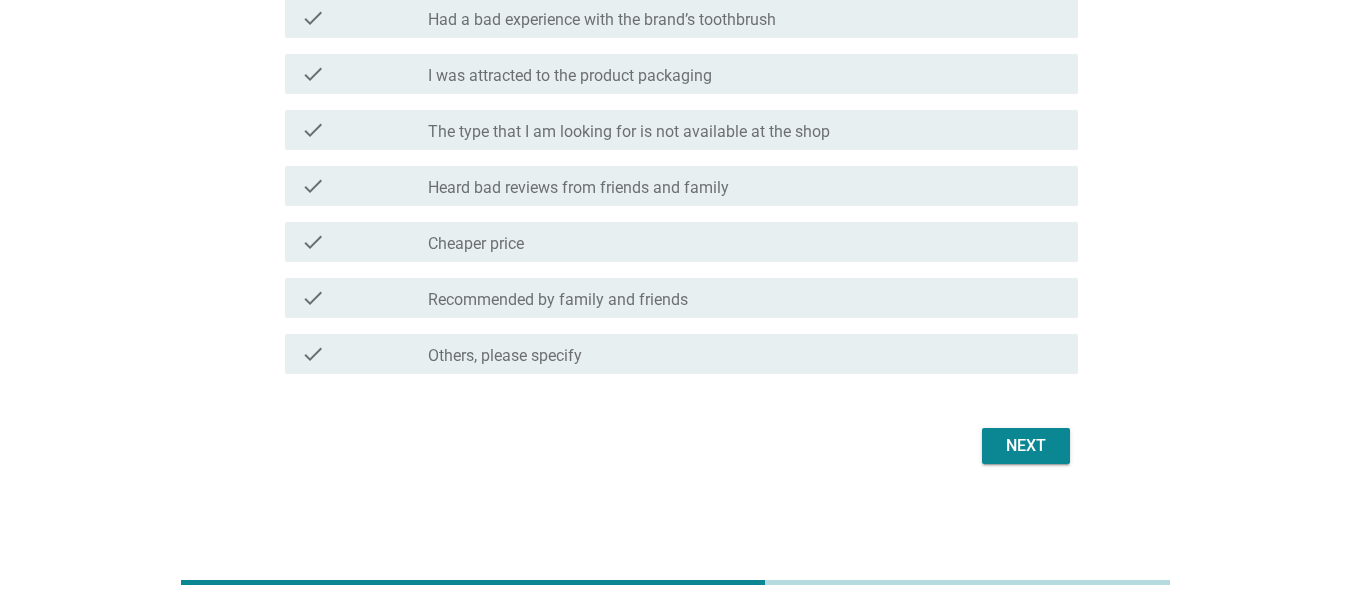 click on "Next" at bounding box center [1026, 446] 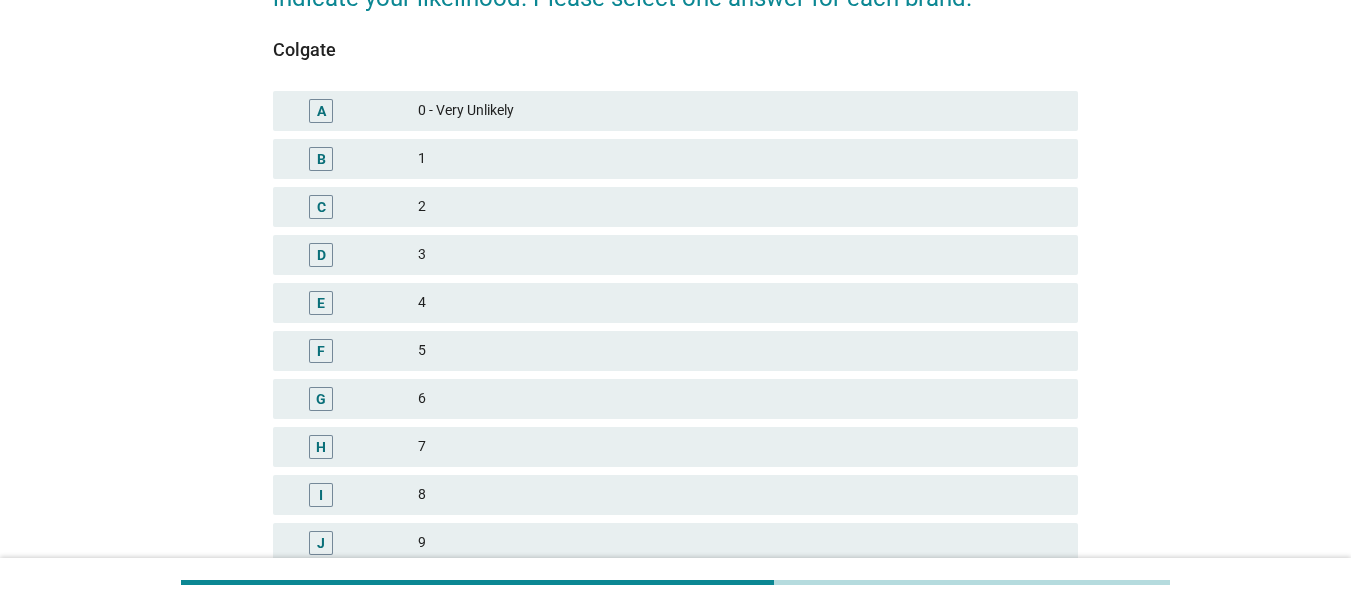 scroll, scrollTop: 290, scrollLeft: 0, axis: vertical 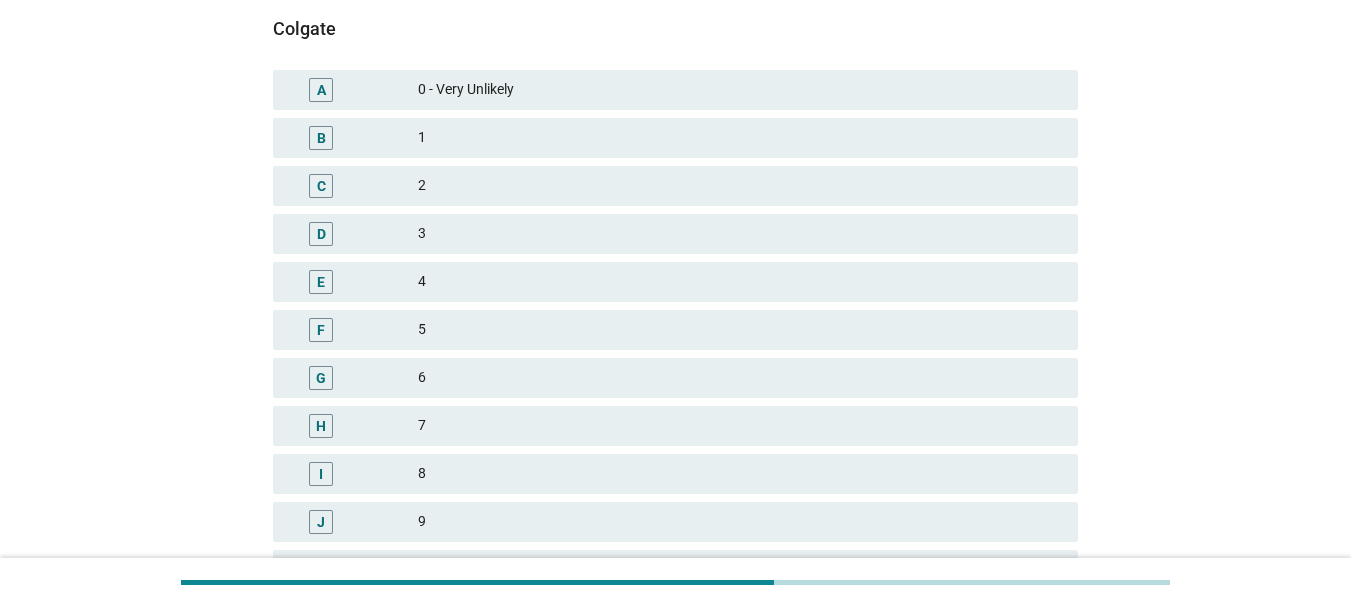 click on "4" at bounding box center (740, 282) 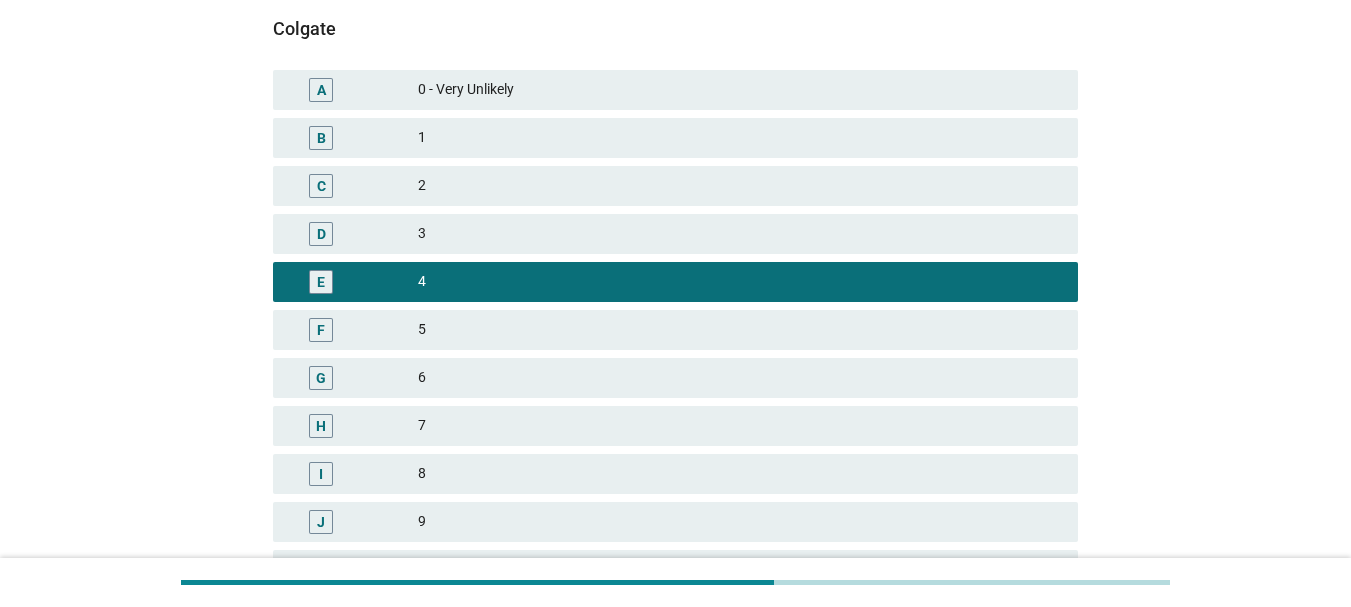 click on "5" at bounding box center (740, 330) 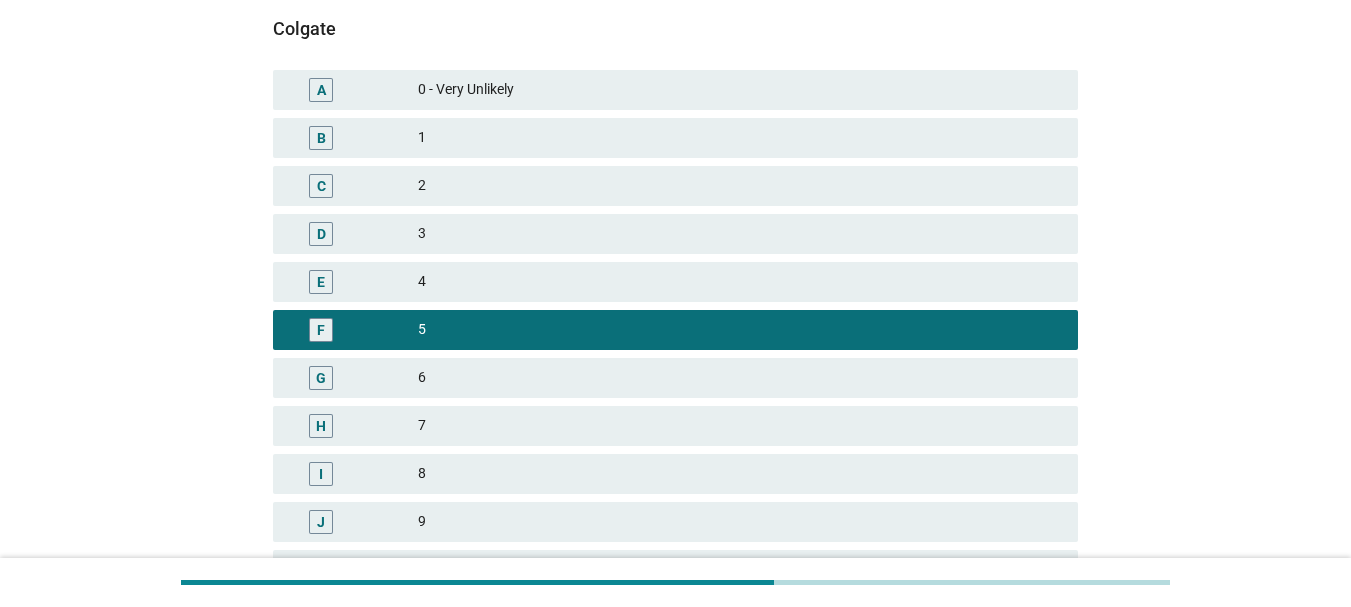scroll, scrollTop: 490, scrollLeft: 0, axis: vertical 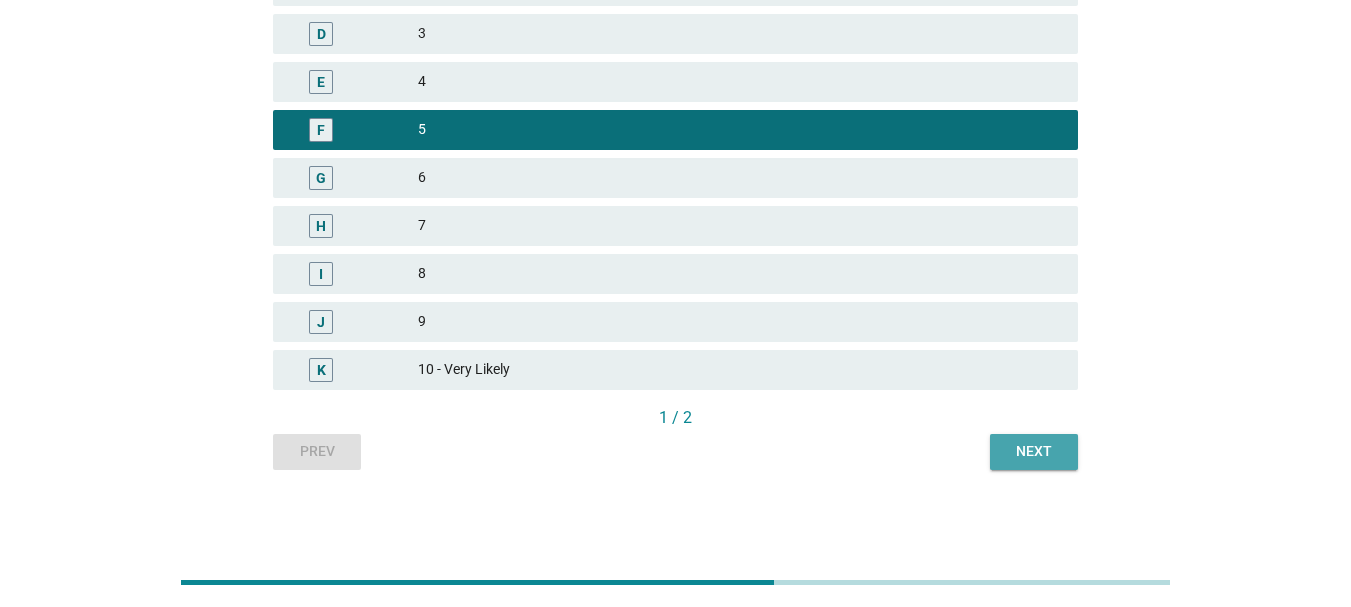 click on "Next" at bounding box center (1034, 451) 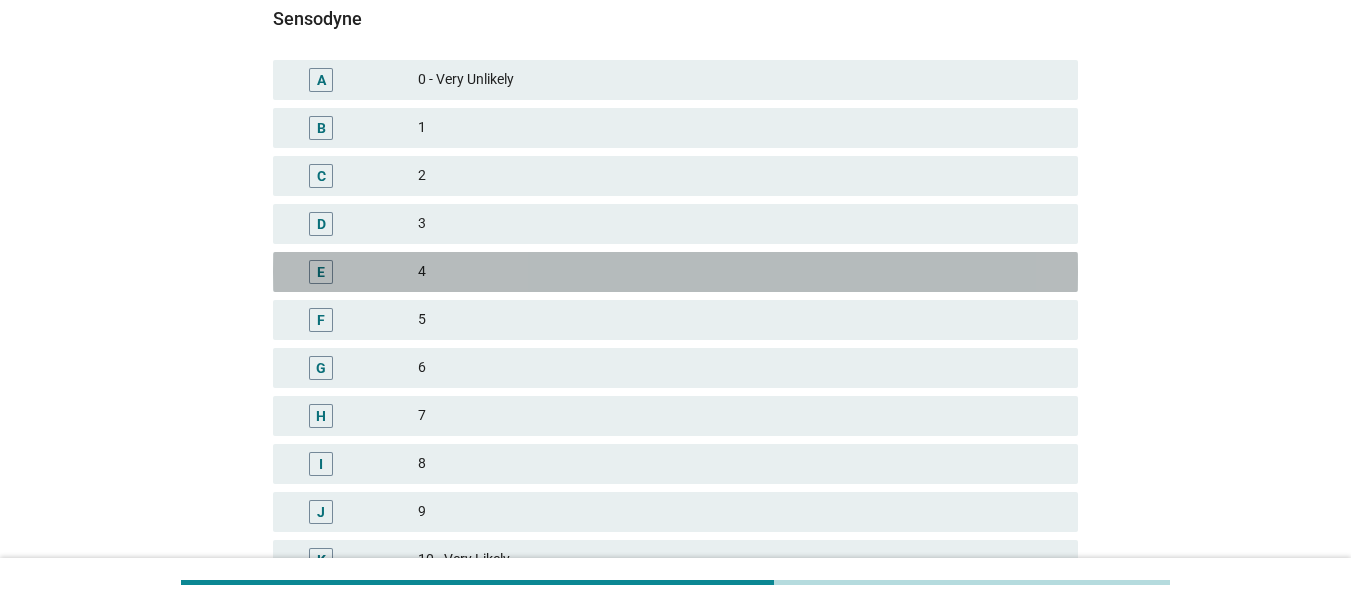 click on "4" at bounding box center (740, 272) 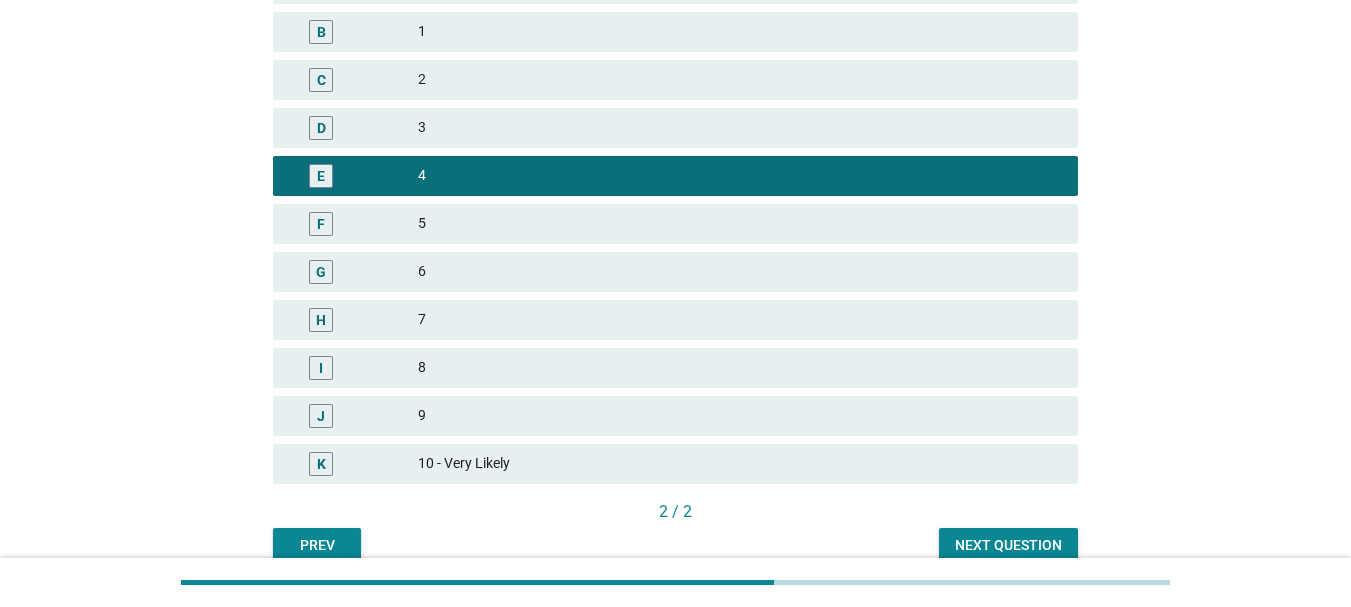 scroll, scrollTop: 490, scrollLeft: 0, axis: vertical 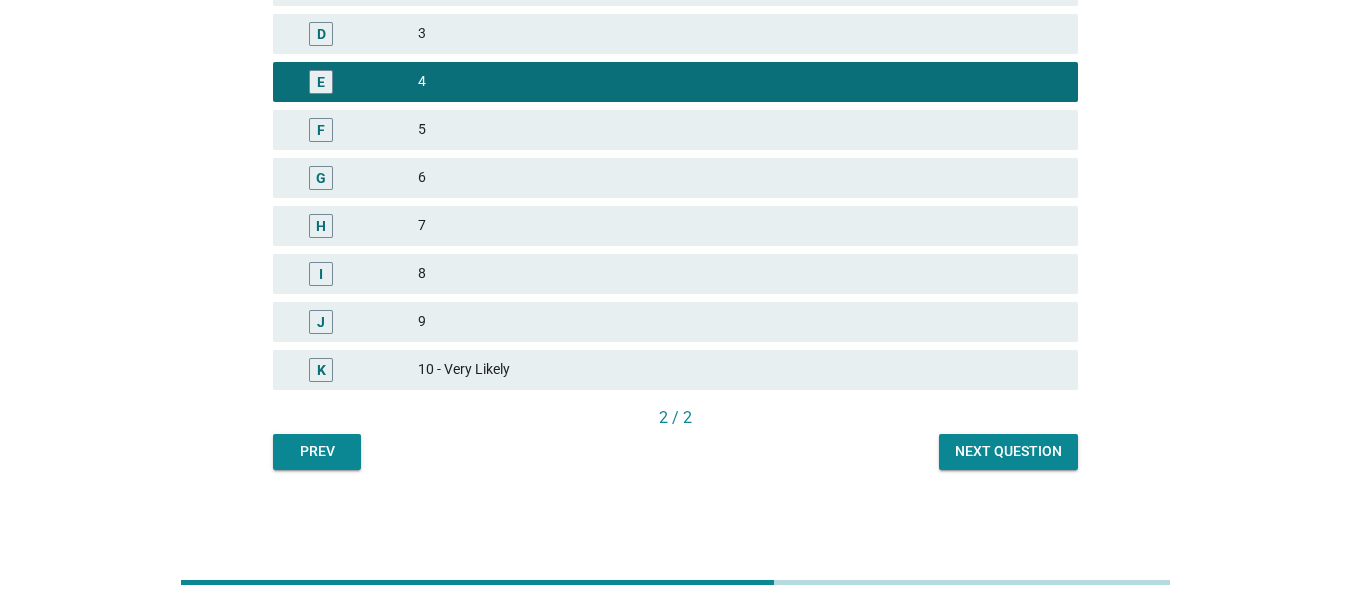 click on "Next question" at bounding box center (1008, 451) 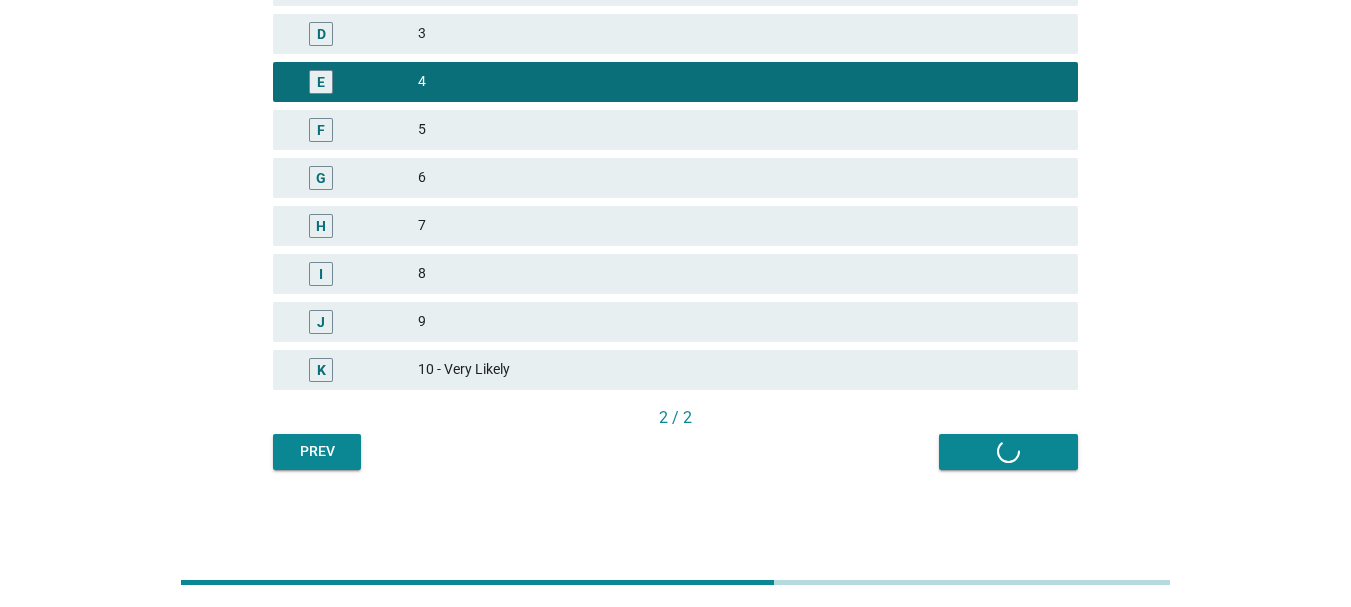 scroll, scrollTop: 0, scrollLeft: 0, axis: both 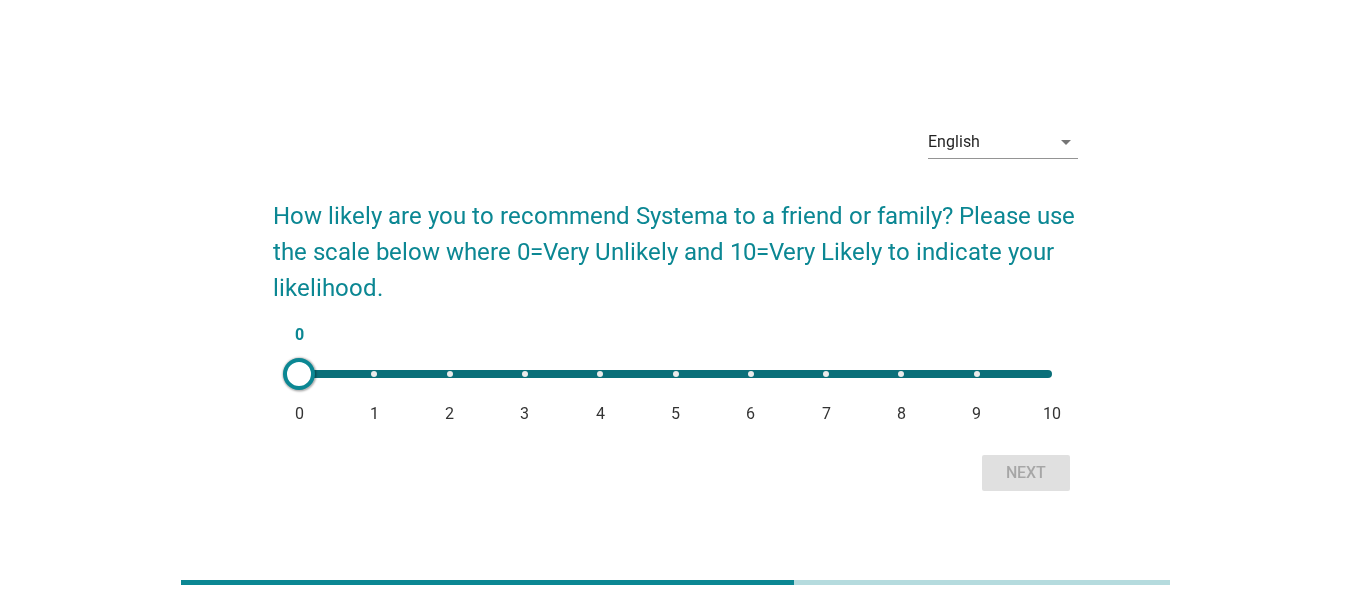 click on "0
0
1
2
3
4
5
6
7
8
9
10" at bounding box center [675, 374] 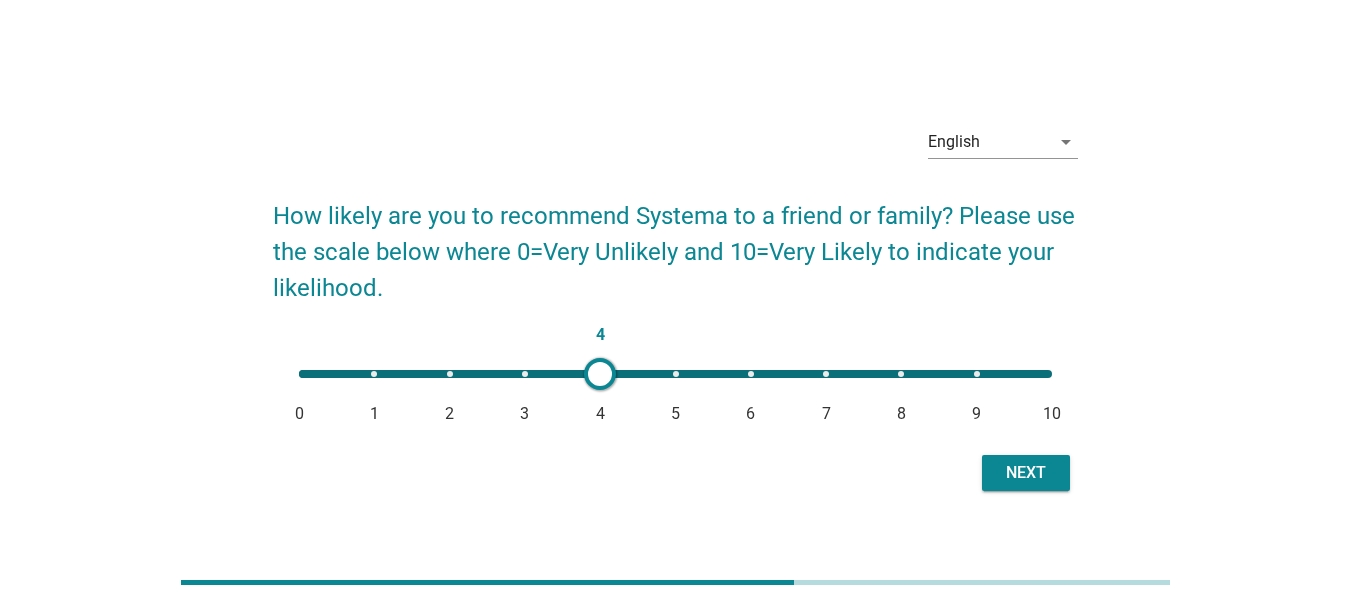 click on "4
0
1
2
3
4
5
6
7
8
9
10" at bounding box center (675, 374) 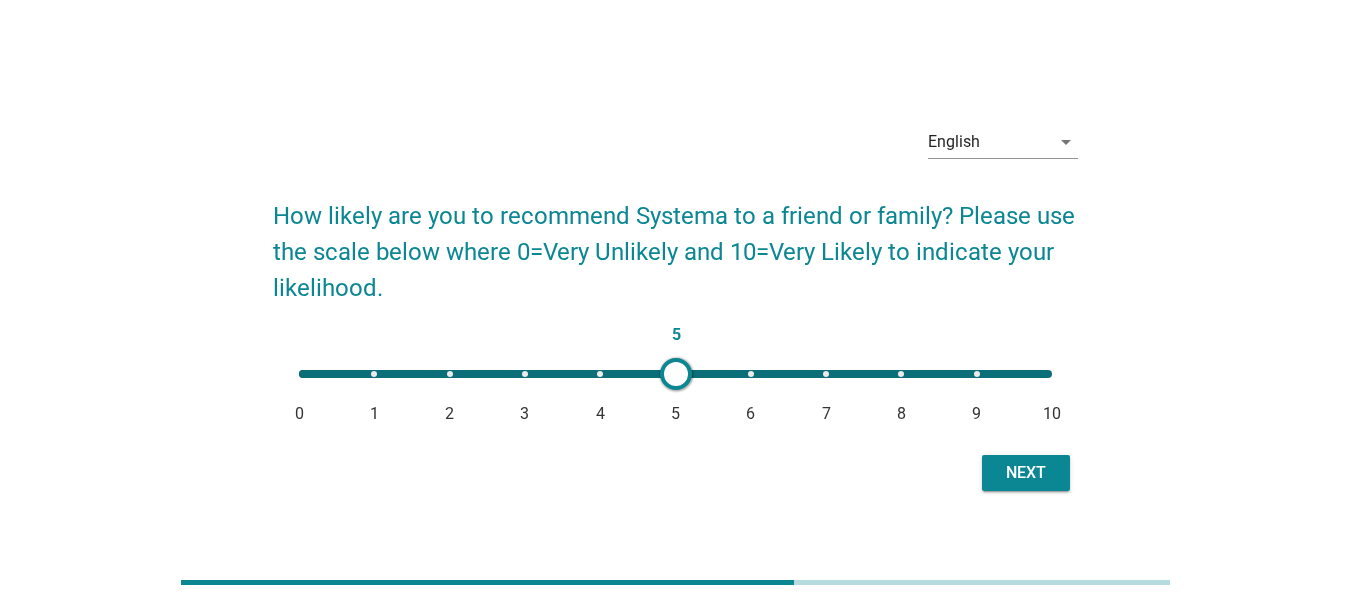click on "5
0
1
2
3
4
5
6
7
8
9
10" at bounding box center (675, 374) 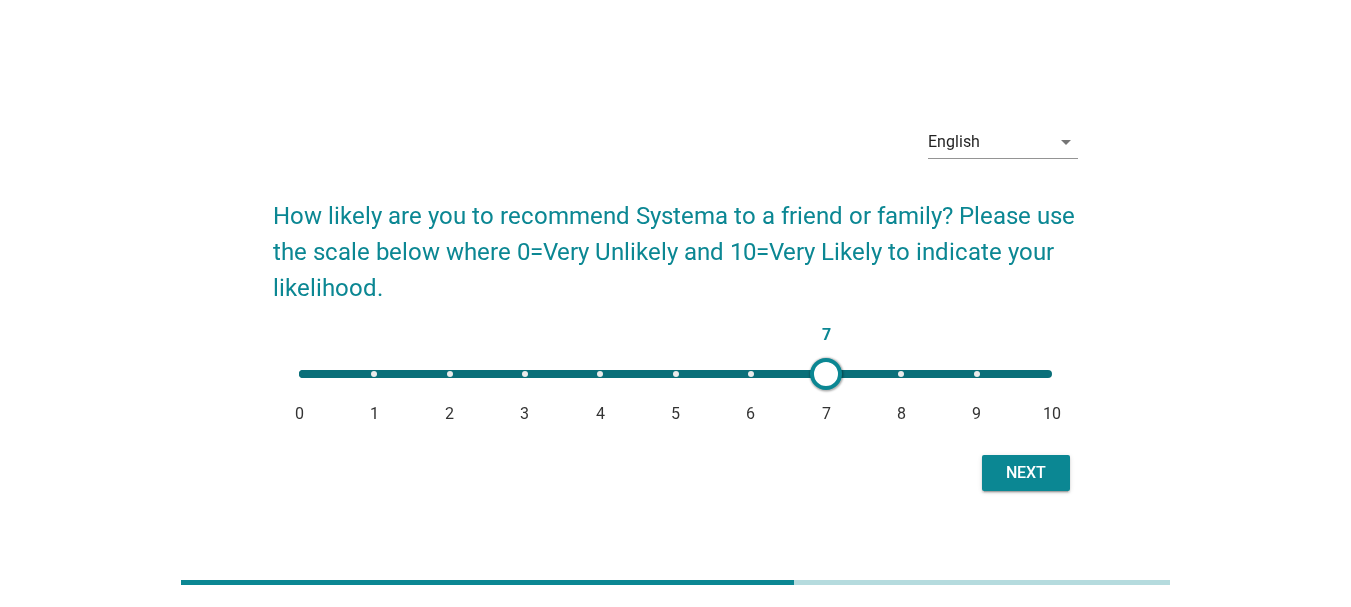 click on "Next" at bounding box center [1026, 473] 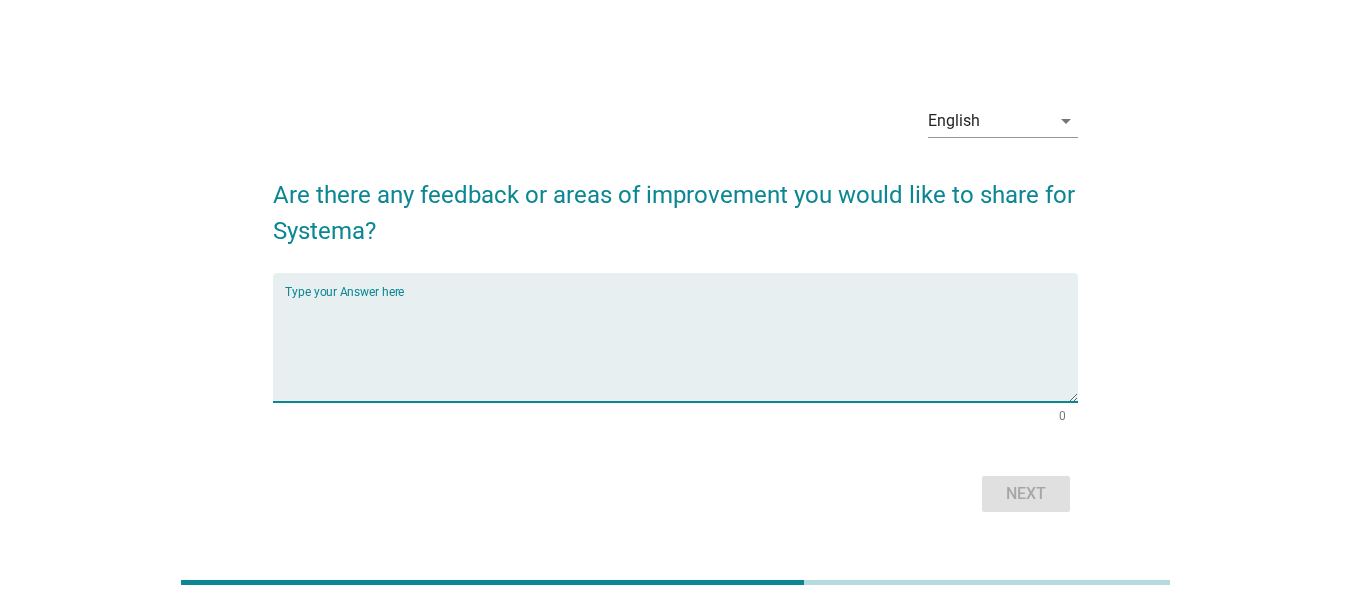 click at bounding box center [681, 349] 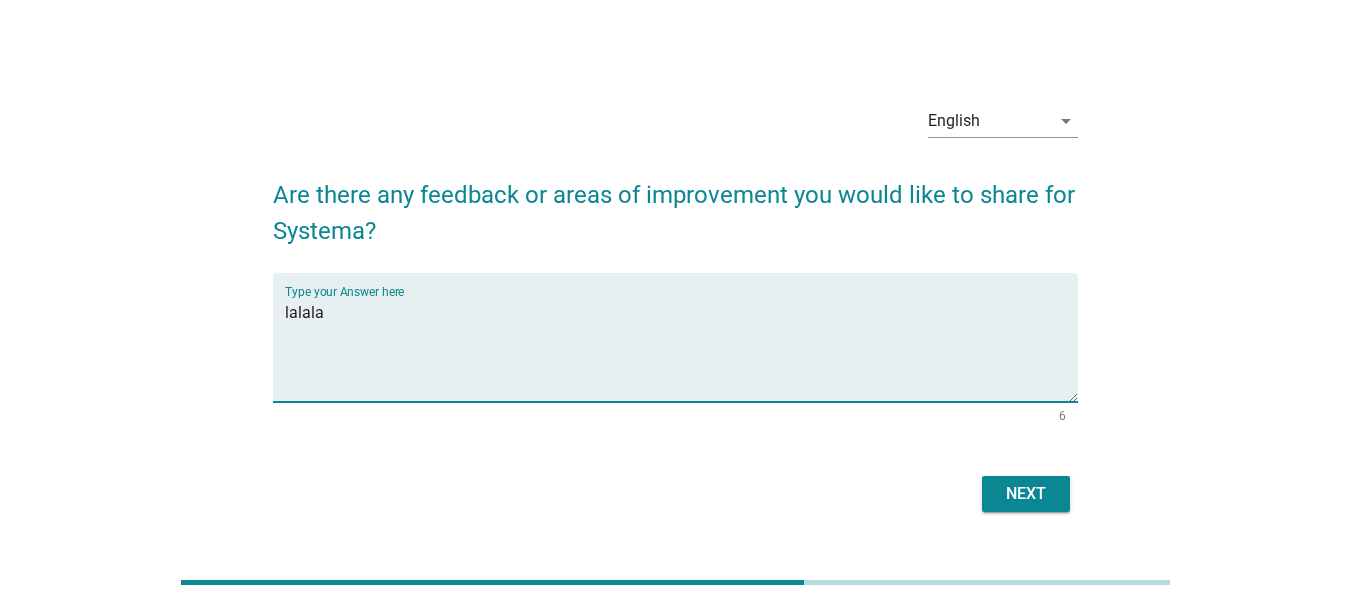 type on "lalala" 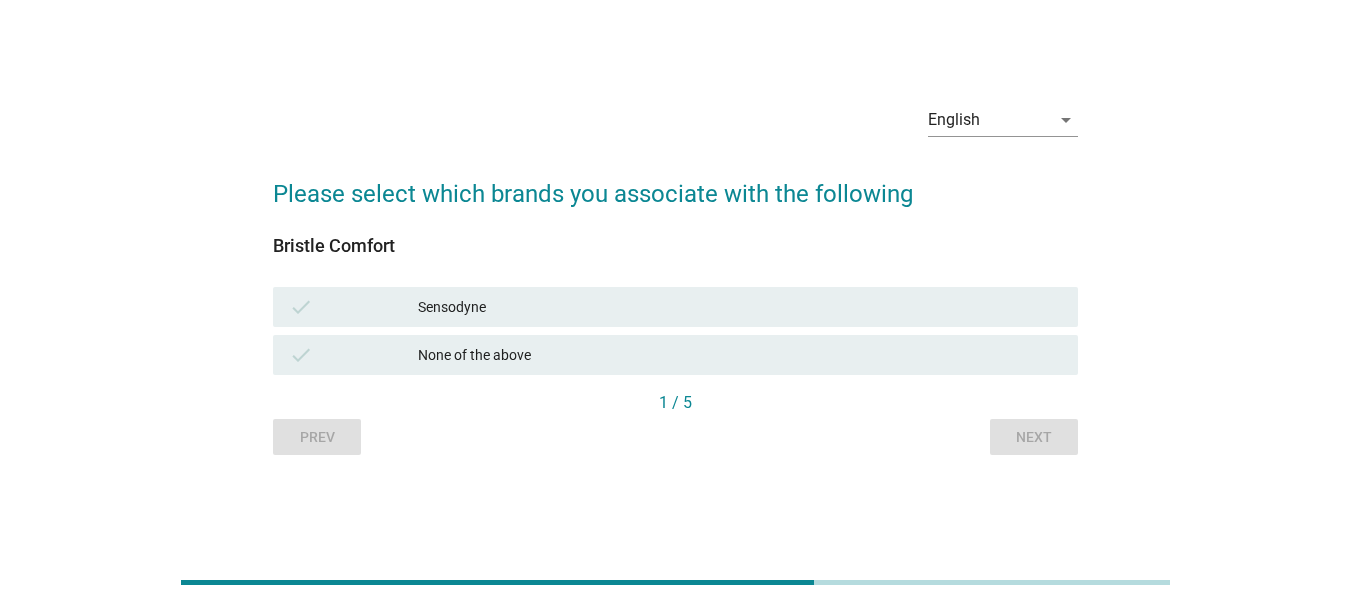 scroll, scrollTop: 49, scrollLeft: 0, axis: vertical 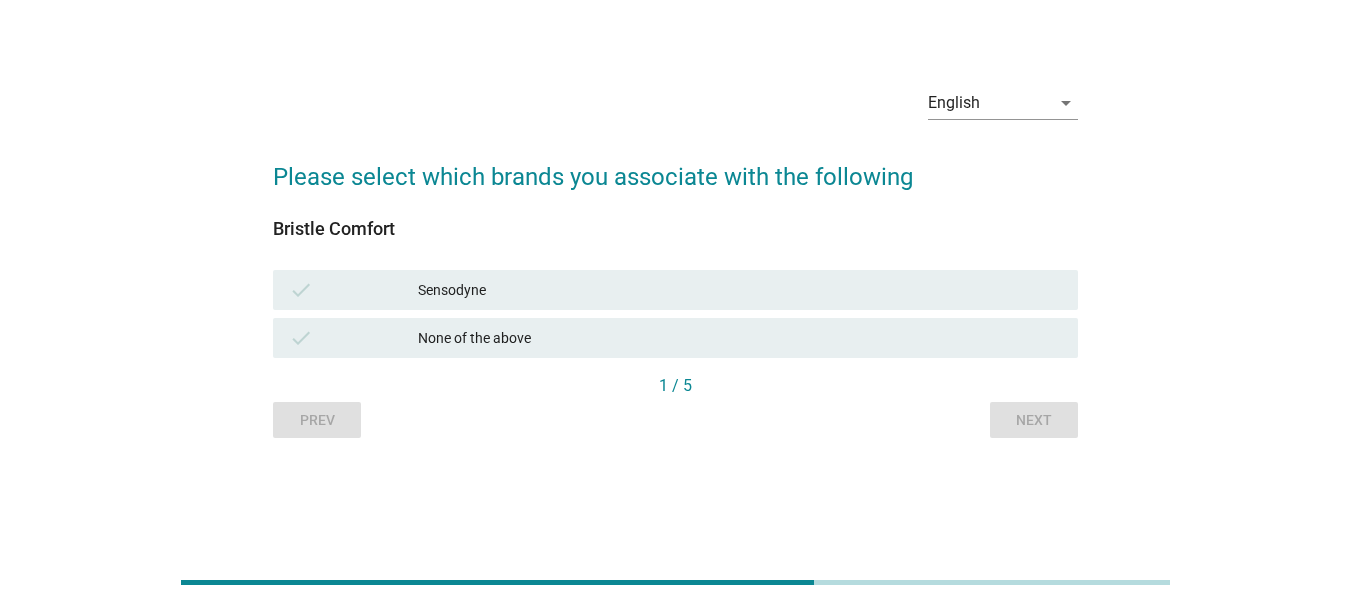 click on "Sensodyne" at bounding box center (740, 290) 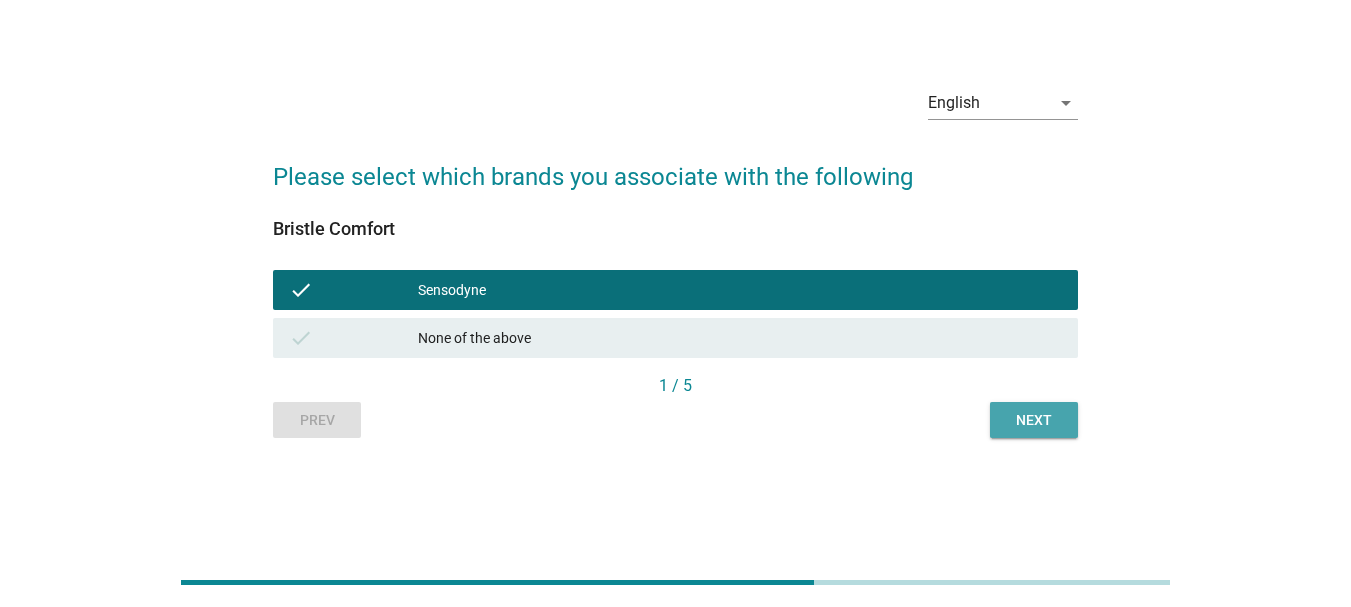 click on "Next" at bounding box center [1034, 420] 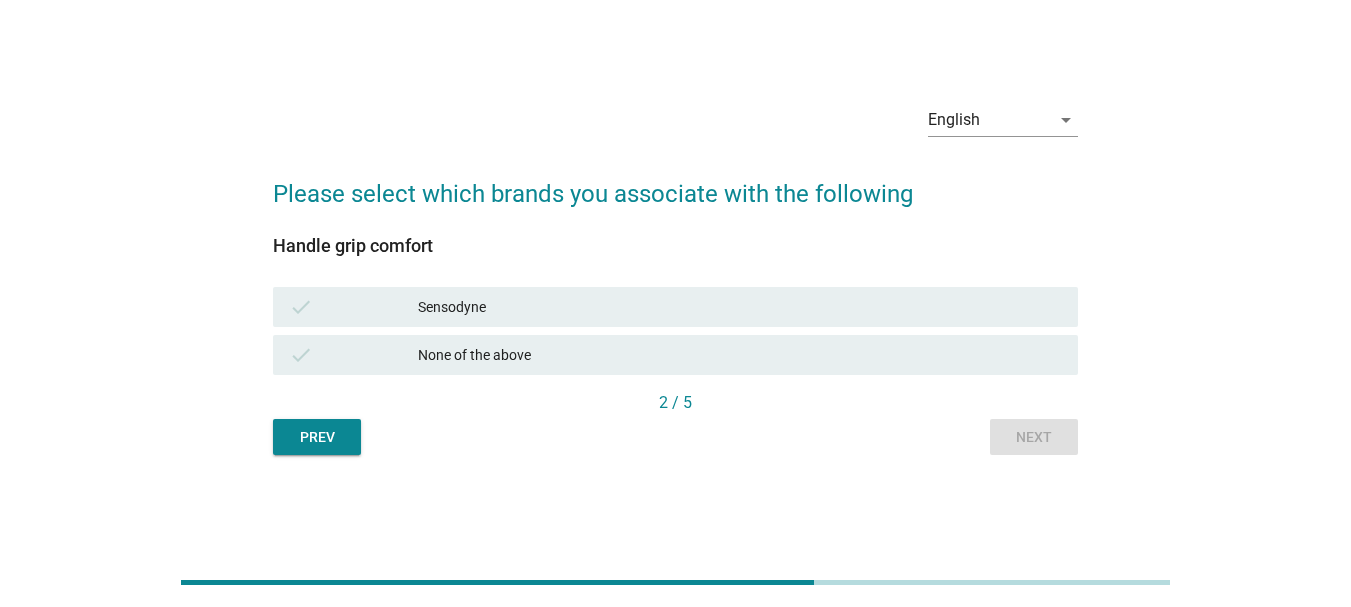 scroll, scrollTop: 49, scrollLeft: 0, axis: vertical 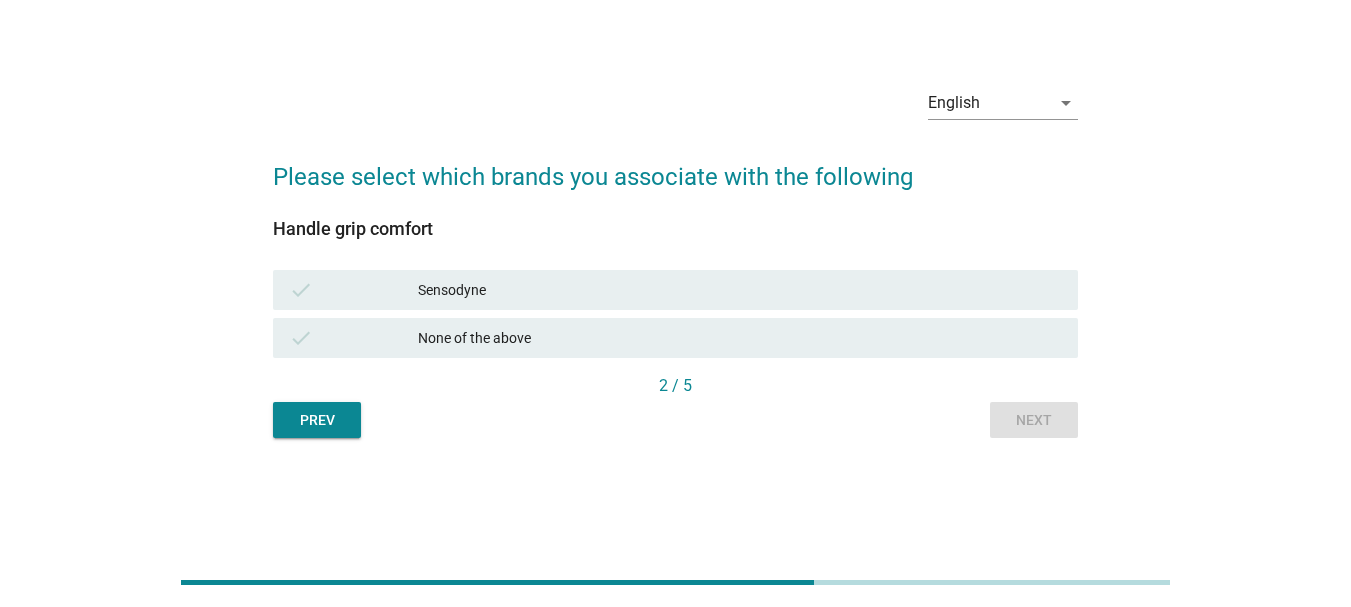 click on "Sensodyne" at bounding box center (740, 290) 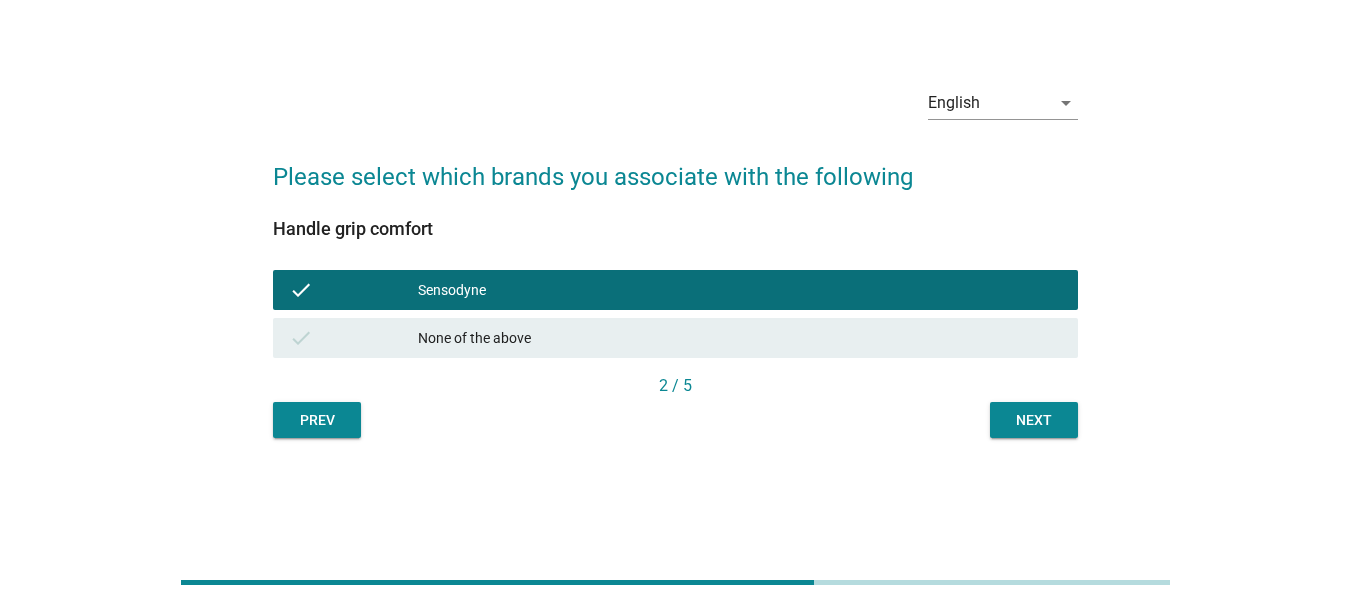 click on "Next" at bounding box center (1034, 420) 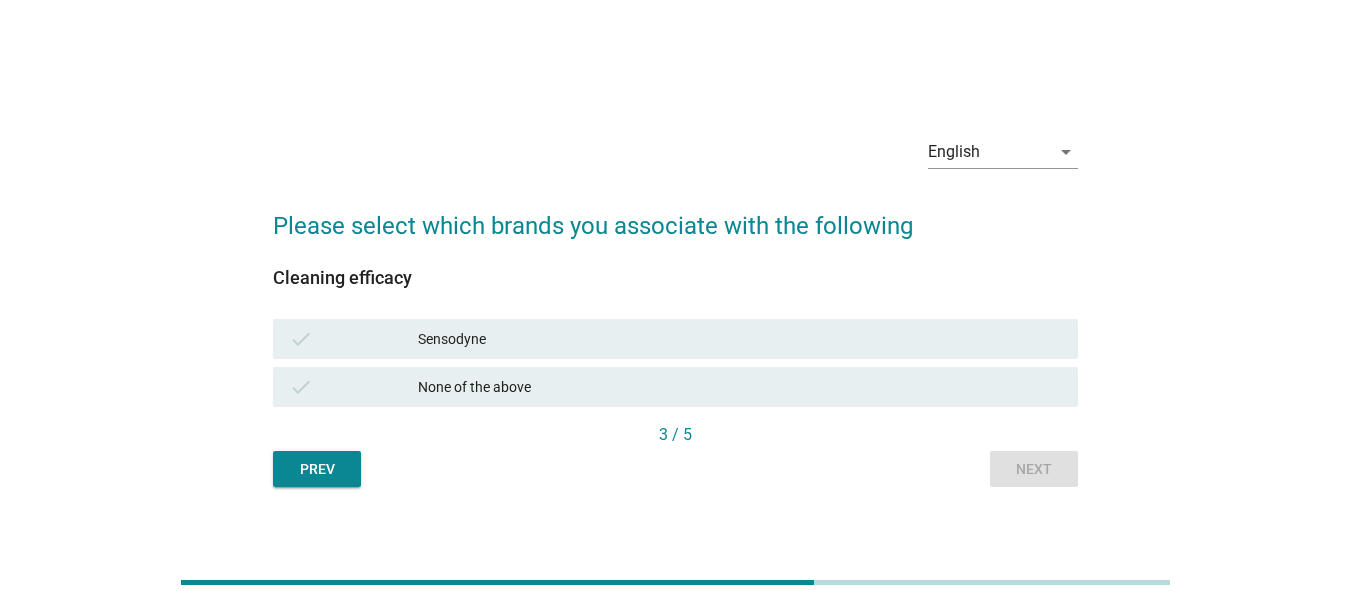 click on "check   Sensodyne" at bounding box center [675, 339] 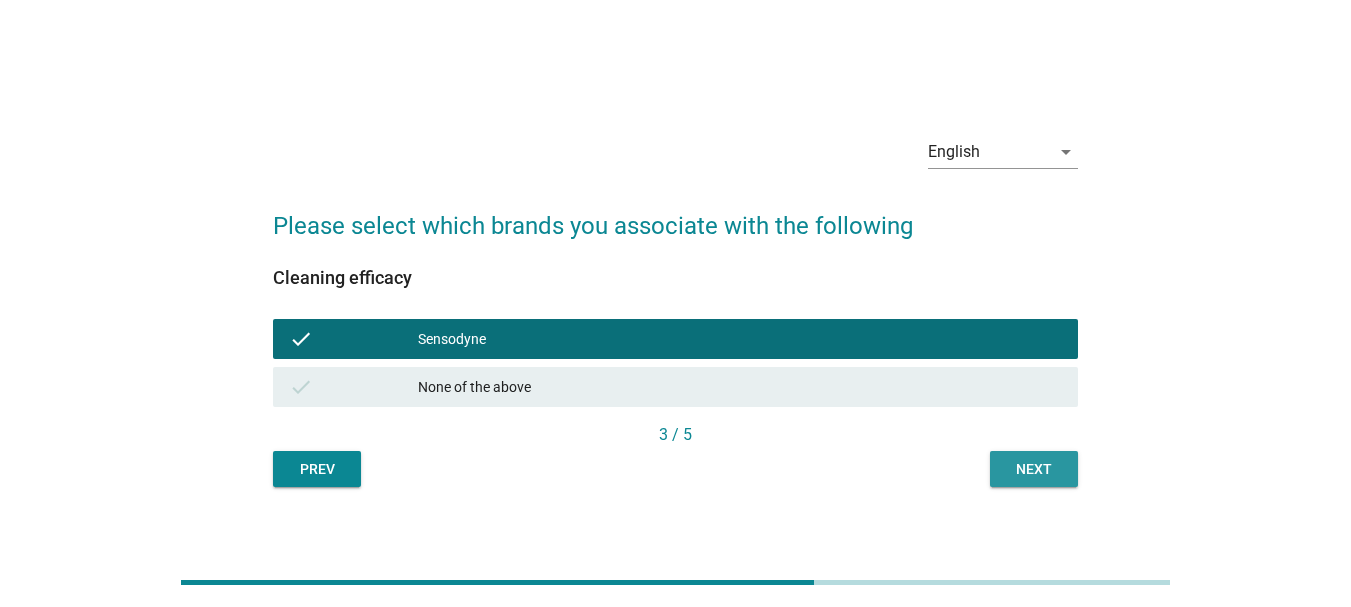 click on "Next" at bounding box center [1034, 469] 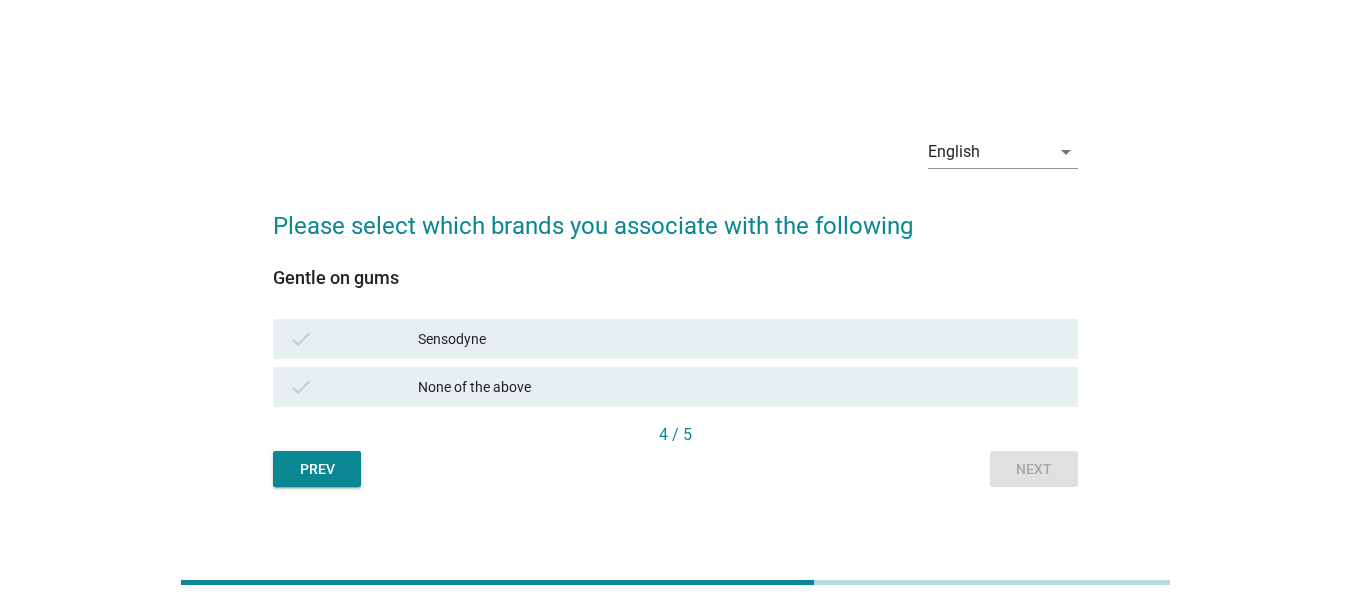 click on "check   Sensodyne" at bounding box center [675, 339] 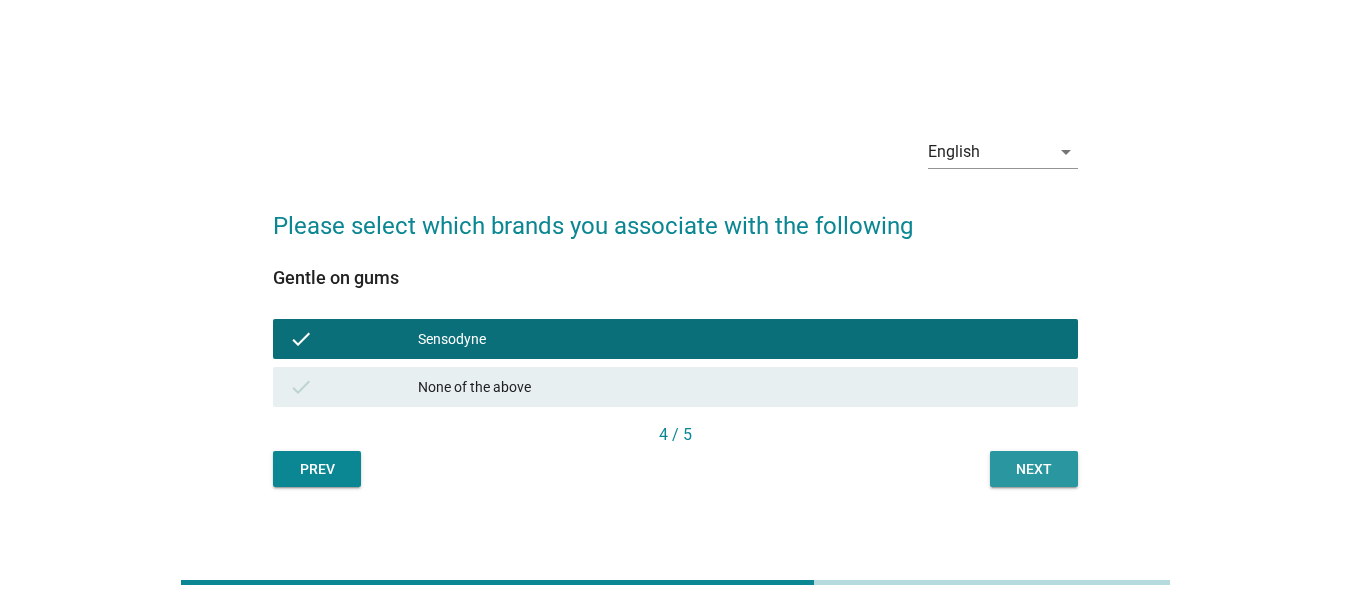 click on "Next" at bounding box center (1034, 469) 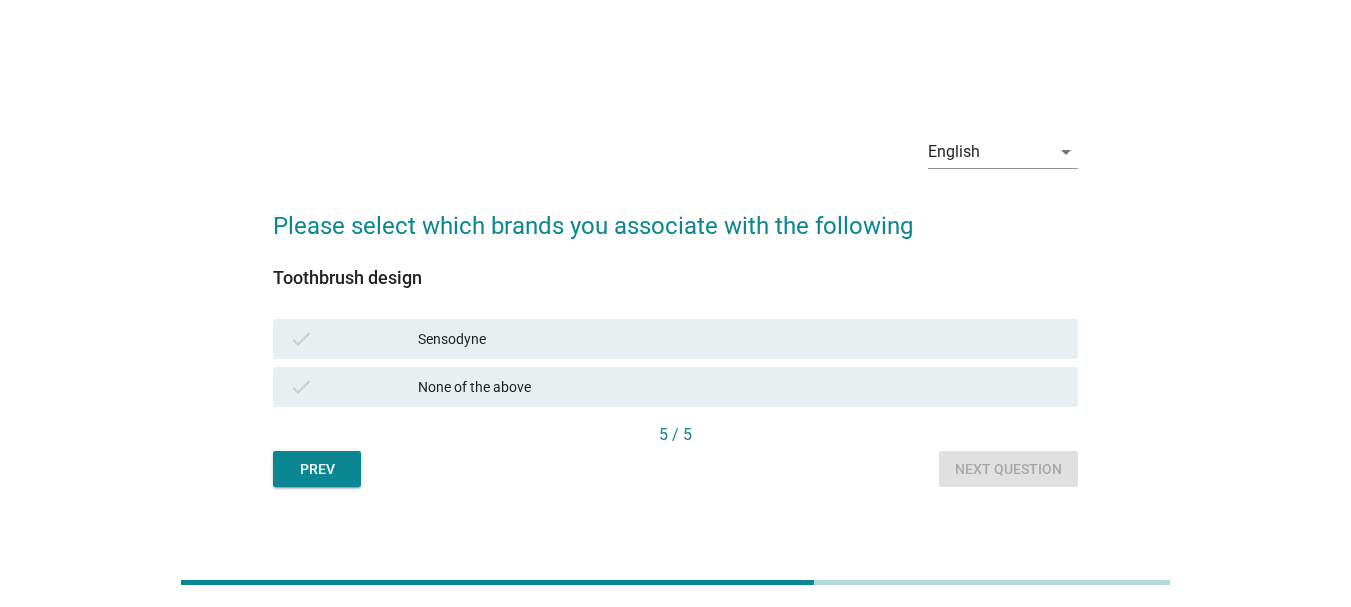 click on "Sensodyne" at bounding box center (740, 339) 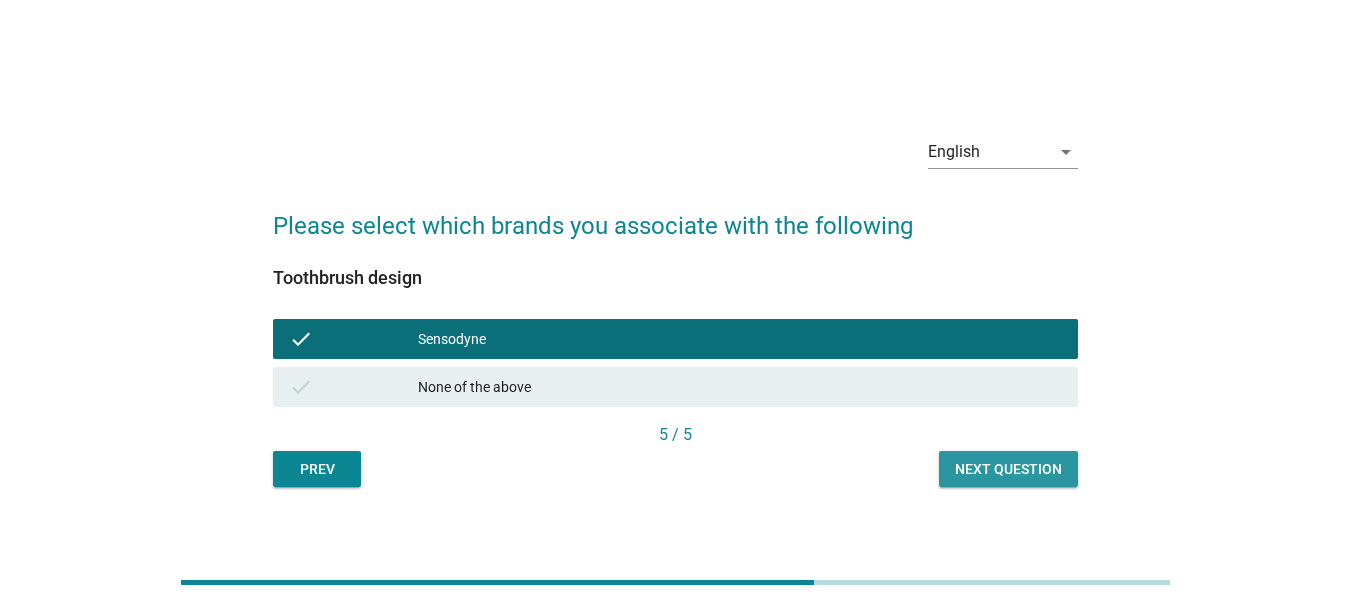 click on "Next question" at bounding box center [1008, 469] 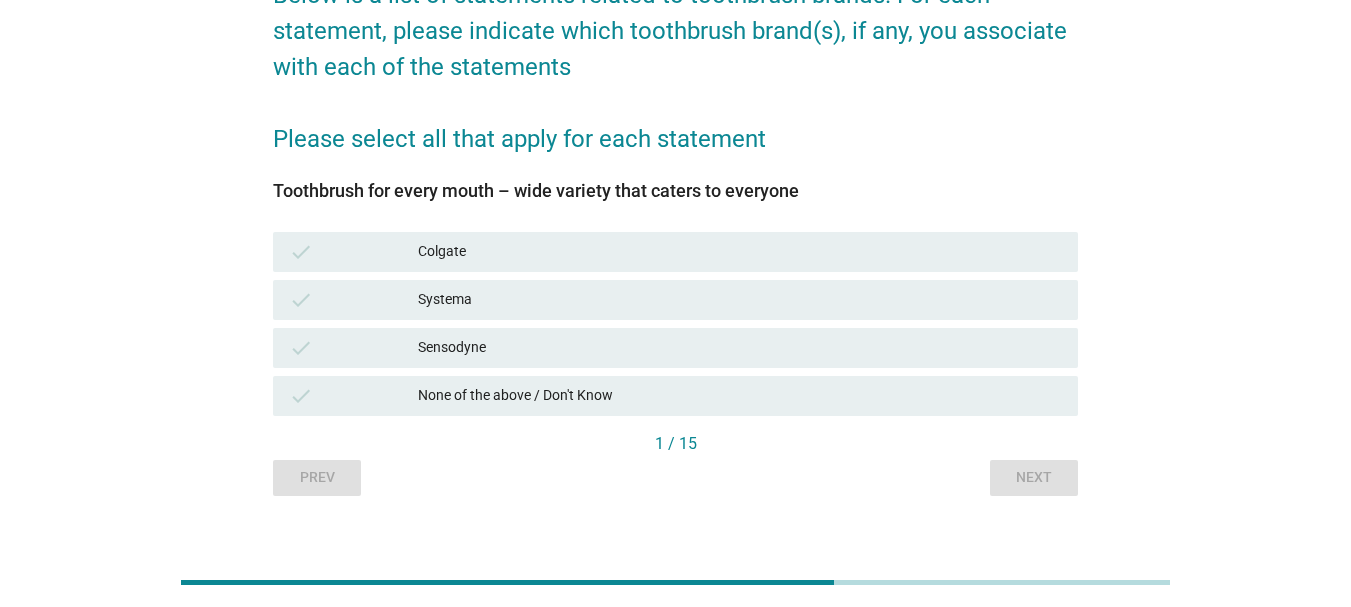 scroll, scrollTop: 100, scrollLeft: 0, axis: vertical 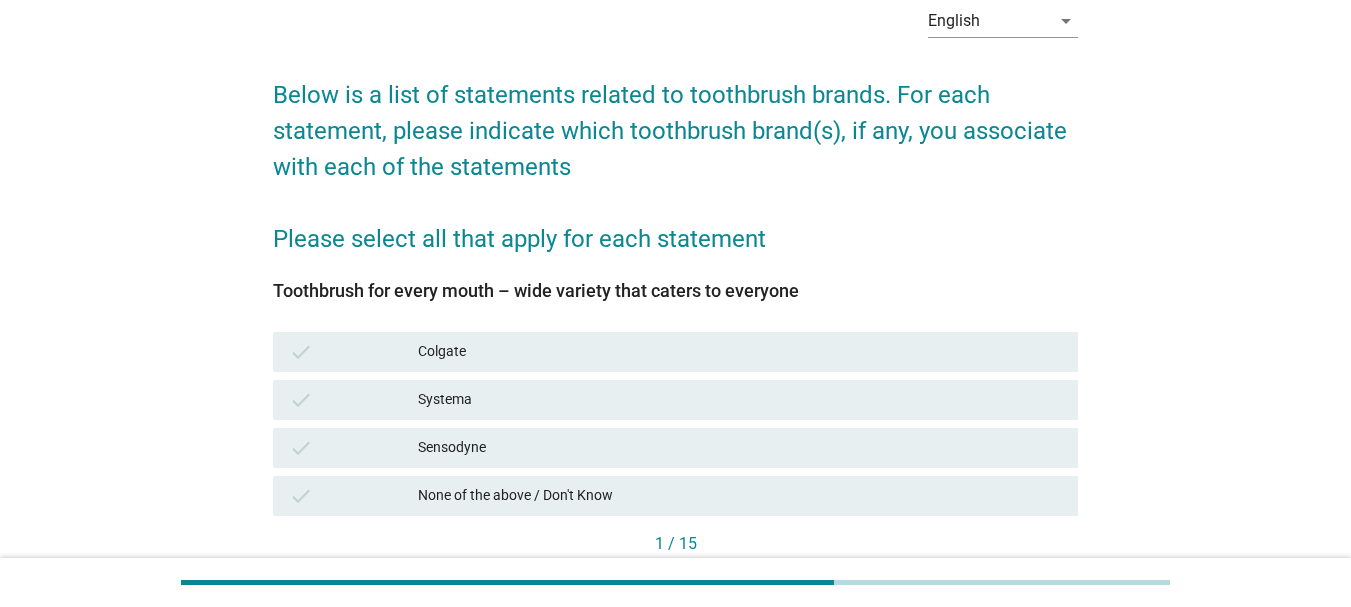 click on "Systema" at bounding box center (740, 400) 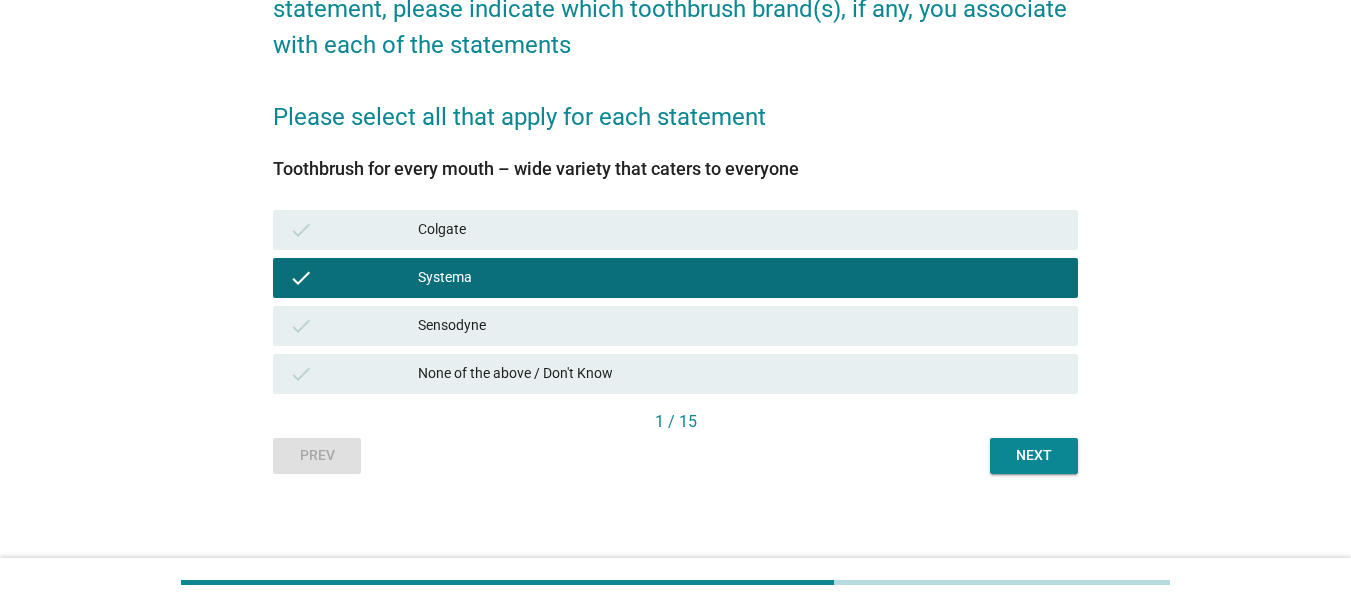 scroll, scrollTop: 226, scrollLeft: 0, axis: vertical 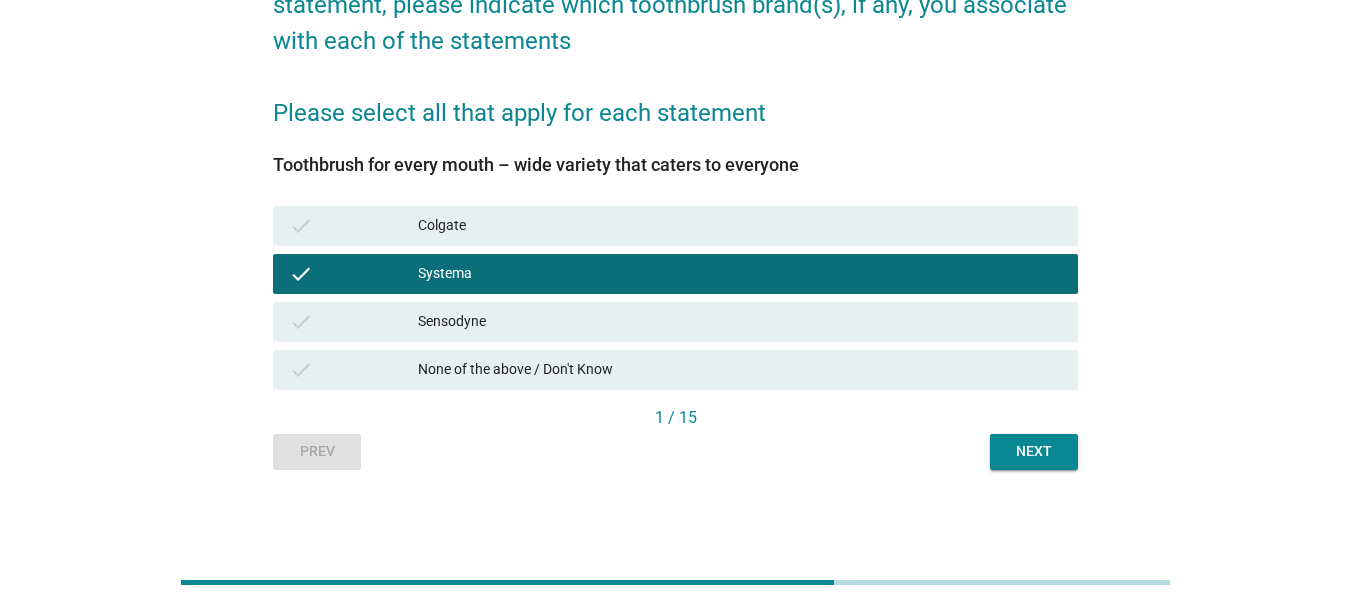 click on "Next" at bounding box center [1034, 452] 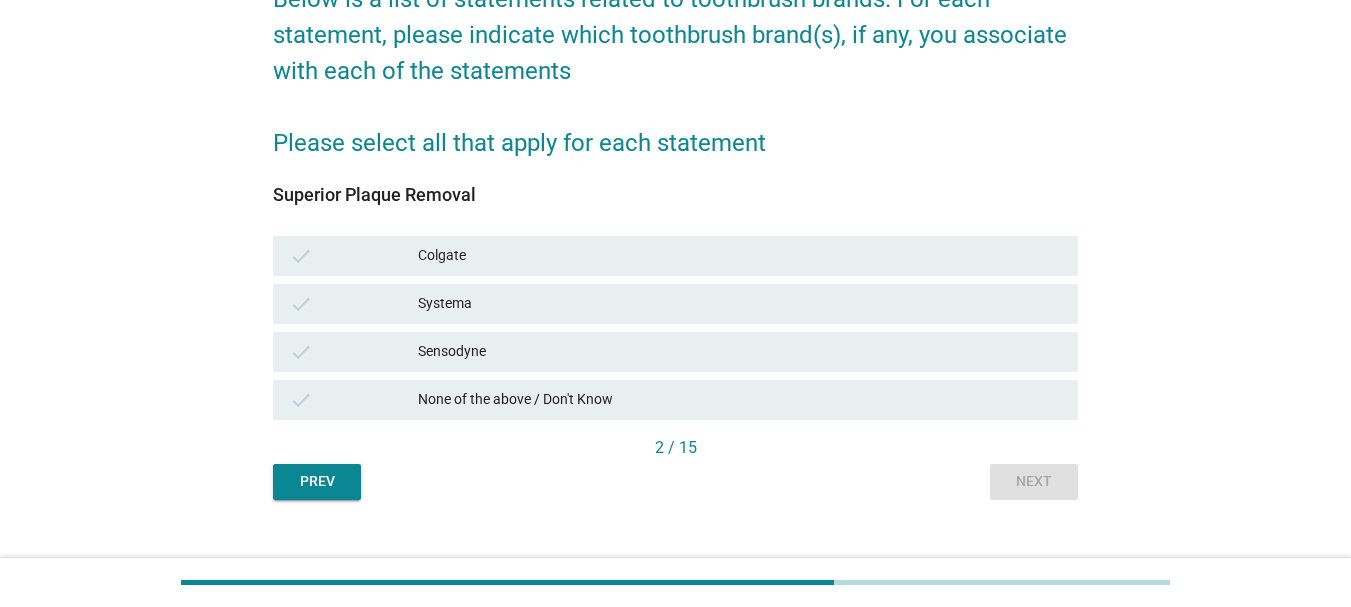 scroll, scrollTop: 200, scrollLeft: 0, axis: vertical 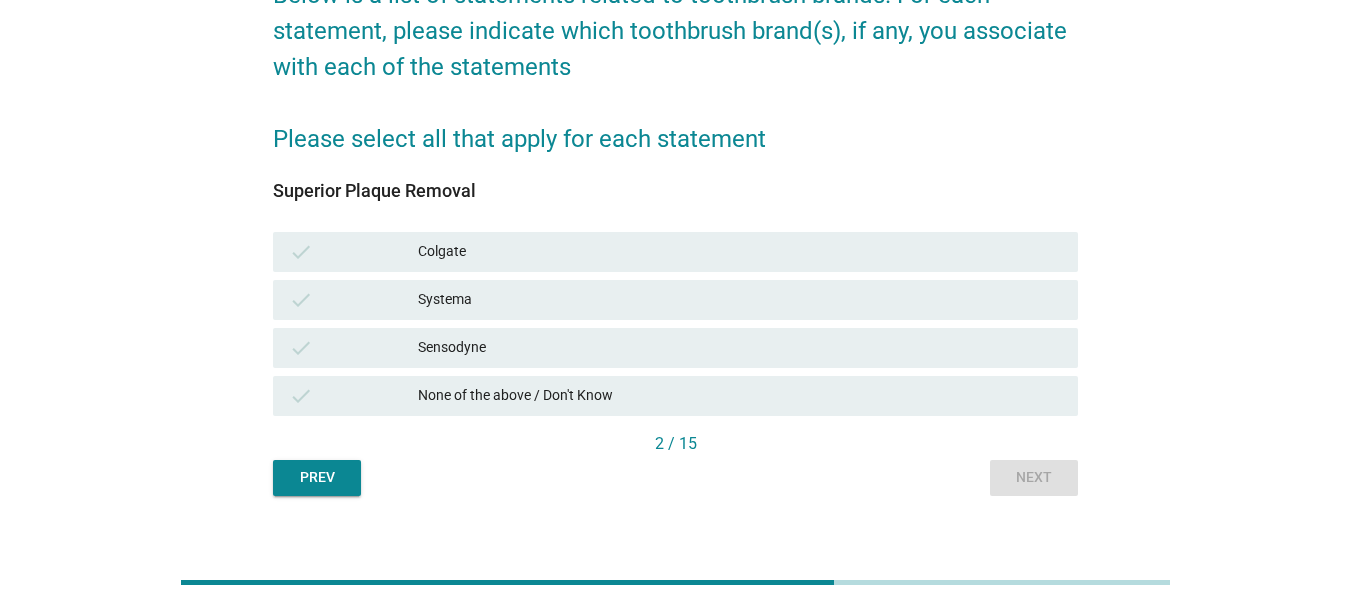 click on "Systema" at bounding box center (740, 300) 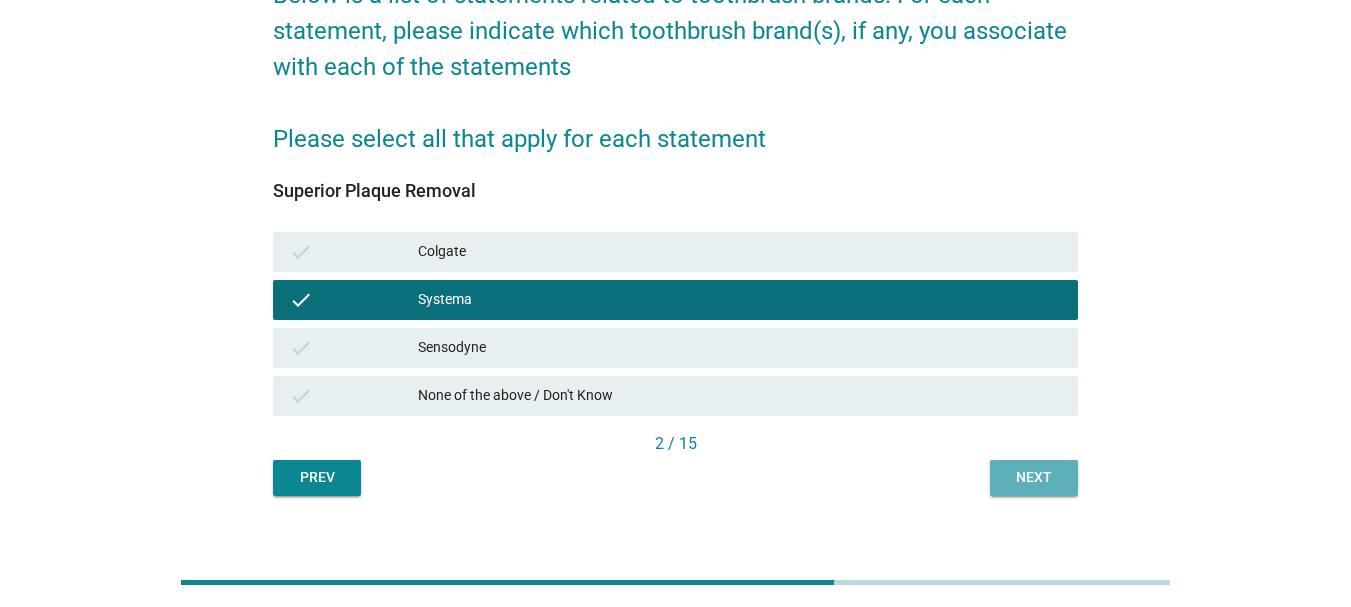 click on "Next" at bounding box center [1034, 477] 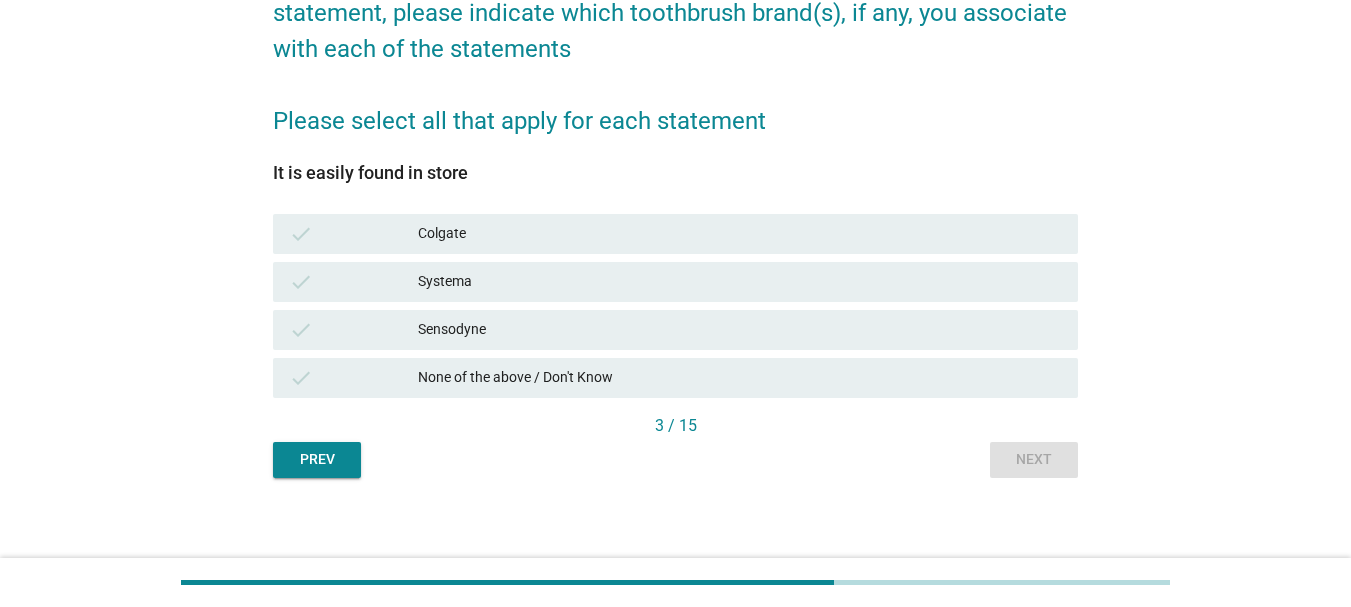 scroll, scrollTop: 226, scrollLeft: 0, axis: vertical 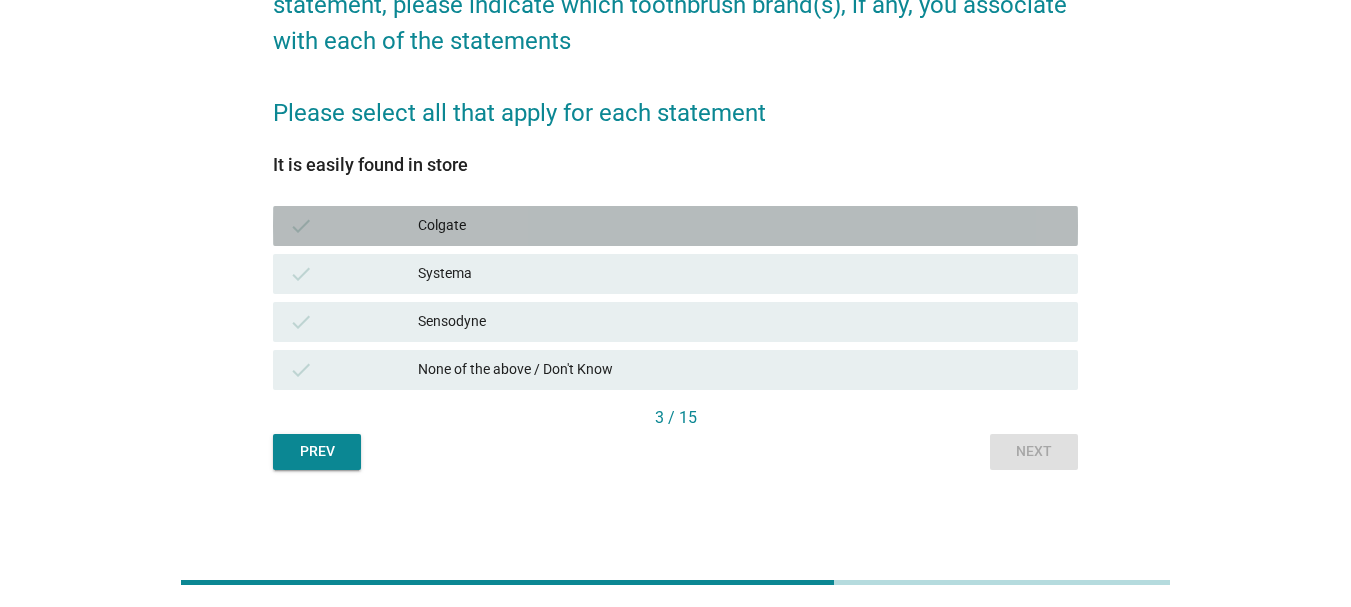 click on "Colgate" at bounding box center [740, 226] 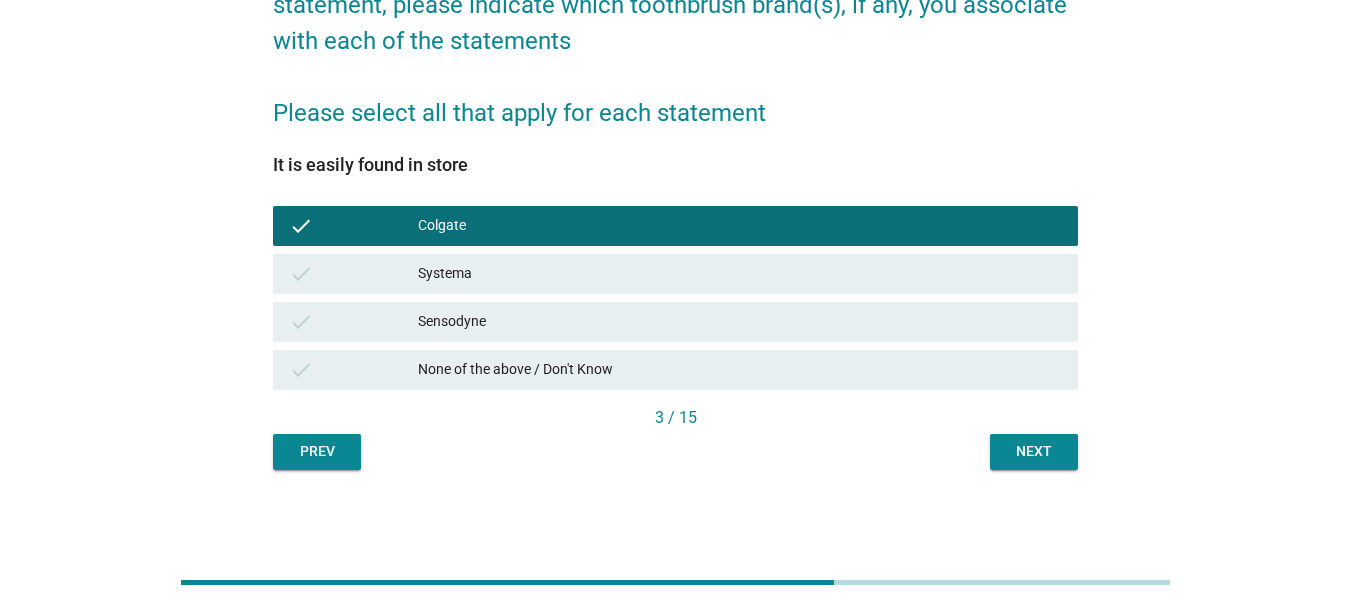 click on "Next" at bounding box center (1034, 452) 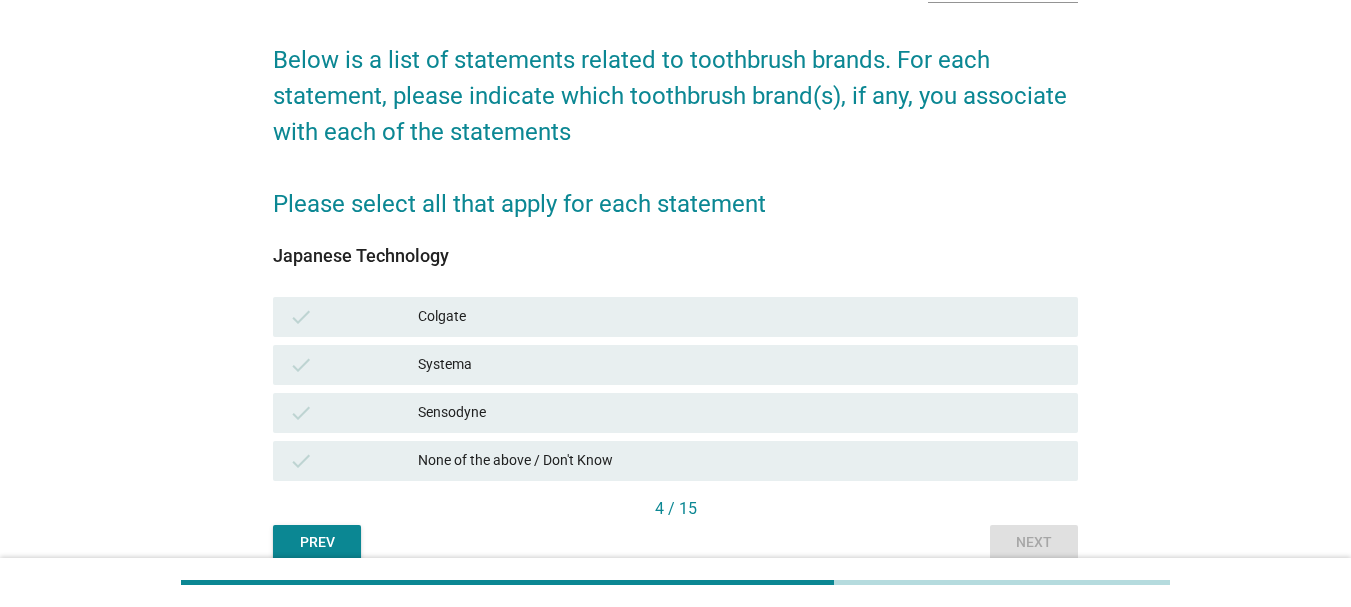 scroll, scrollTop: 226, scrollLeft: 0, axis: vertical 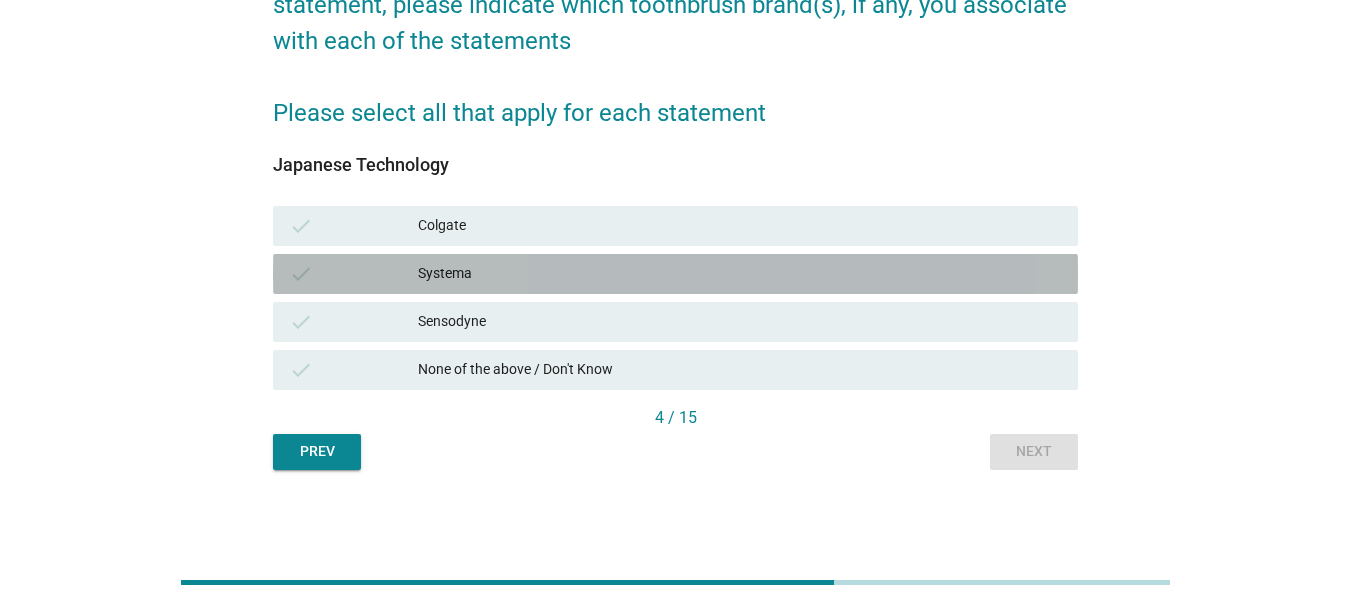 click on "Systema" at bounding box center [740, 274] 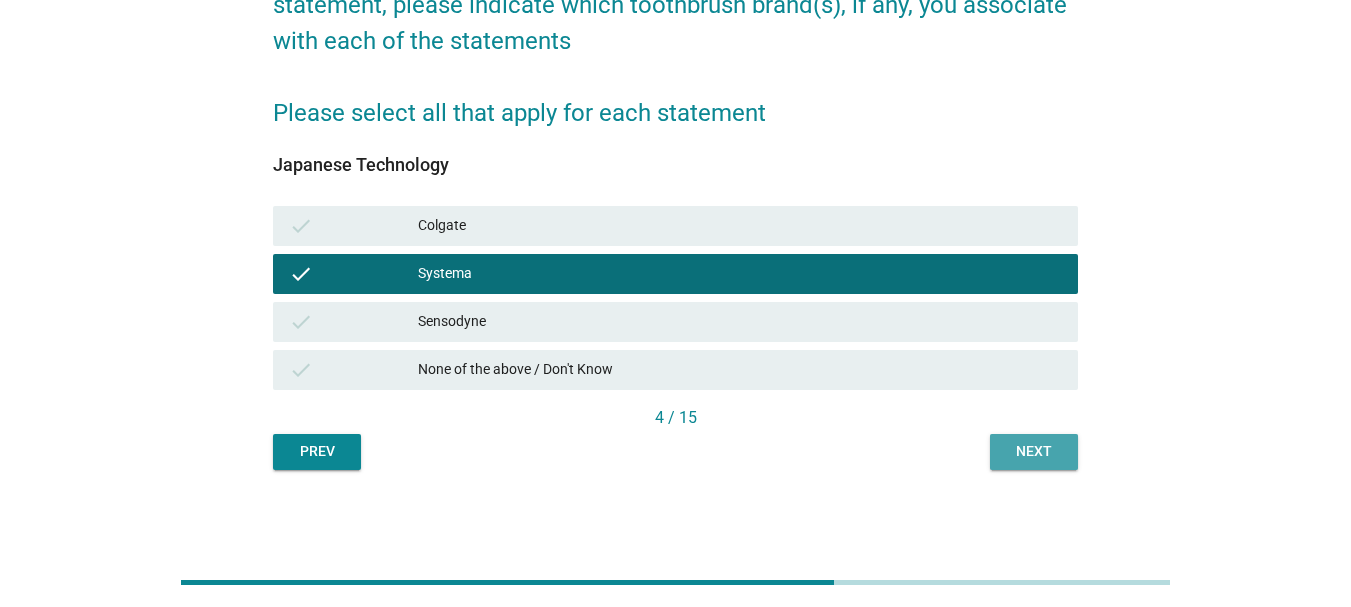 click on "Next" at bounding box center [1034, 451] 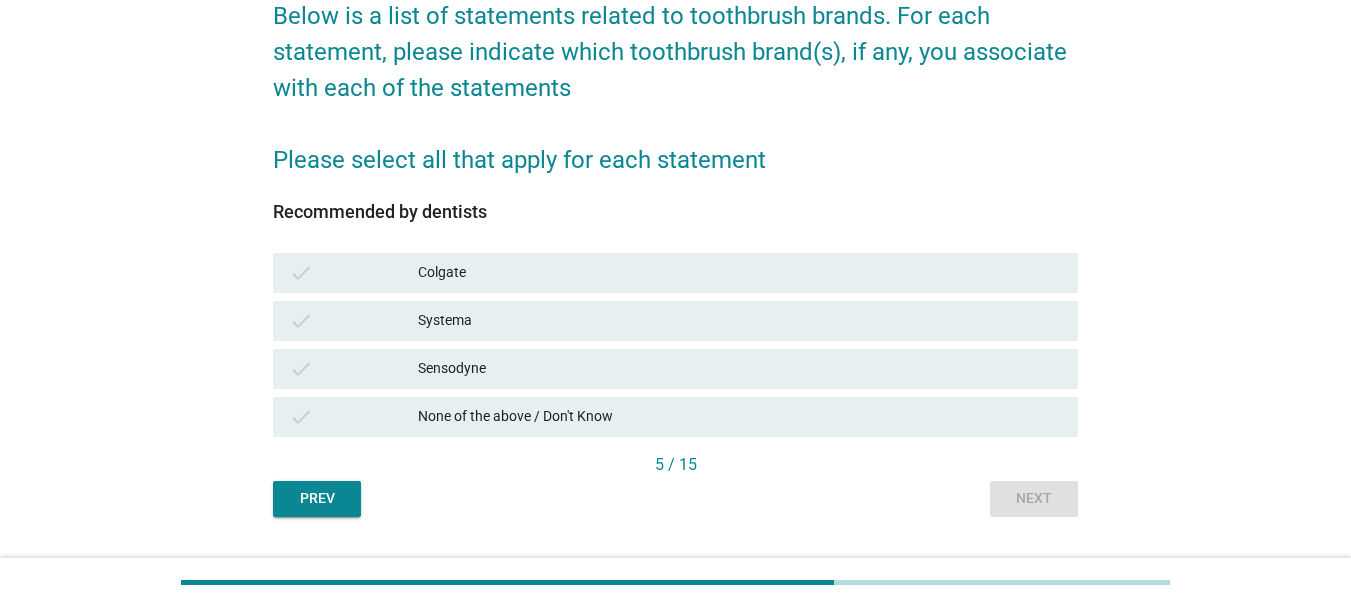 scroll, scrollTop: 200, scrollLeft: 0, axis: vertical 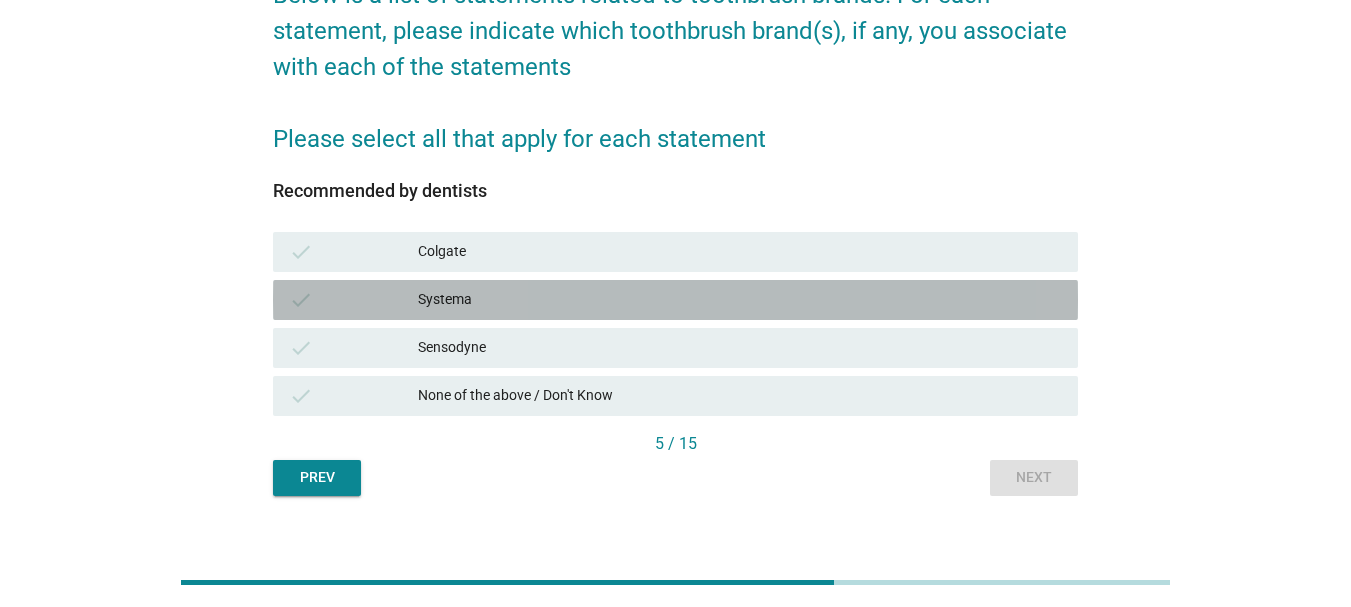 click on "Systema" at bounding box center (740, 300) 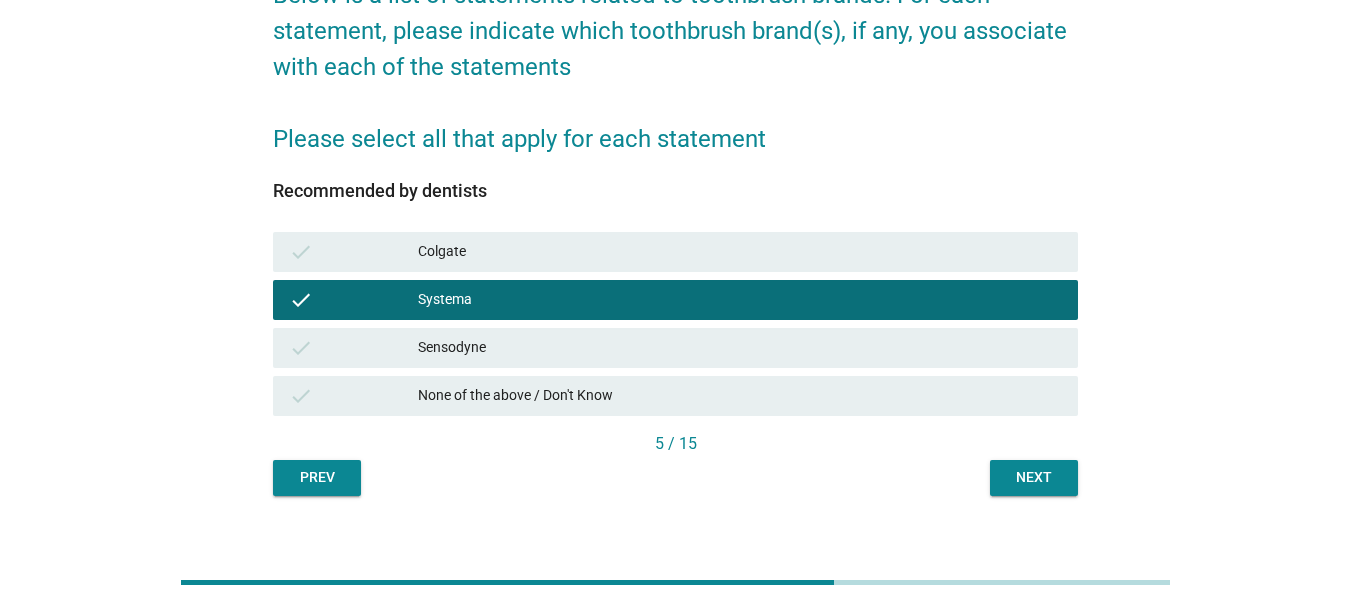 click on "Next" at bounding box center (1034, 478) 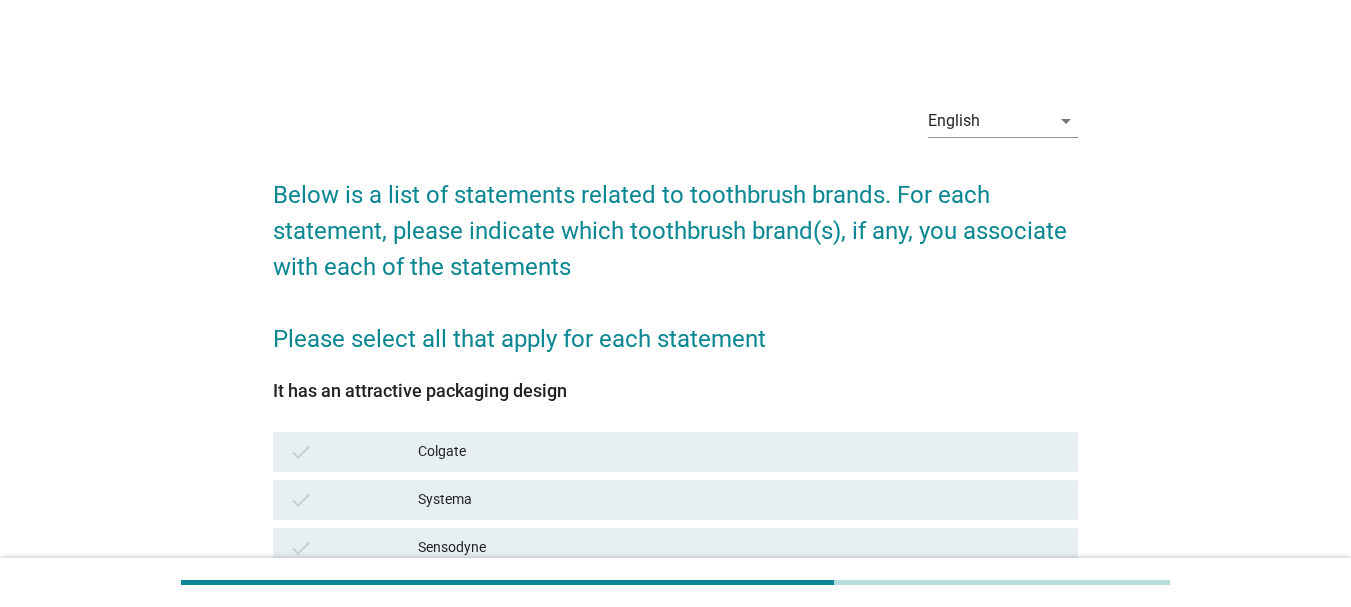 click on "Colgate" at bounding box center (740, 452) 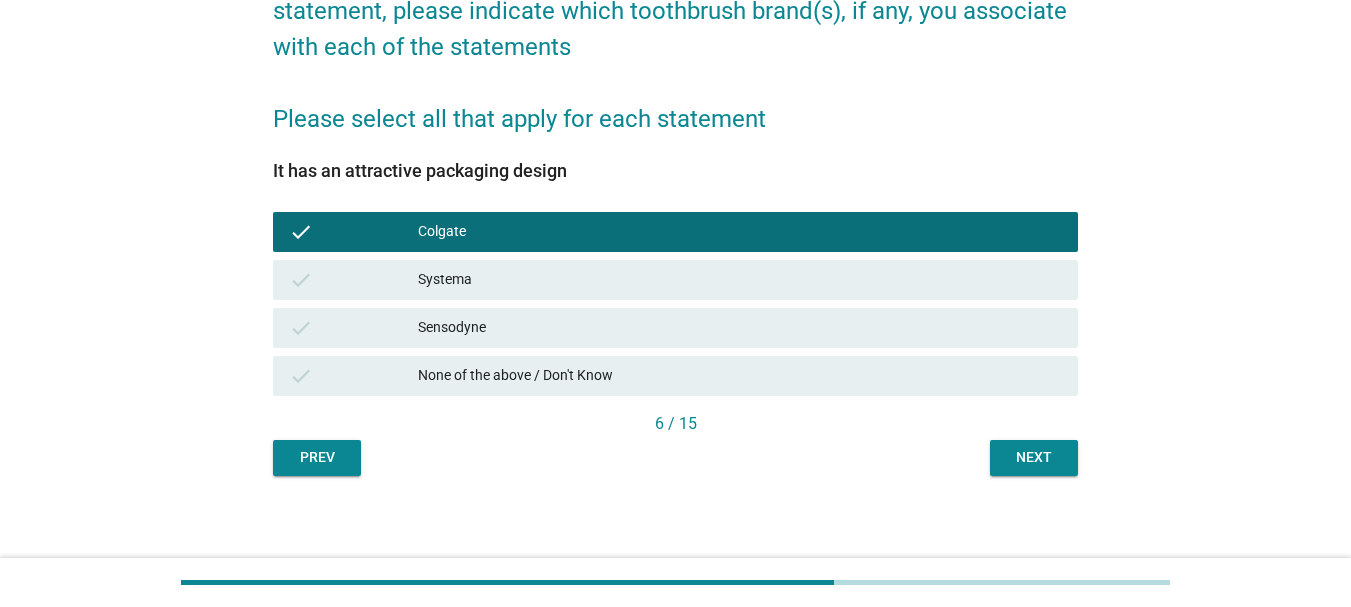 scroll, scrollTop: 226, scrollLeft: 0, axis: vertical 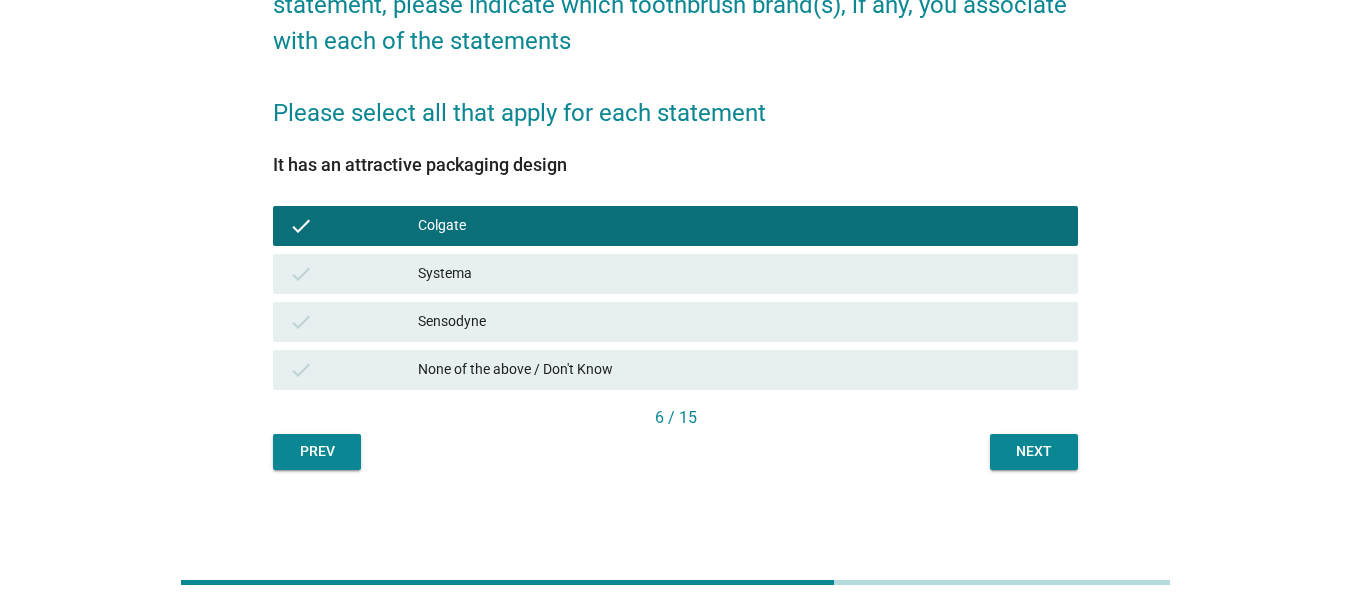 click on "Next" at bounding box center (1034, 451) 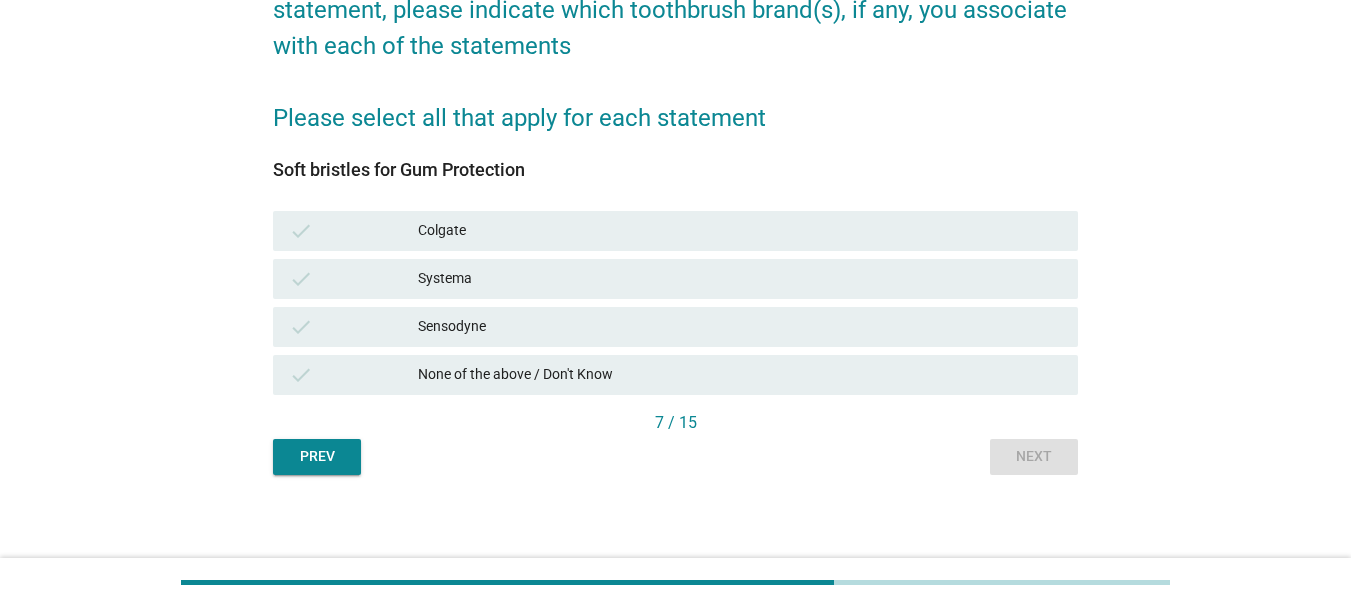 scroll, scrollTop: 226, scrollLeft: 0, axis: vertical 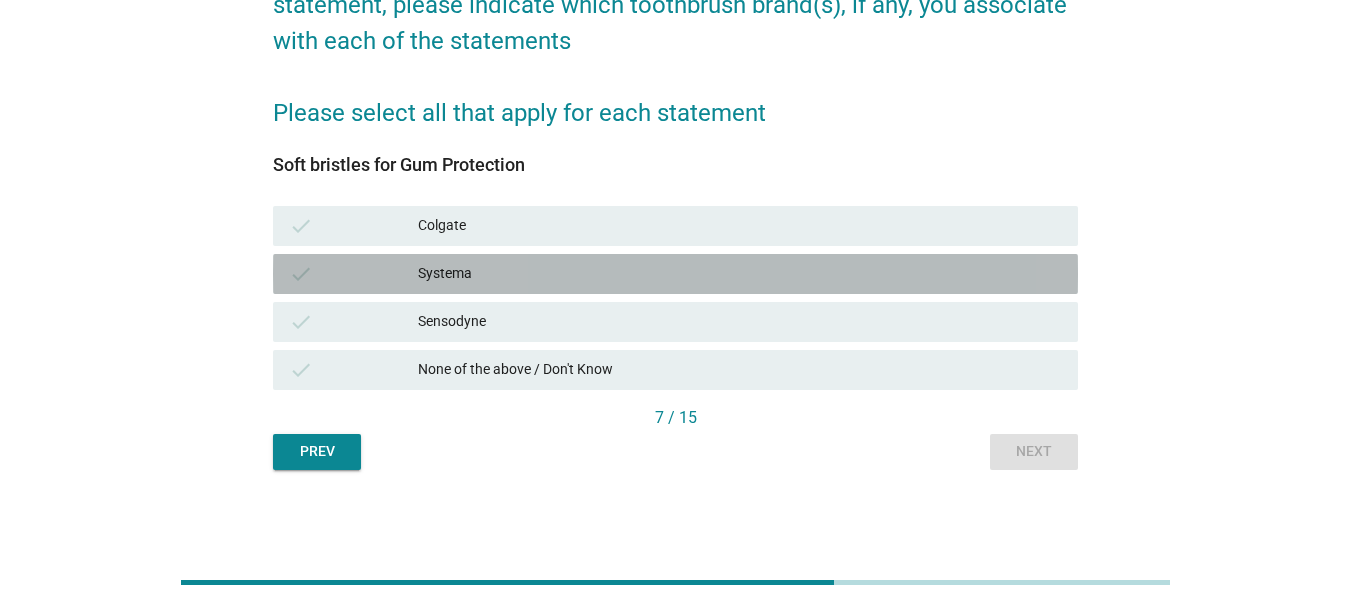 click on "Systema" at bounding box center (740, 274) 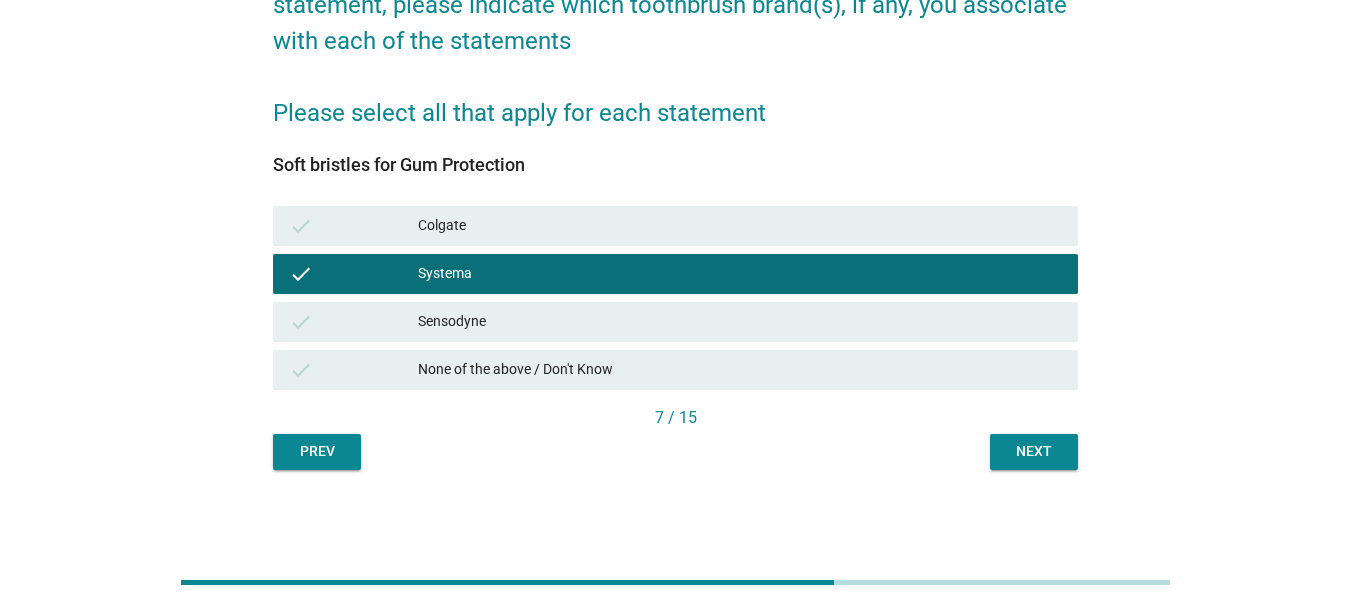 click on "Next" at bounding box center (1034, 451) 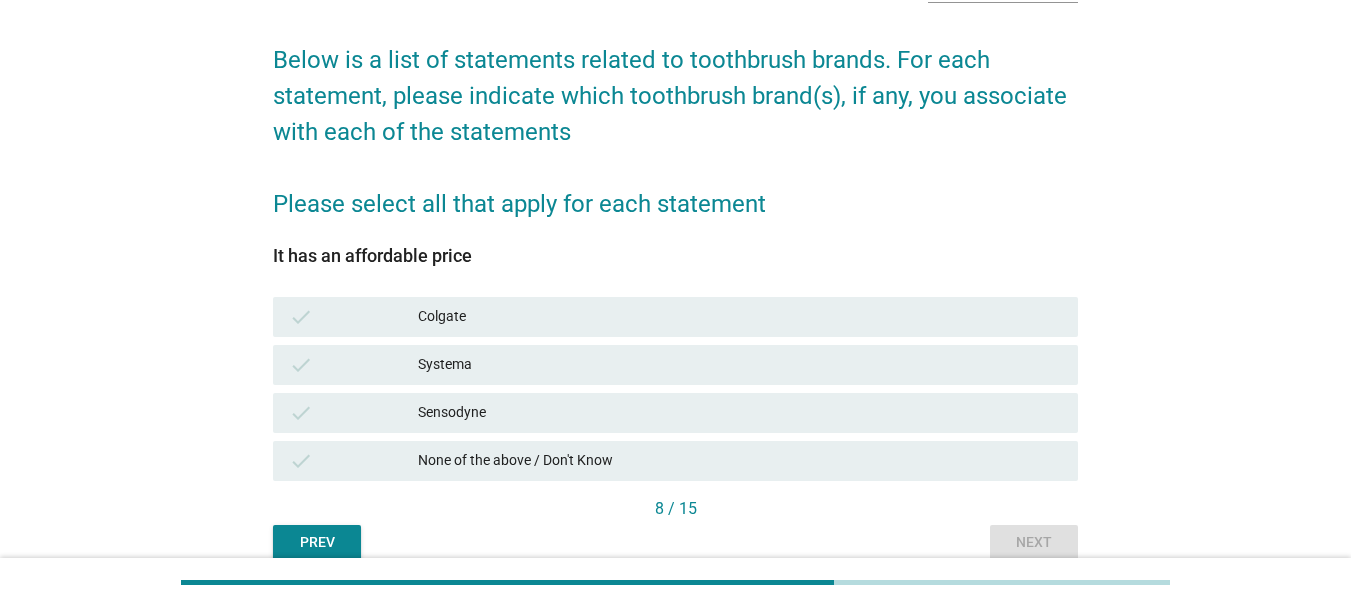 scroll, scrollTop: 200, scrollLeft: 0, axis: vertical 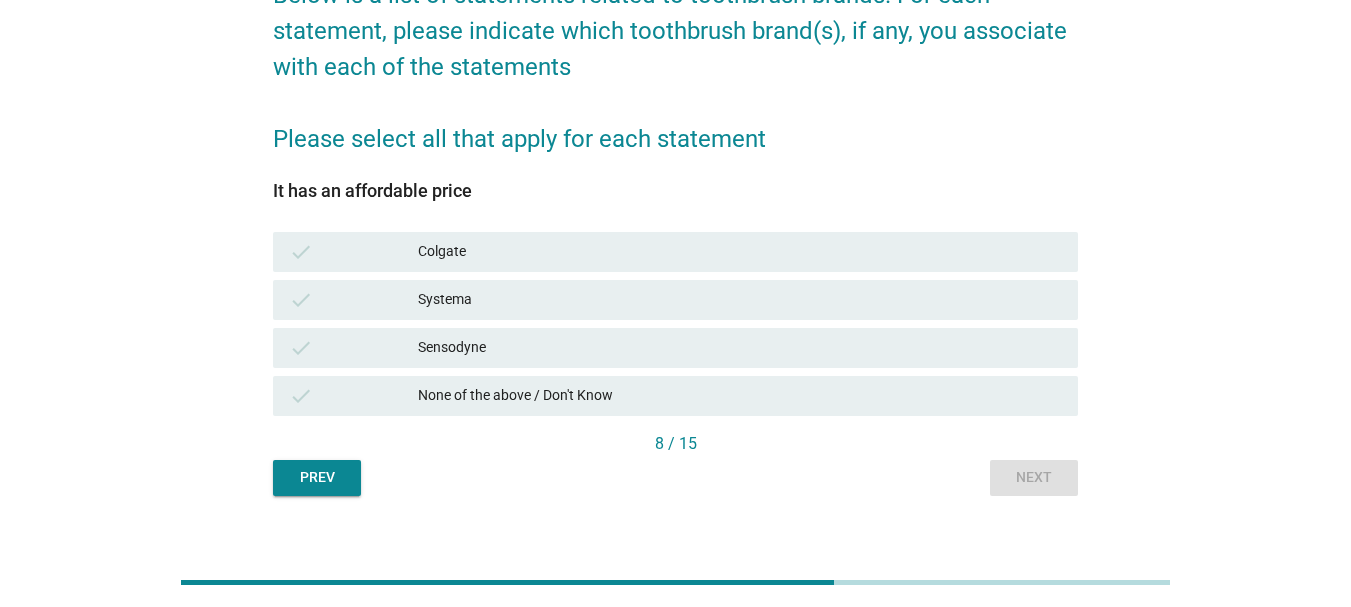 click on "Systema" at bounding box center [740, 300] 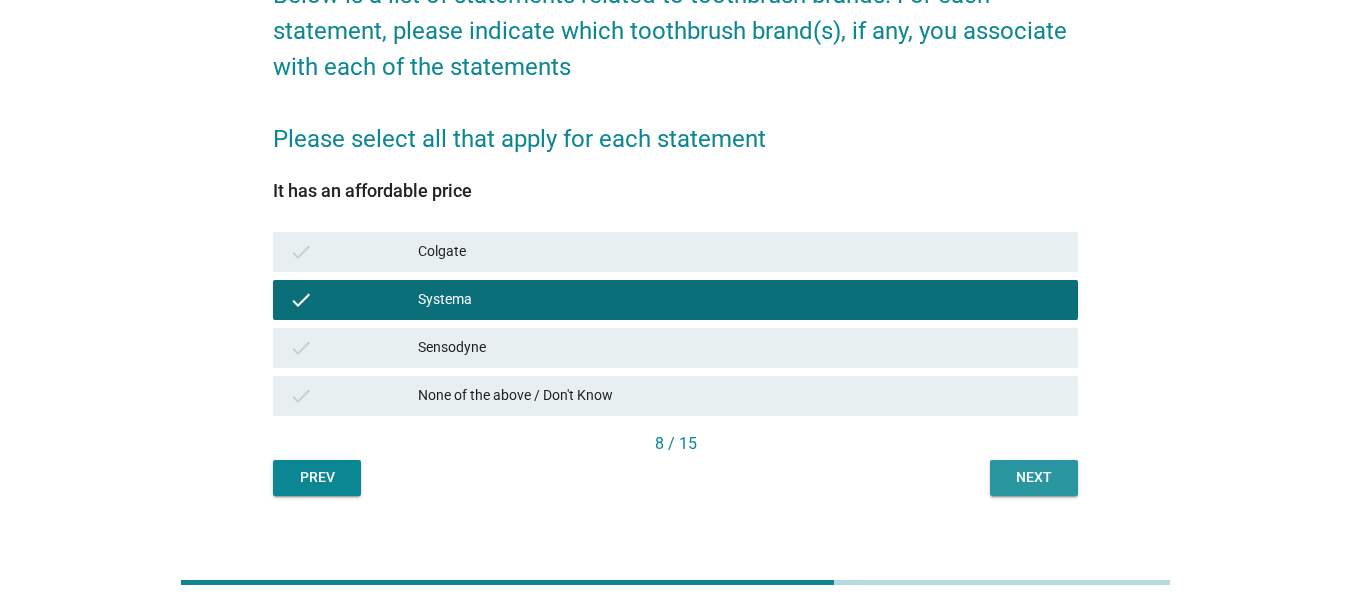 click on "Next" at bounding box center [1034, 477] 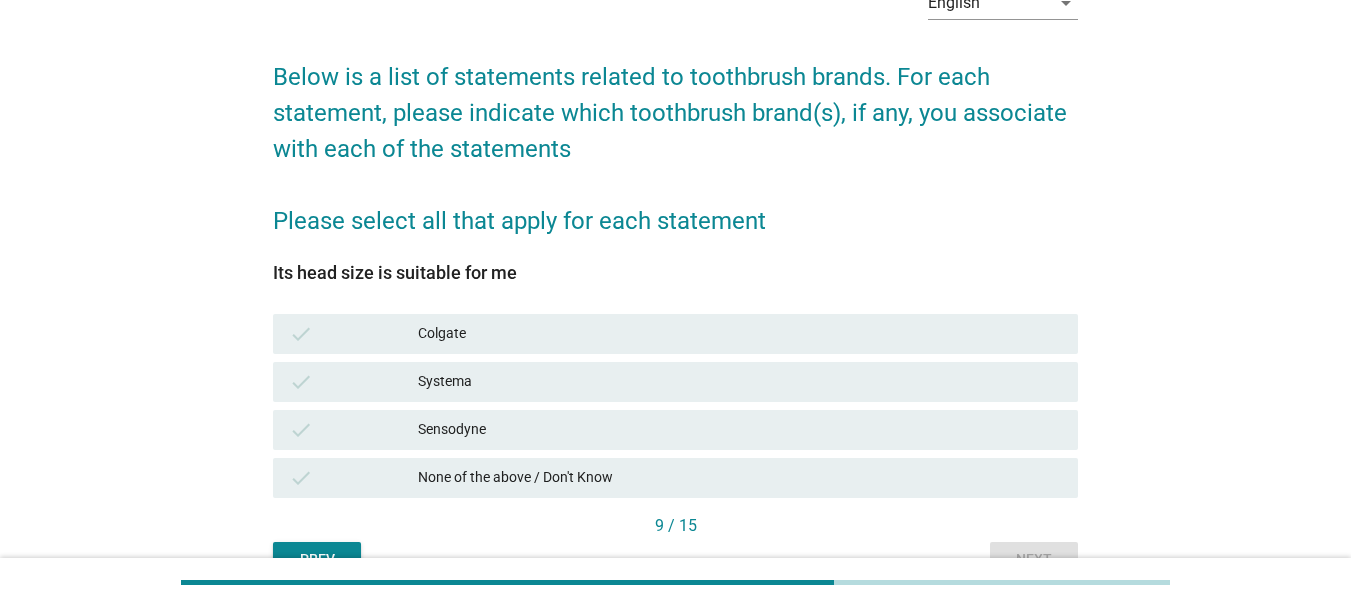 scroll, scrollTop: 200, scrollLeft: 0, axis: vertical 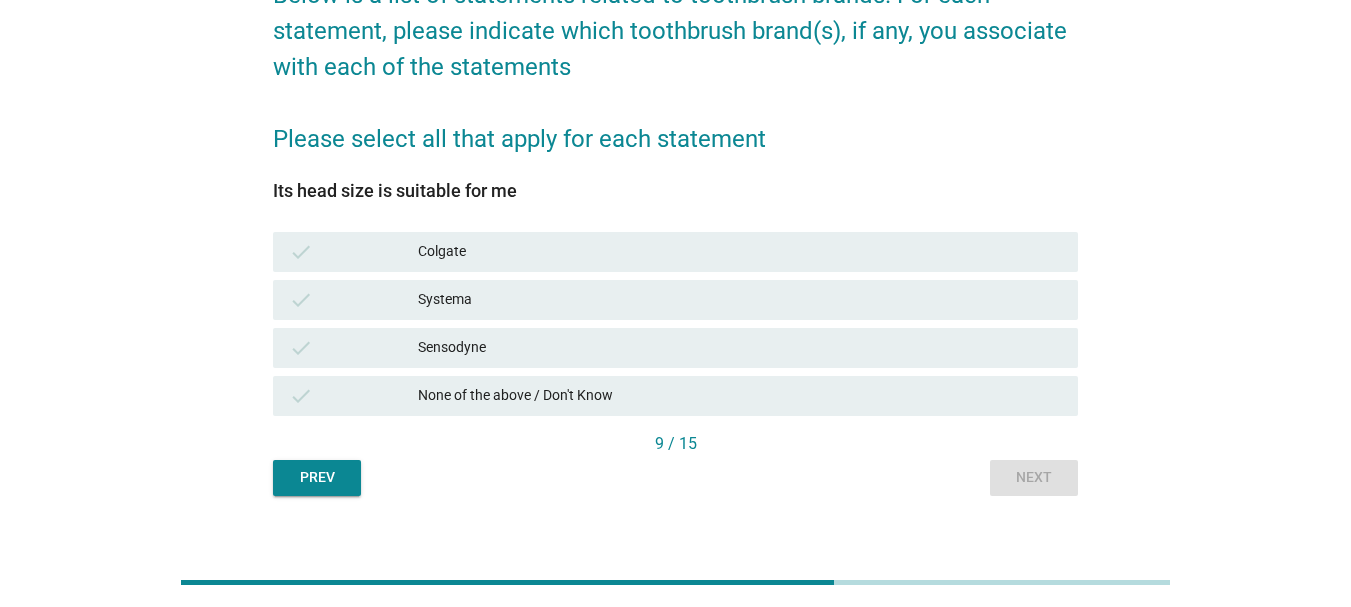 click on "Systema" at bounding box center [740, 300] 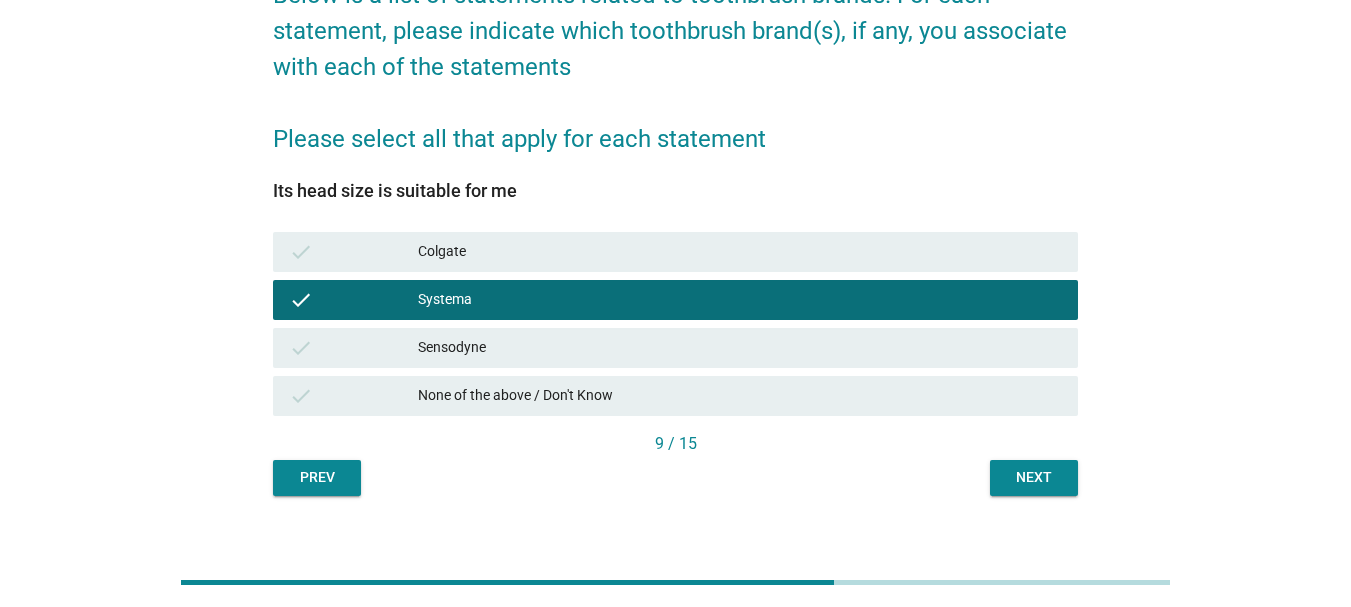 click on "Next" at bounding box center (1034, 477) 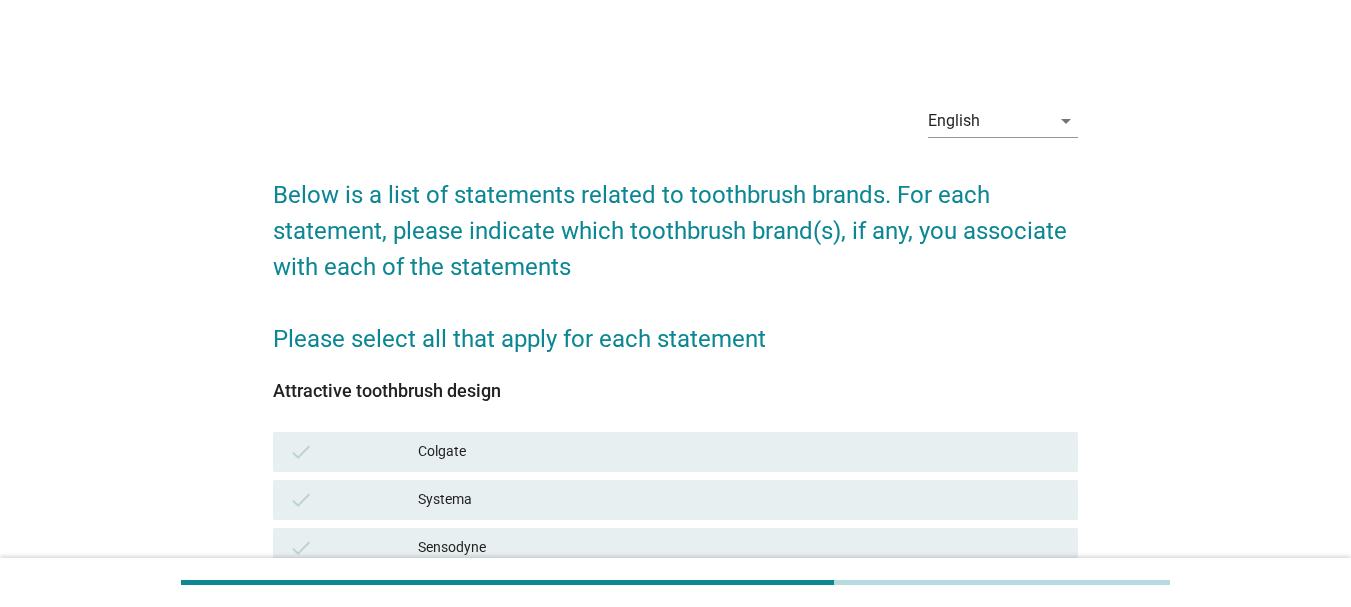 scroll, scrollTop: 226, scrollLeft: 0, axis: vertical 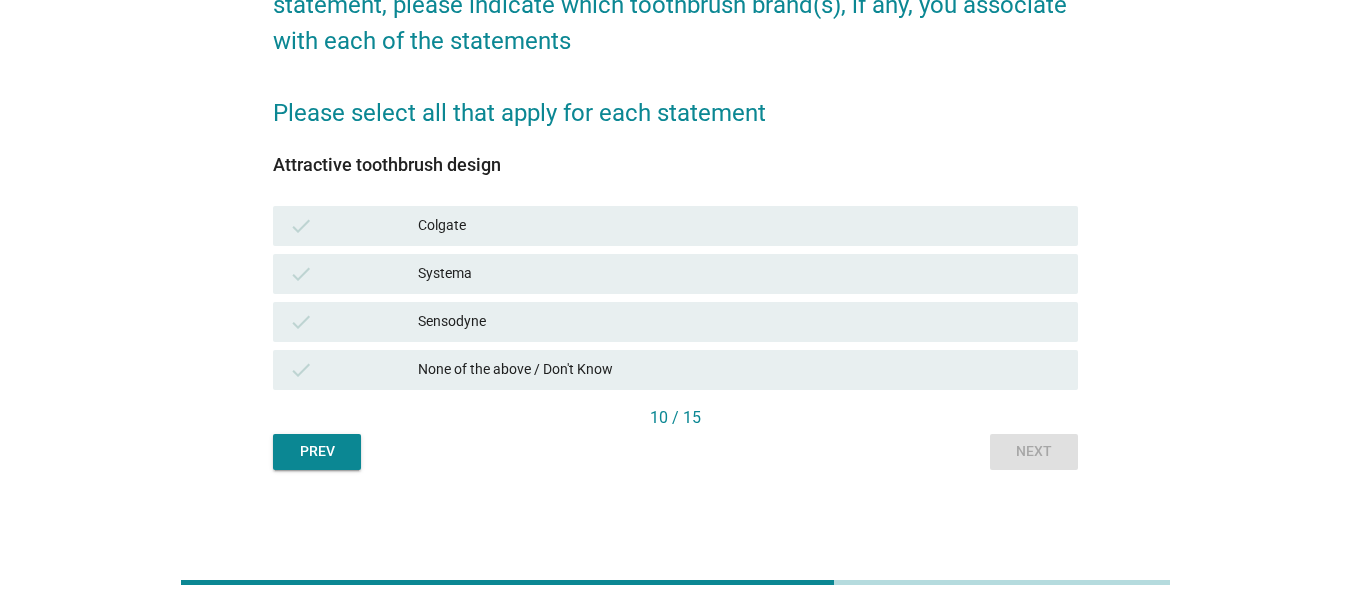 click on "Systema" at bounding box center [740, 274] 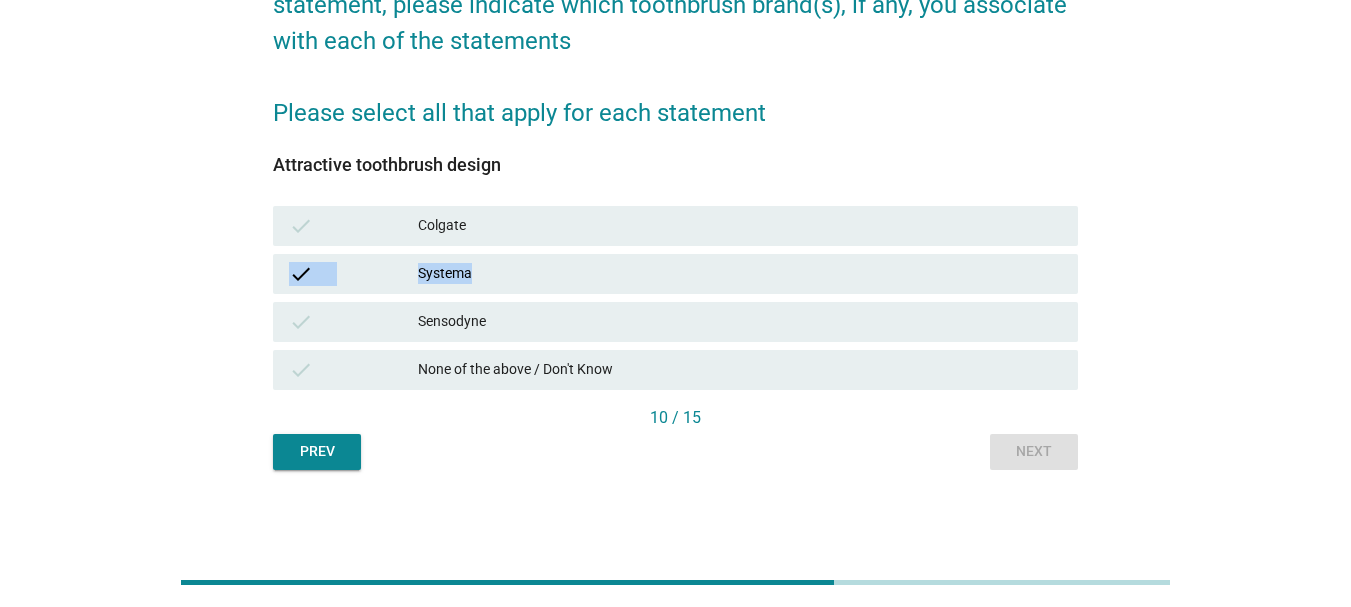 click on "Systema" at bounding box center (740, 274) 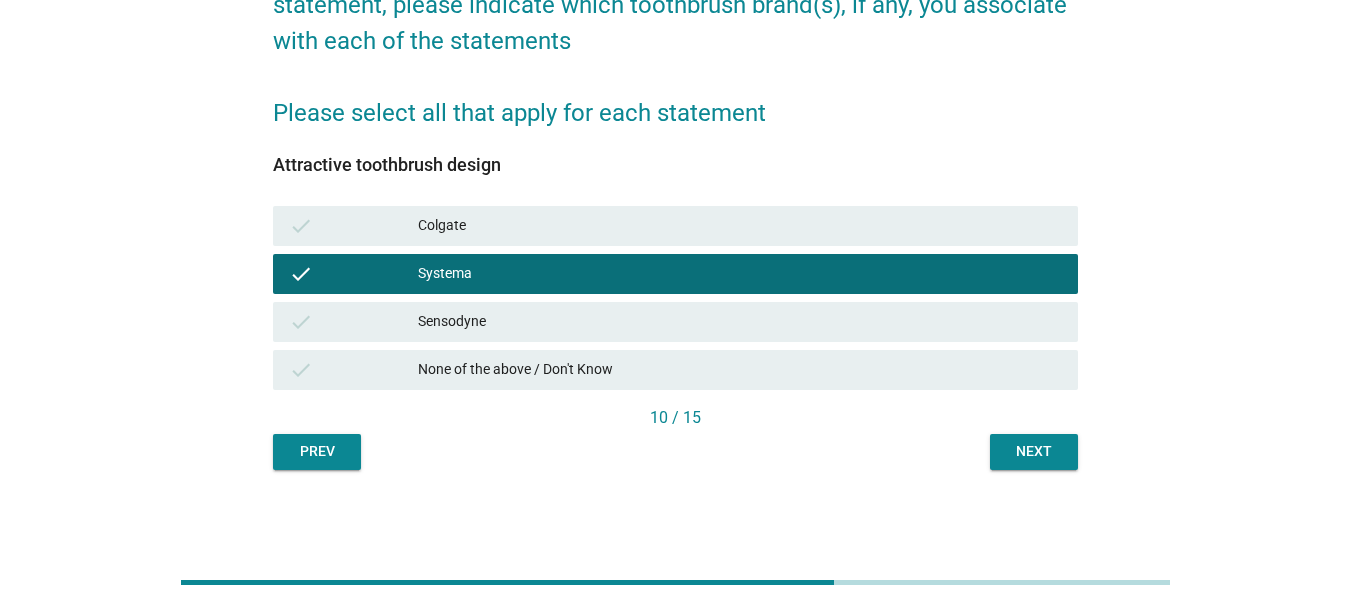 click on "Next" at bounding box center [1034, 451] 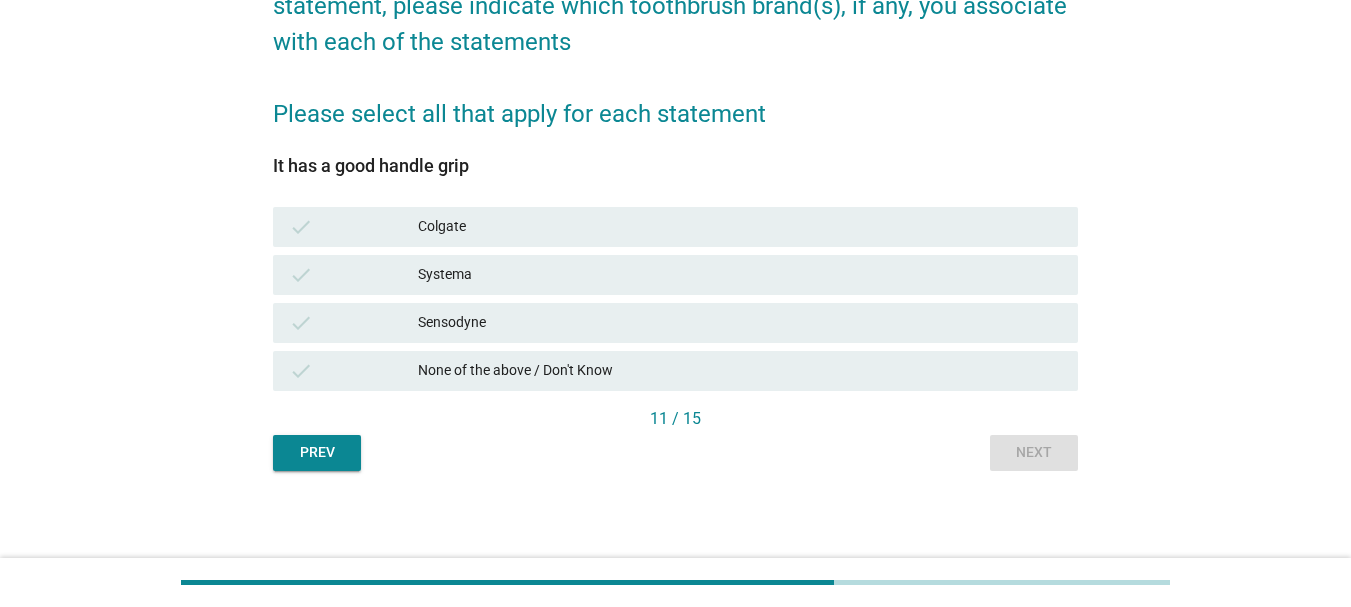 scroll, scrollTop: 226, scrollLeft: 0, axis: vertical 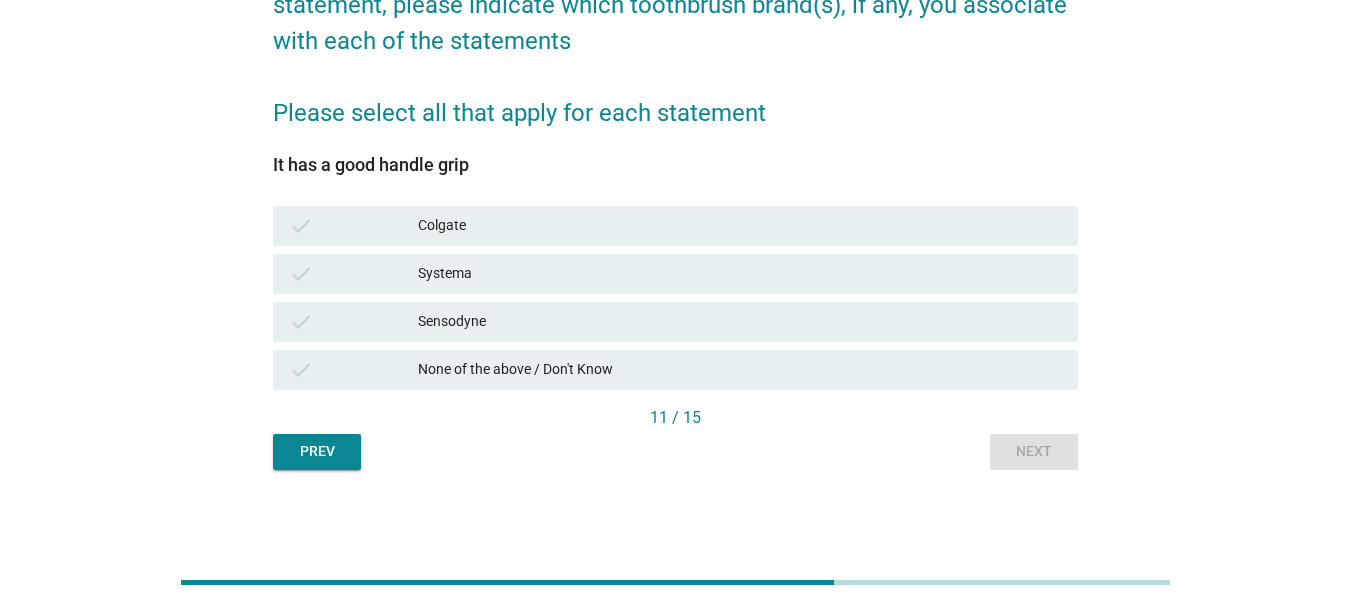 click on "check" at bounding box center (353, 274) 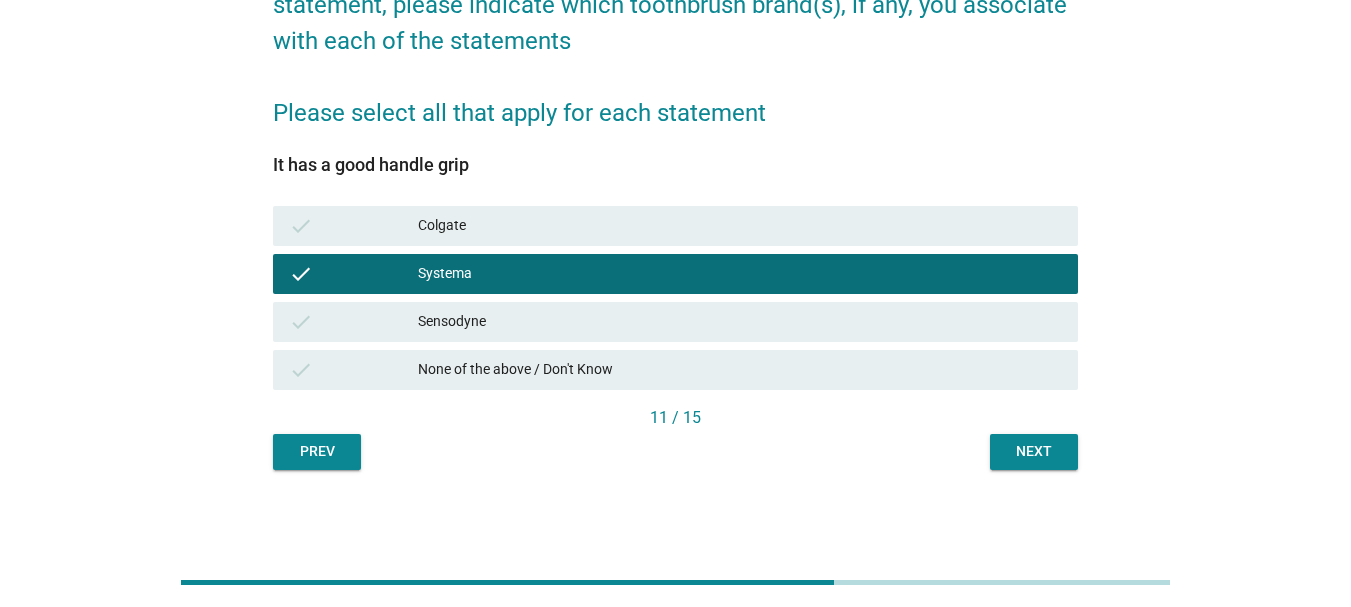 click on "Next" at bounding box center (1034, 451) 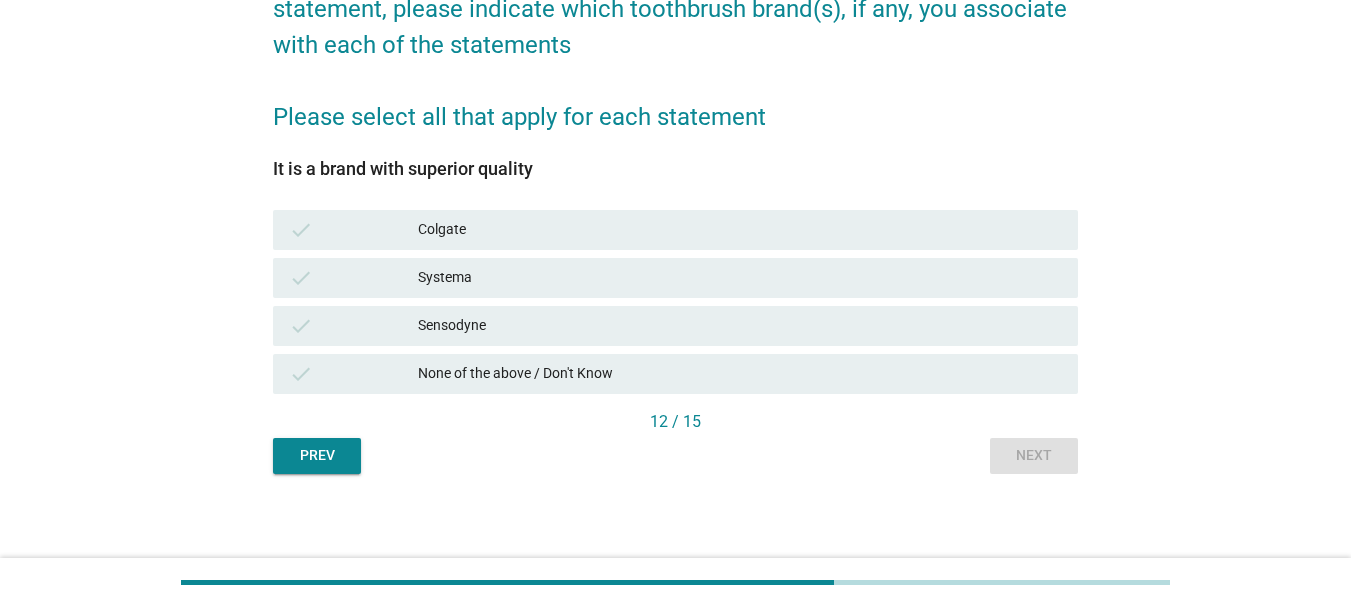 scroll, scrollTop: 226, scrollLeft: 0, axis: vertical 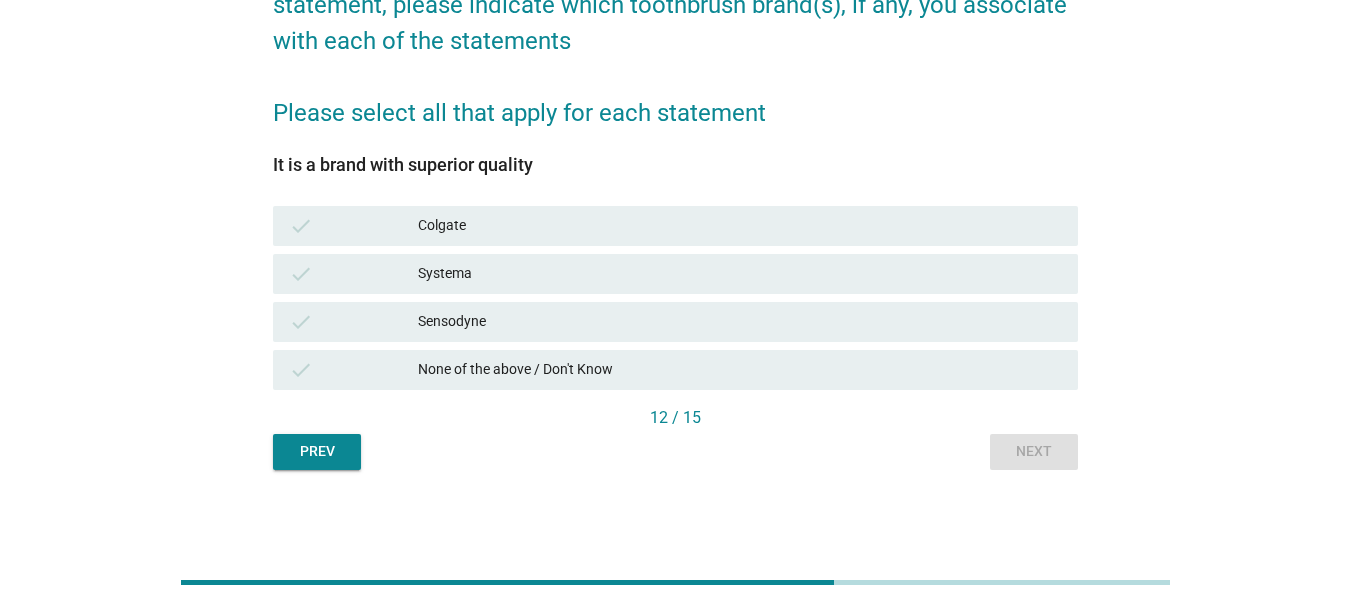 click on "check" at bounding box center (353, 322) 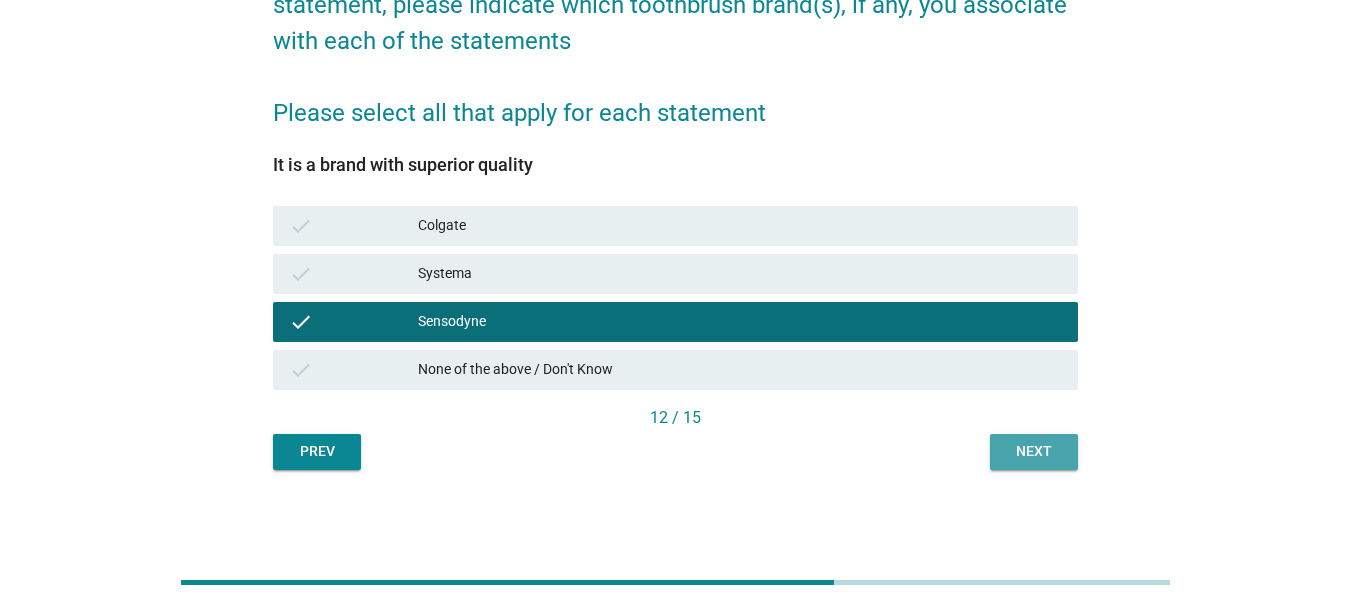 click on "Next" at bounding box center (1034, 451) 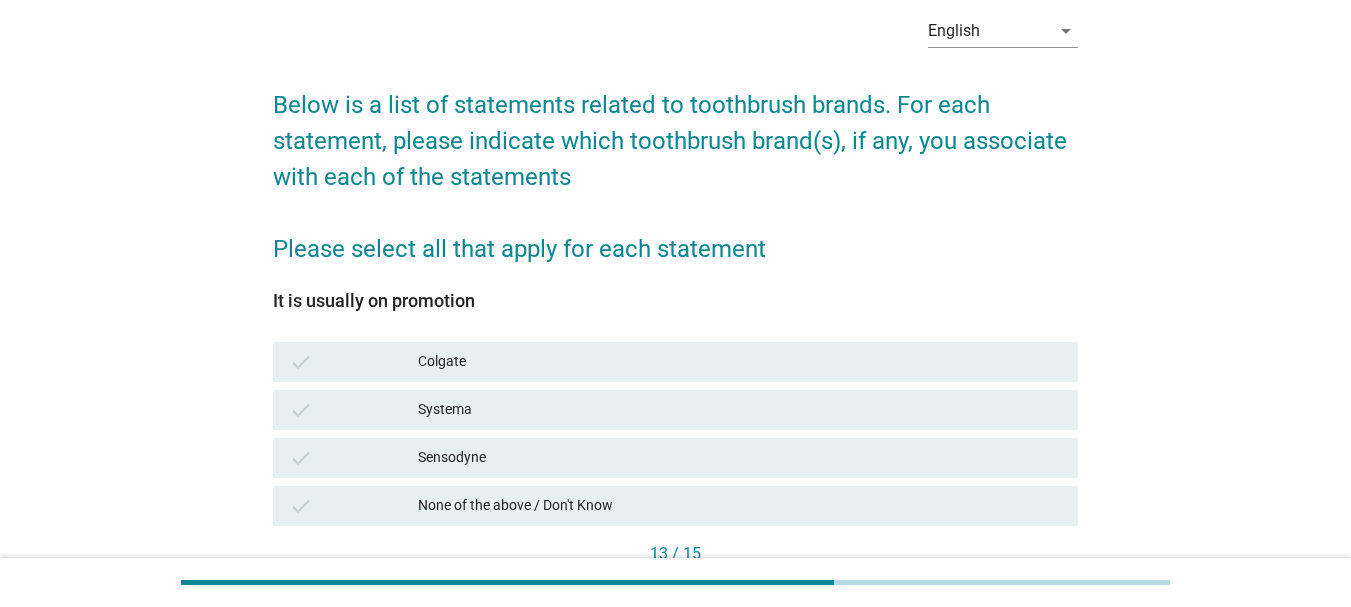 scroll, scrollTop: 200, scrollLeft: 0, axis: vertical 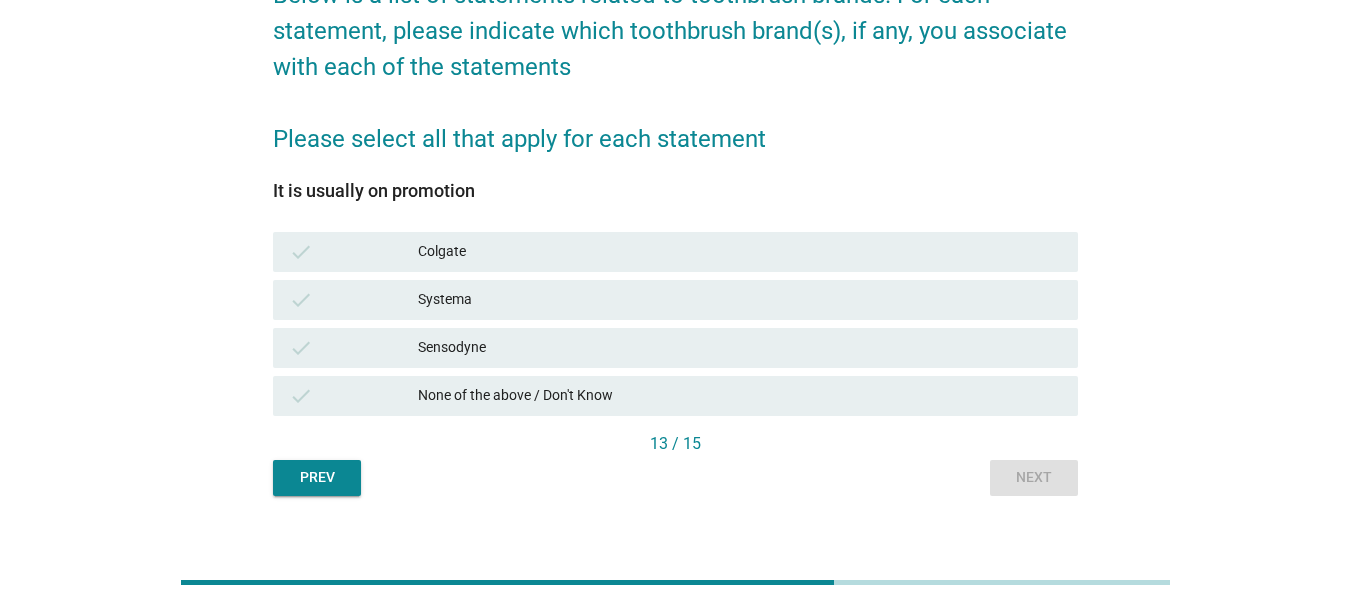 click on "check" at bounding box center (353, 300) 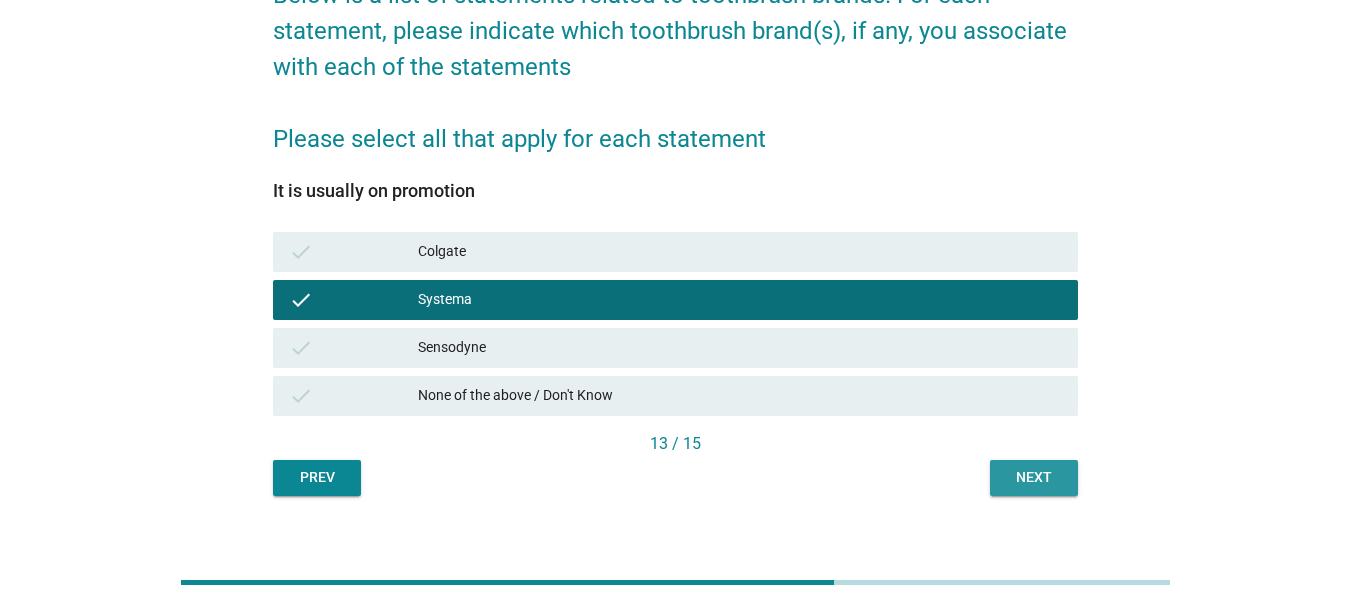click on "Next" at bounding box center (1034, 477) 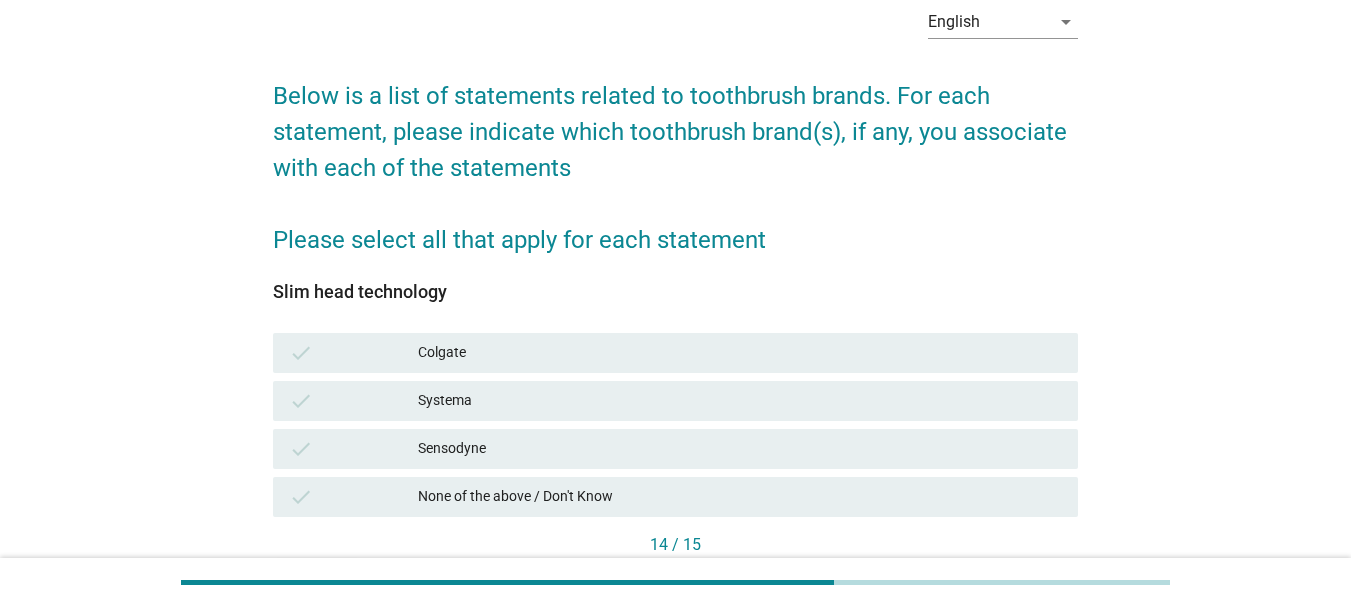 scroll, scrollTop: 100, scrollLeft: 0, axis: vertical 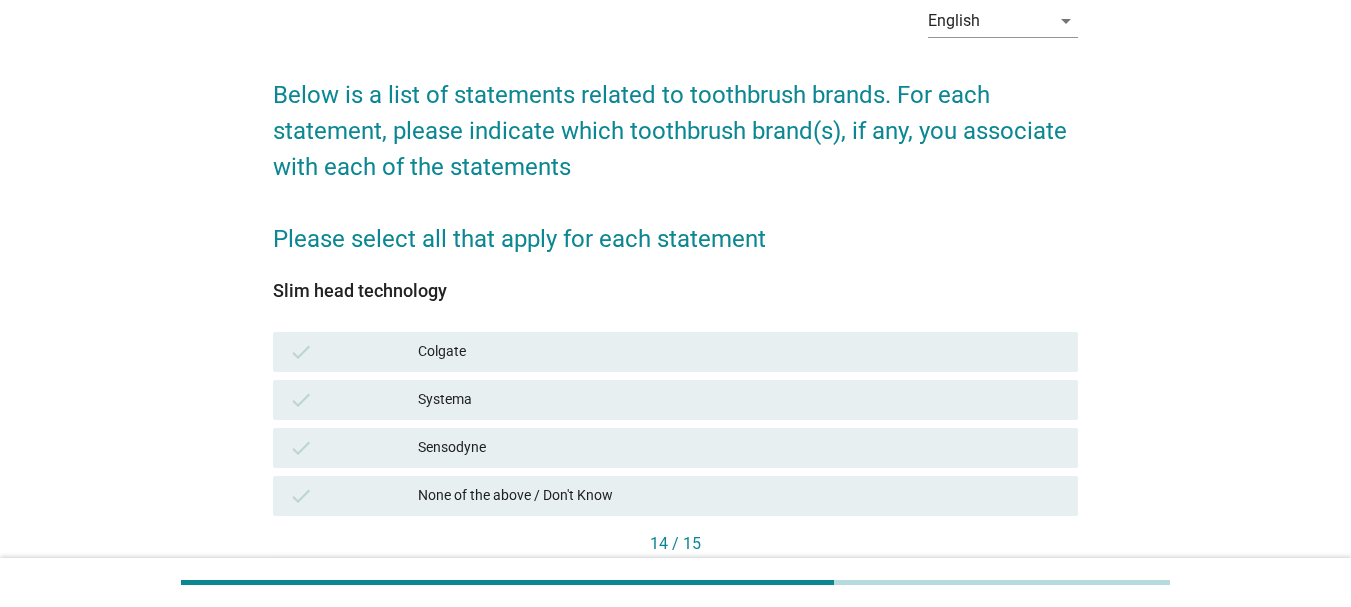 click on "Systema" at bounding box center (740, 400) 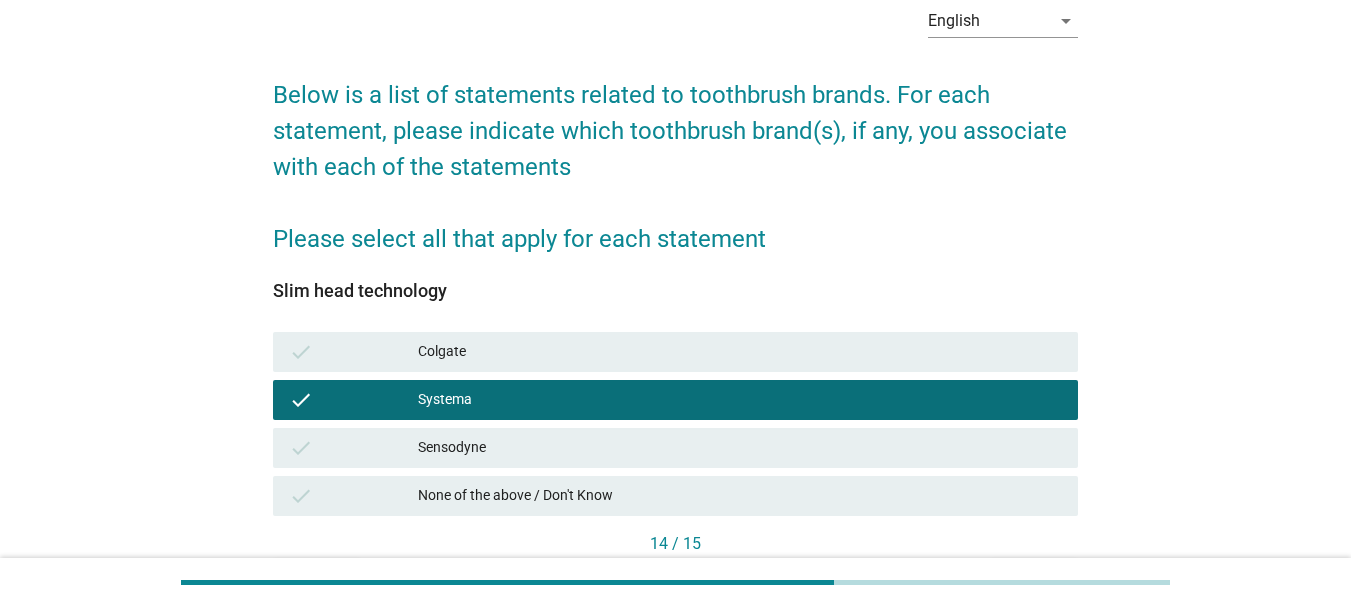 scroll, scrollTop: 226, scrollLeft: 0, axis: vertical 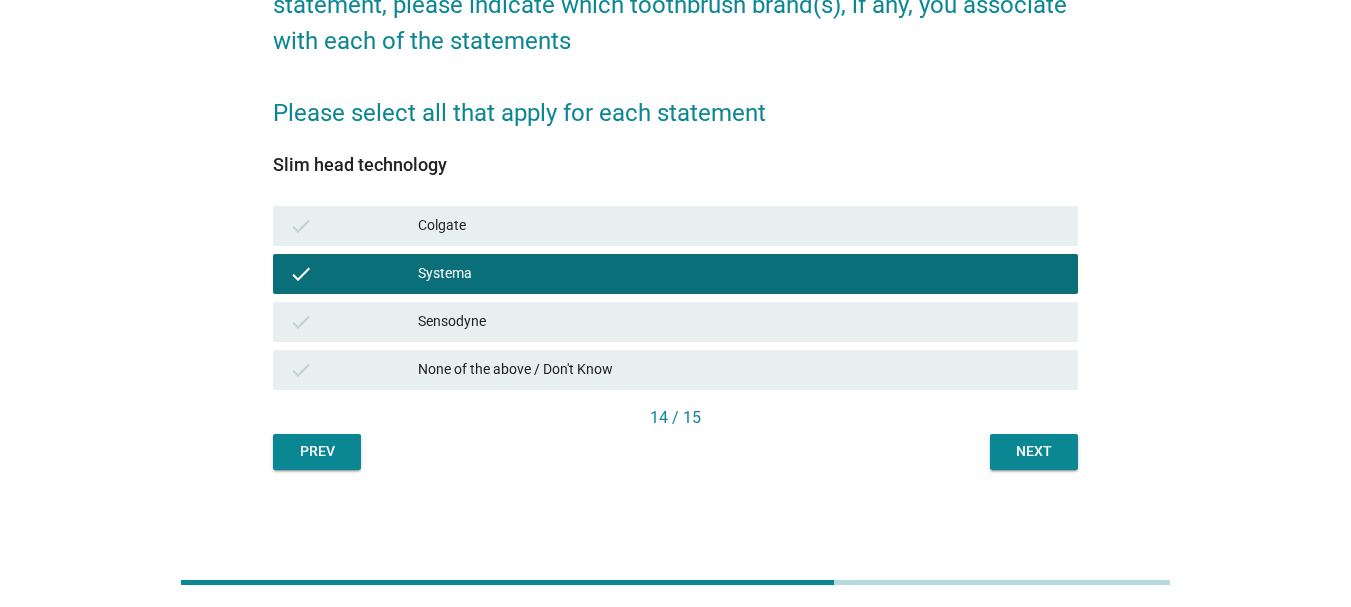 click on "Next" at bounding box center [1034, 451] 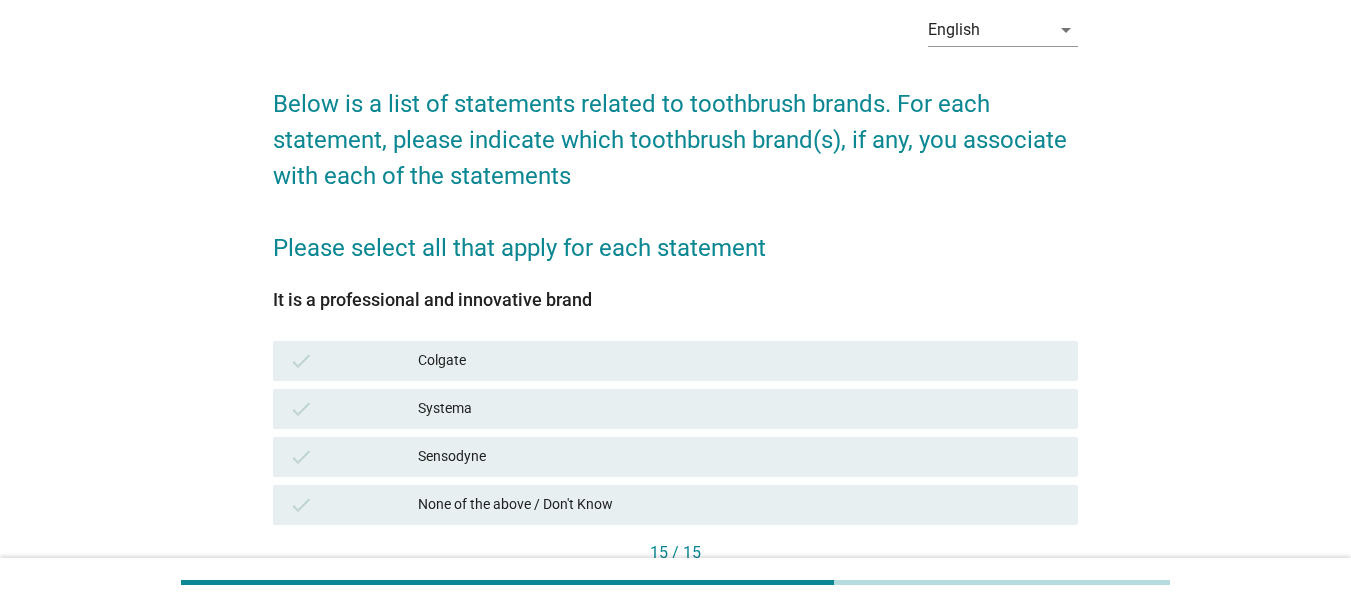 scroll, scrollTop: 200, scrollLeft: 0, axis: vertical 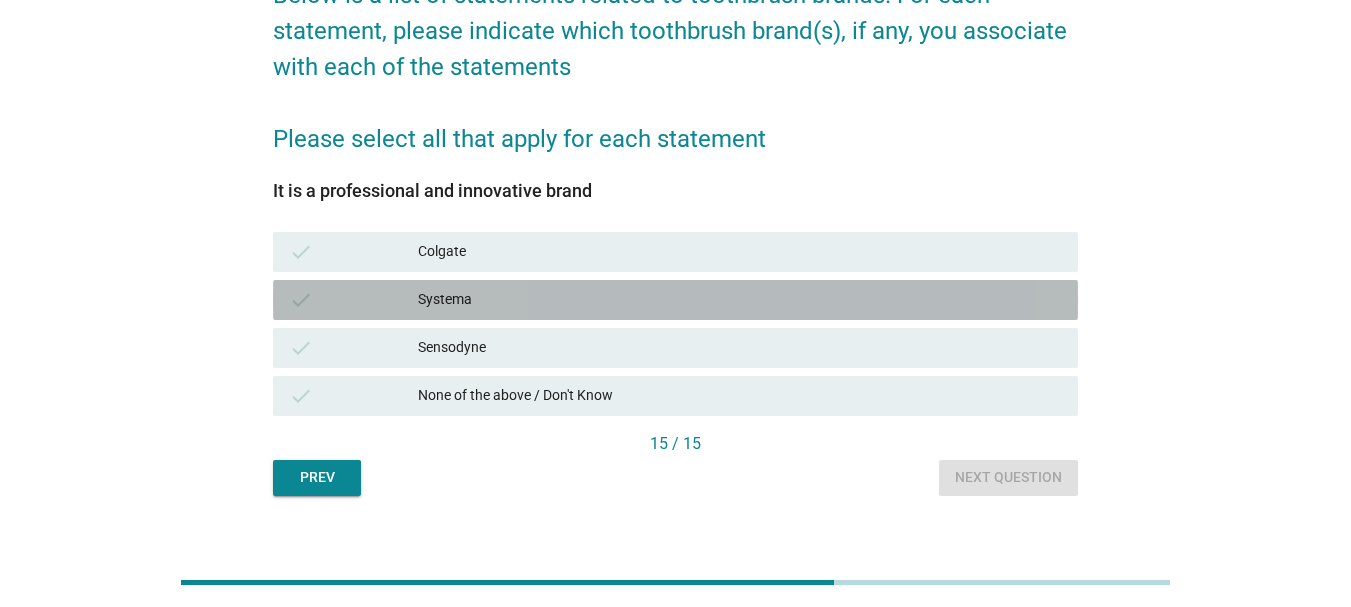 click on "check   Systema" at bounding box center [675, 300] 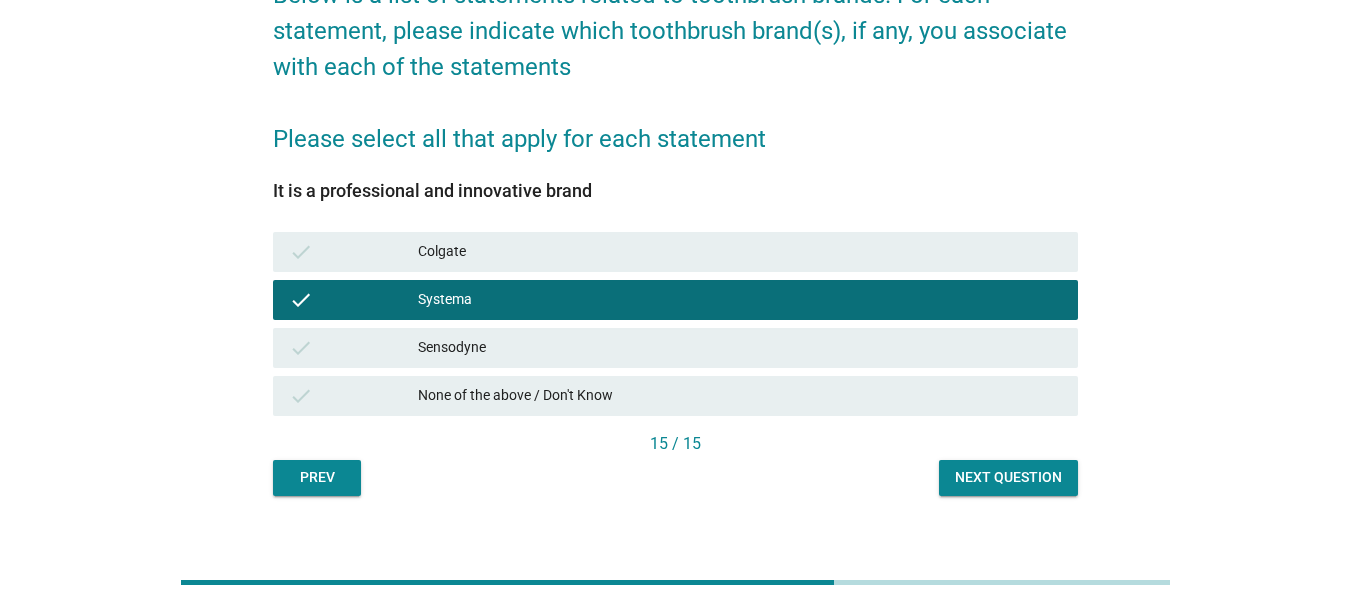 click on "Next question" at bounding box center (1008, 477) 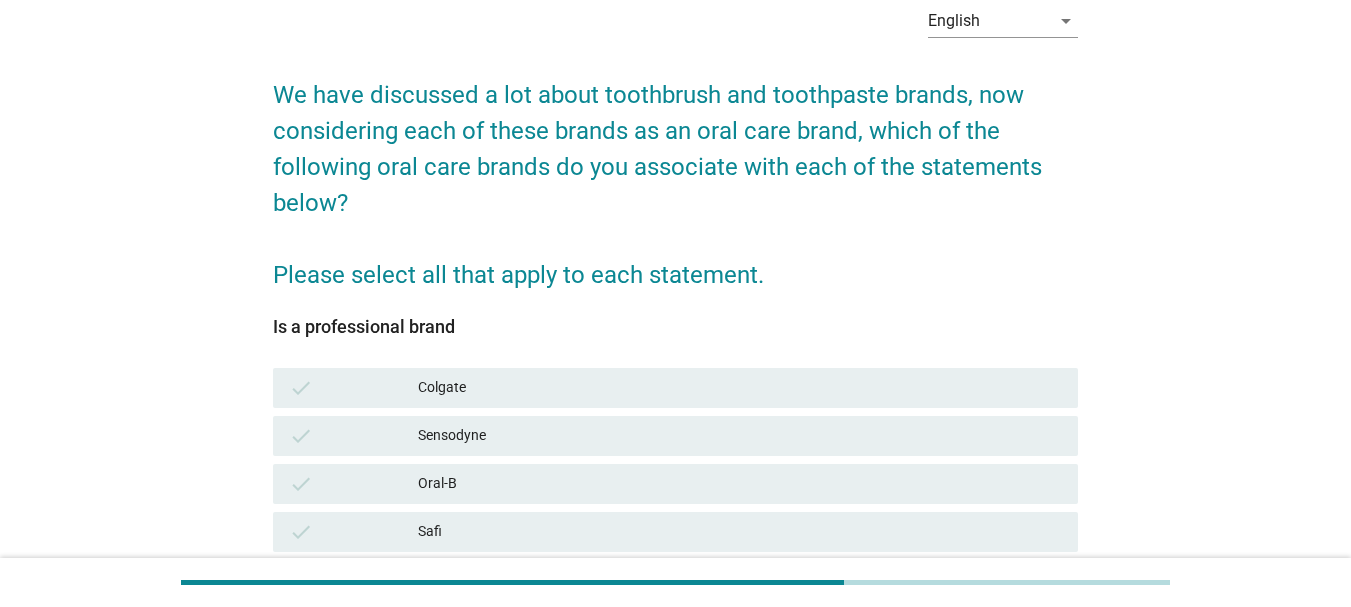 scroll, scrollTop: 300, scrollLeft: 0, axis: vertical 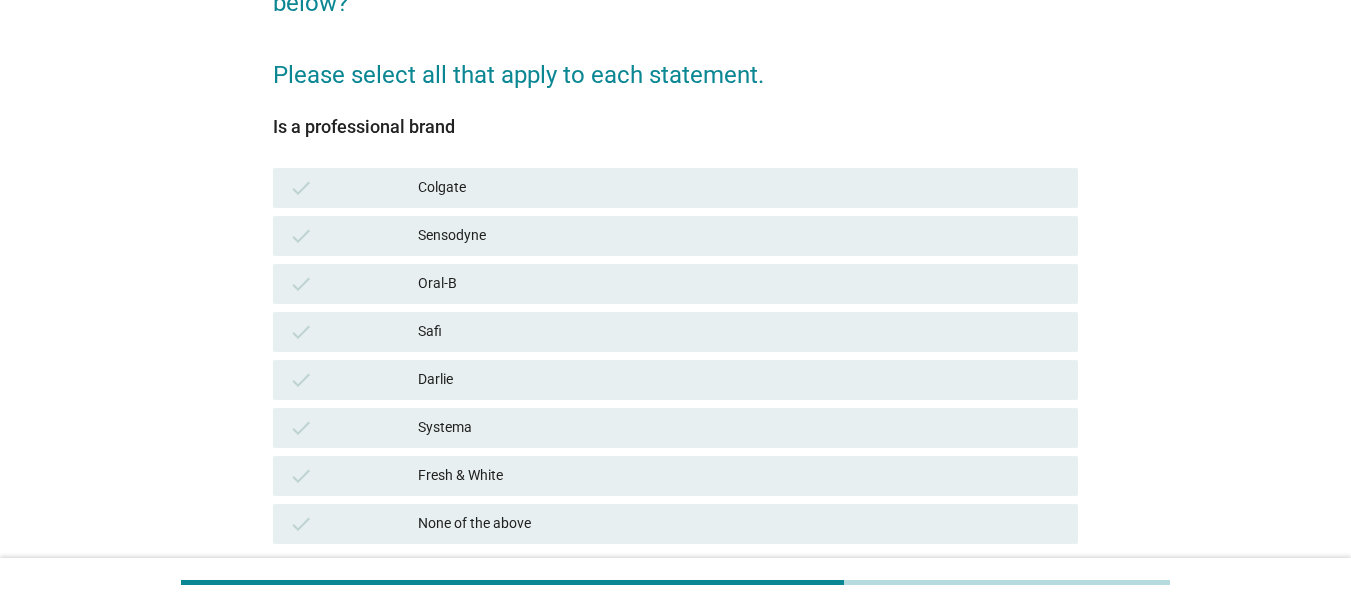 click on "Sensodyne" at bounding box center (740, 236) 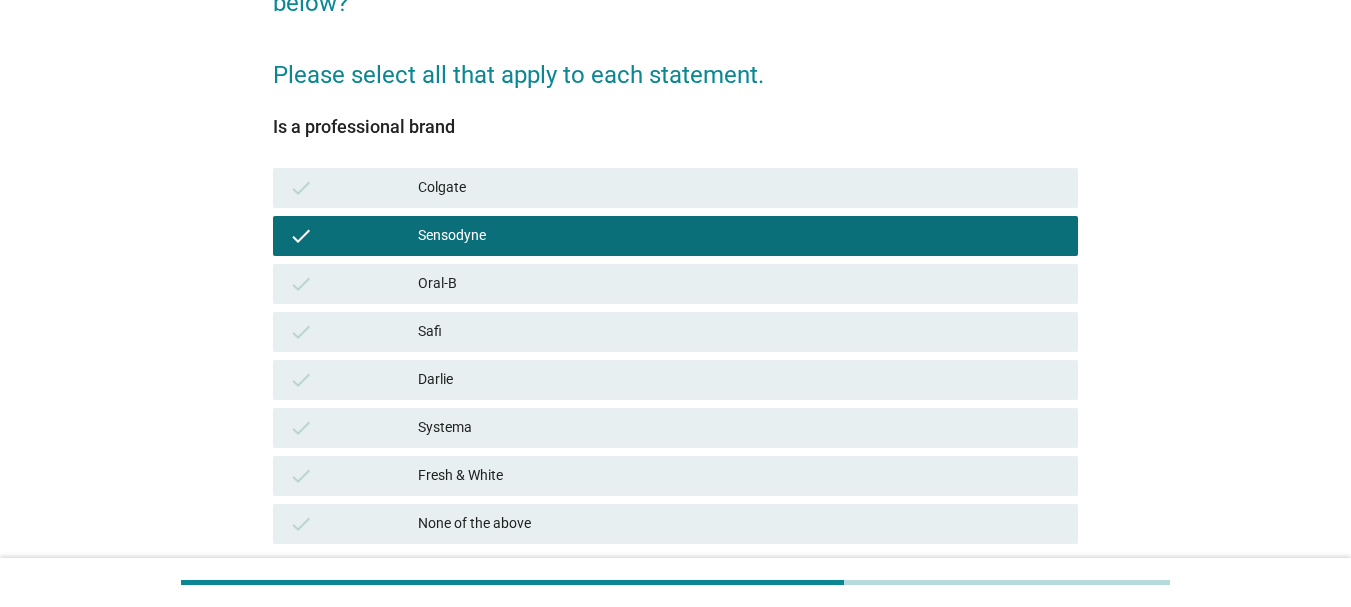 scroll, scrollTop: 454, scrollLeft: 0, axis: vertical 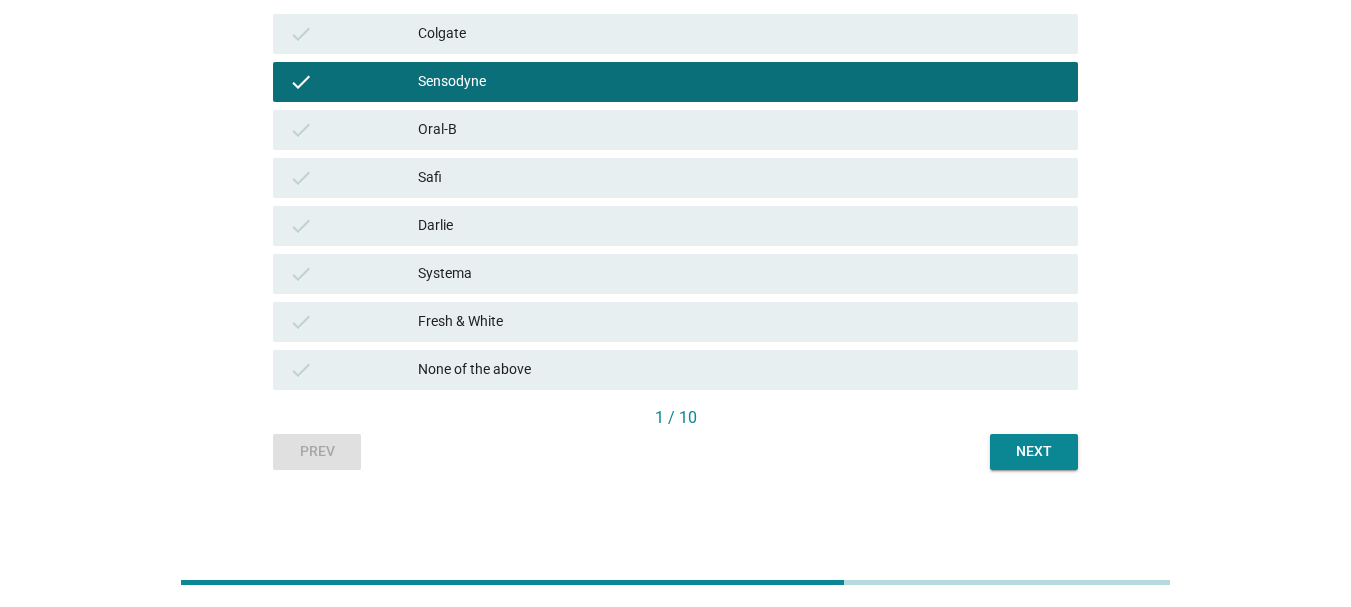 click on "Systema" at bounding box center (740, 274) 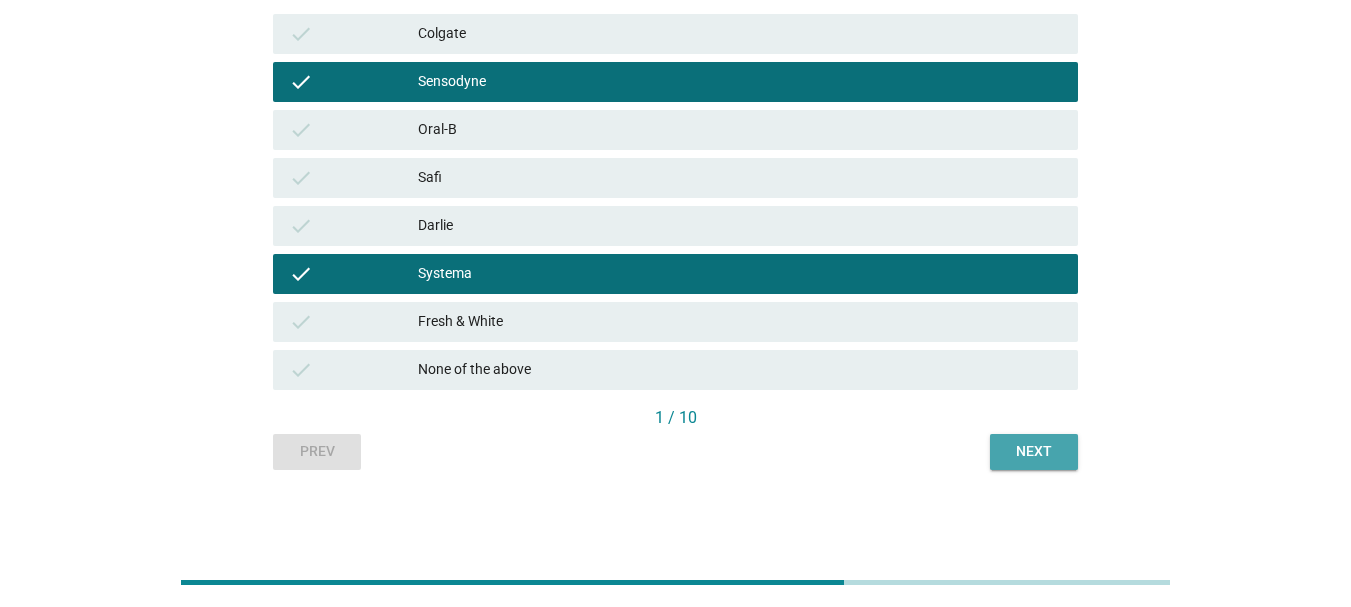 click on "Next" at bounding box center [1034, 452] 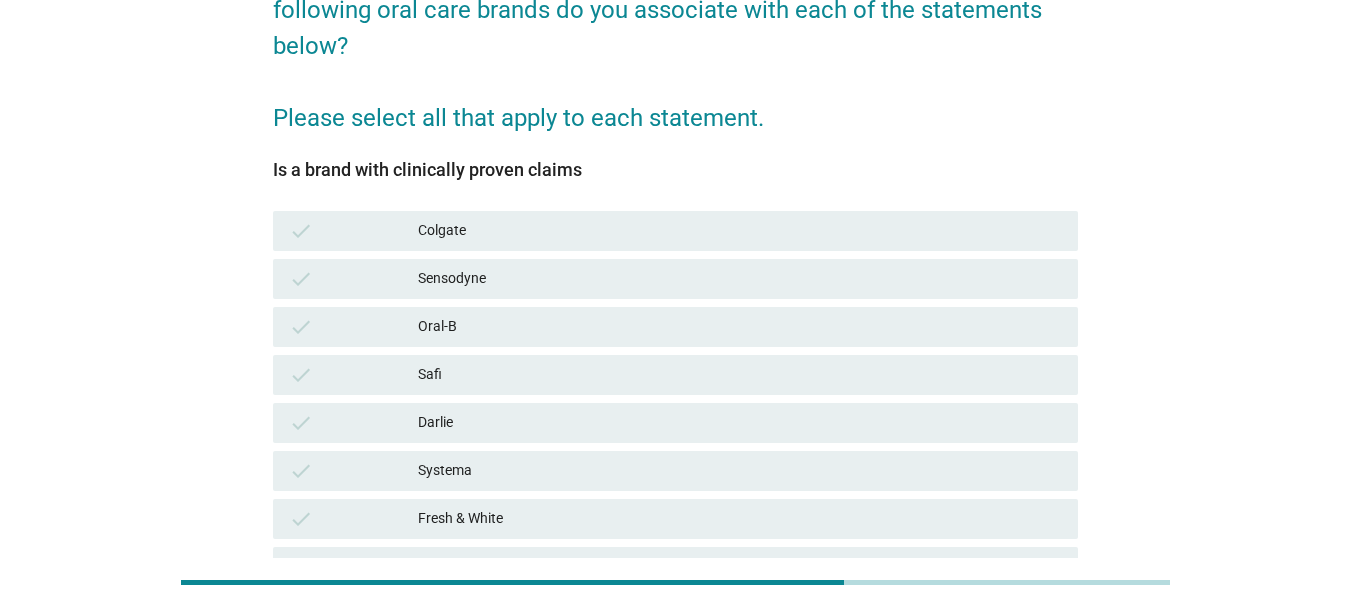 scroll, scrollTop: 254, scrollLeft: 0, axis: vertical 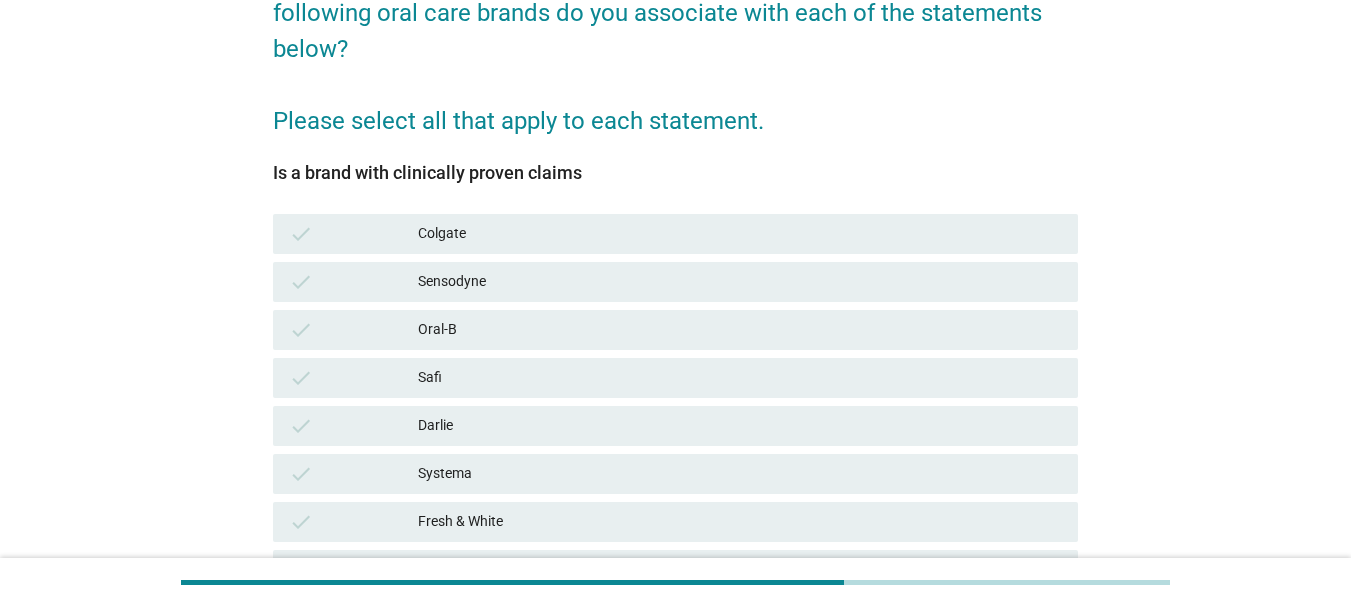 drag, startPoint x: 465, startPoint y: 298, endPoint x: 467, endPoint y: 330, distance: 32.06244 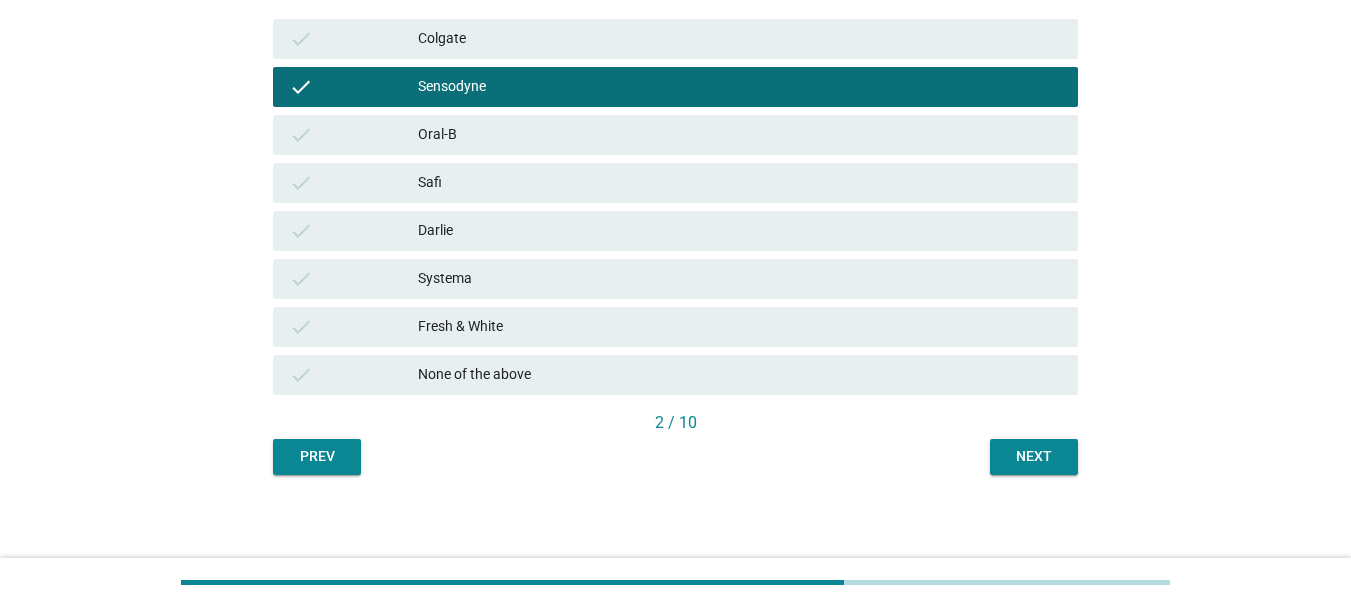 scroll, scrollTop: 454, scrollLeft: 0, axis: vertical 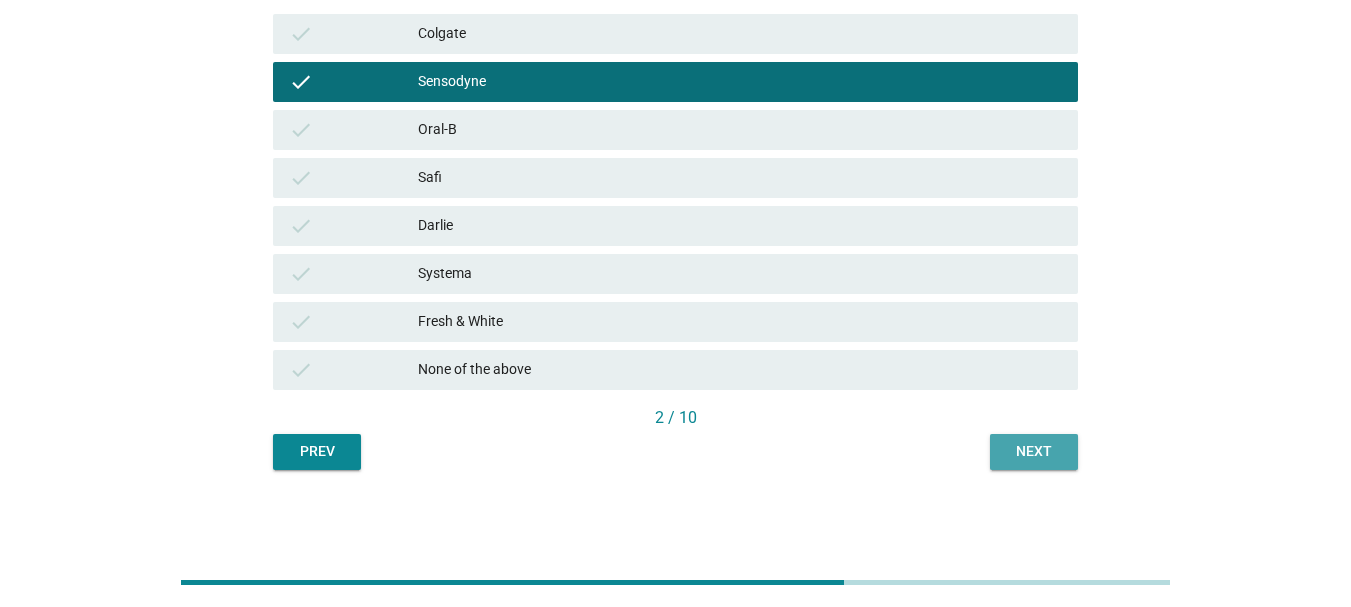 click on "Next" at bounding box center (1034, 451) 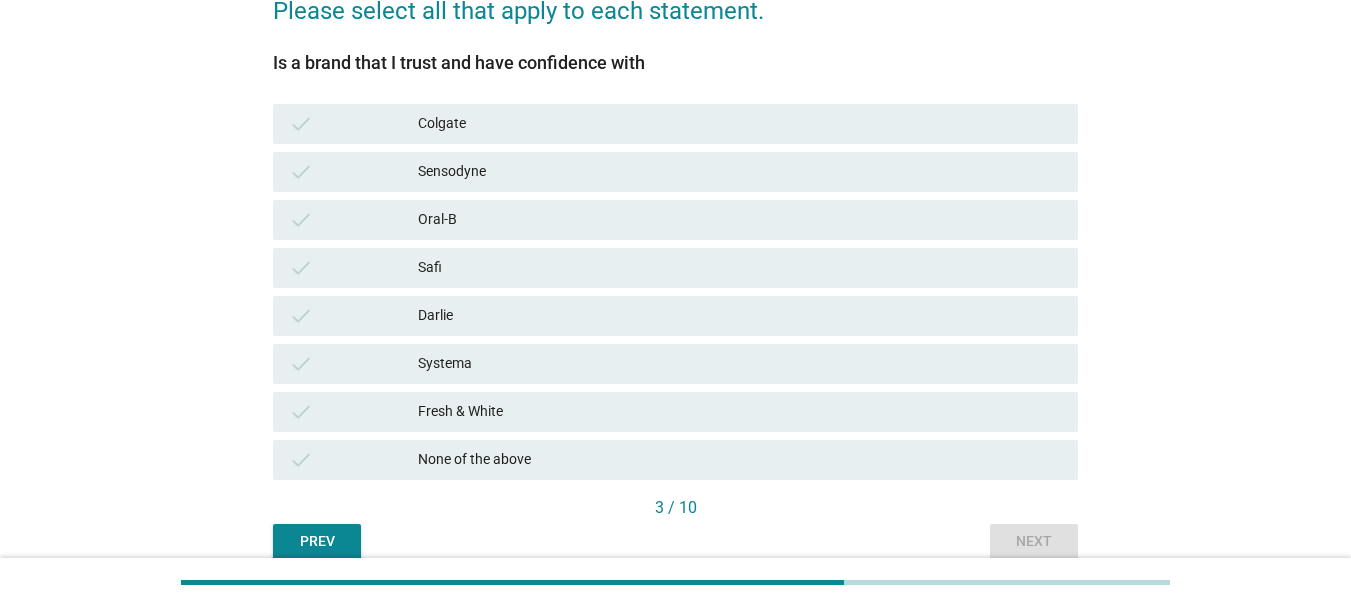 scroll, scrollTop: 400, scrollLeft: 0, axis: vertical 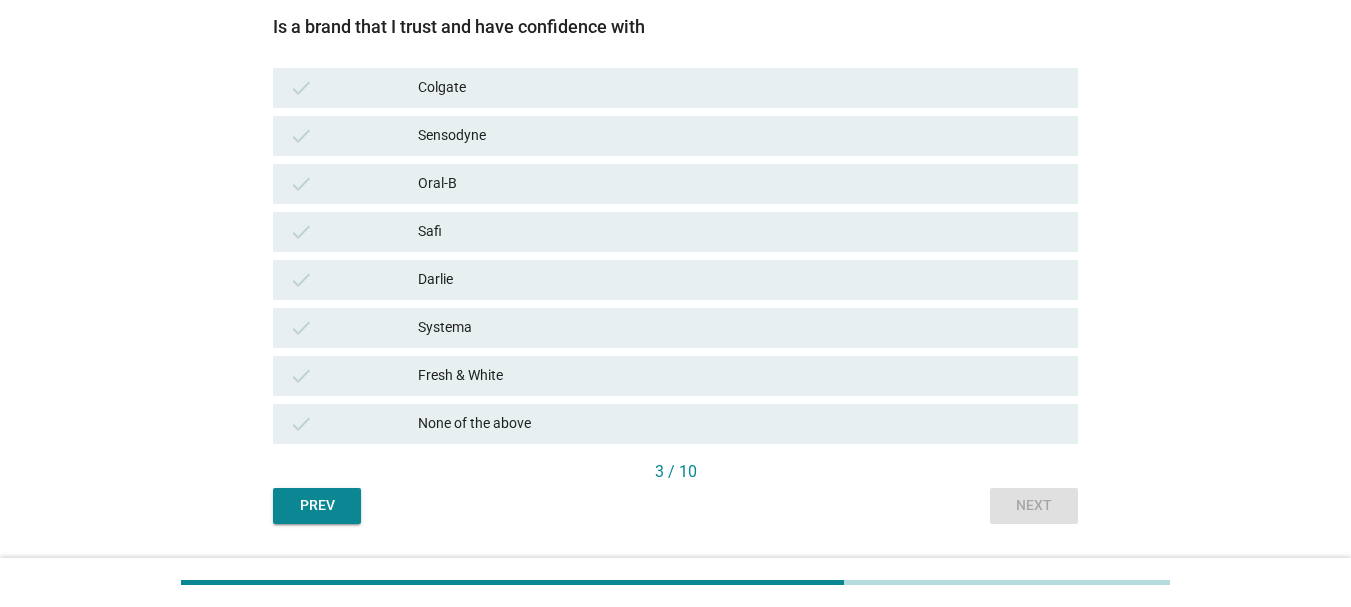 click on "Systema" at bounding box center [740, 328] 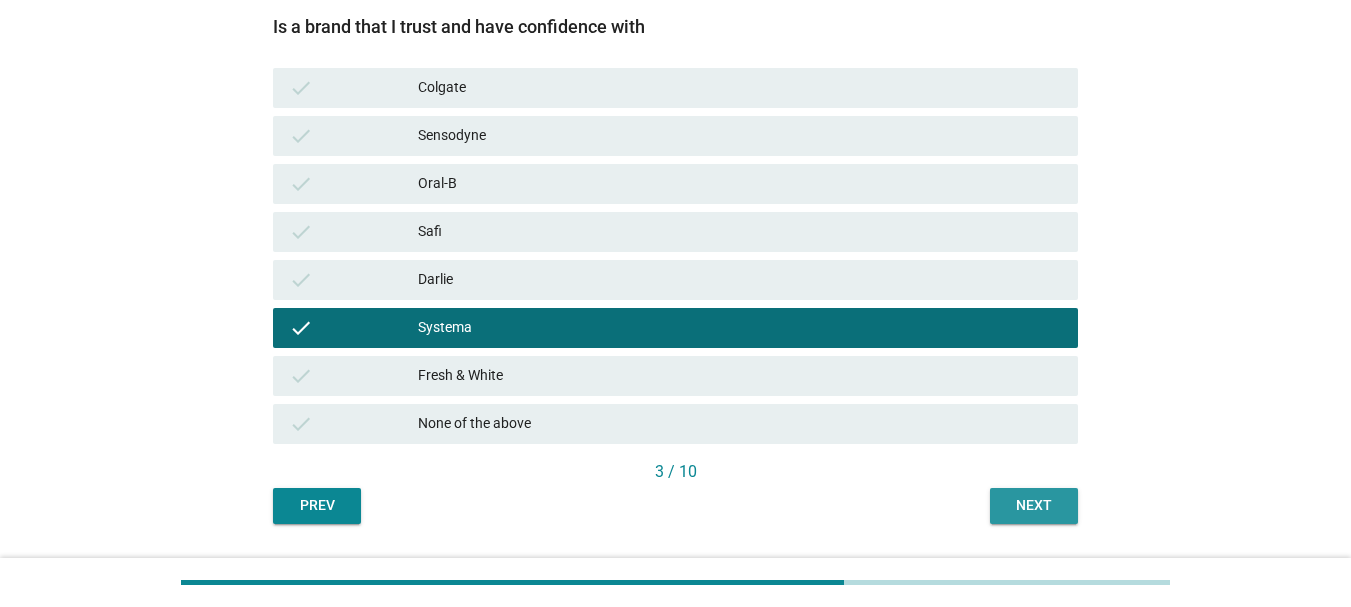 click on "Next" at bounding box center [1034, 505] 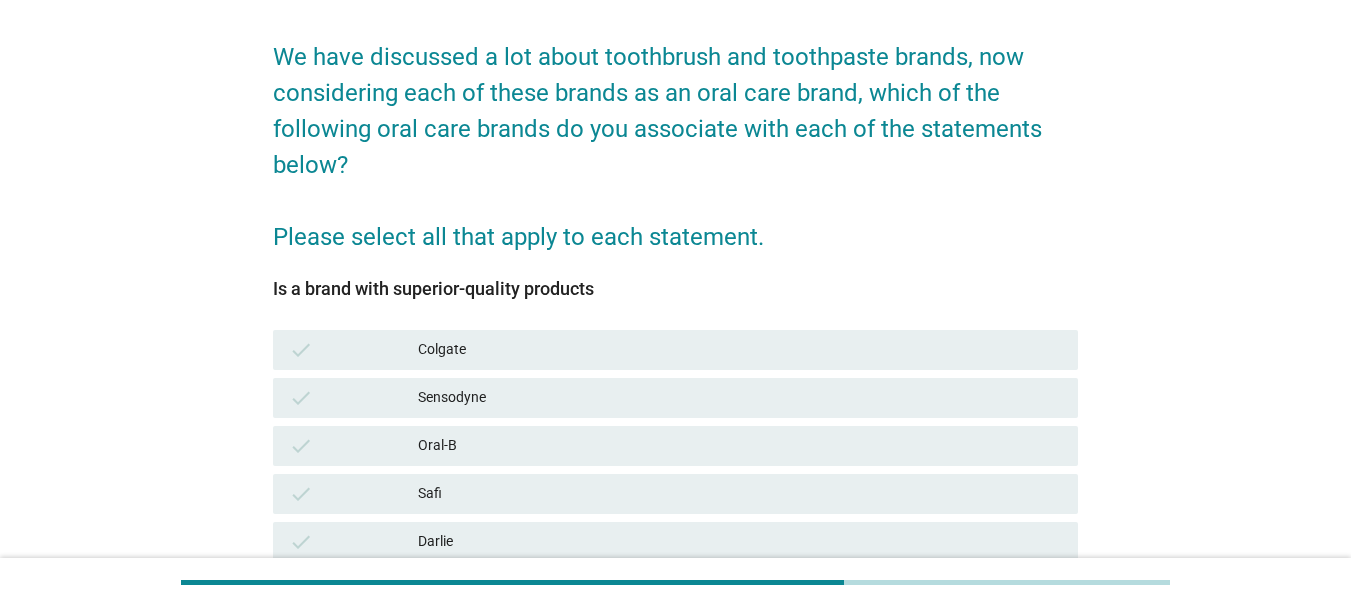 scroll, scrollTop: 400, scrollLeft: 0, axis: vertical 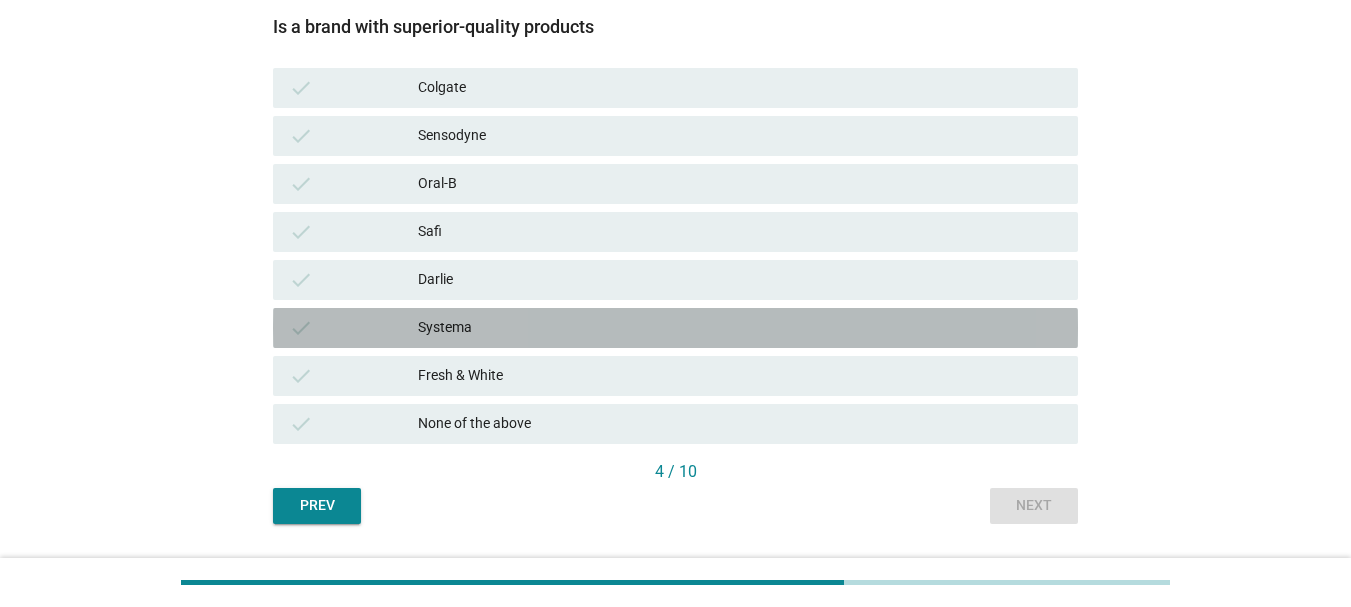 click on "Systema" at bounding box center [740, 328] 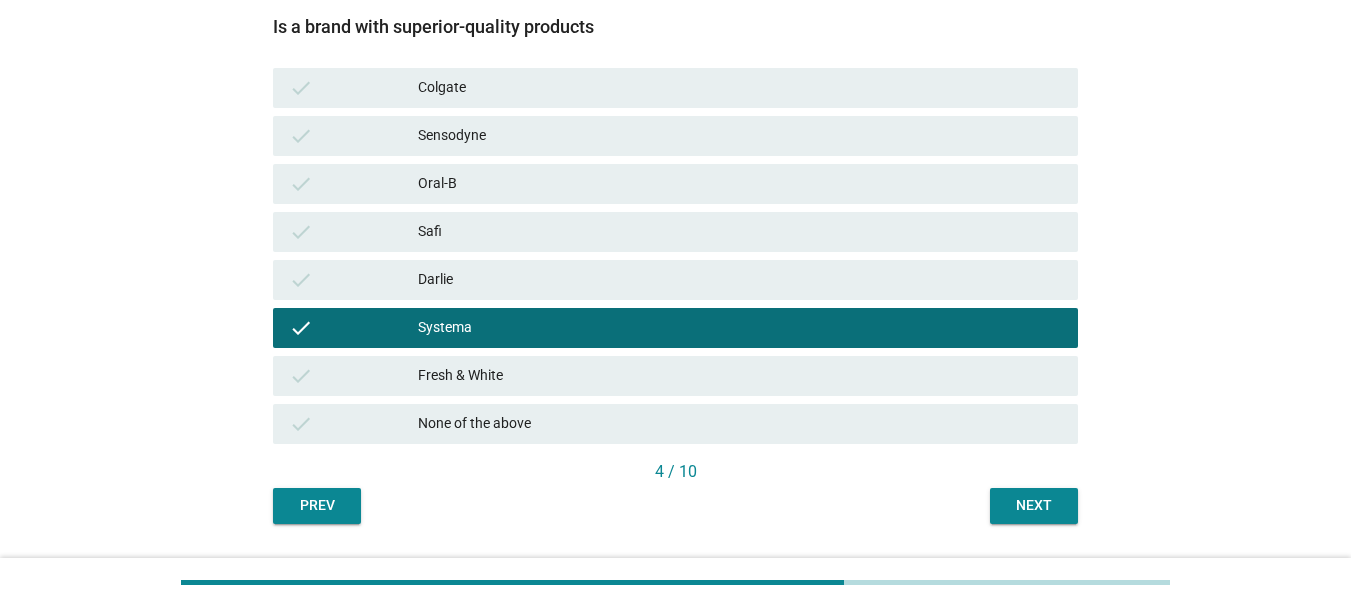 click on "Next" at bounding box center (1034, 505) 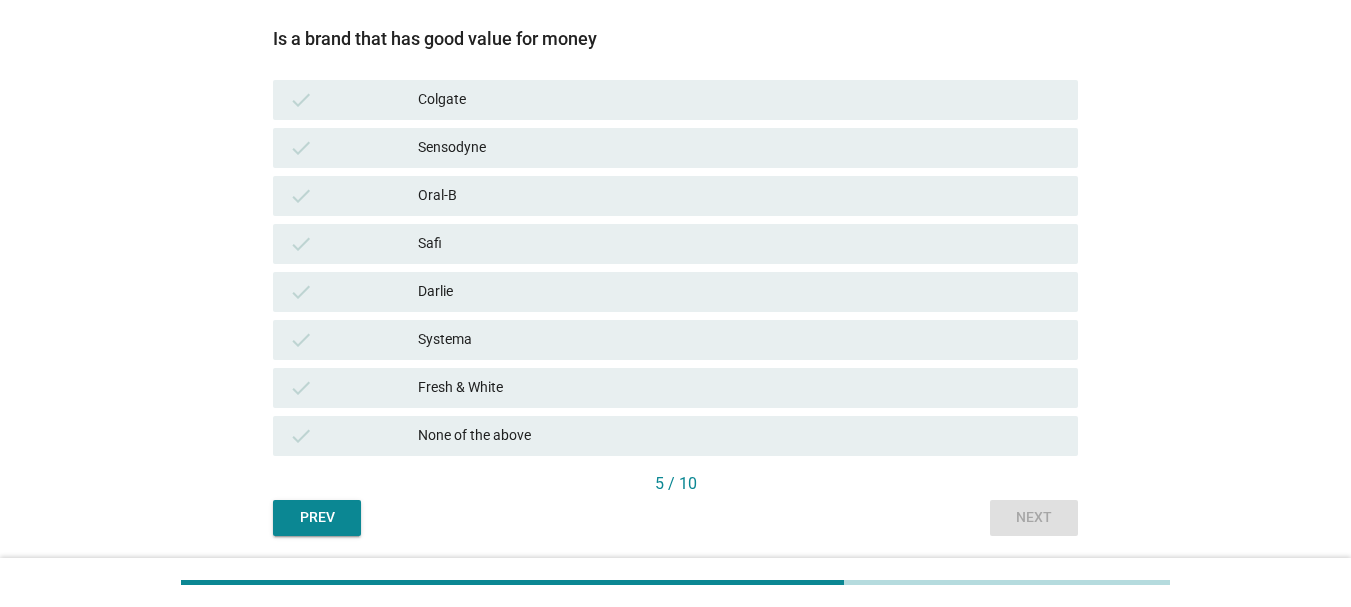 scroll, scrollTop: 400, scrollLeft: 0, axis: vertical 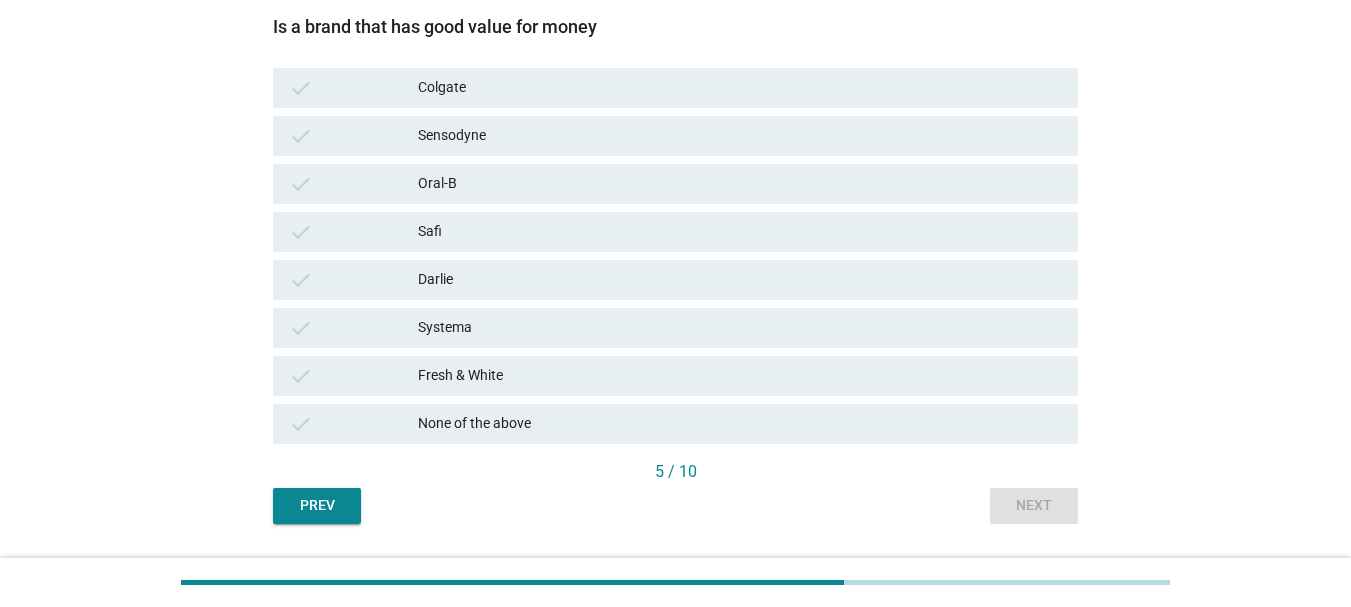 click on "Darlie" at bounding box center (740, 280) 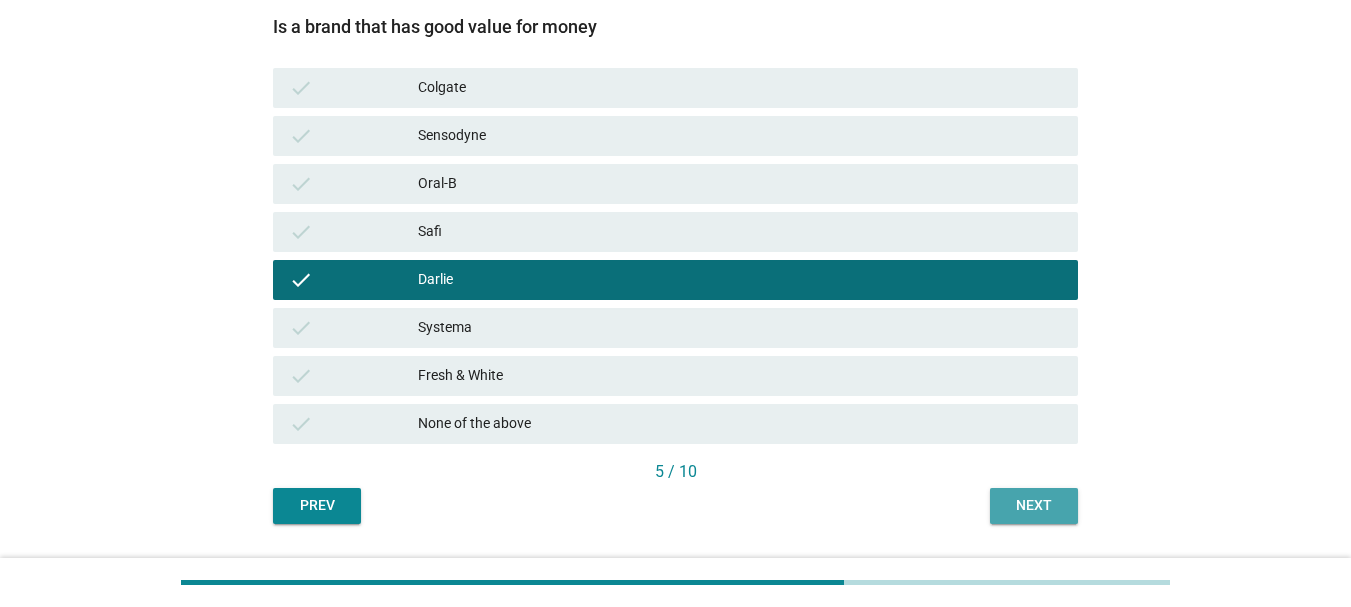 click on "Next" at bounding box center (1034, 505) 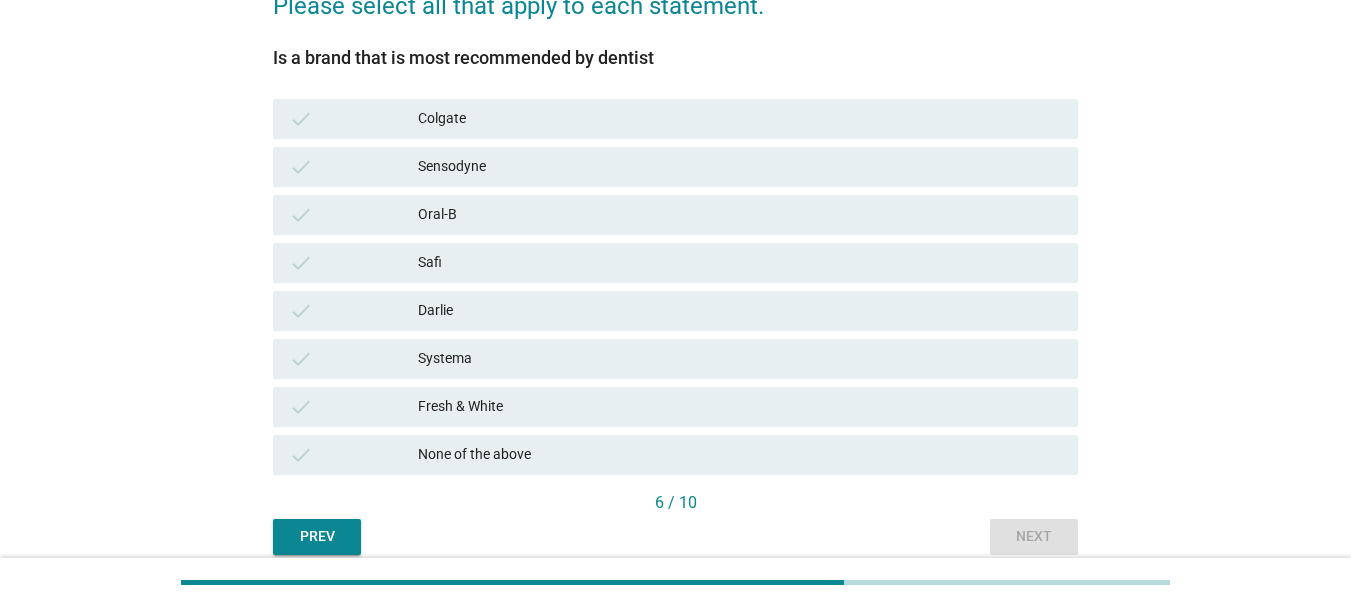 scroll, scrollTop: 454, scrollLeft: 0, axis: vertical 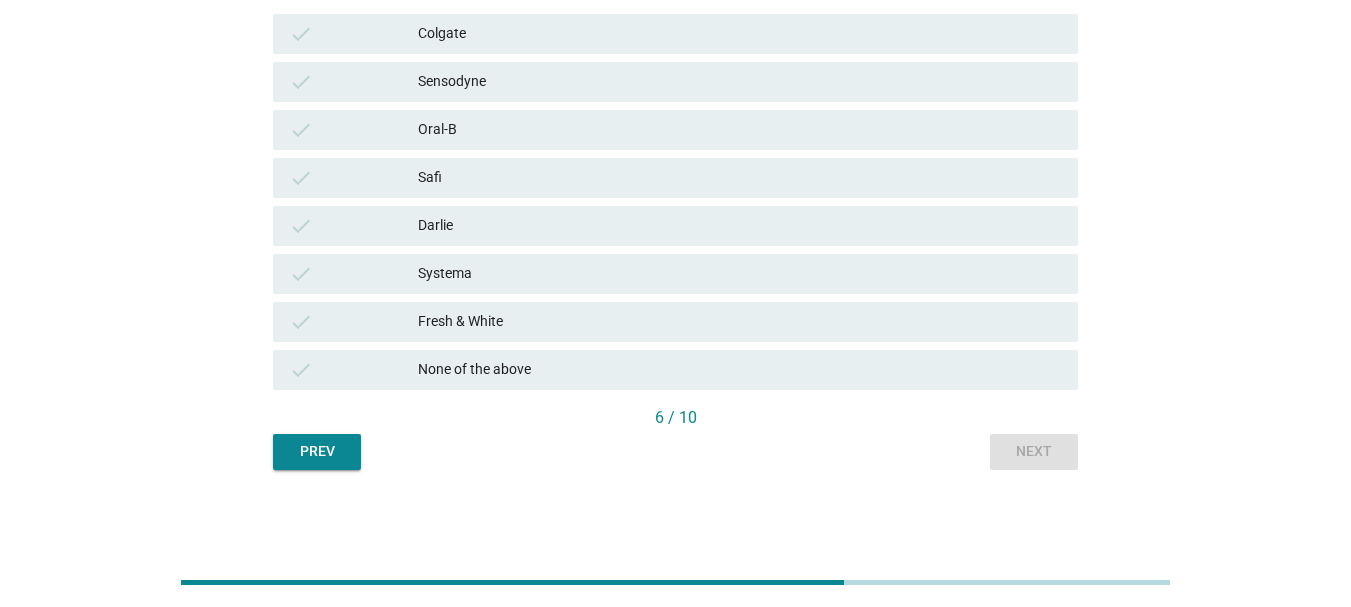 click on "Systema" at bounding box center (740, 274) 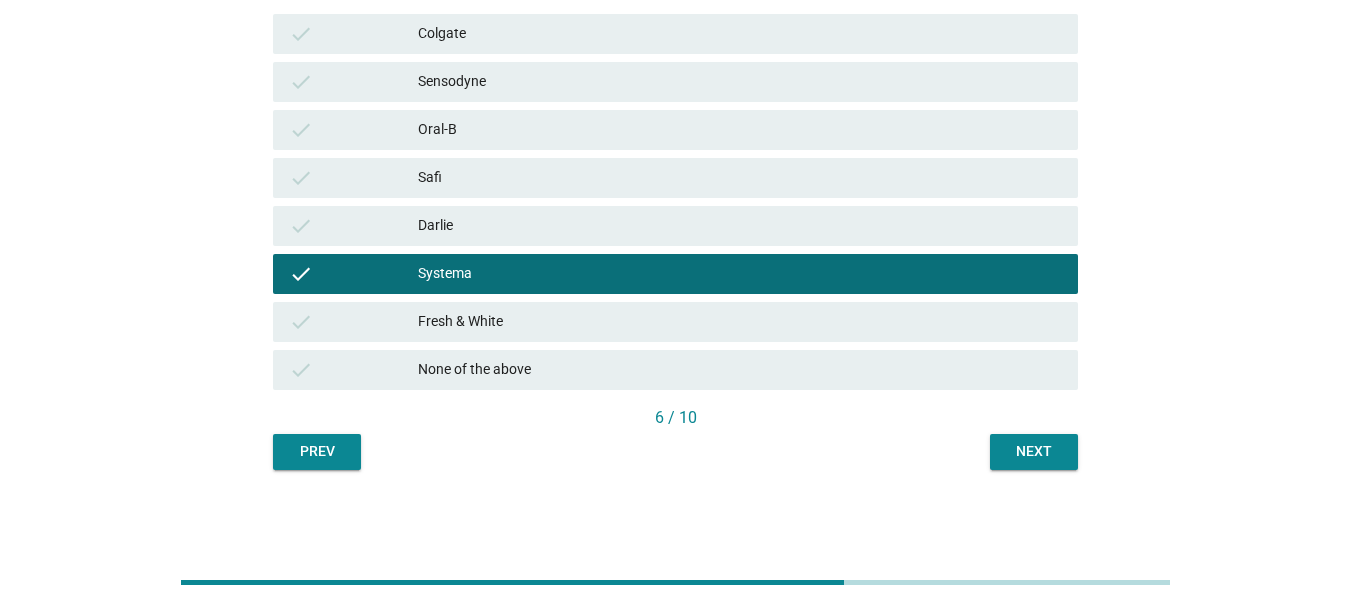 click on "Next" at bounding box center [1034, 452] 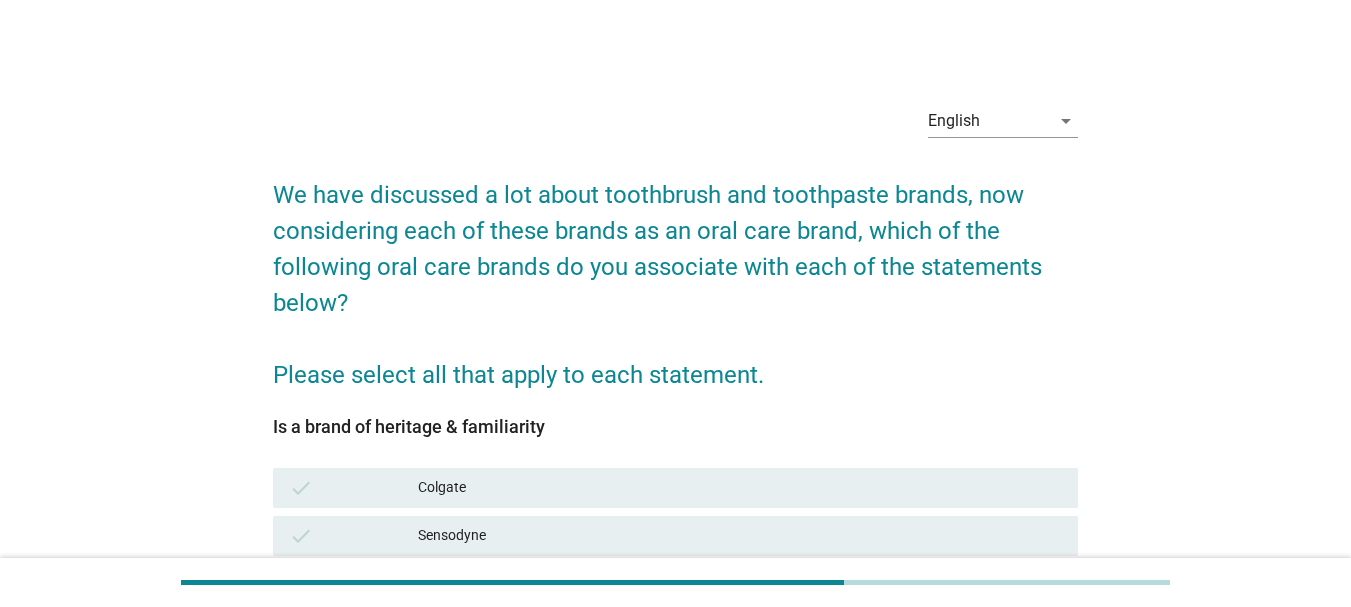scroll, scrollTop: 400, scrollLeft: 0, axis: vertical 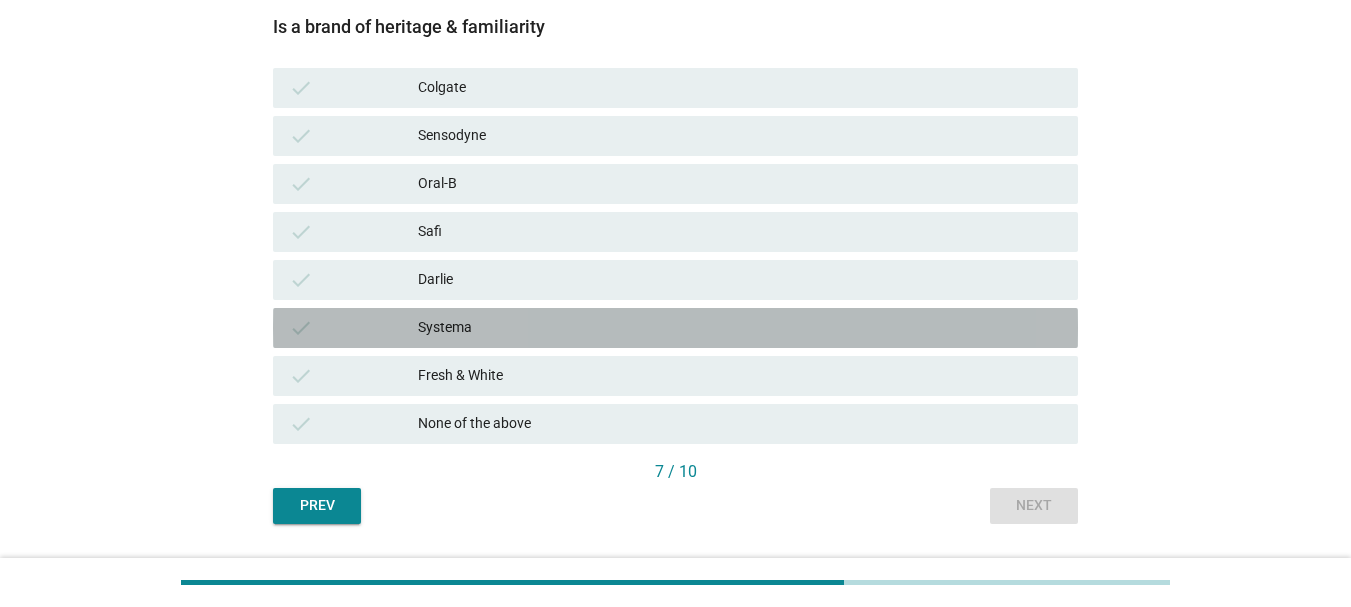 click on "Systema" at bounding box center [740, 328] 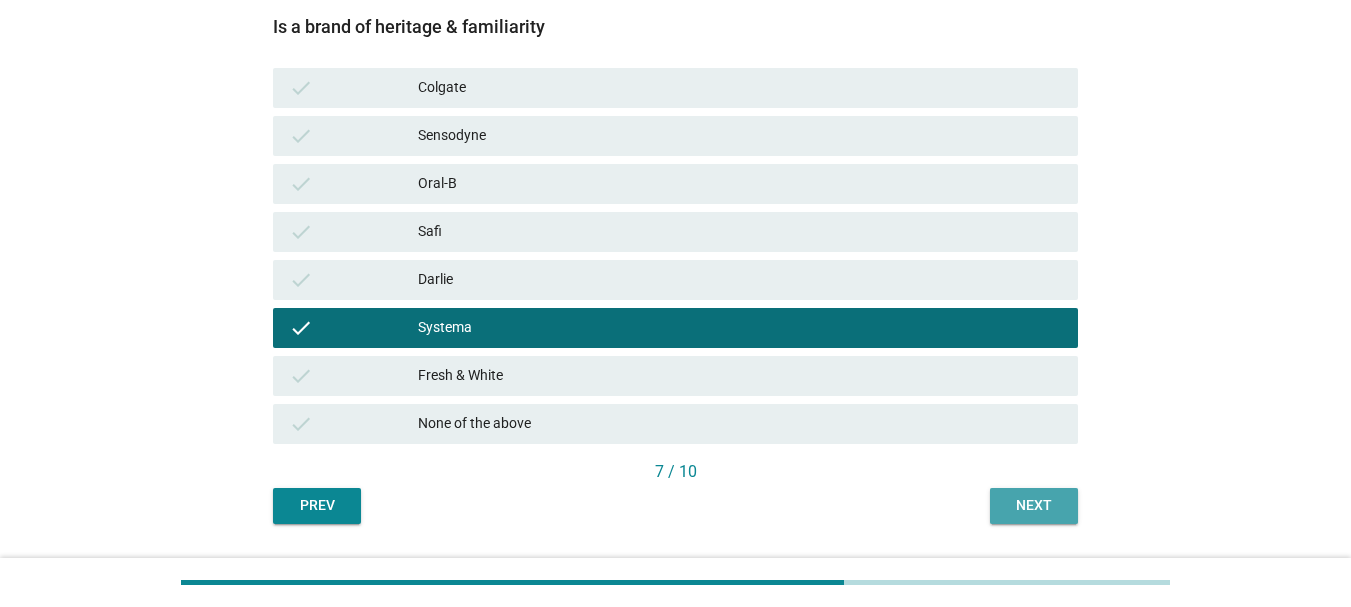 click on "Next" at bounding box center (1034, 505) 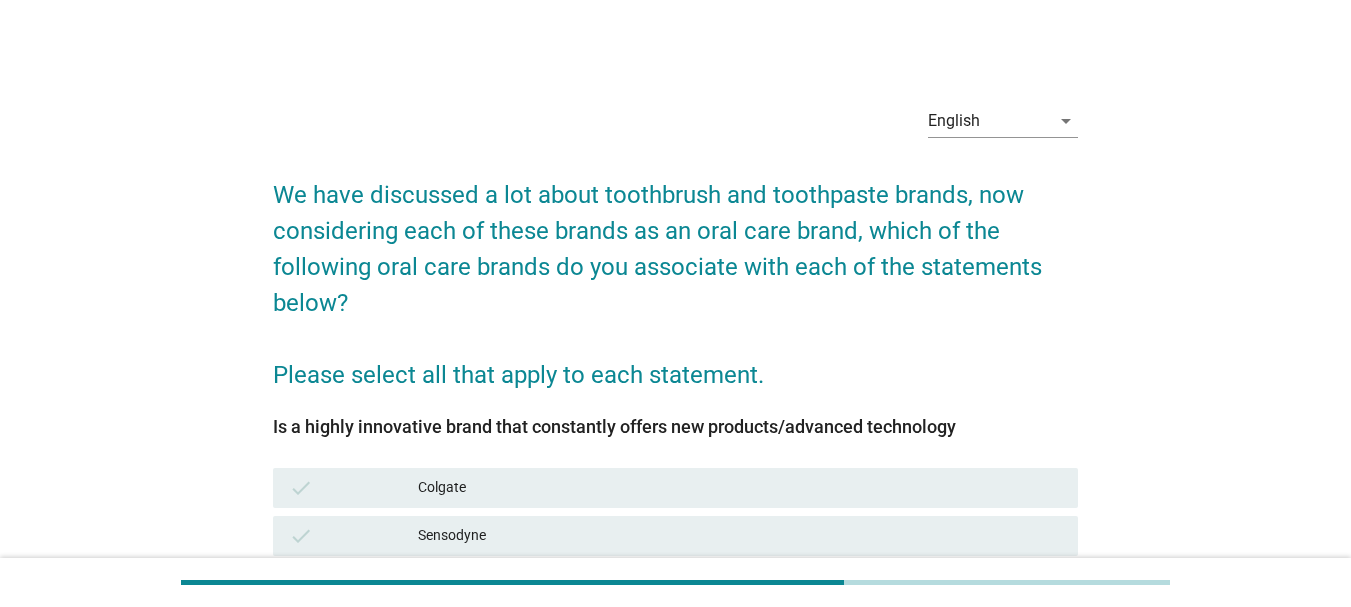 scroll, scrollTop: 400, scrollLeft: 0, axis: vertical 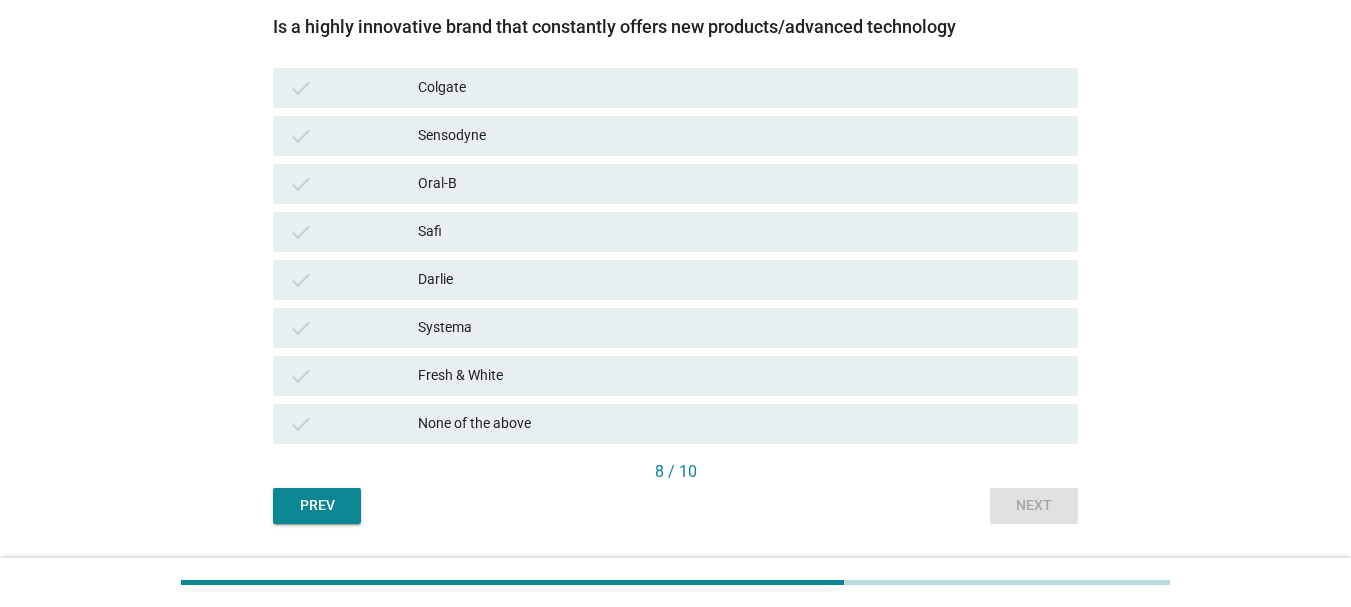 click on "Oral-B" at bounding box center [740, 184] 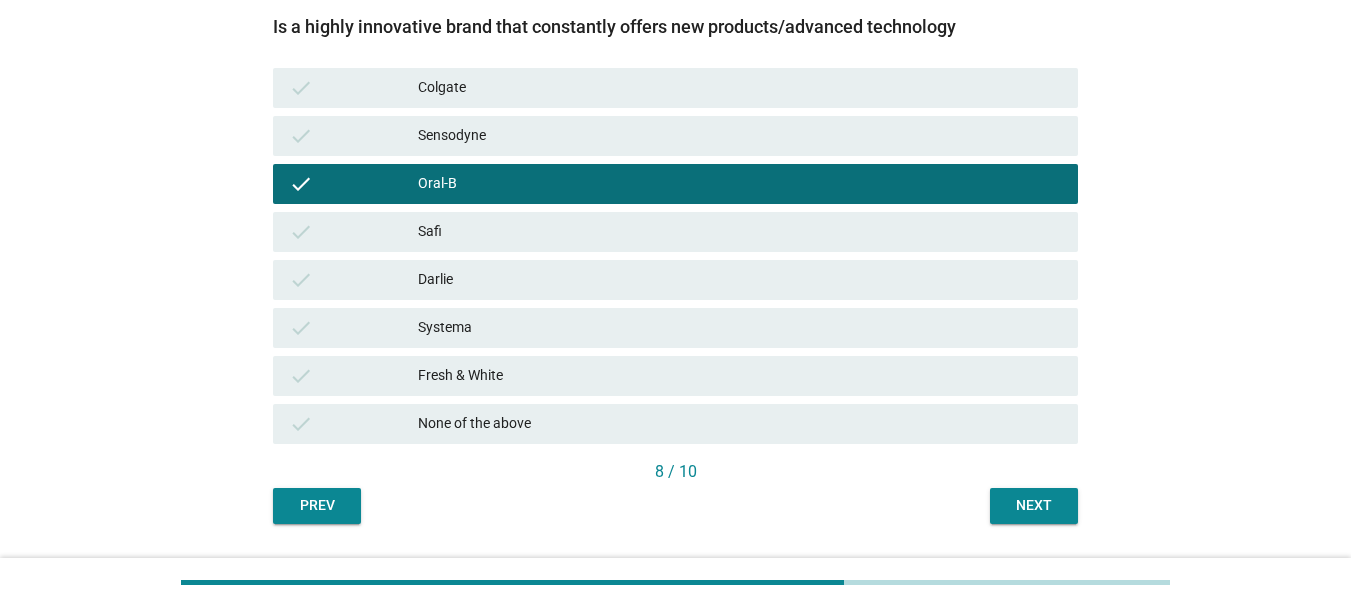 click on "English arrow_drop_down   We have discussed a lot about toothbrush and toothpaste brands, now considering each of these brands as an oral care brand, which of the following oral care brands do you associate with each of the statements below?
Please select all that apply to each statement.
Is a highly innovative brand that constantly offers new products/advanced technology
check   Colgate check   Sensodyne check   Oral-B check   Safi check   Darlie check   Systema check   Fresh & White check   None of the above
8 / 10
Prev   Next" at bounding box center [675, 106] 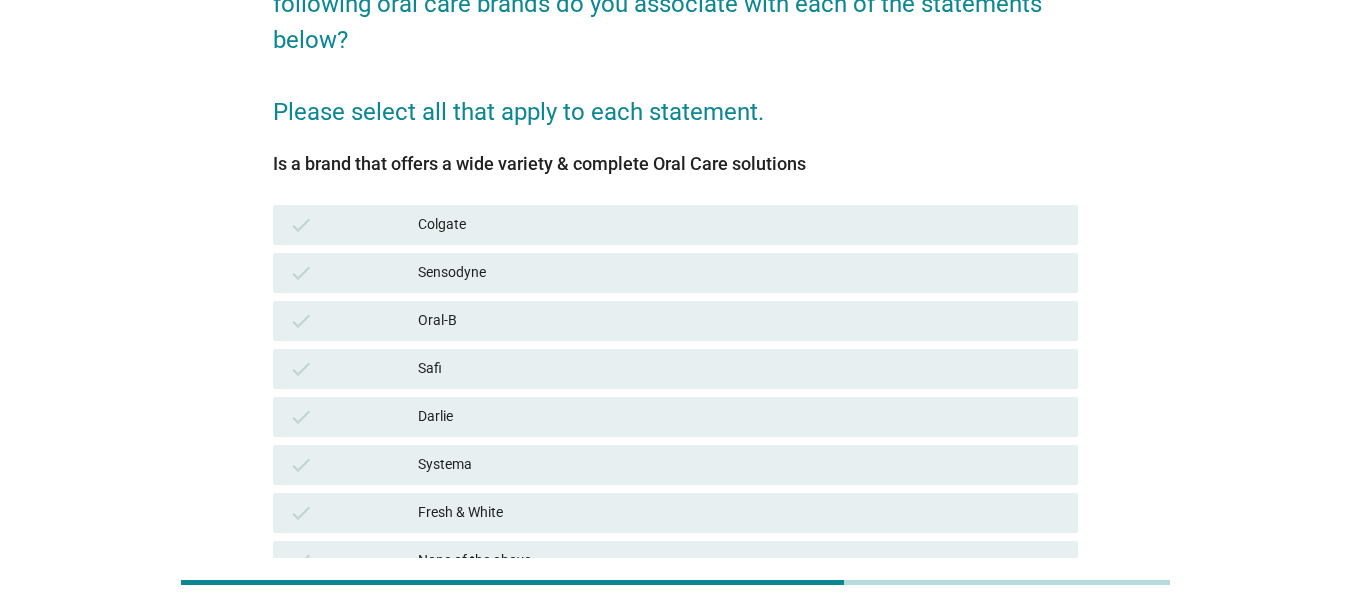 scroll, scrollTop: 254, scrollLeft: 0, axis: vertical 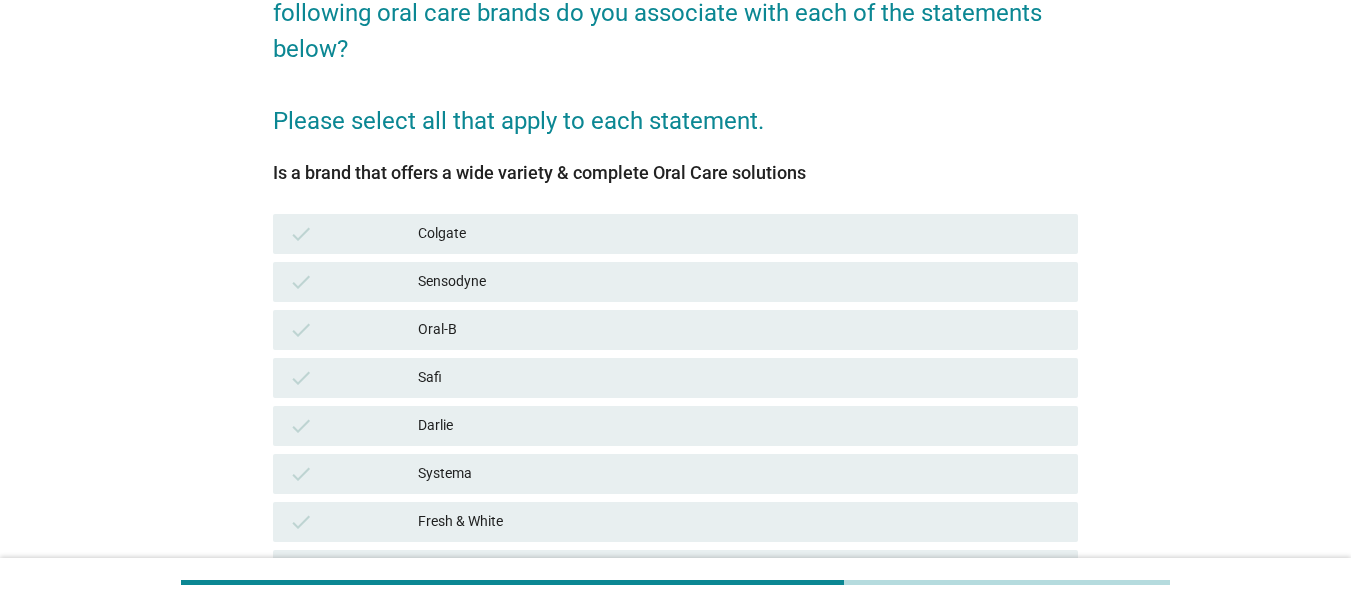 click on "check   Oral-B" at bounding box center [675, 330] 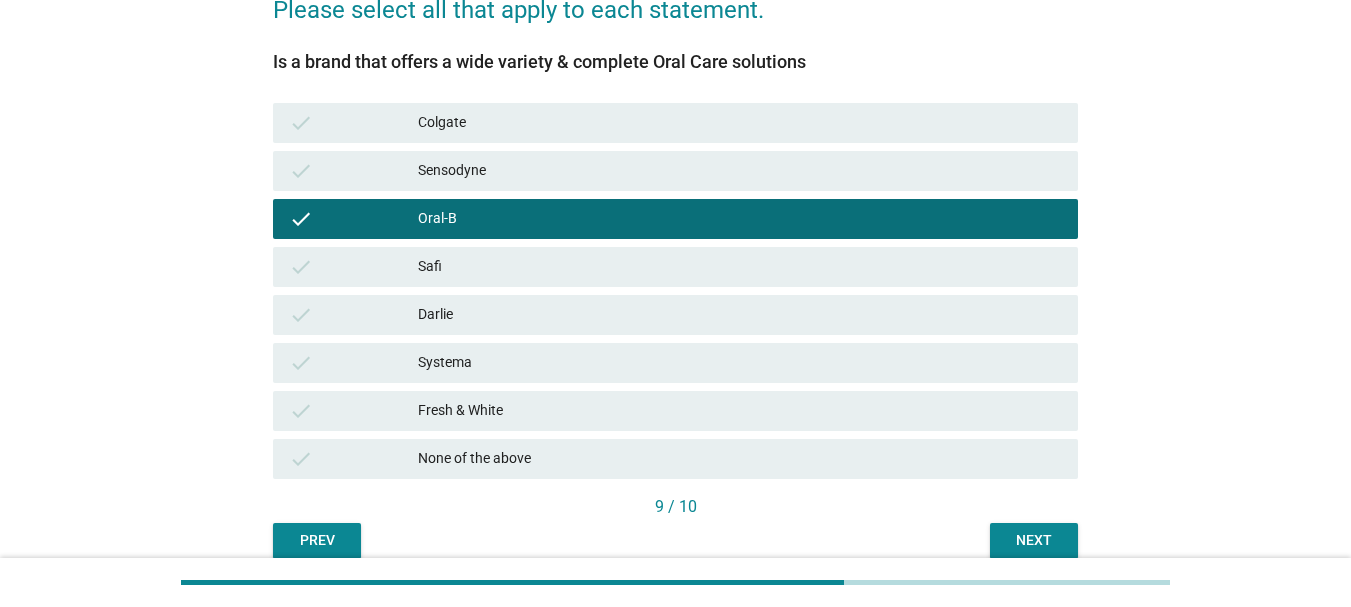 scroll, scrollTop: 454, scrollLeft: 0, axis: vertical 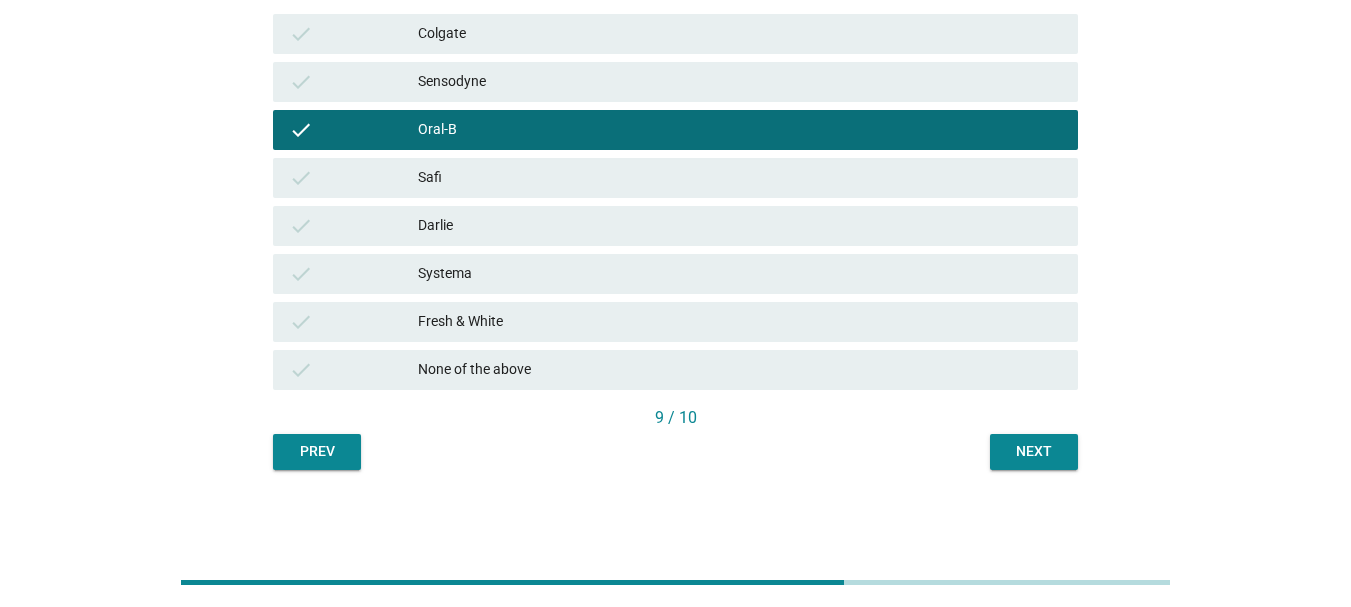 click on "Next" at bounding box center (1034, 451) 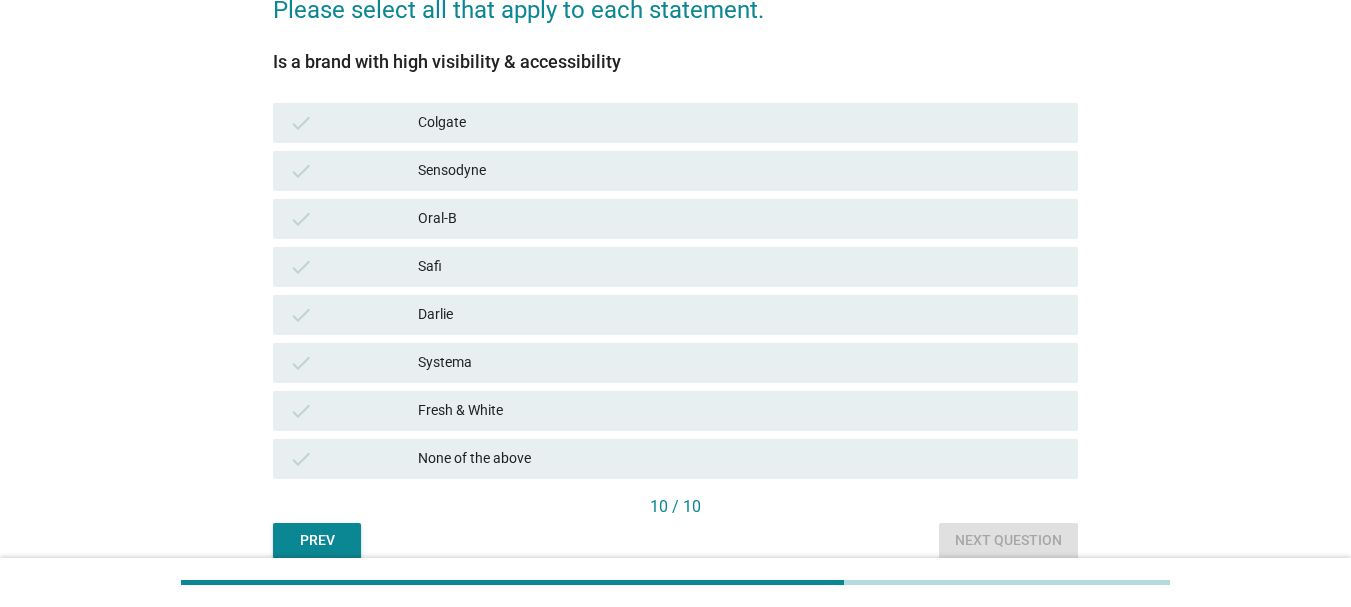scroll, scrollTop: 400, scrollLeft: 0, axis: vertical 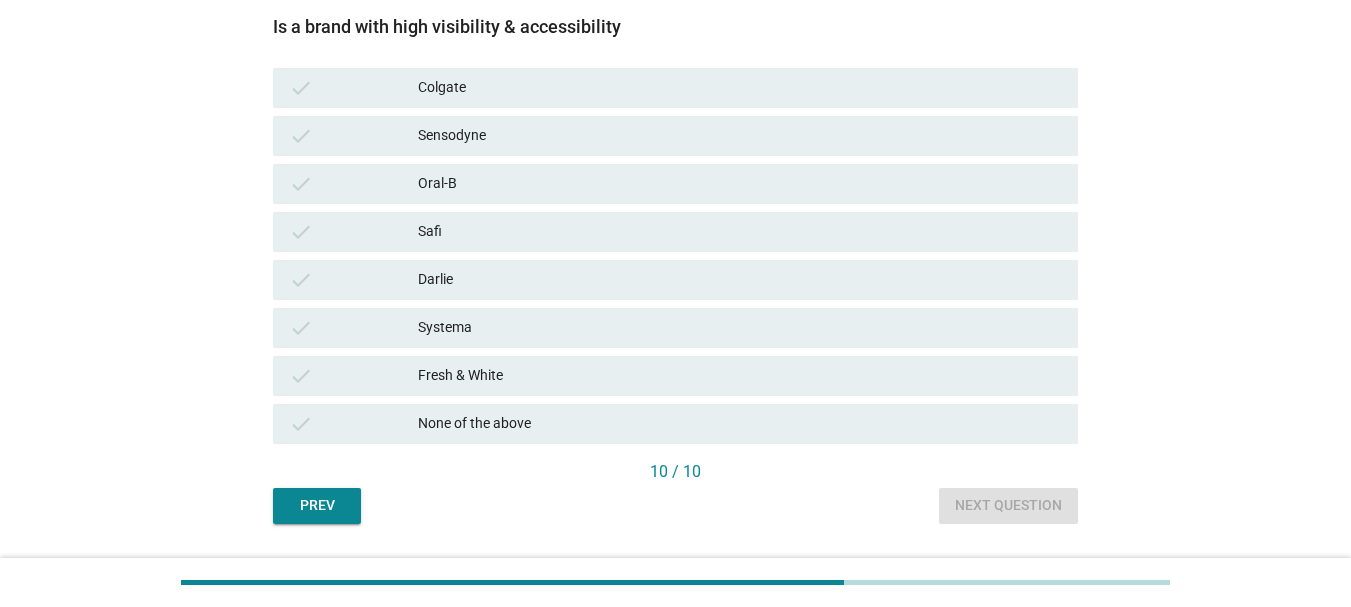 click on "Systema" at bounding box center [740, 328] 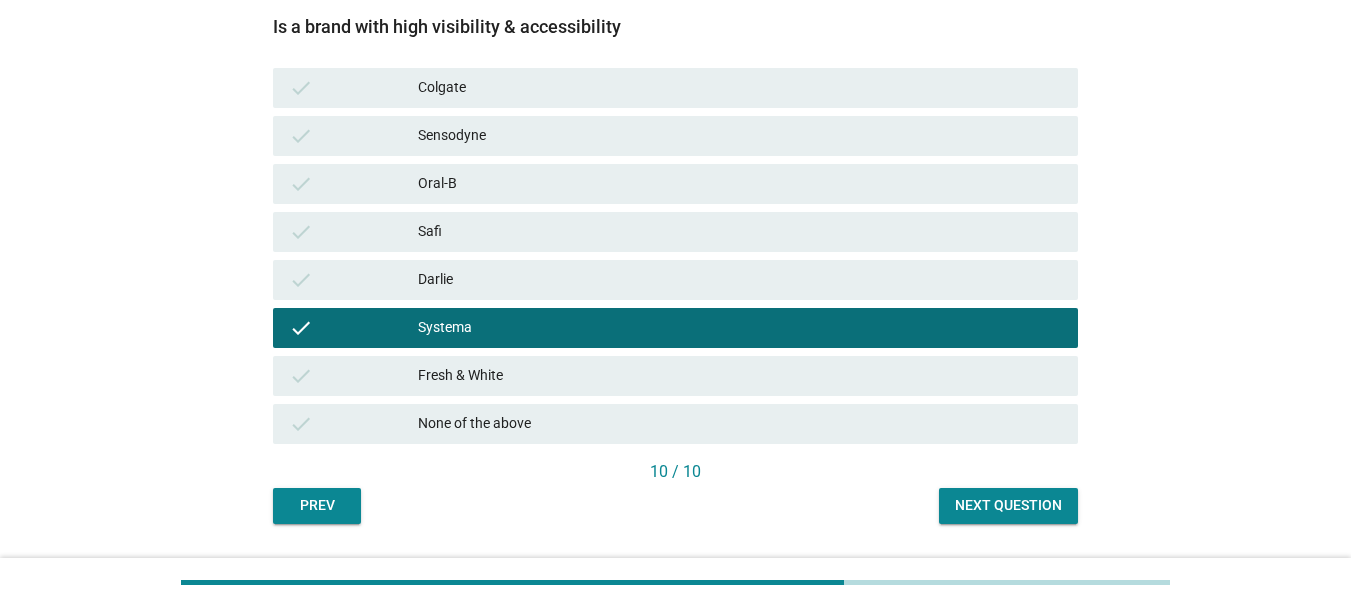 click on "Next question" at bounding box center (1008, 505) 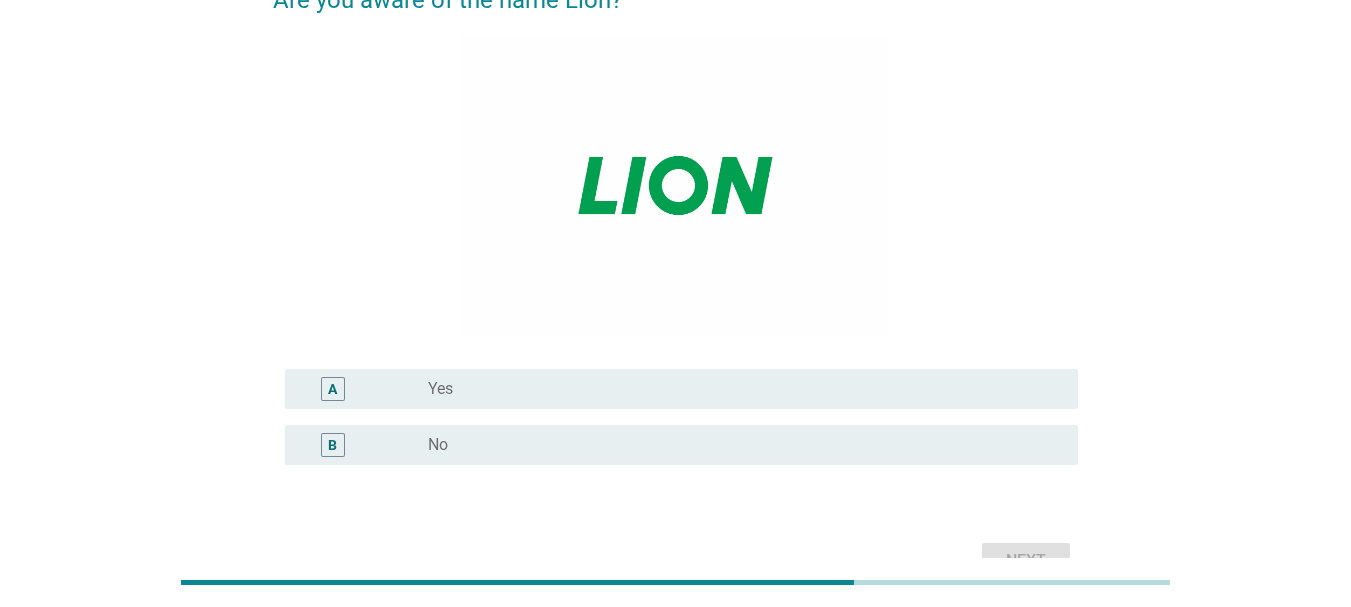 scroll, scrollTop: 200, scrollLeft: 0, axis: vertical 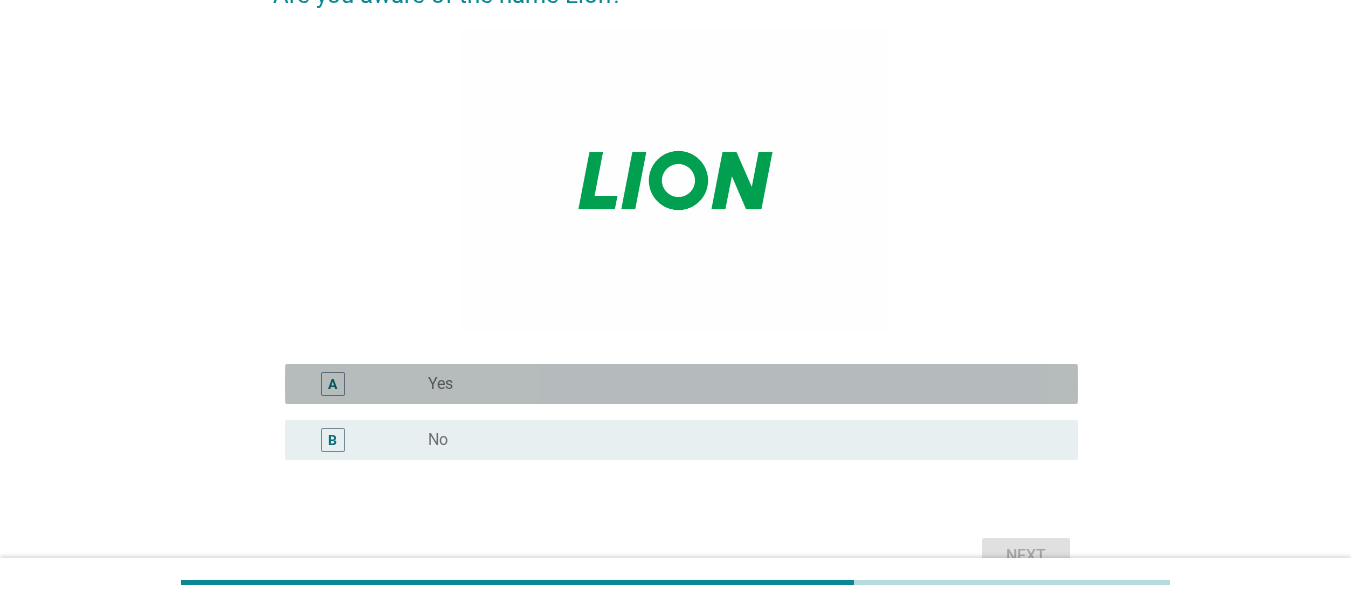 click on "radio_button_unchecked Yes" at bounding box center (737, 384) 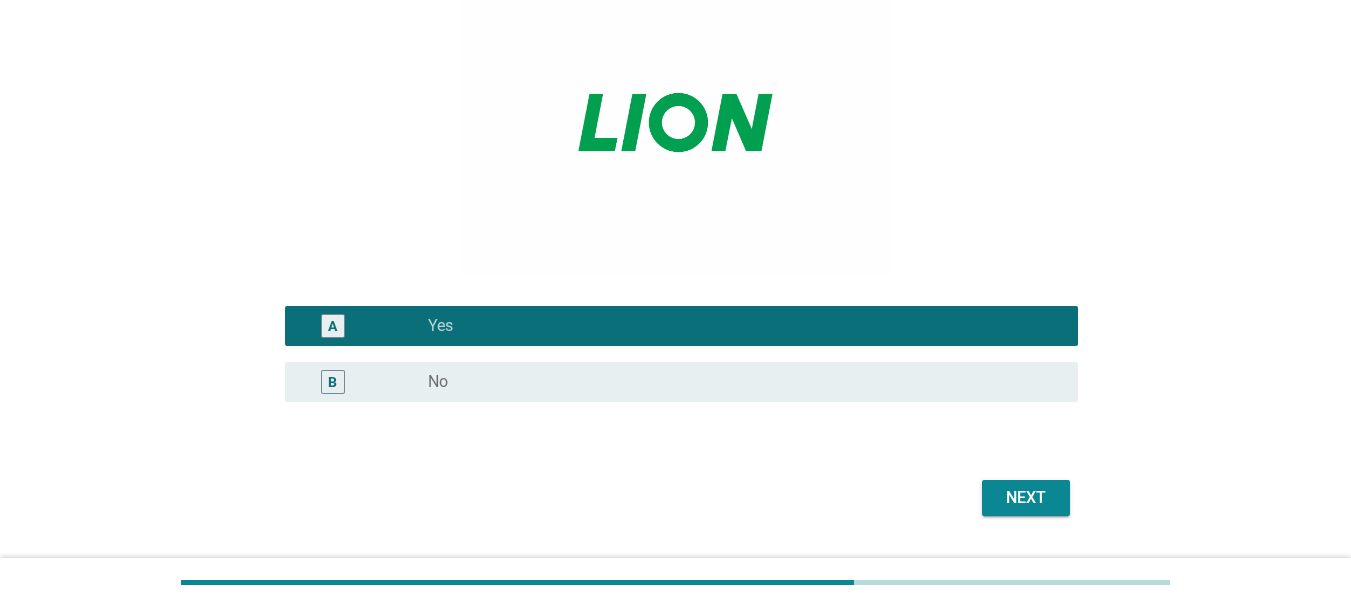 scroll, scrollTop: 310, scrollLeft: 0, axis: vertical 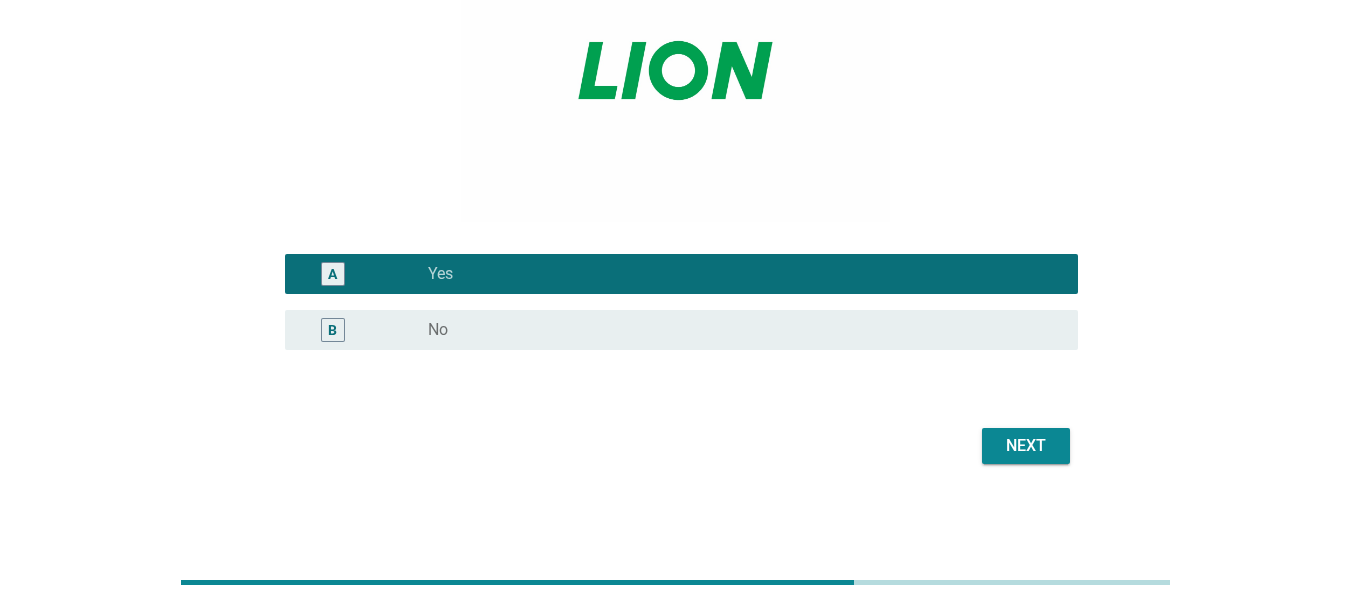 click on "Next" at bounding box center [675, 446] 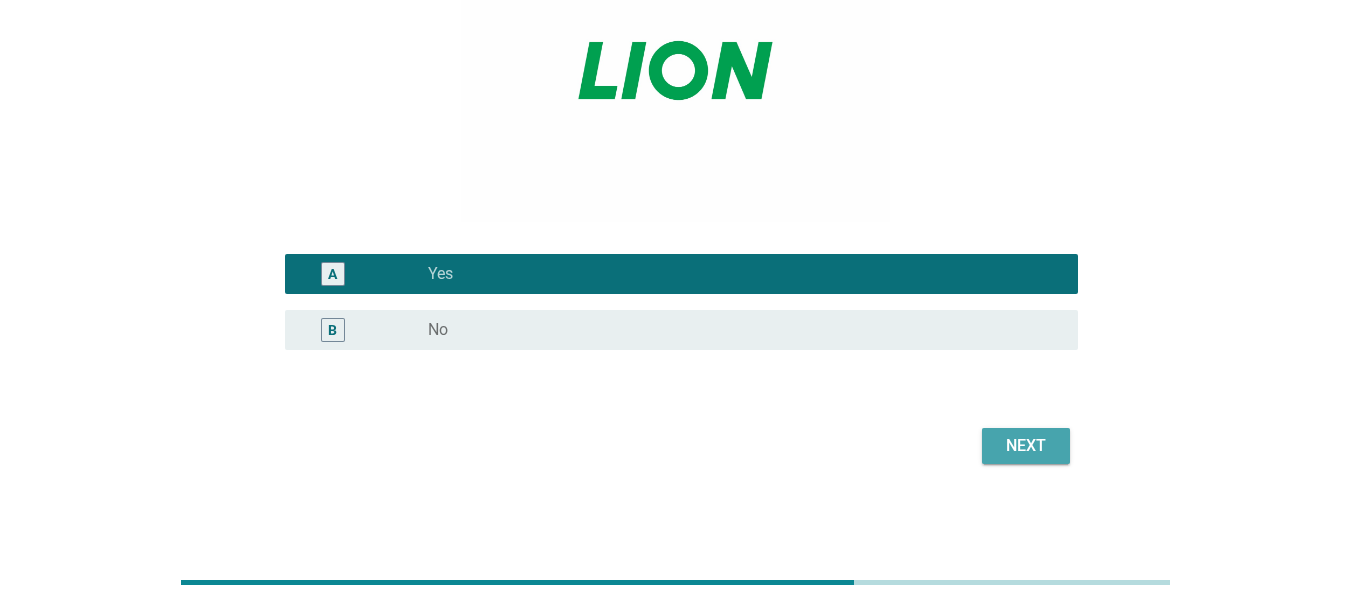 click on "Next" at bounding box center (1026, 446) 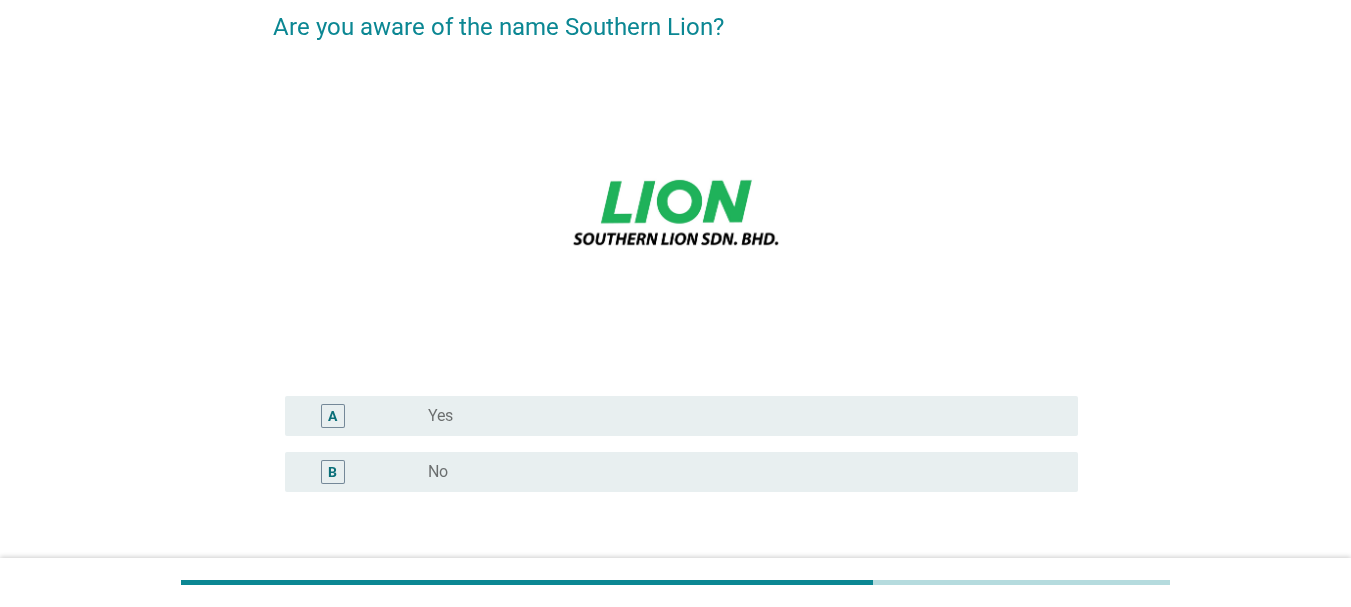 scroll, scrollTop: 310, scrollLeft: 0, axis: vertical 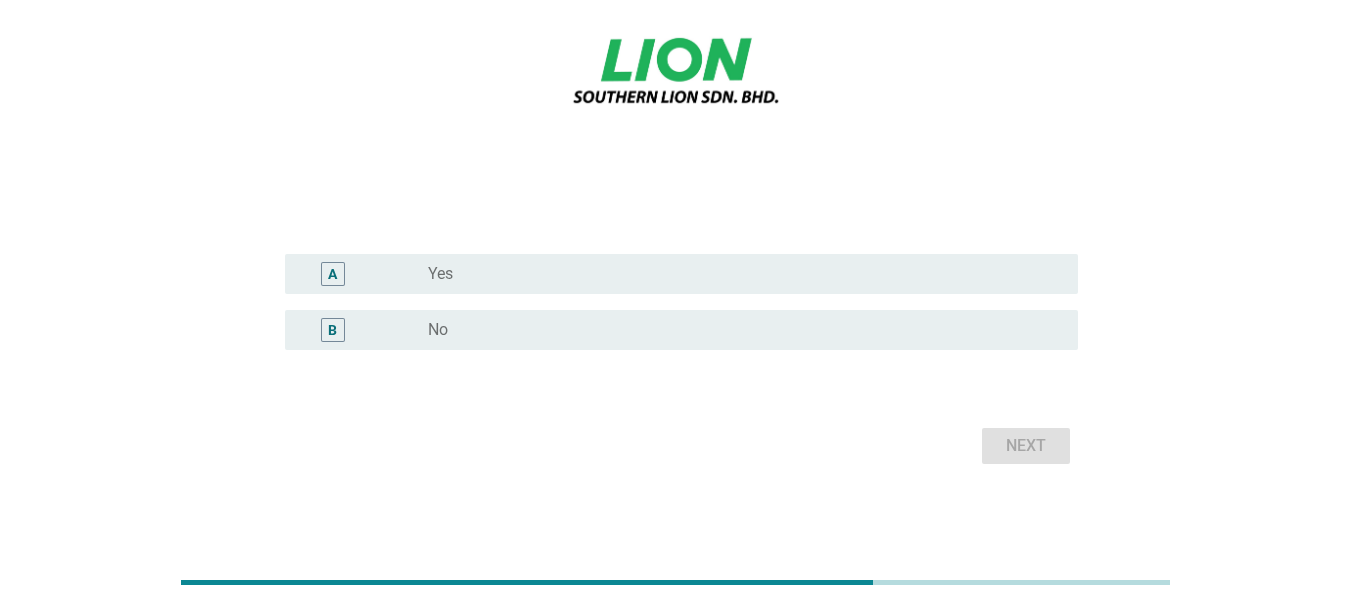 click on "radio_button_unchecked Yes" at bounding box center [737, 274] 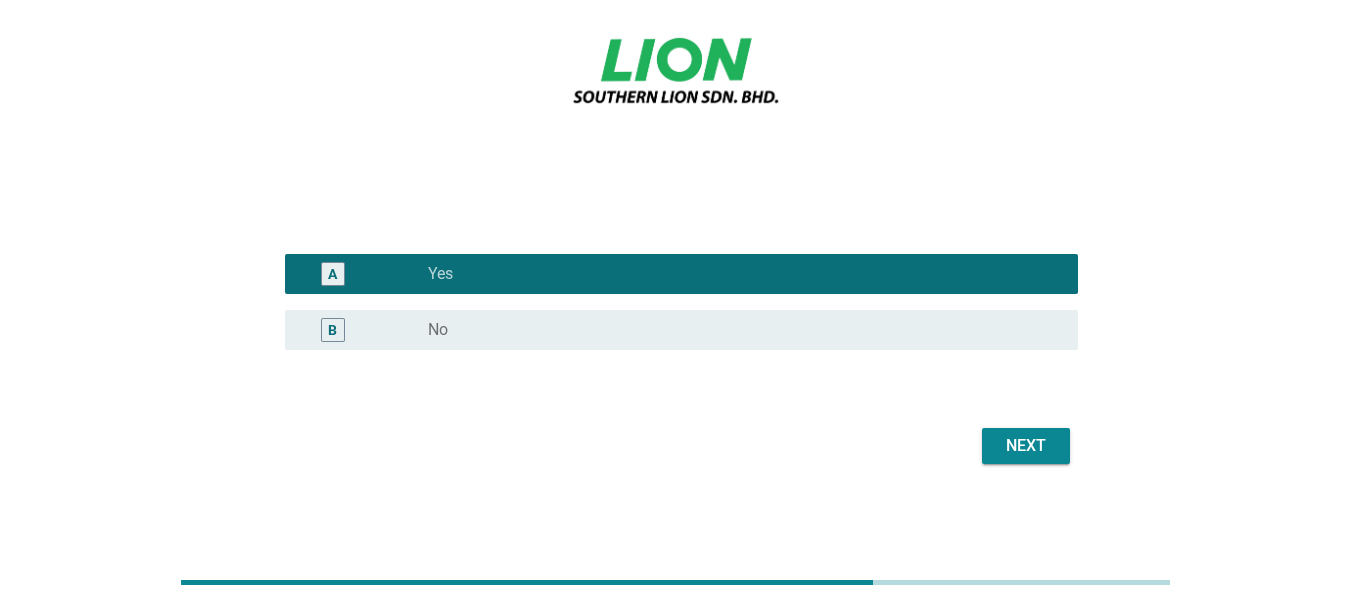 click on "Next" at bounding box center (1026, 446) 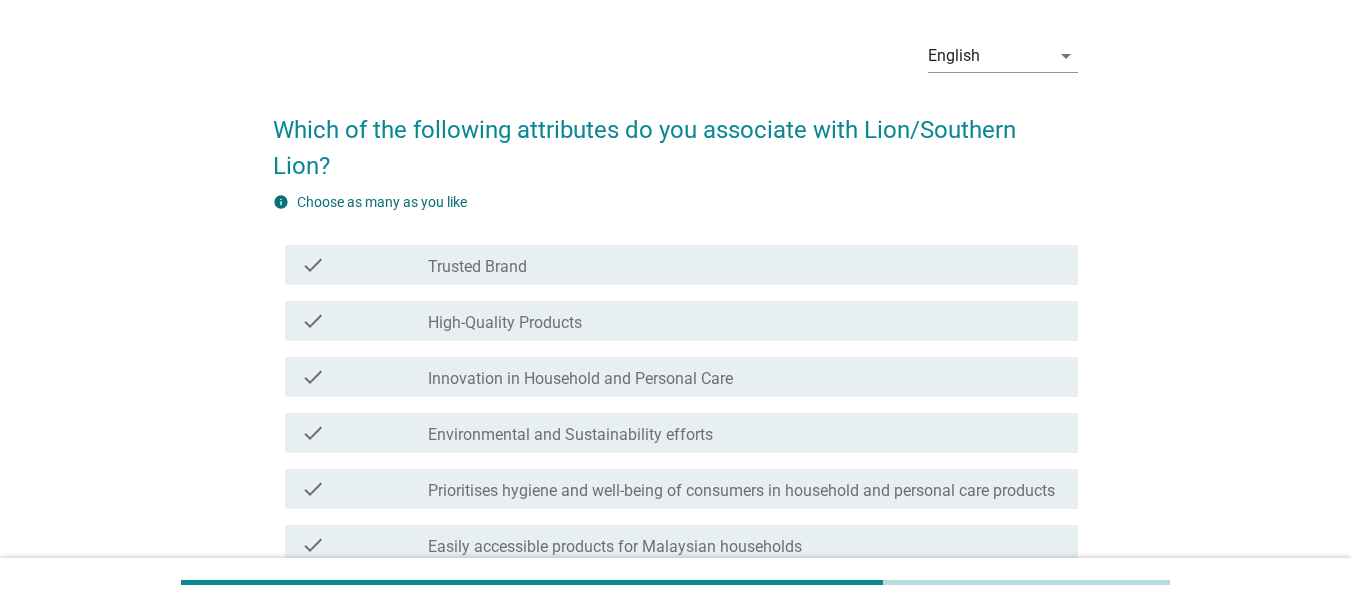 scroll, scrollTop: 100, scrollLeft: 0, axis: vertical 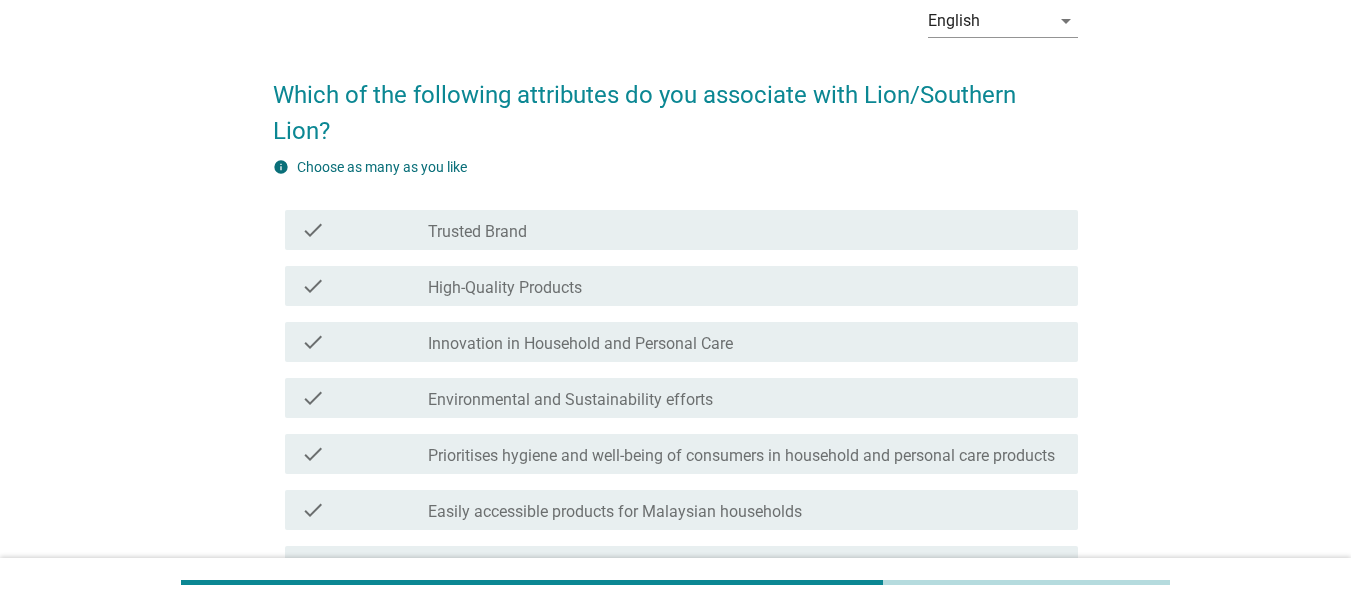 click on "check     check_box_outline_blank Innovation in Household and Personal Care" at bounding box center [681, 342] 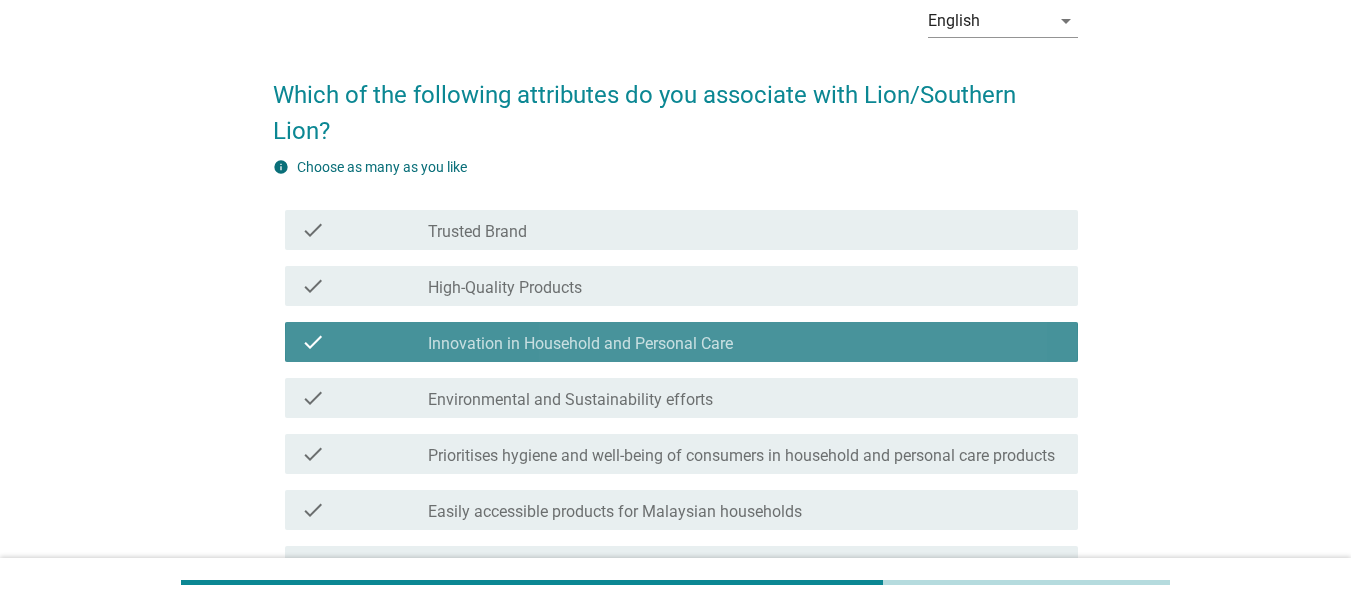 click on "check_box_outline_blank High-Quality Products" at bounding box center (745, 286) 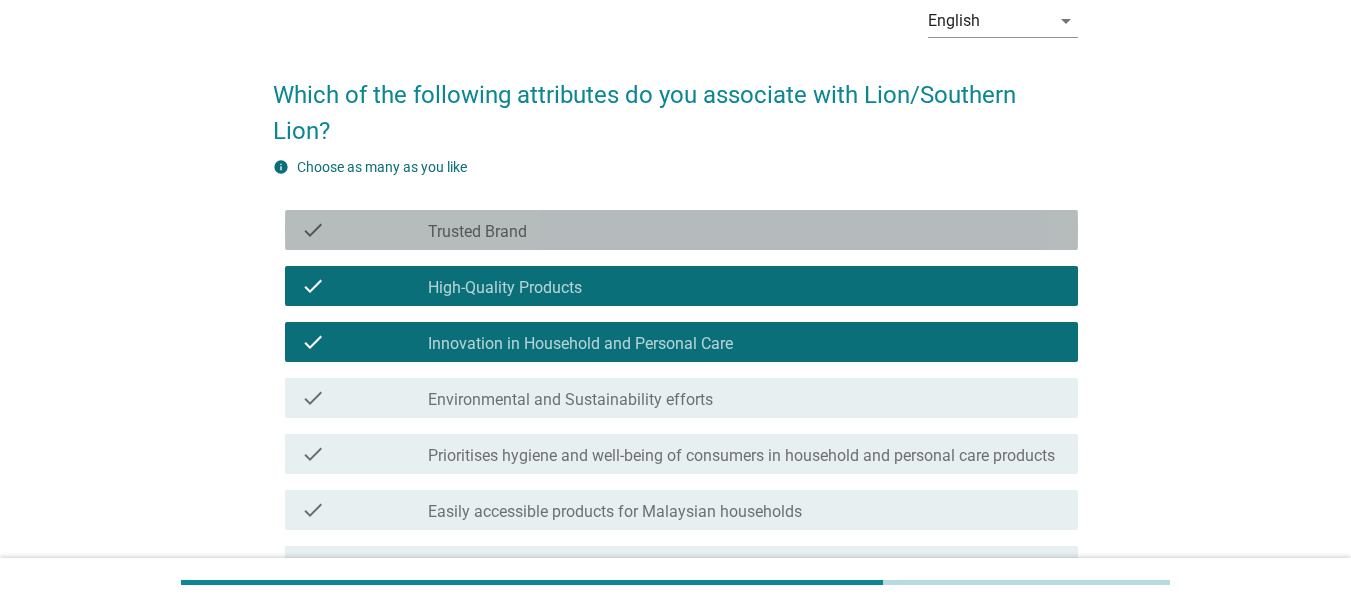 click on "check_box_outline_blank Trusted Brand" at bounding box center [745, 230] 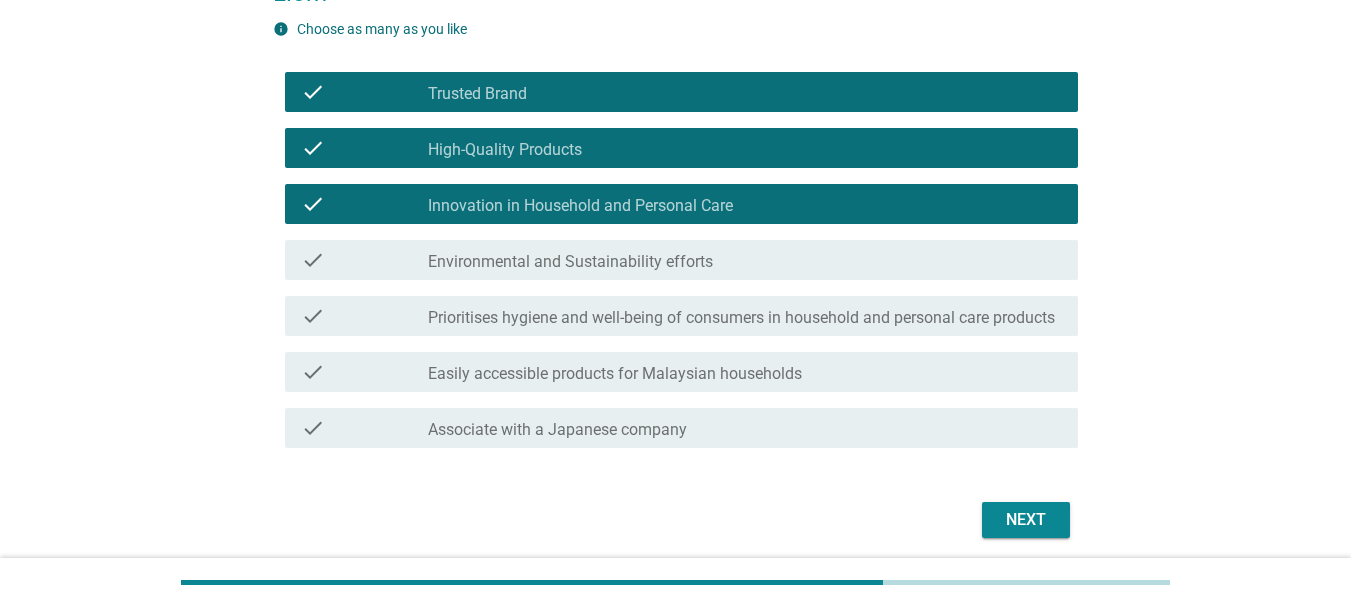 scroll, scrollTop: 332, scrollLeft: 0, axis: vertical 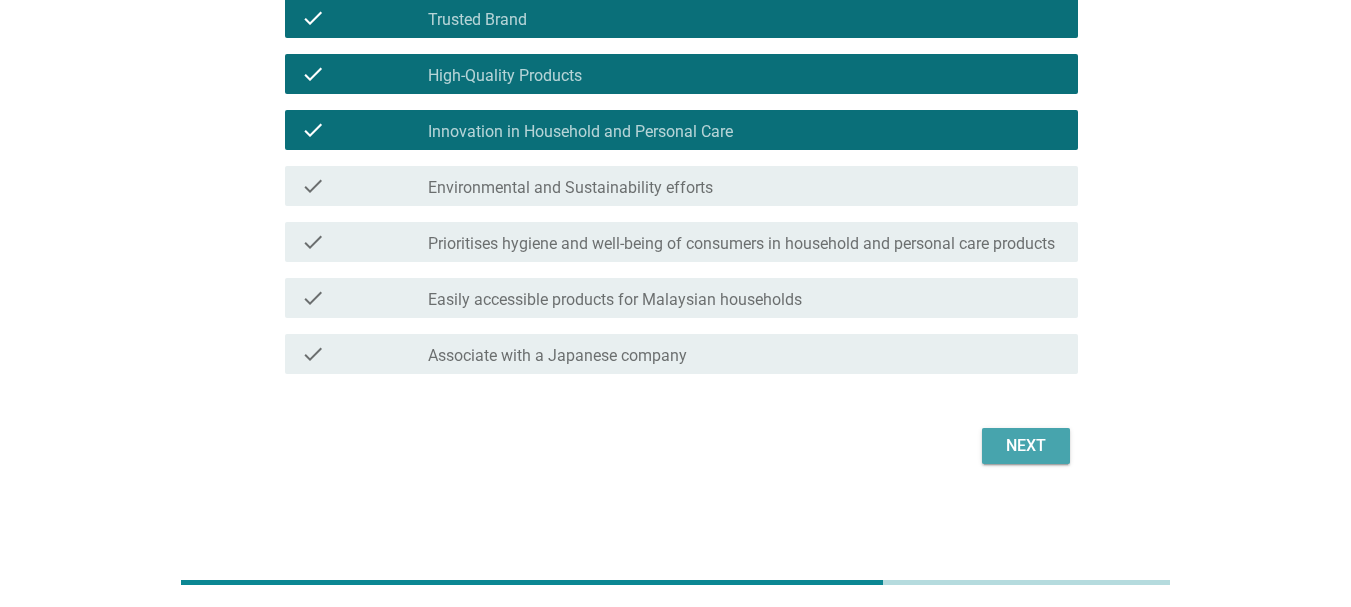 click on "Next" at bounding box center (1026, 446) 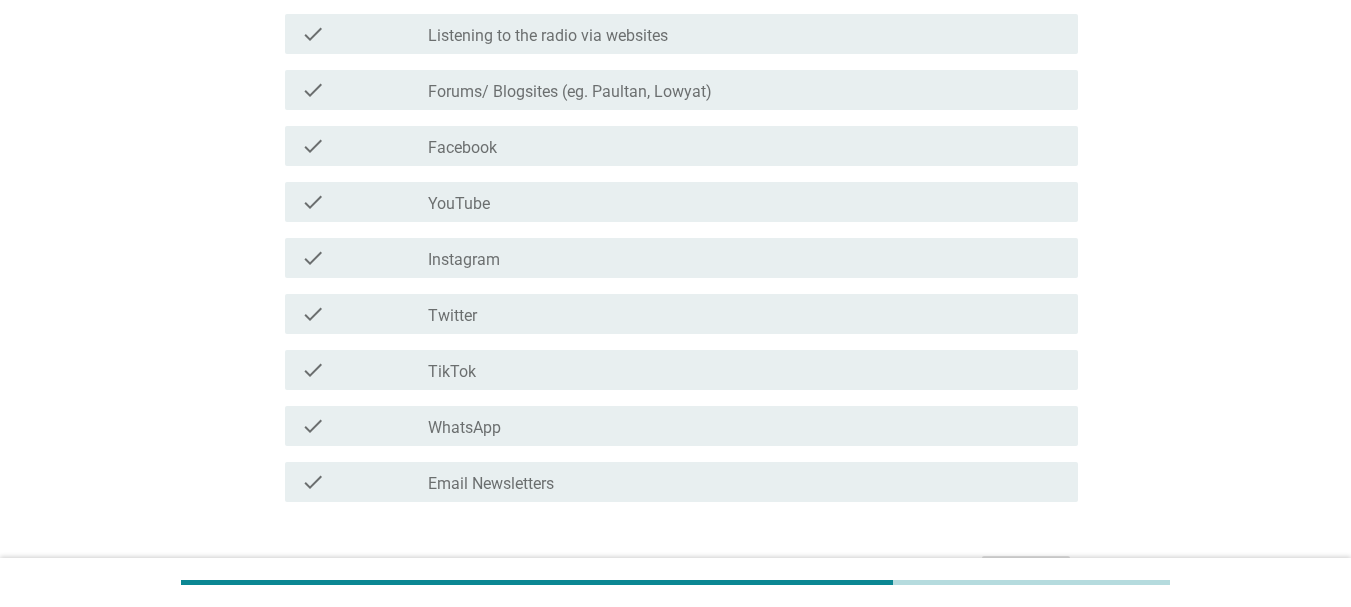 scroll, scrollTop: 872, scrollLeft: 0, axis: vertical 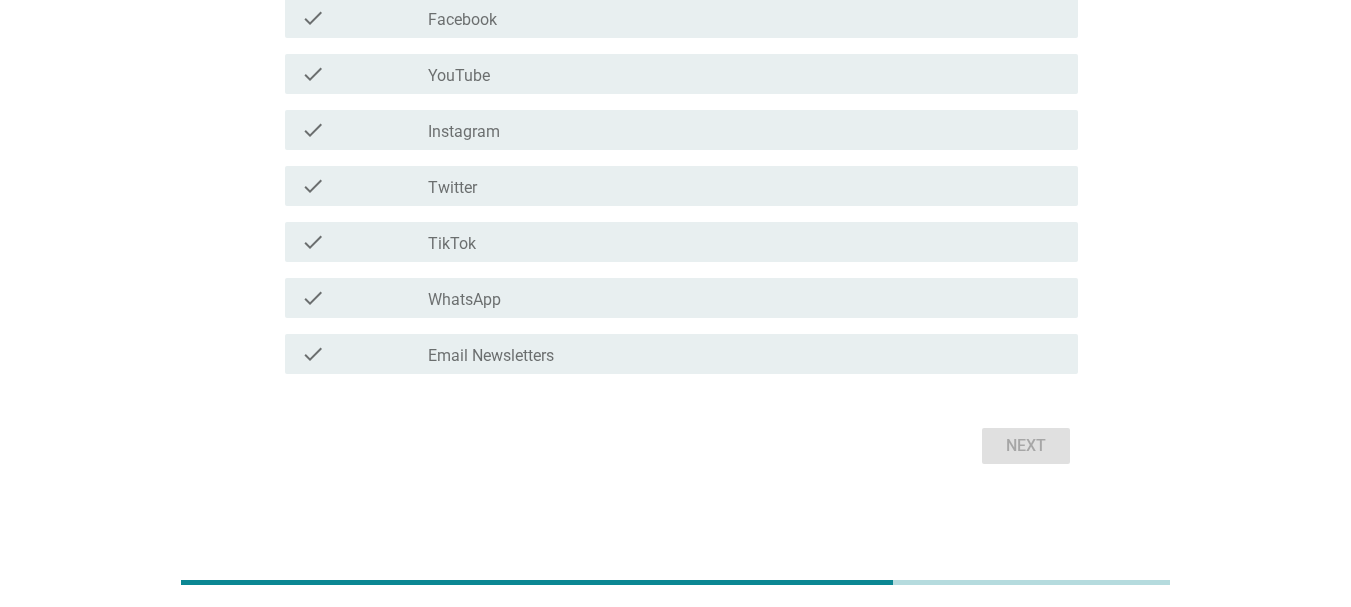 click on "check     check_box_outline_blank TikTok" at bounding box center (681, 242) 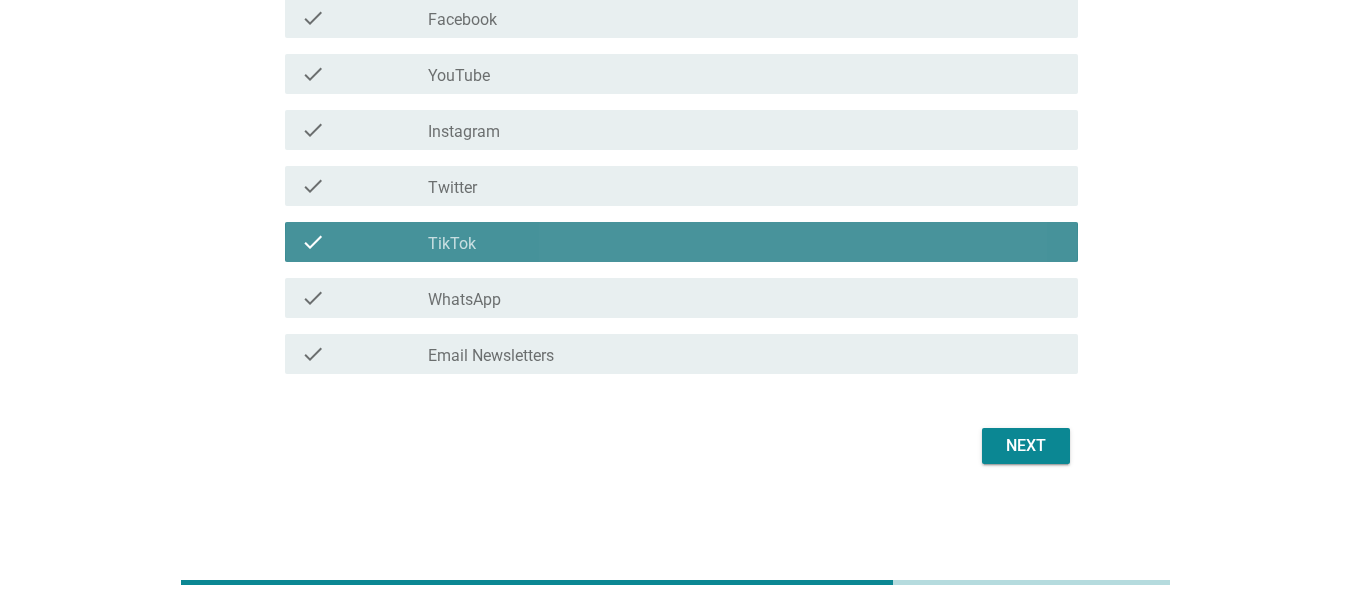 drag, startPoint x: 426, startPoint y: 182, endPoint x: 427, endPoint y: 165, distance: 17.029387 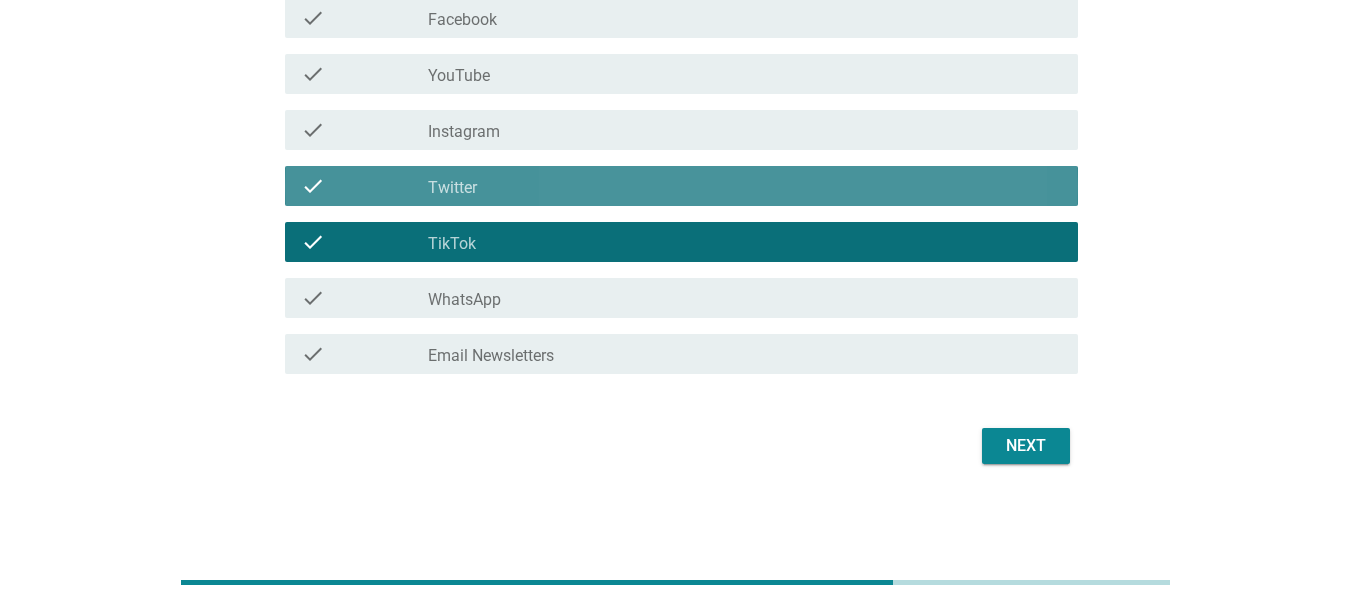 click on "check     check_box_outline_blank Instagram" at bounding box center [681, 130] 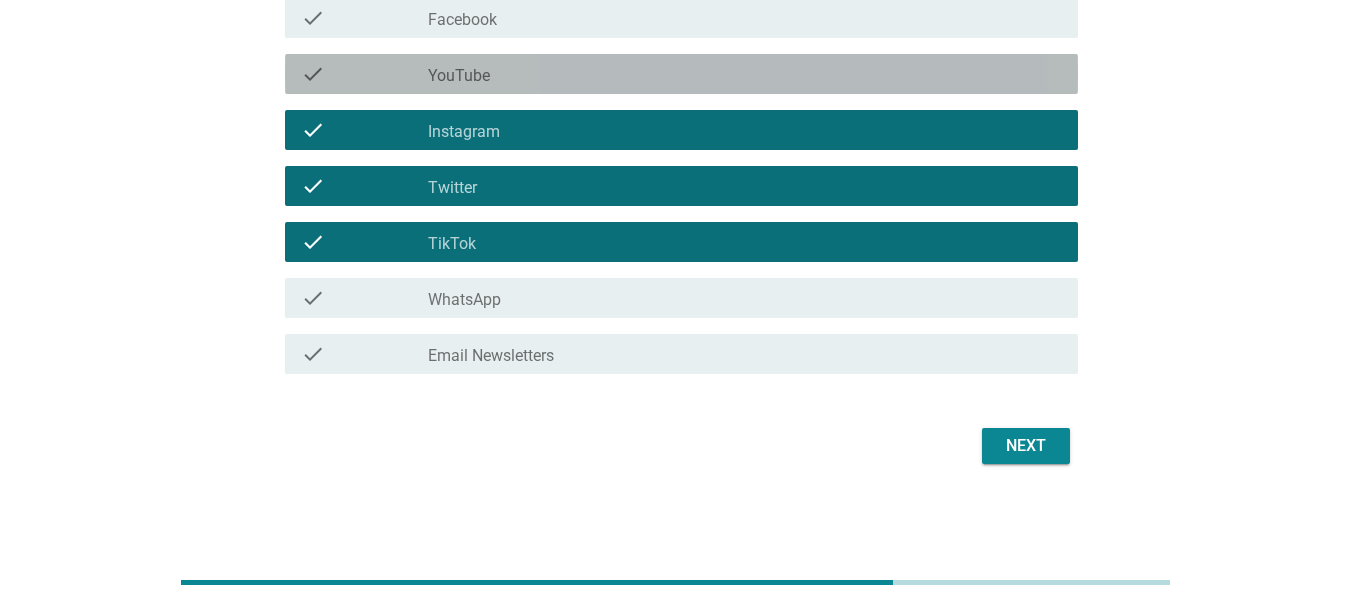 click on "YouTube" at bounding box center [459, 76] 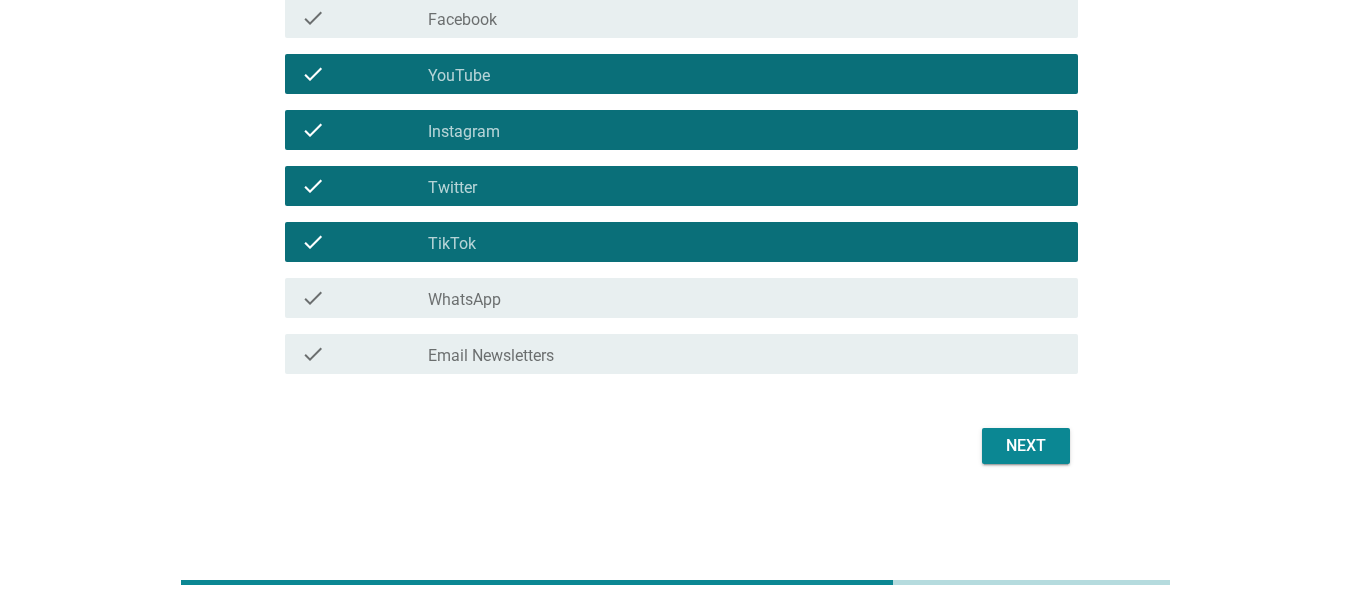 click on "Next" at bounding box center (1026, 446) 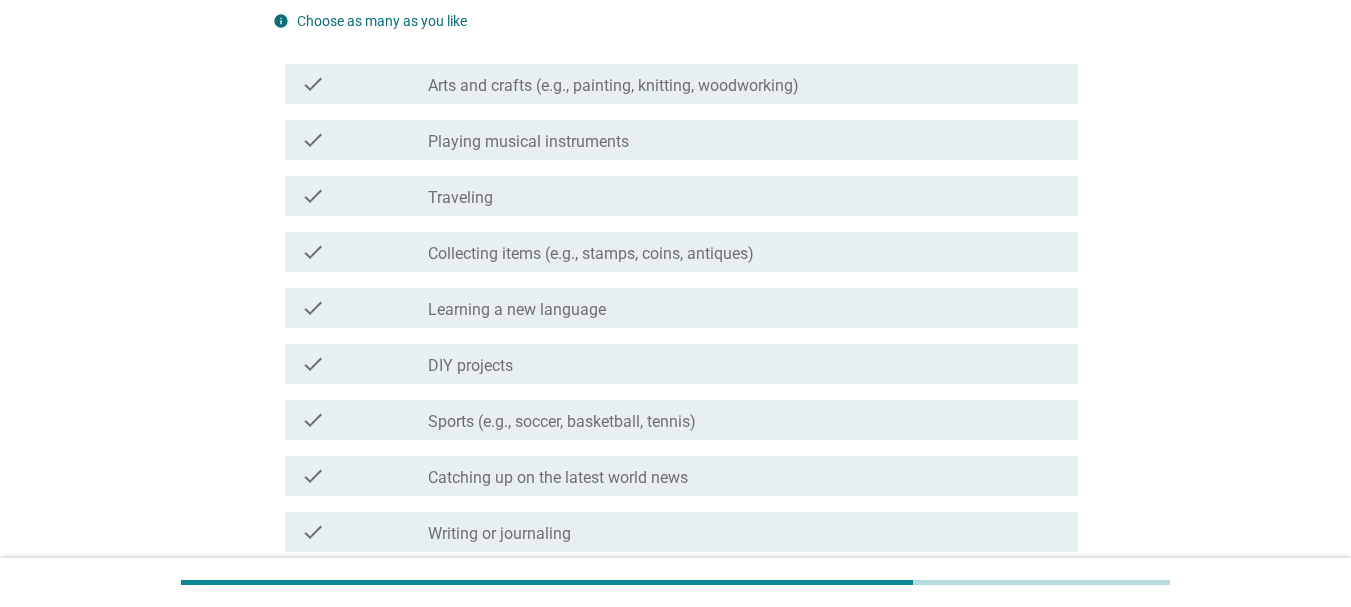scroll, scrollTop: 300, scrollLeft: 0, axis: vertical 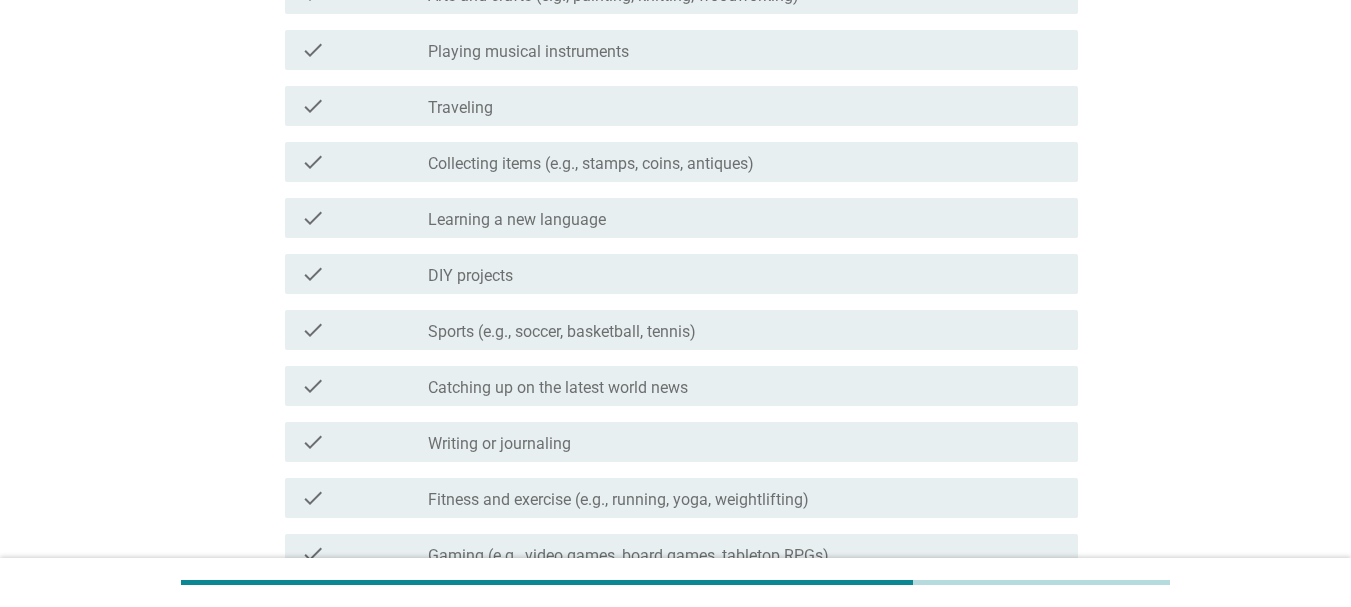 click on "check     check_box_outline_blank Writing or journaling" at bounding box center (681, 442) 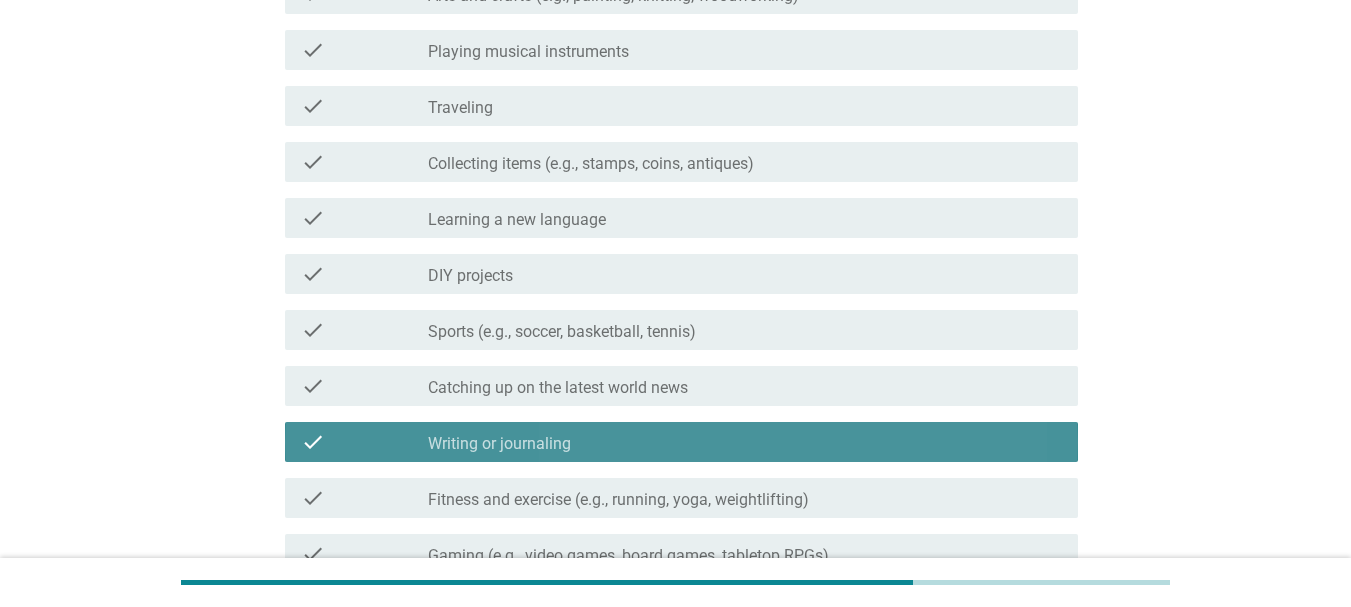 click on "check     check_box_outline_blank Catching up on the latest world news" at bounding box center [675, 386] 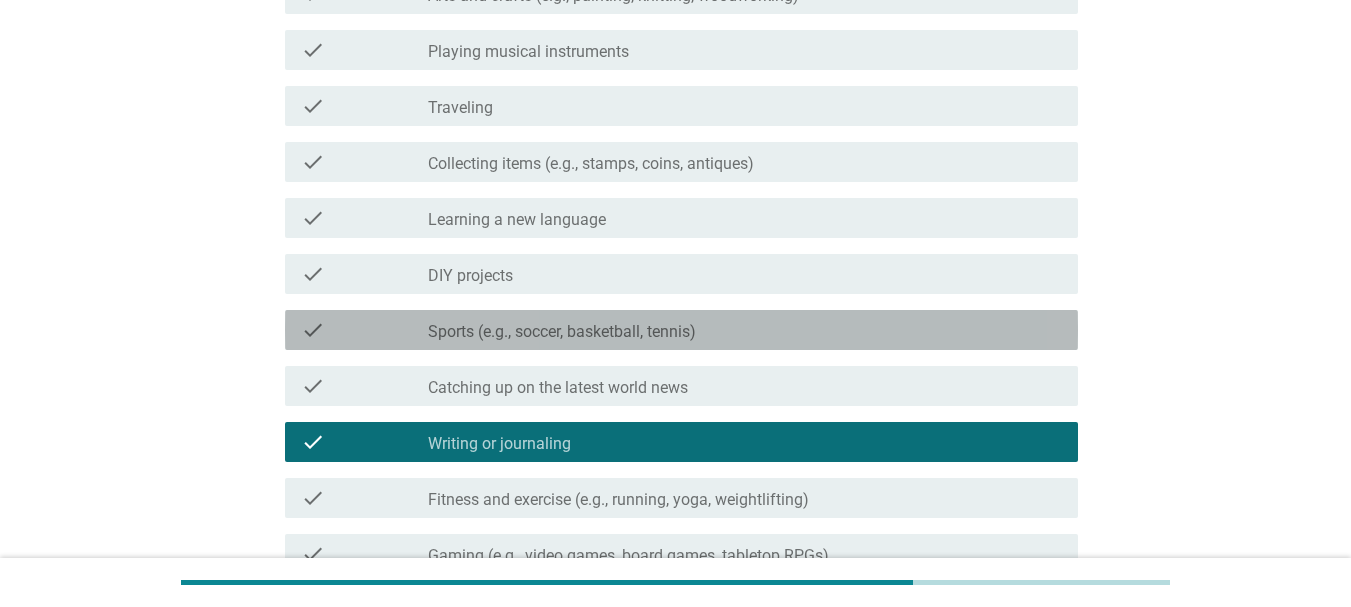 click on "check_box_outline_blank Sports (e.g., soccer, basketball, tennis)" at bounding box center [745, 330] 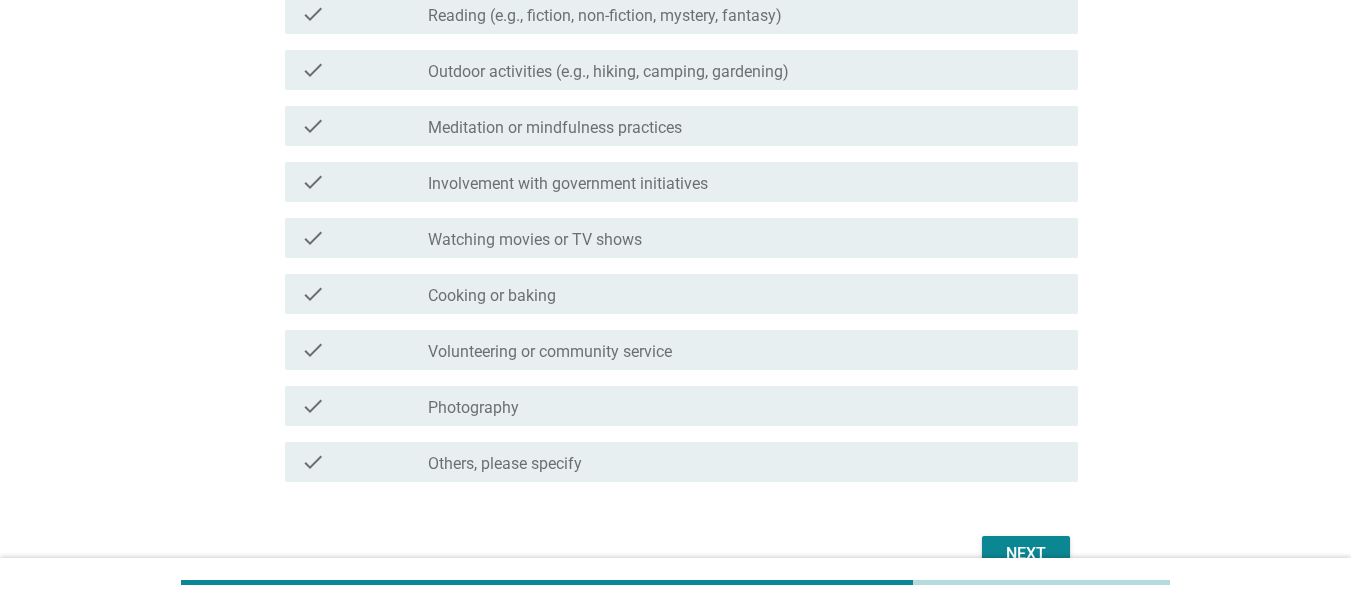 scroll, scrollTop: 1004, scrollLeft: 0, axis: vertical 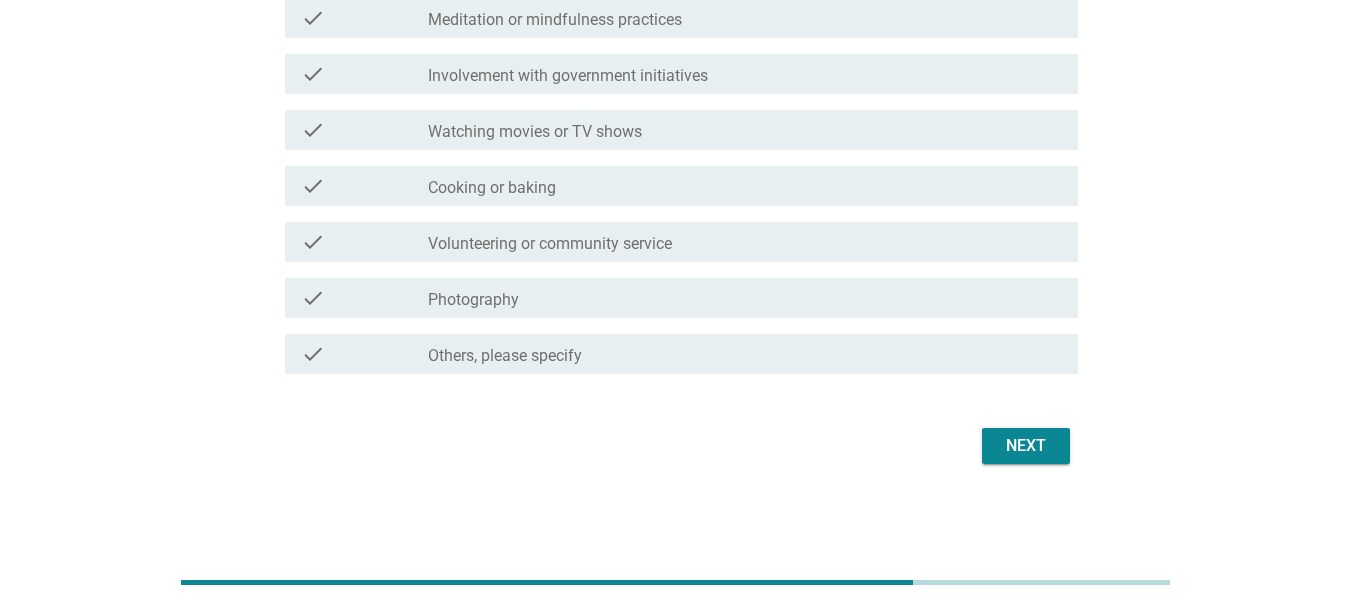 click on "Next" at bounding box center [1026, 446] 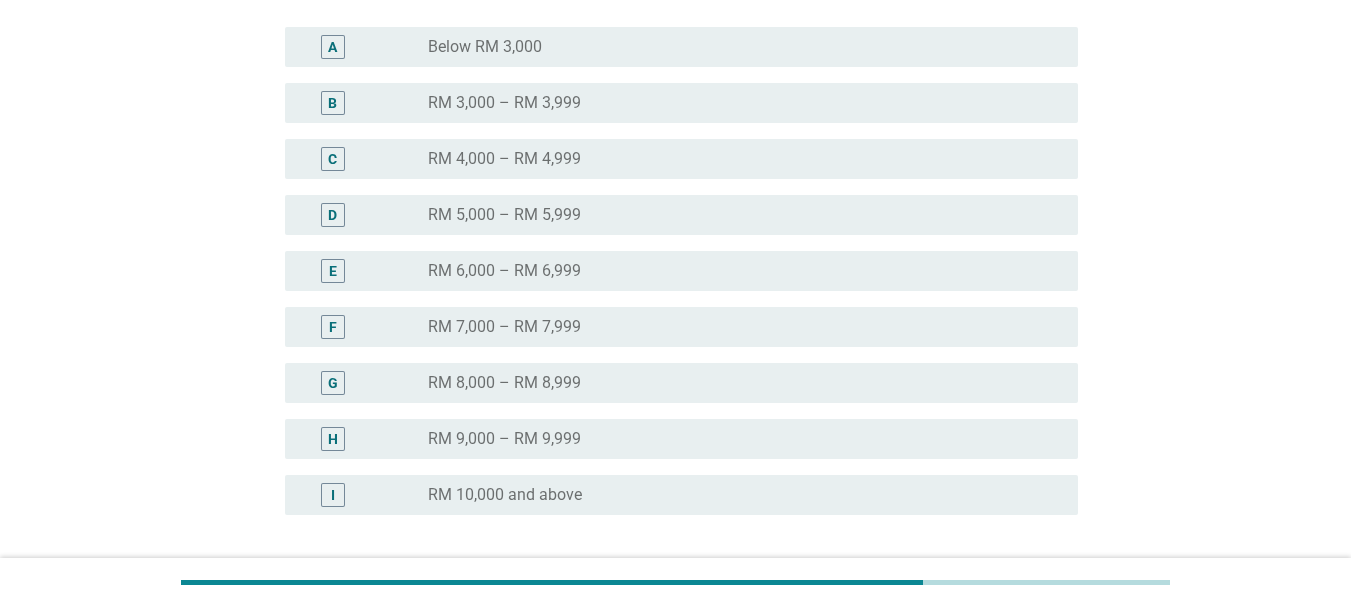 scroll, scrollTop: 300, scrollLeft: 0, axis: vertical 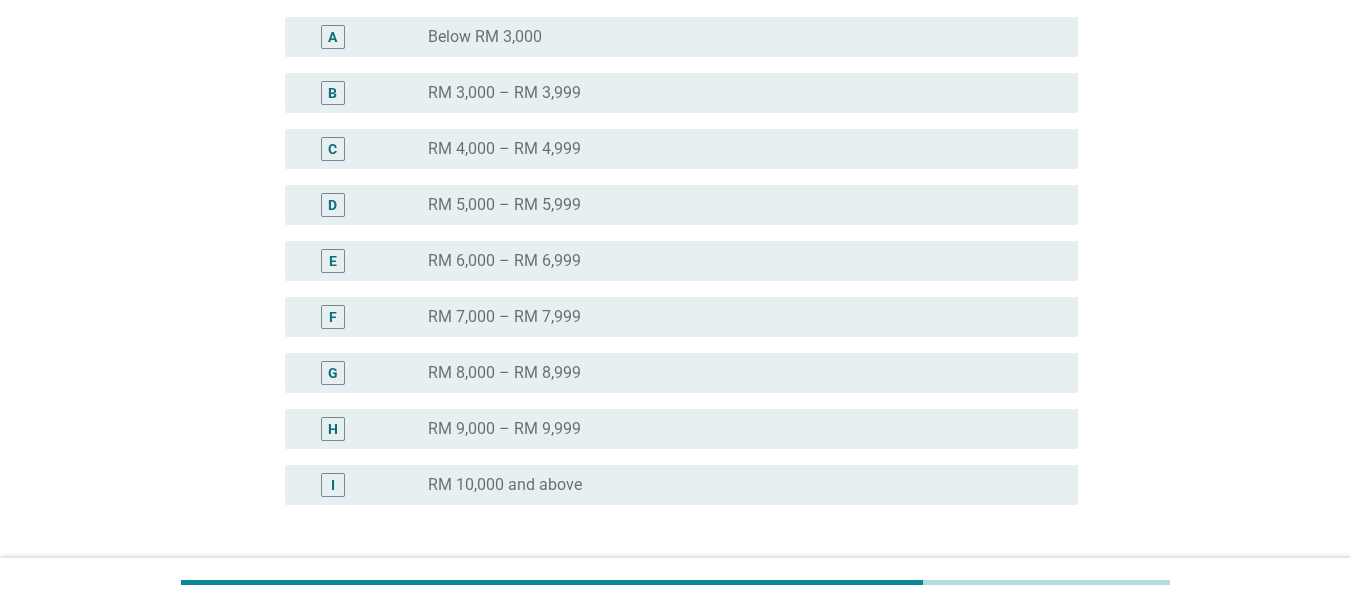 click on "radio_button_unchecked RM 6,000 – RM 6,999" at bounding box center (745, 261) 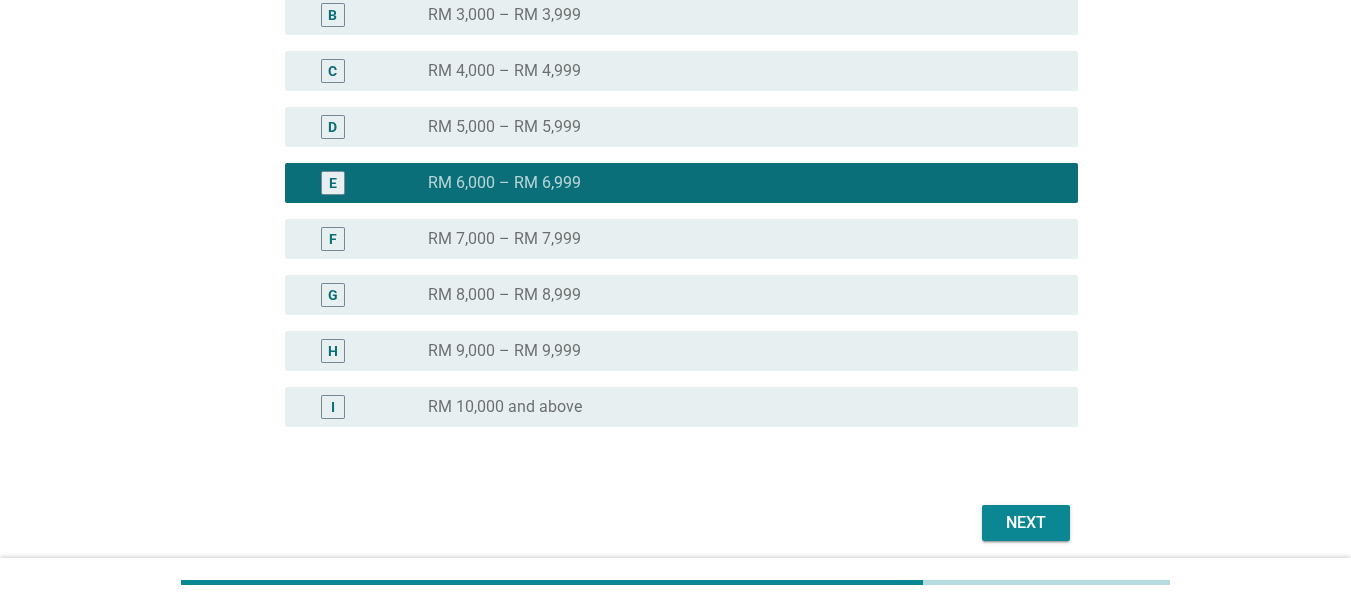 scroll, scrollTop: 455, scrollLeft: 0, axis: vertical 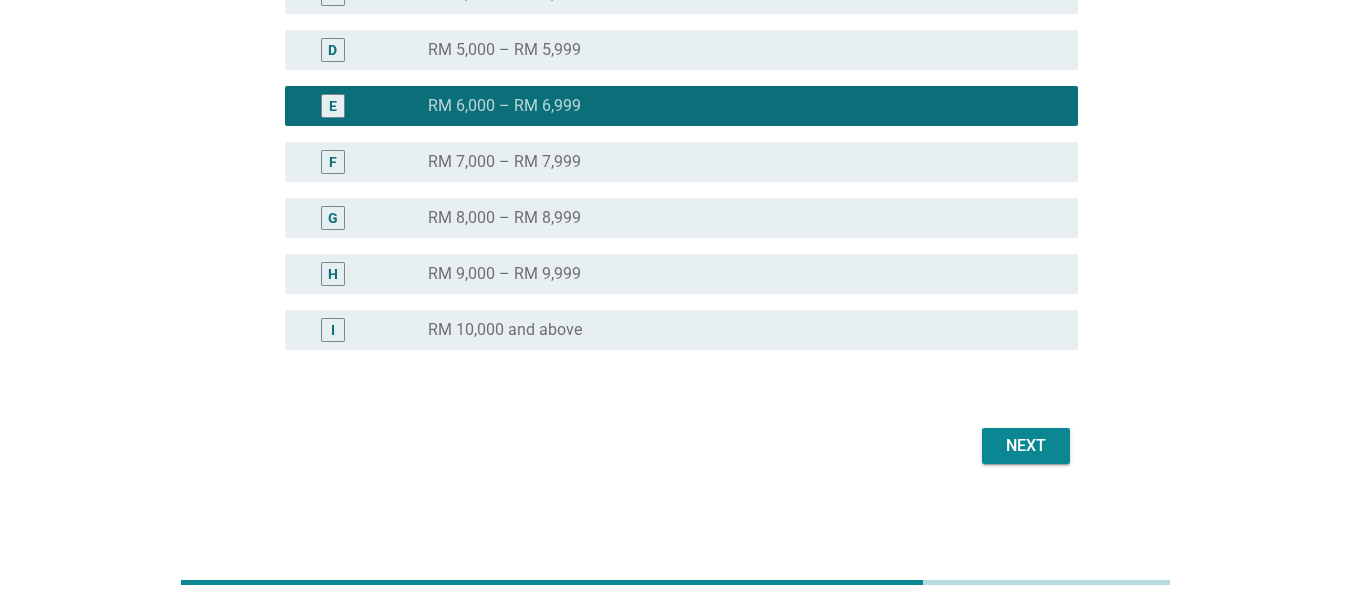 click on "Next" at bounding box center [1026, 446] 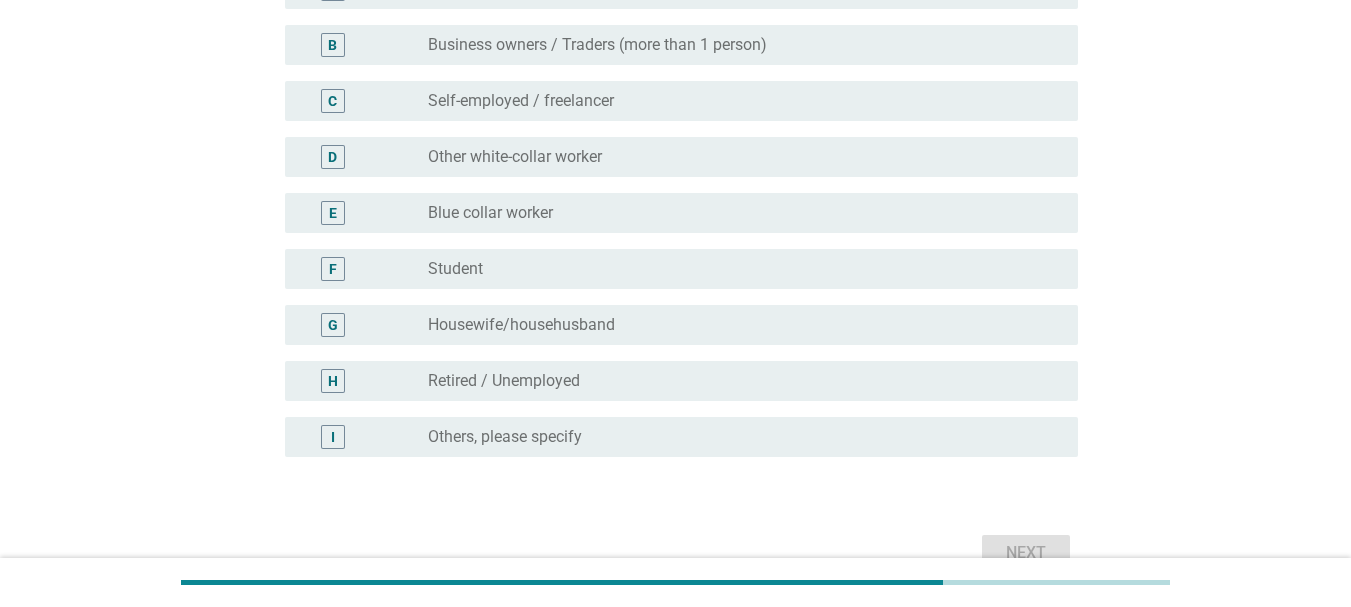 scroll, scrollTop: 383, scrollLeft: 0, axis: vertical 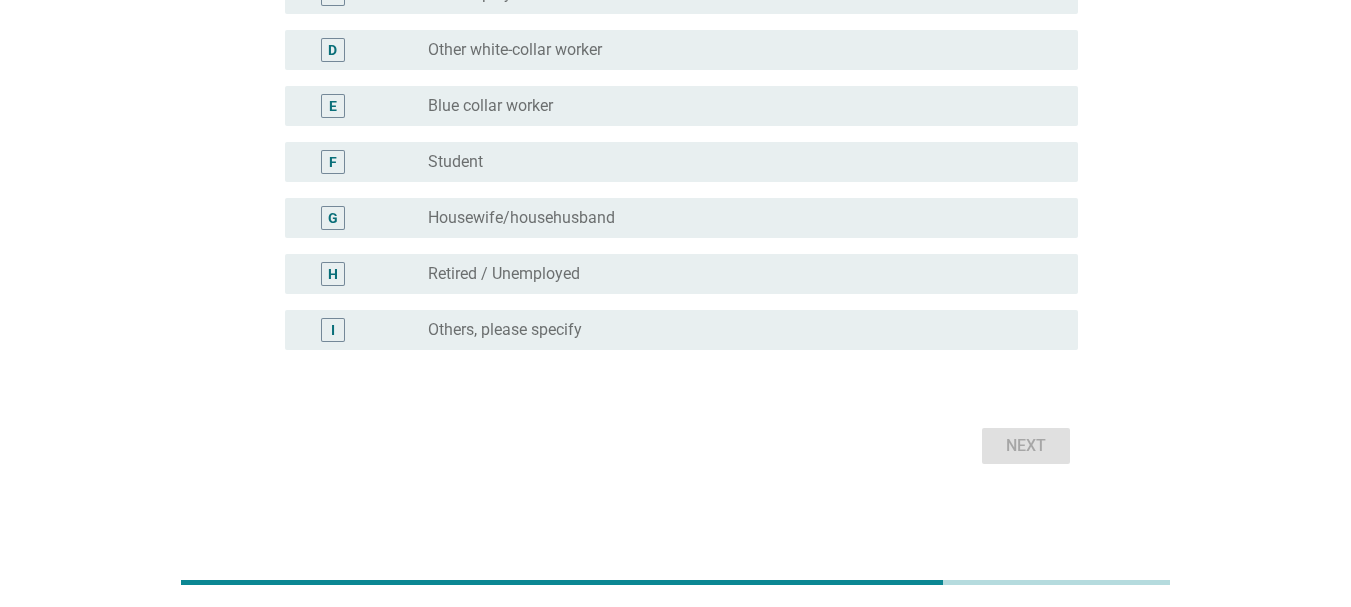click on "radio_button_unchecked Student" at bounding box center [737, 162] 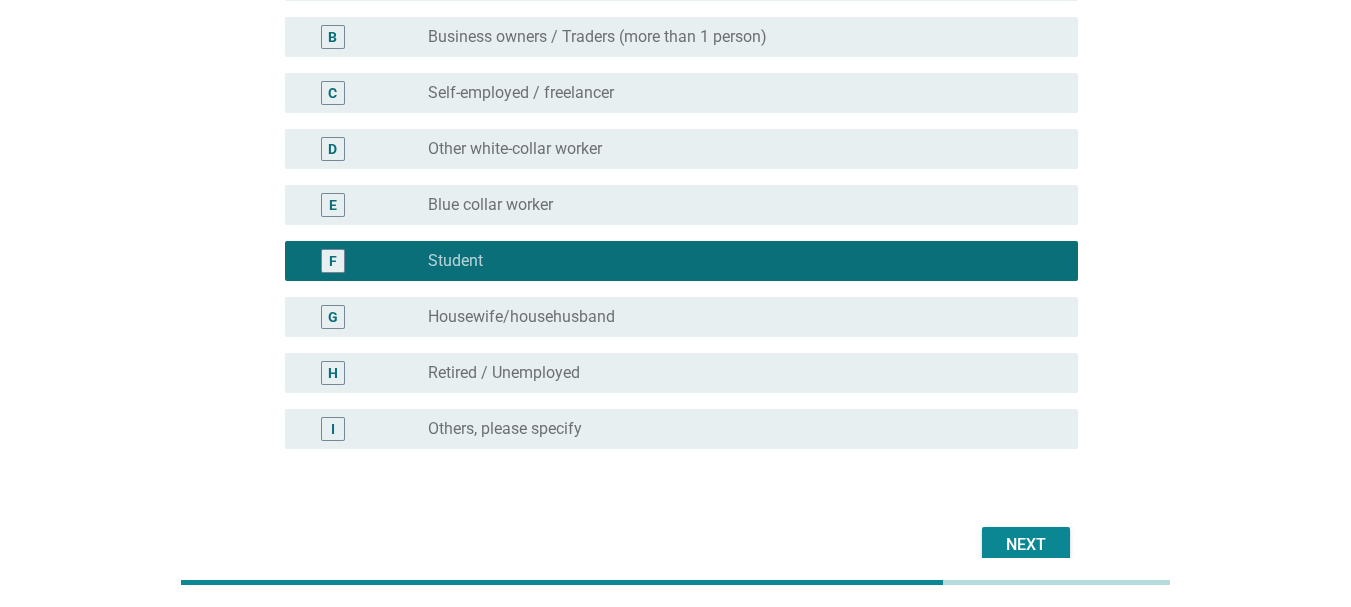 scroll, scrollTop: 0, scrollLeft: 0, axis: both 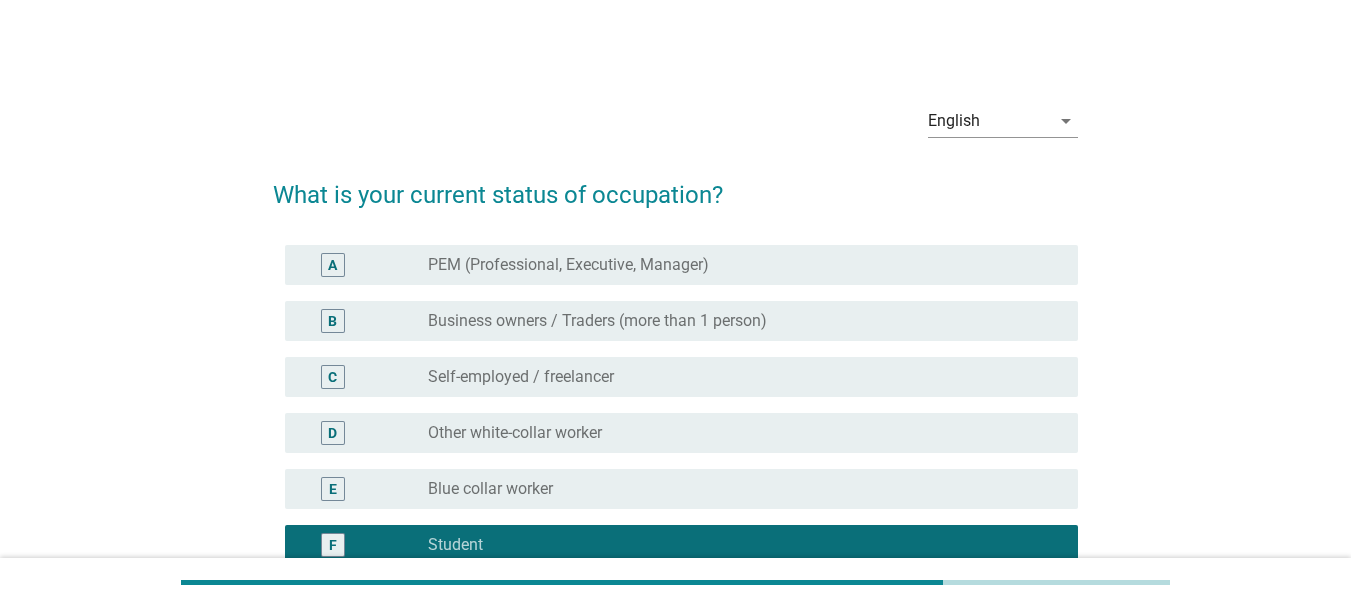 click on "C     radio_button_unchecked Self-employed / freelancer" at bounding box center [675, 377] 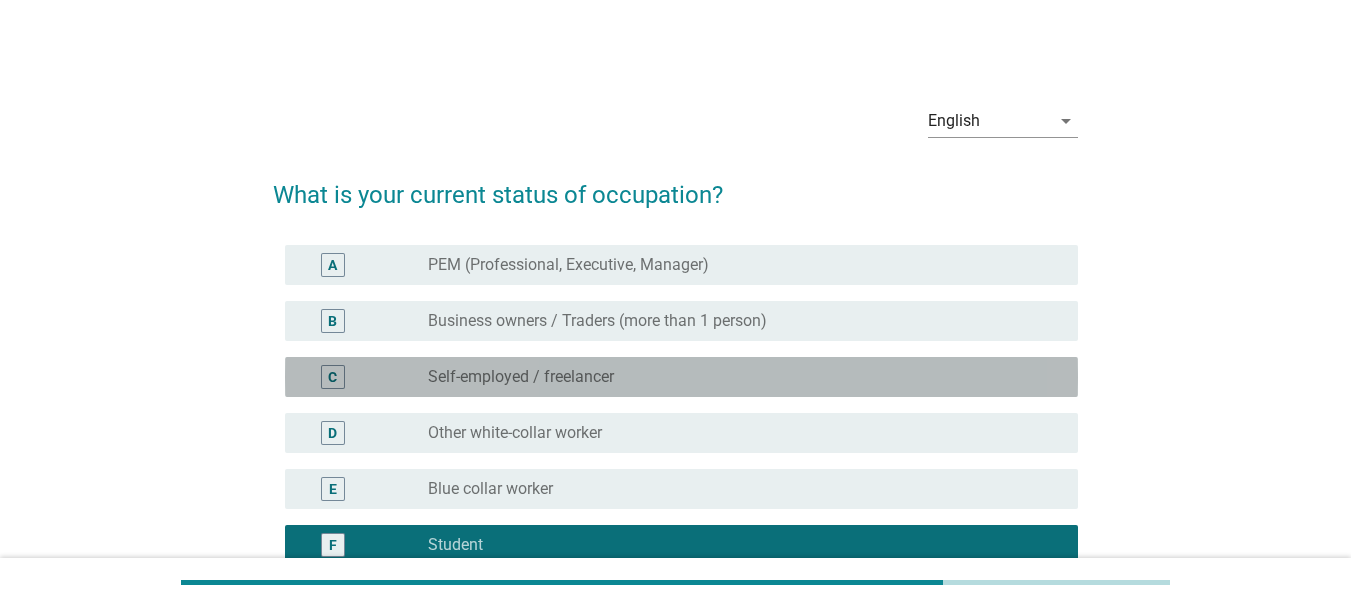 click on "radio_button_unchecked Self-employed / freelancer" at bounding box center [745, 377] 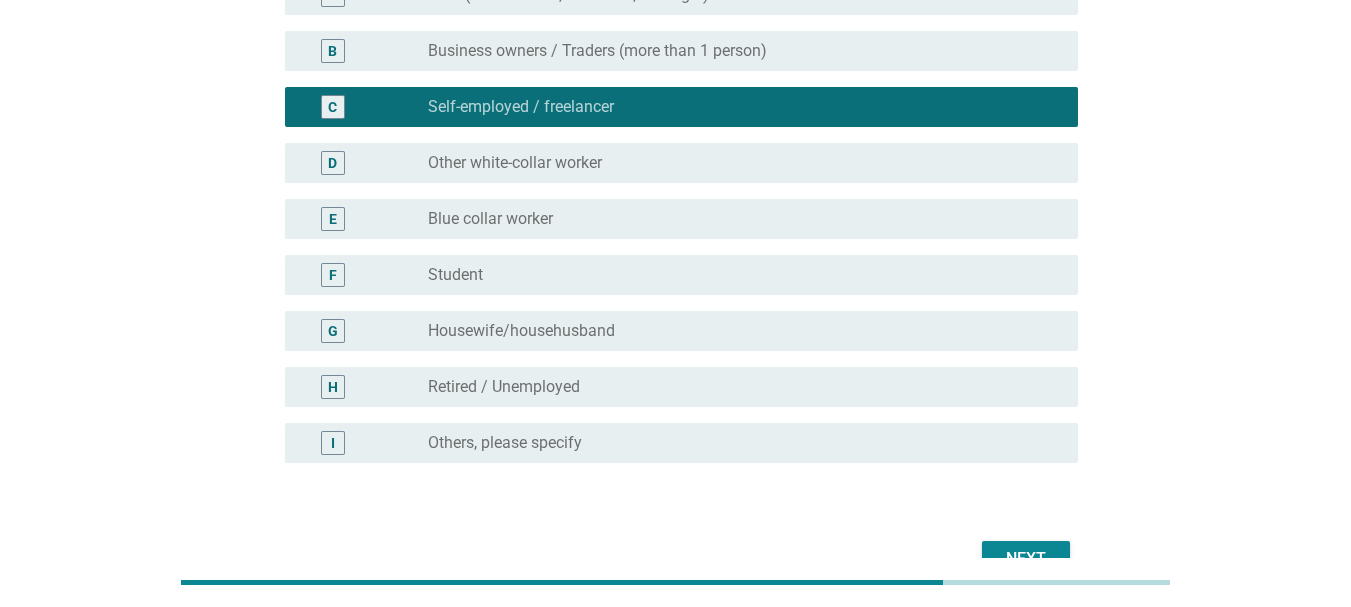 scroll, scrollTop: 183, scrollLeft: 0, axis: vertical 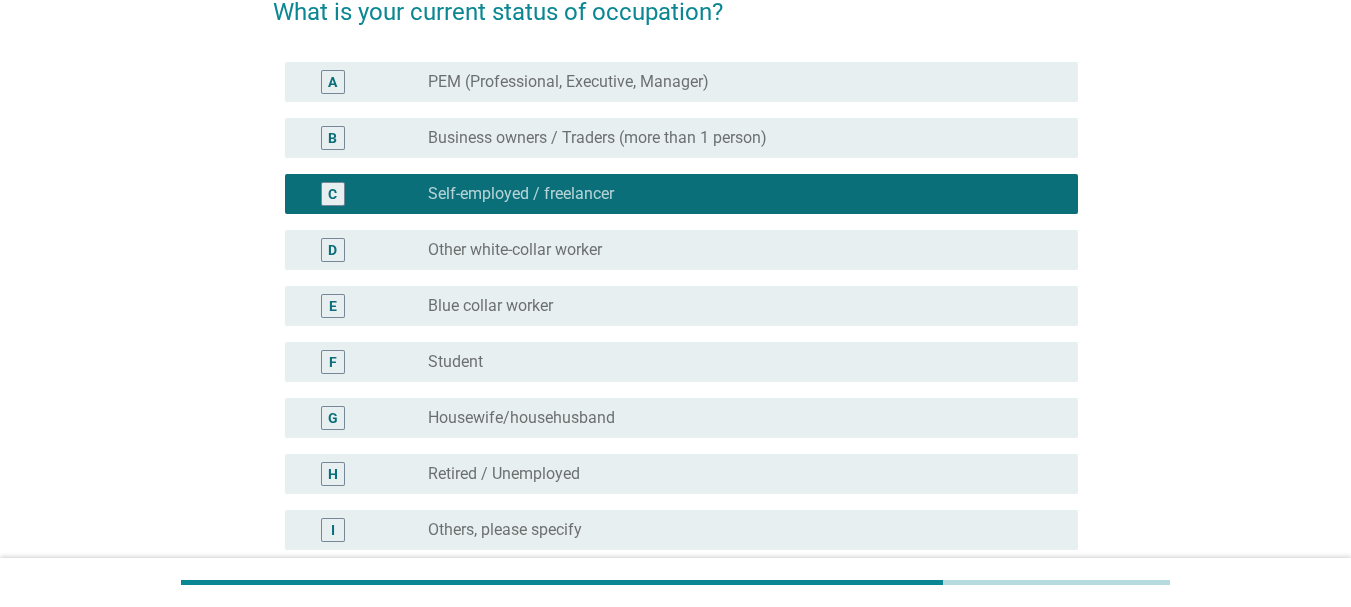 click on "PEM (Professional, Executive, Manager)" at bounding box center [568, 82] 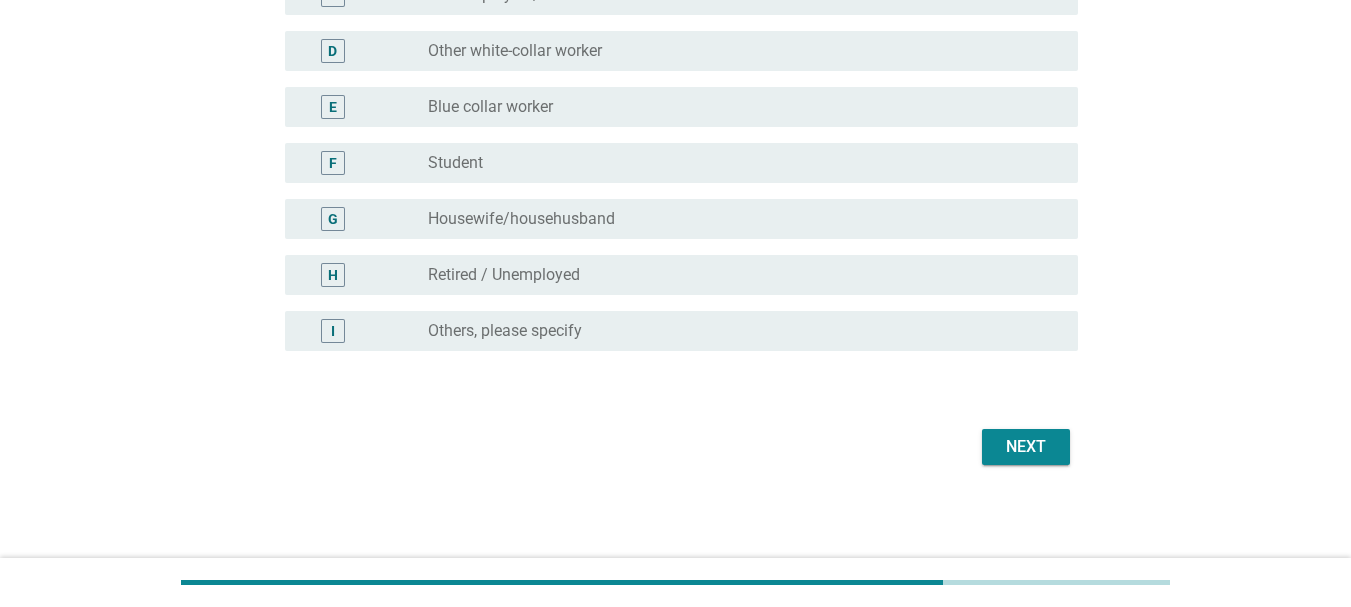 scroll, scrollTop: 383, scrollLeft: 0, axis: vertical 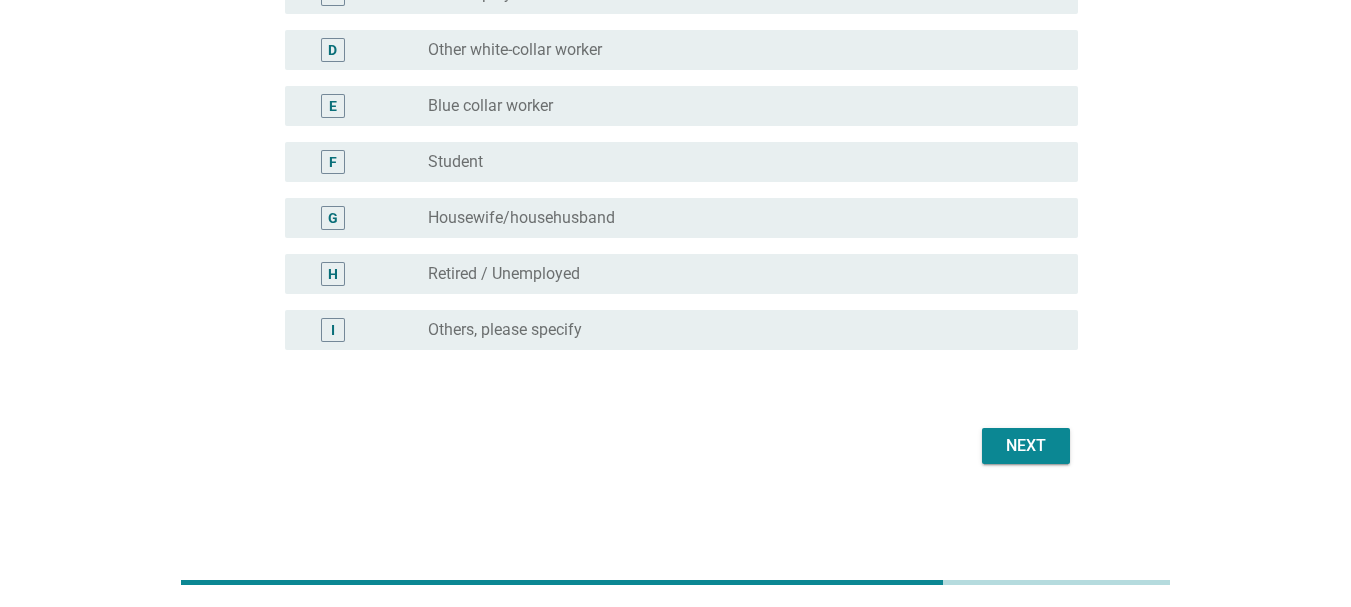 click on "Next" at bounding box center [1026, 446] 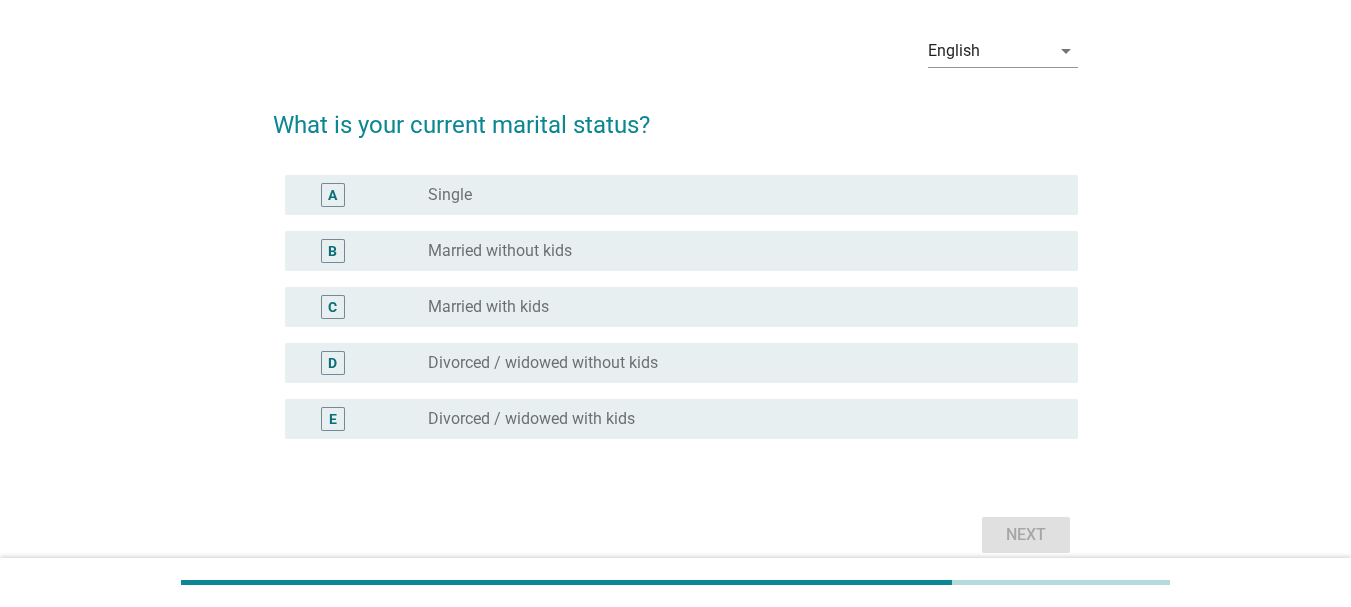 scroll, scrollTop: 159, scrollLeft: 0, axis: vertical 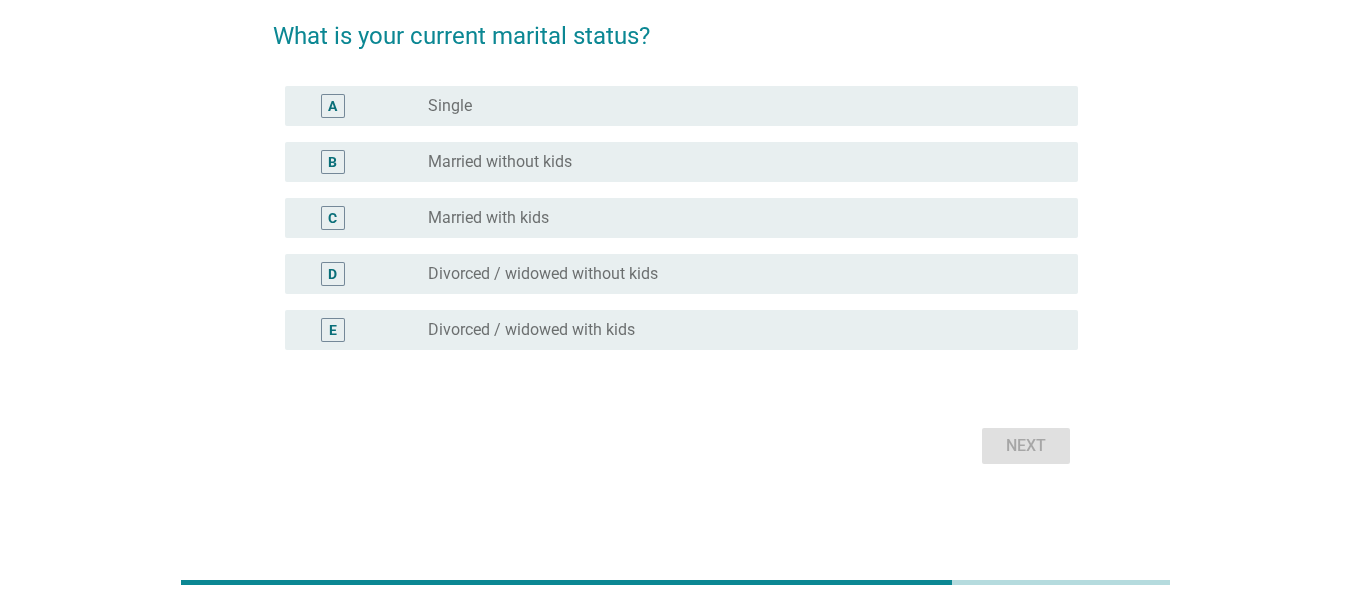 click on "A     radio_button_unchecked Single" at bounding box center (681, 106) 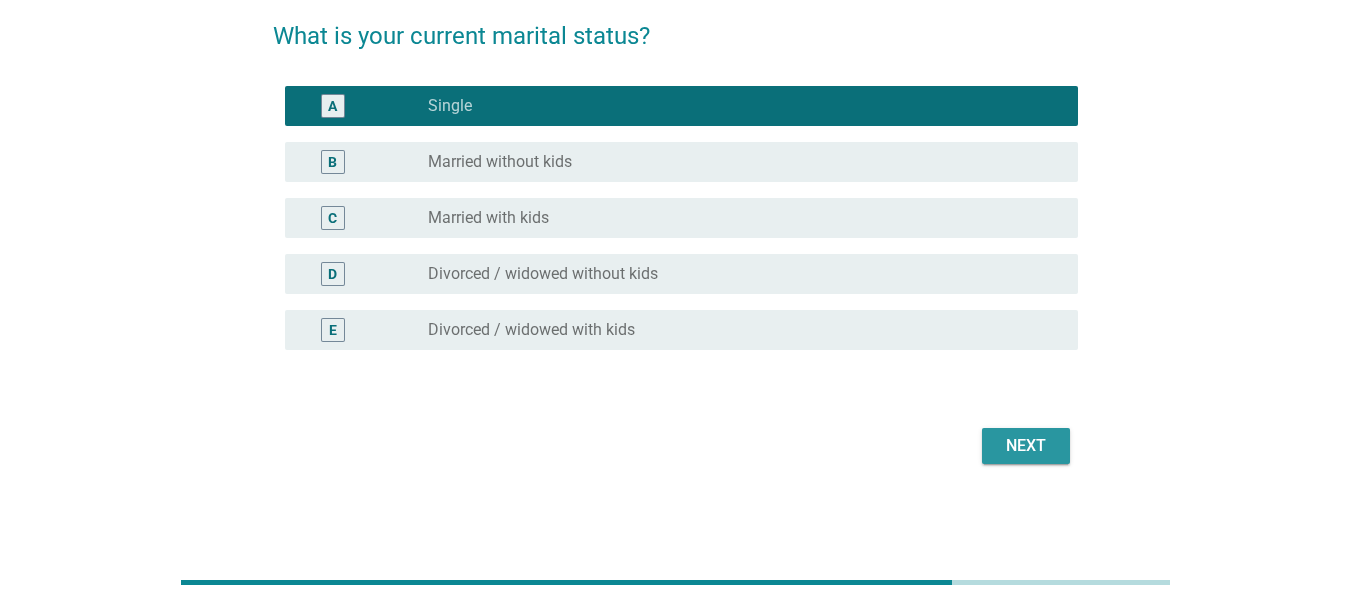 click on "Next" at bounding box center [1026, 446] 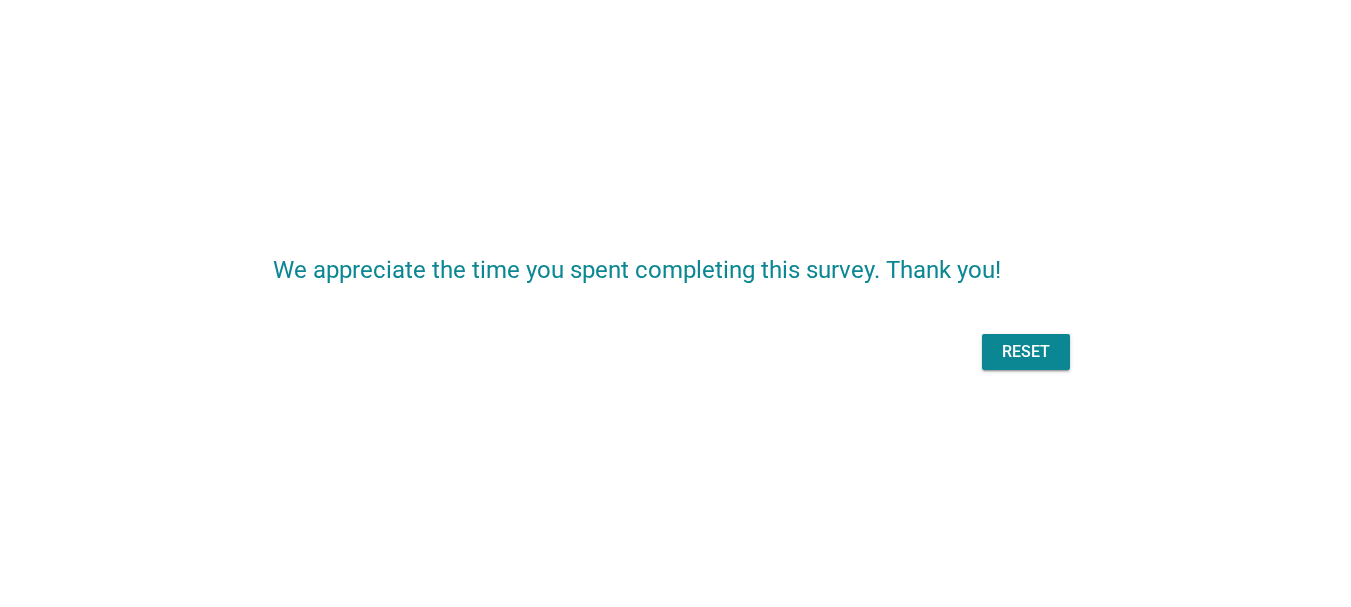 scroll, scrollTop: 0, scrollLeft: 0, axis: both 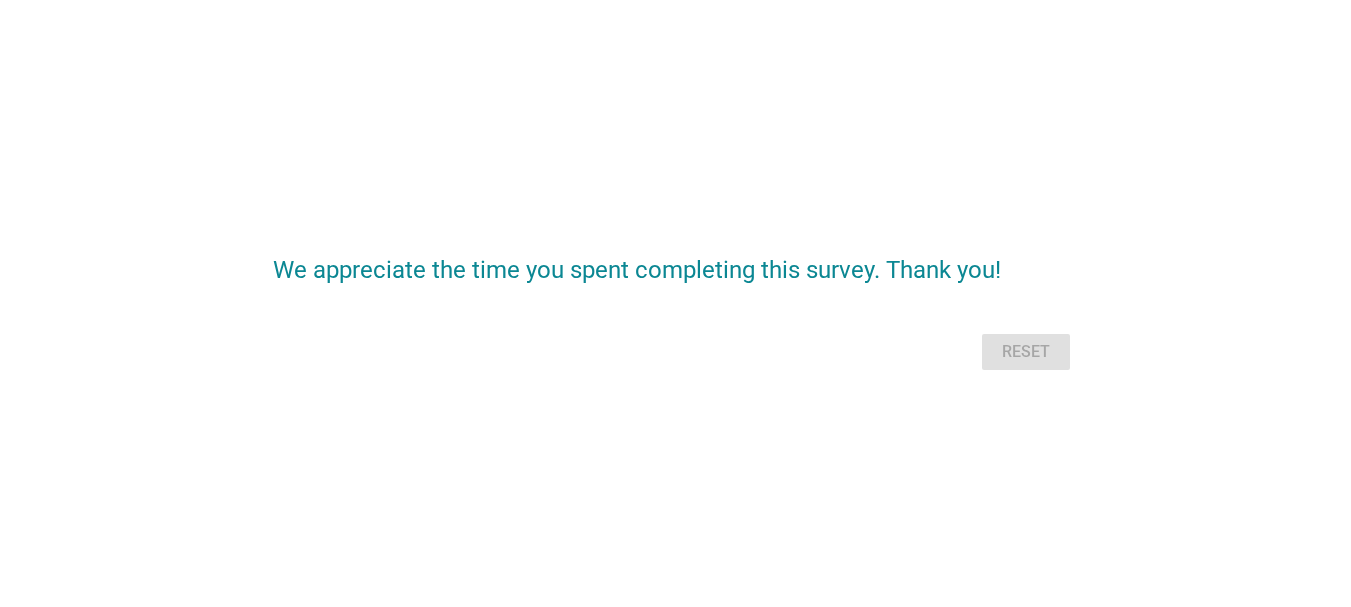 click on "Reset" at bounding box center (675, 352) 